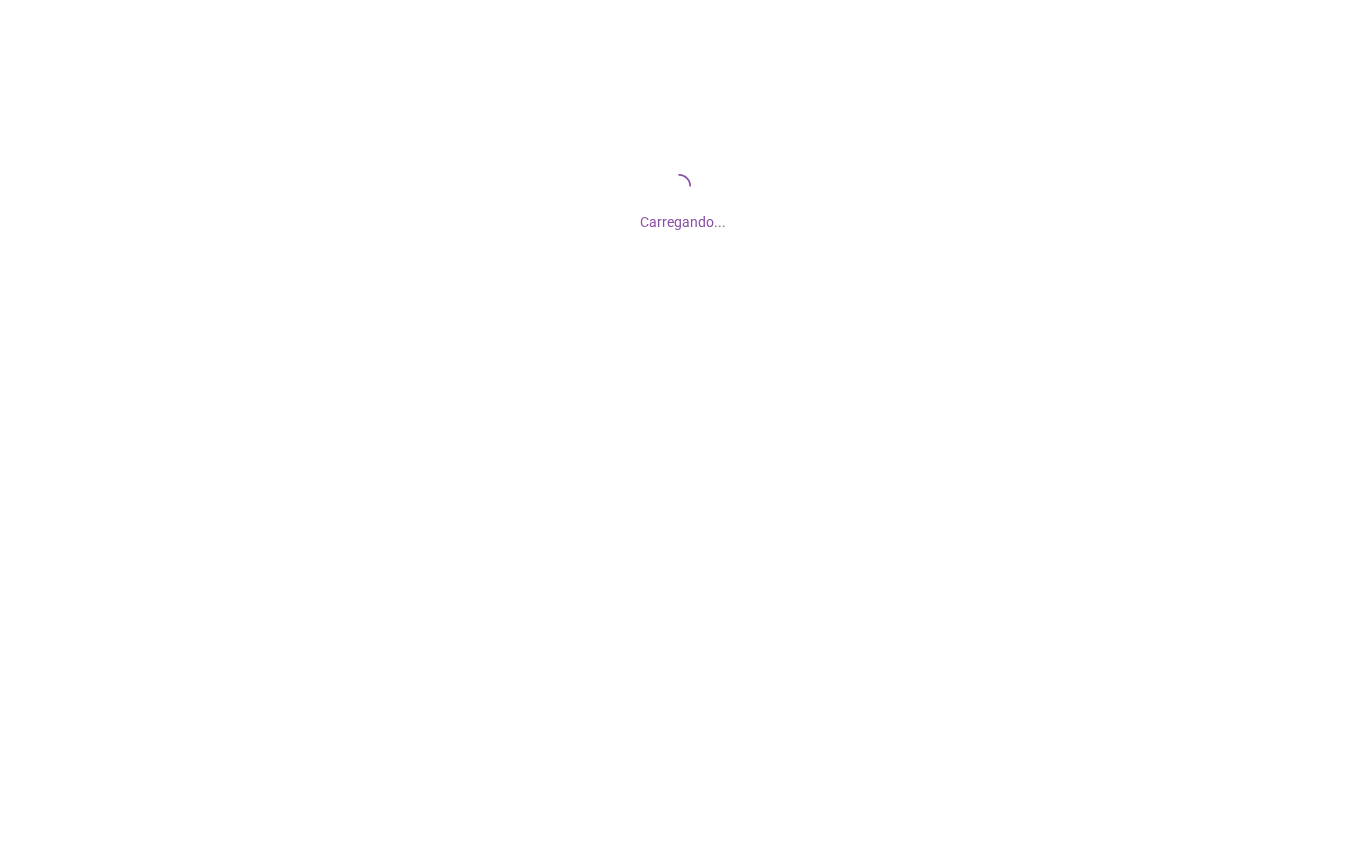scroll, scrollTop: 0, scrollLeft: 0, axis: both 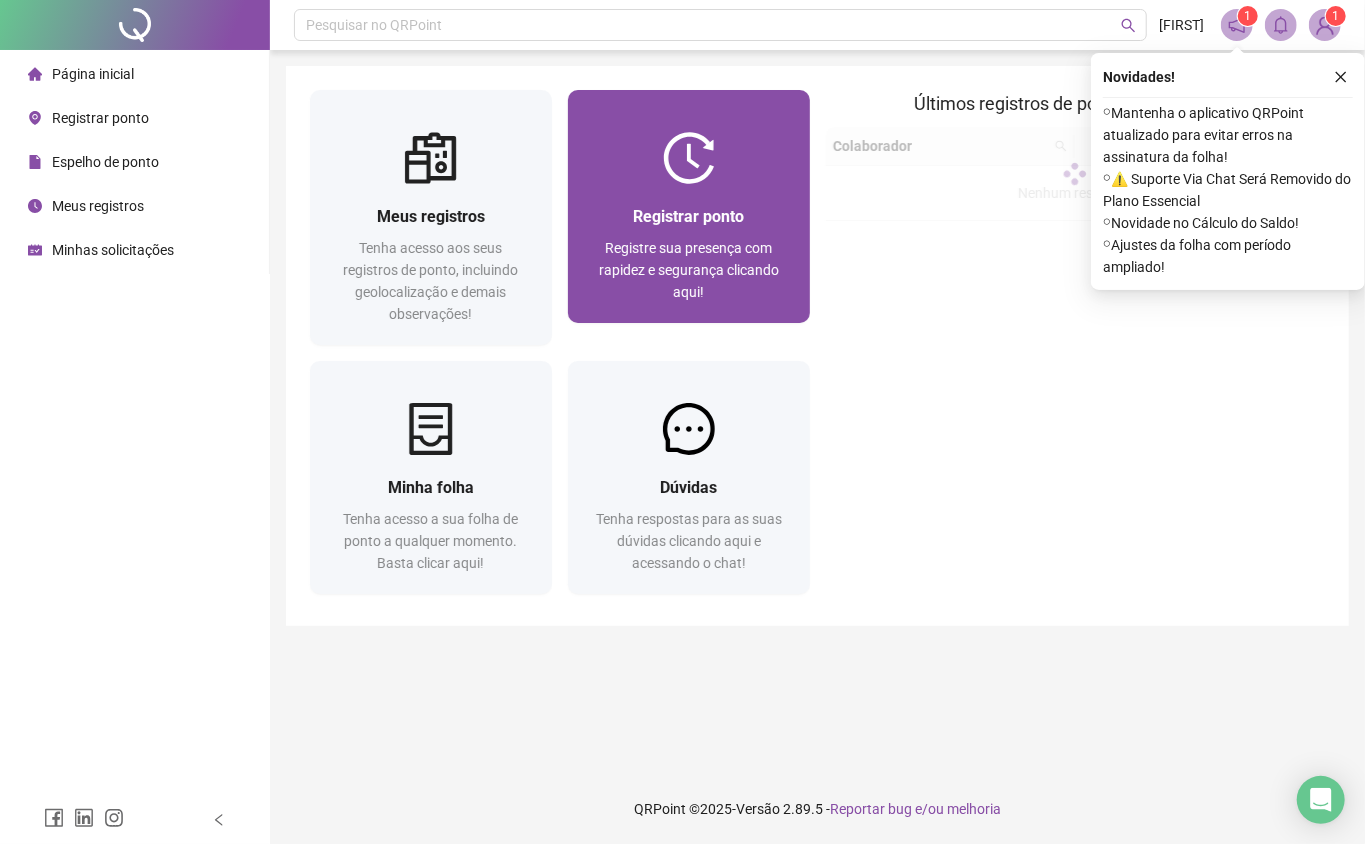click on "Registrar ponto" at bounding box center (688, 216) 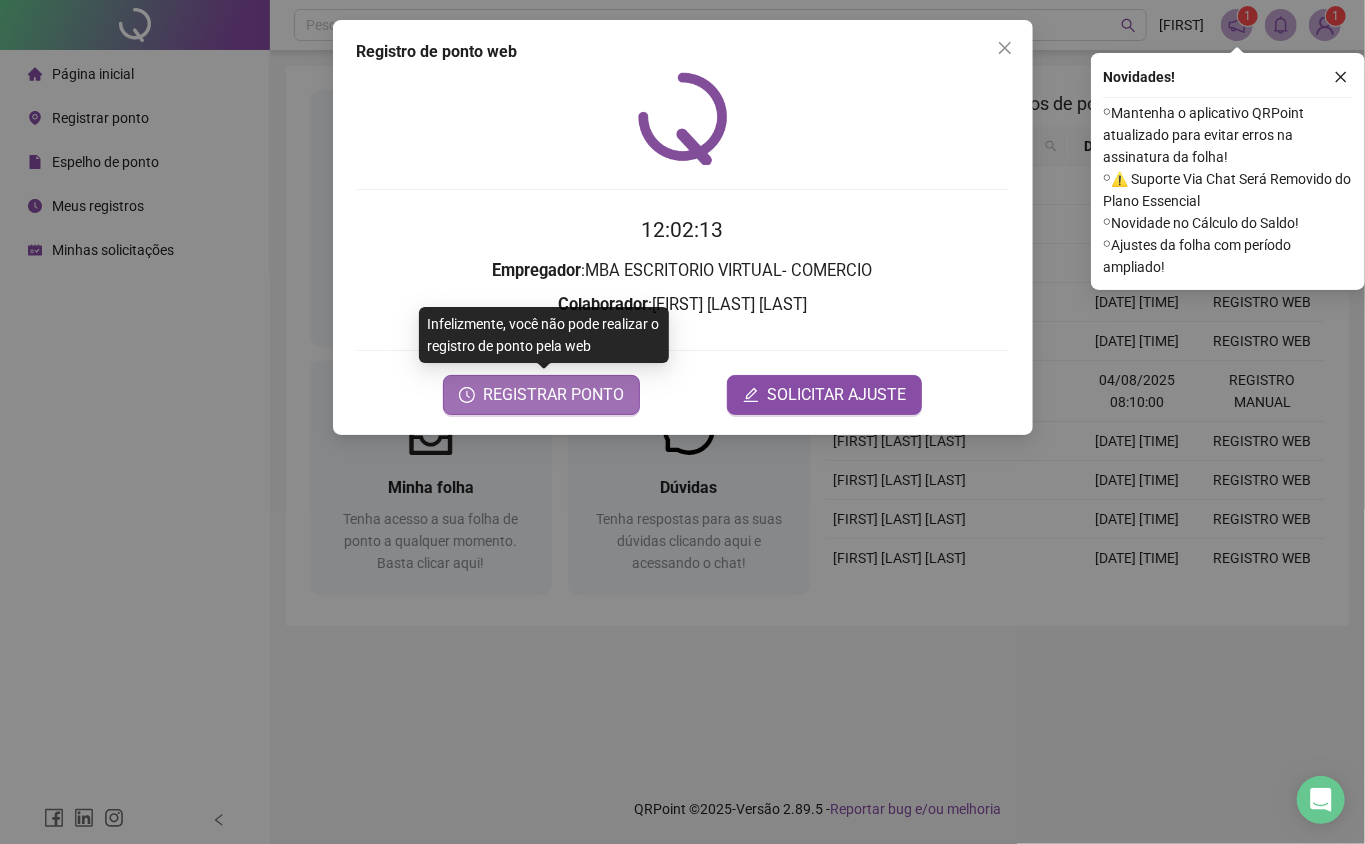 click on "REGISTRAR PONTO" at bounding box center [553, 395] 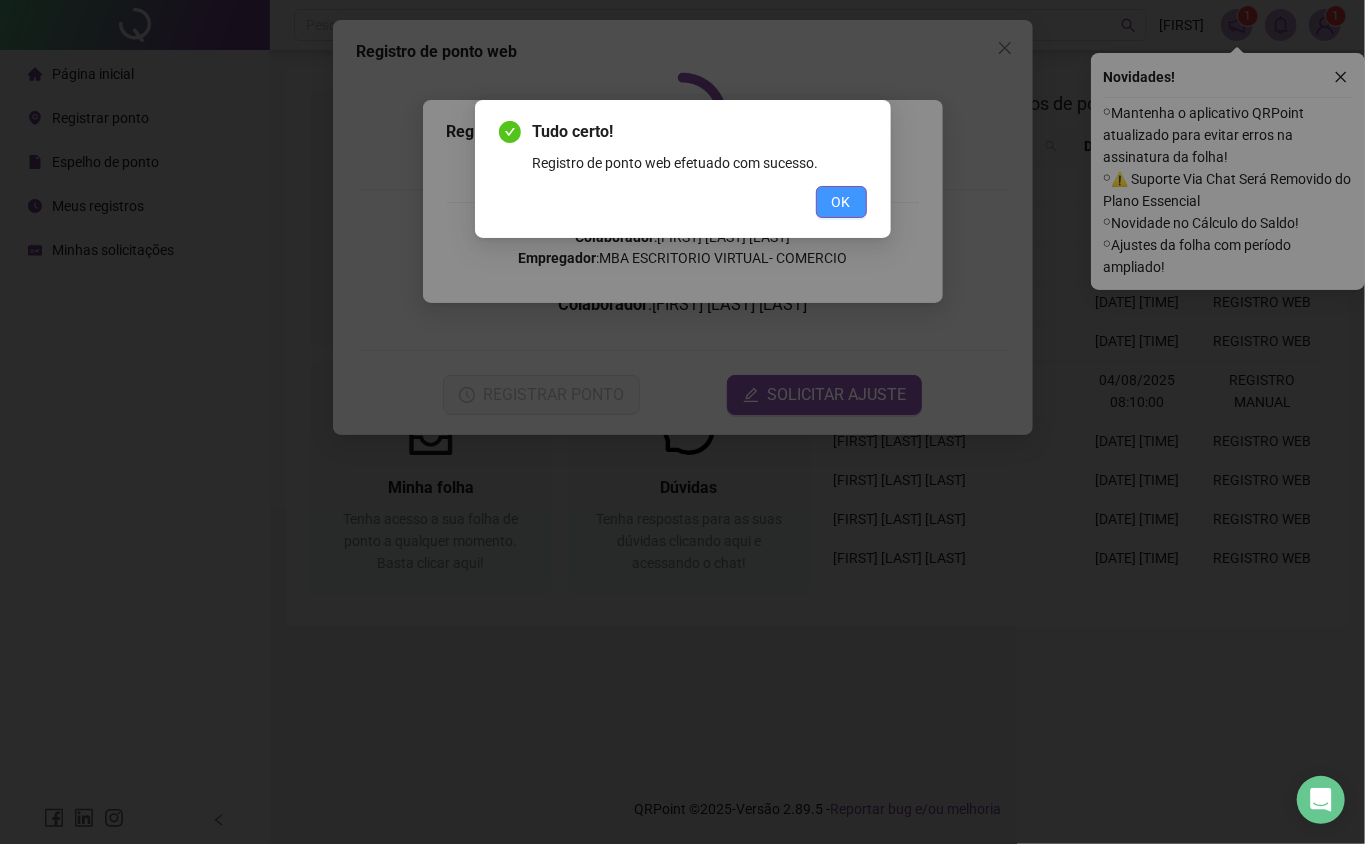 click on "OK" at bounding box center (841, 202) 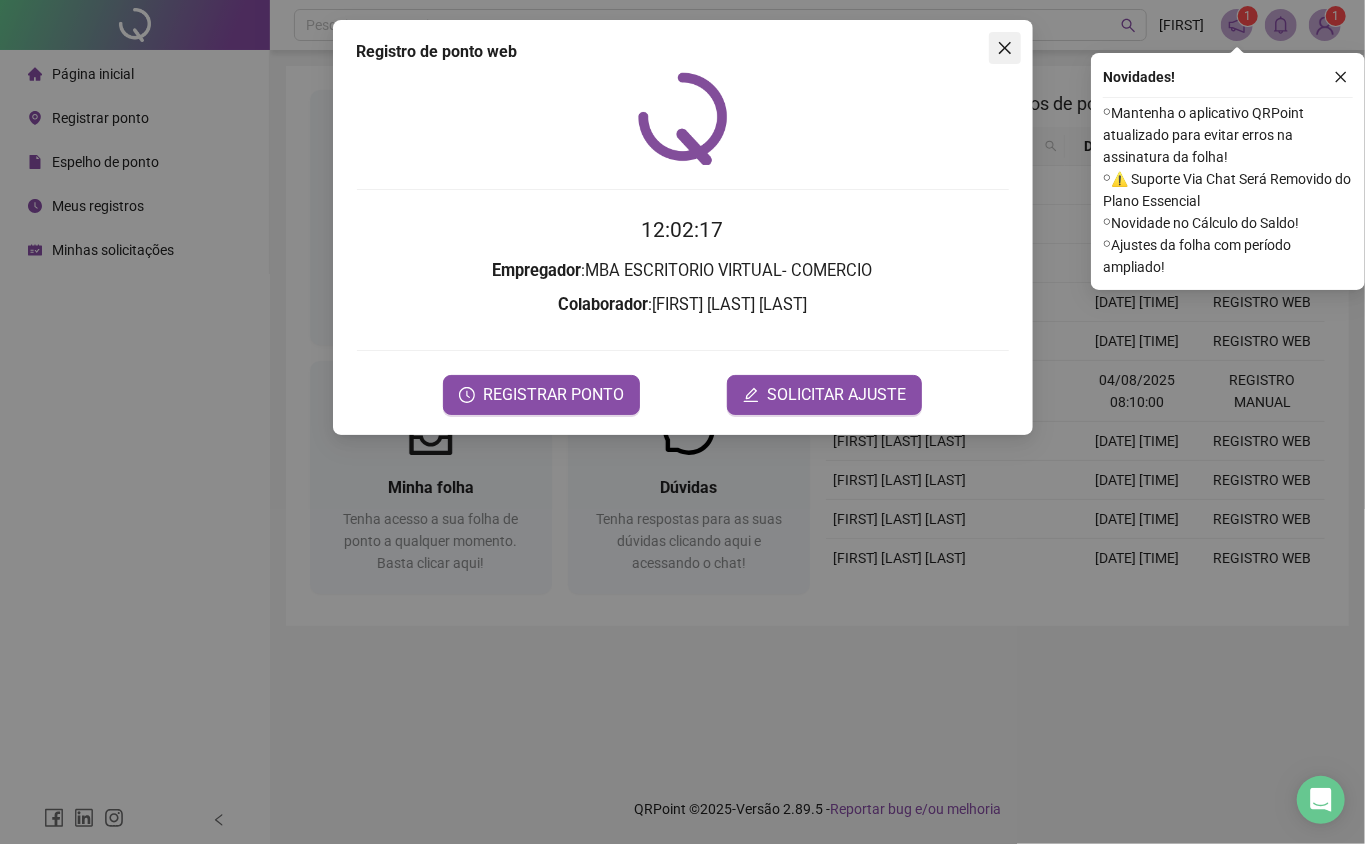 click 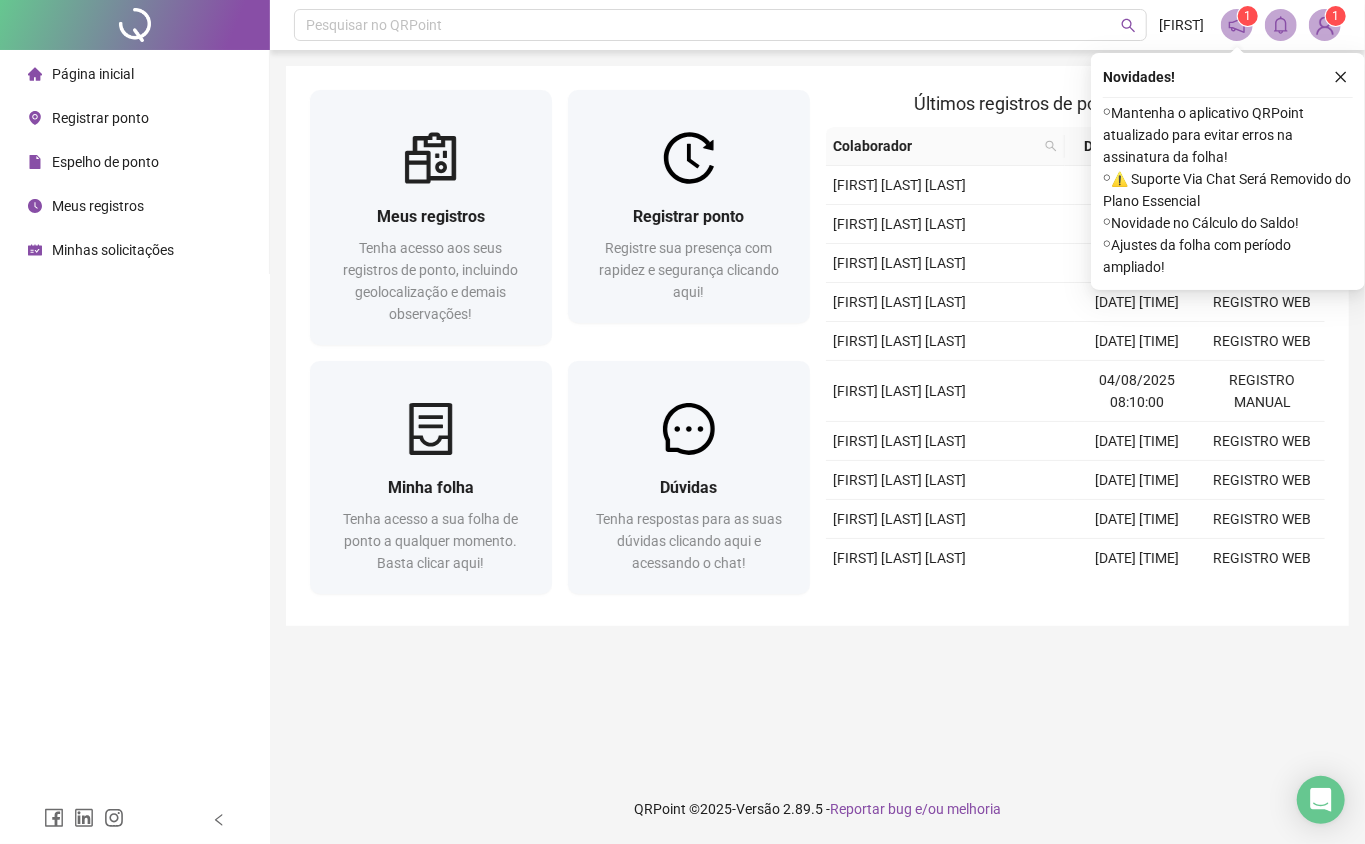 click on "Registrar ponto" at bounding box center [100, 118] 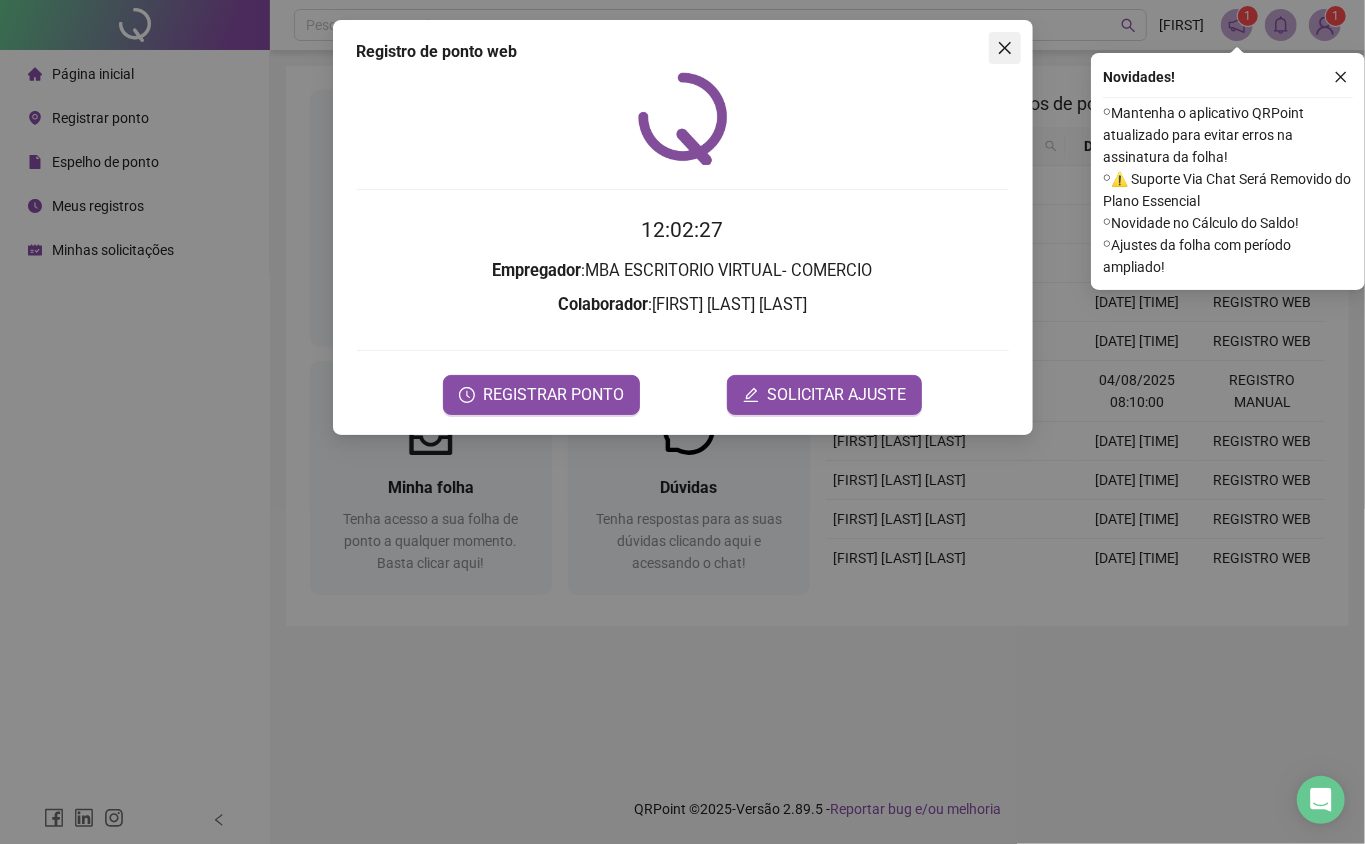 click 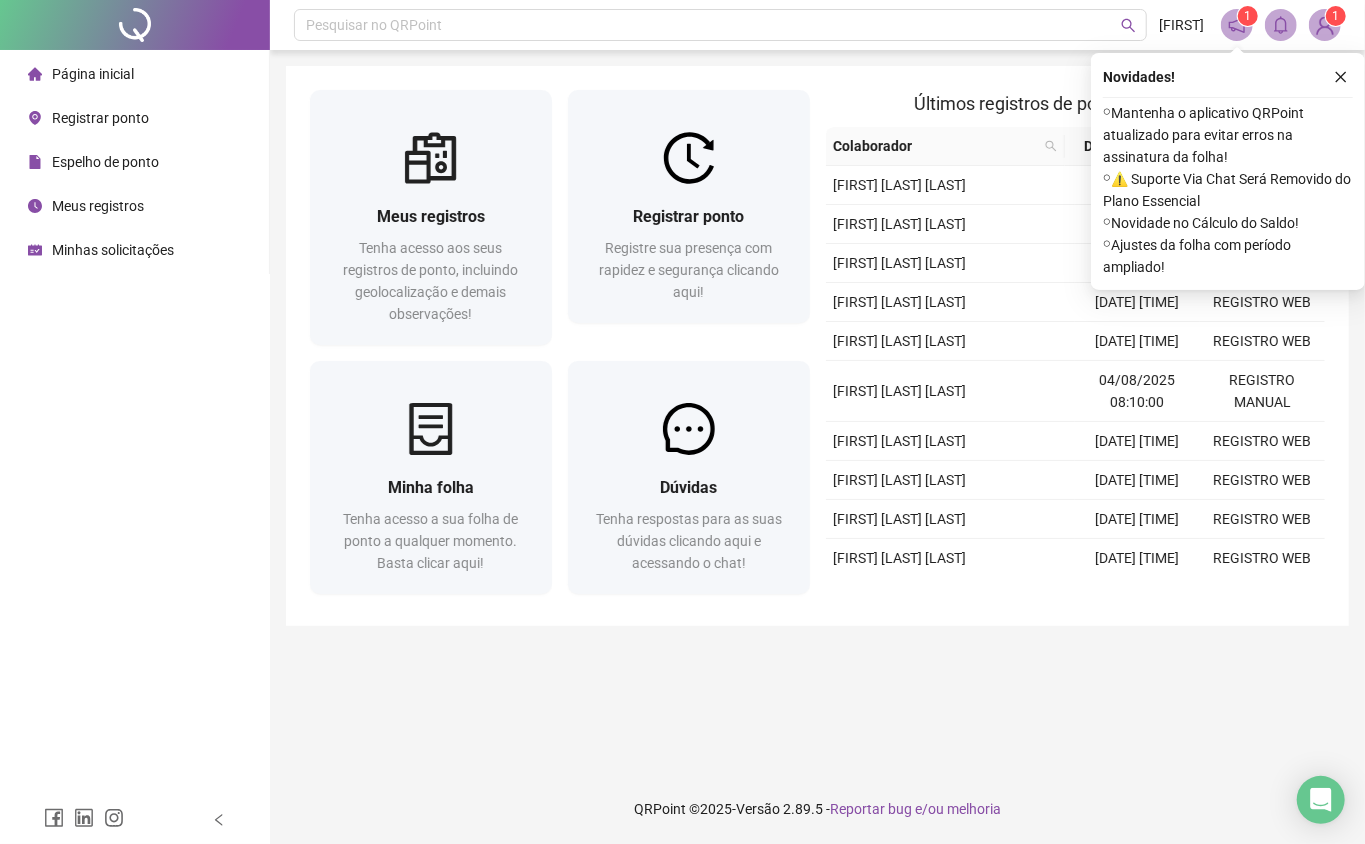 click on "Meus registros" at bounding box center [98, 206] 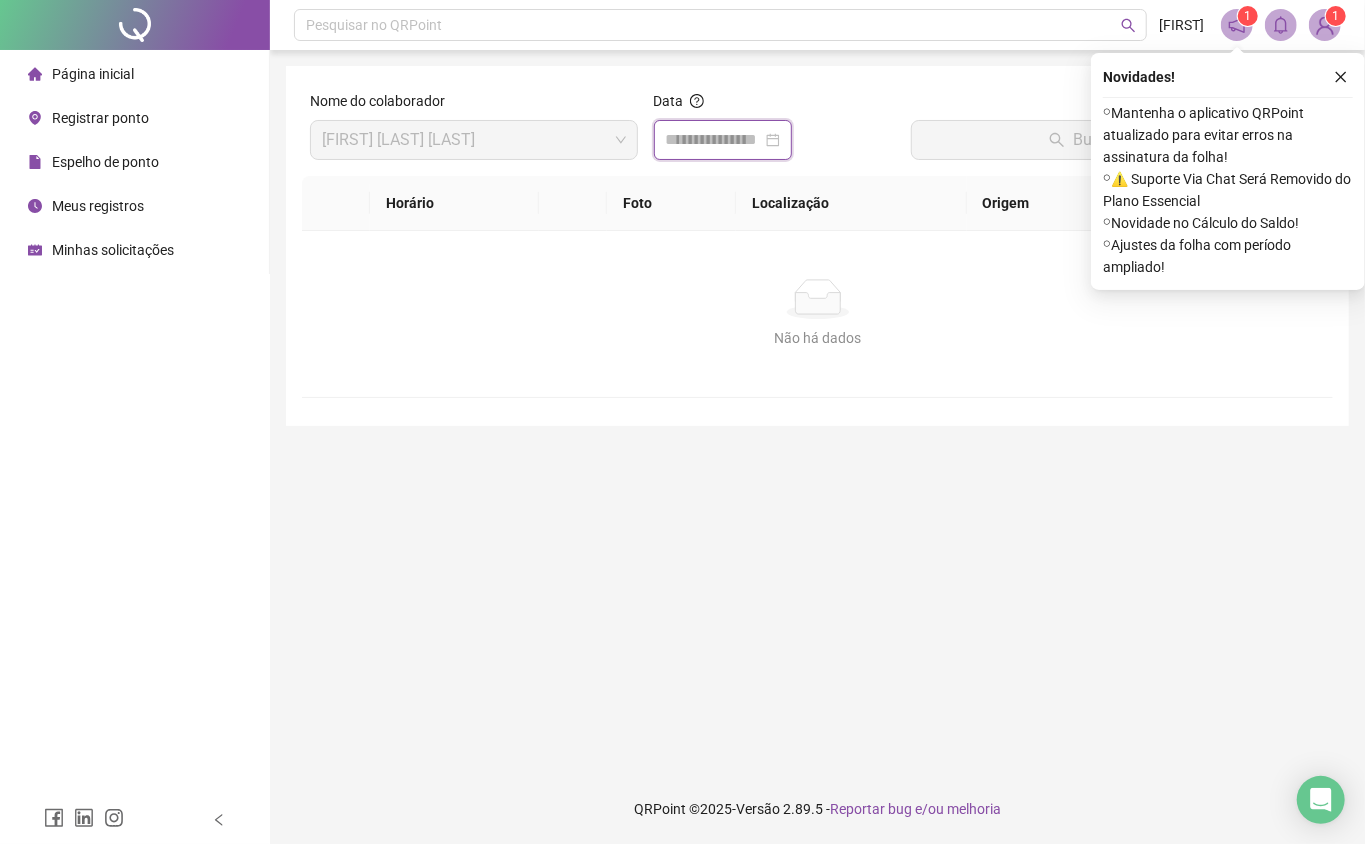 click at bounding box center (714, 140) 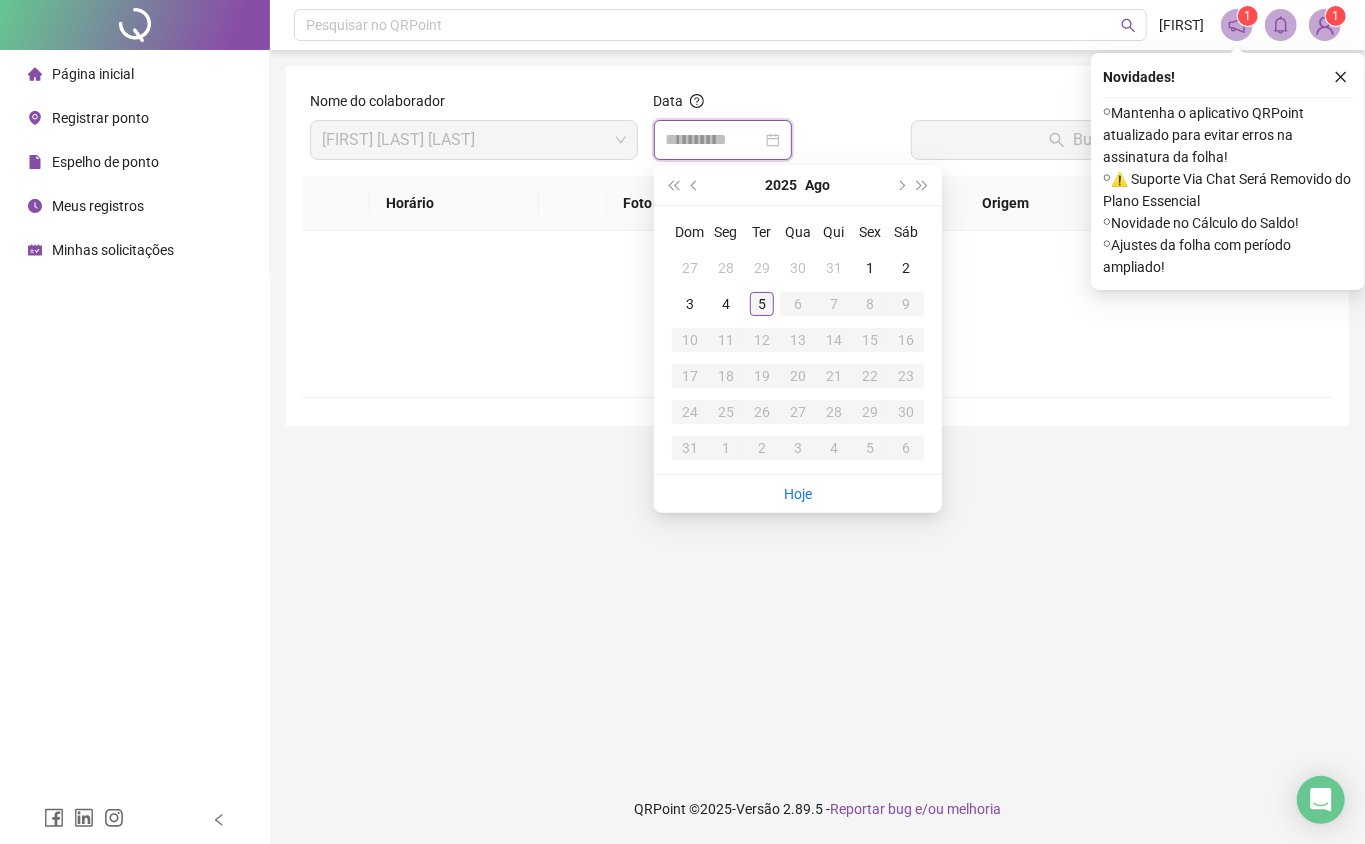 type on "**********" 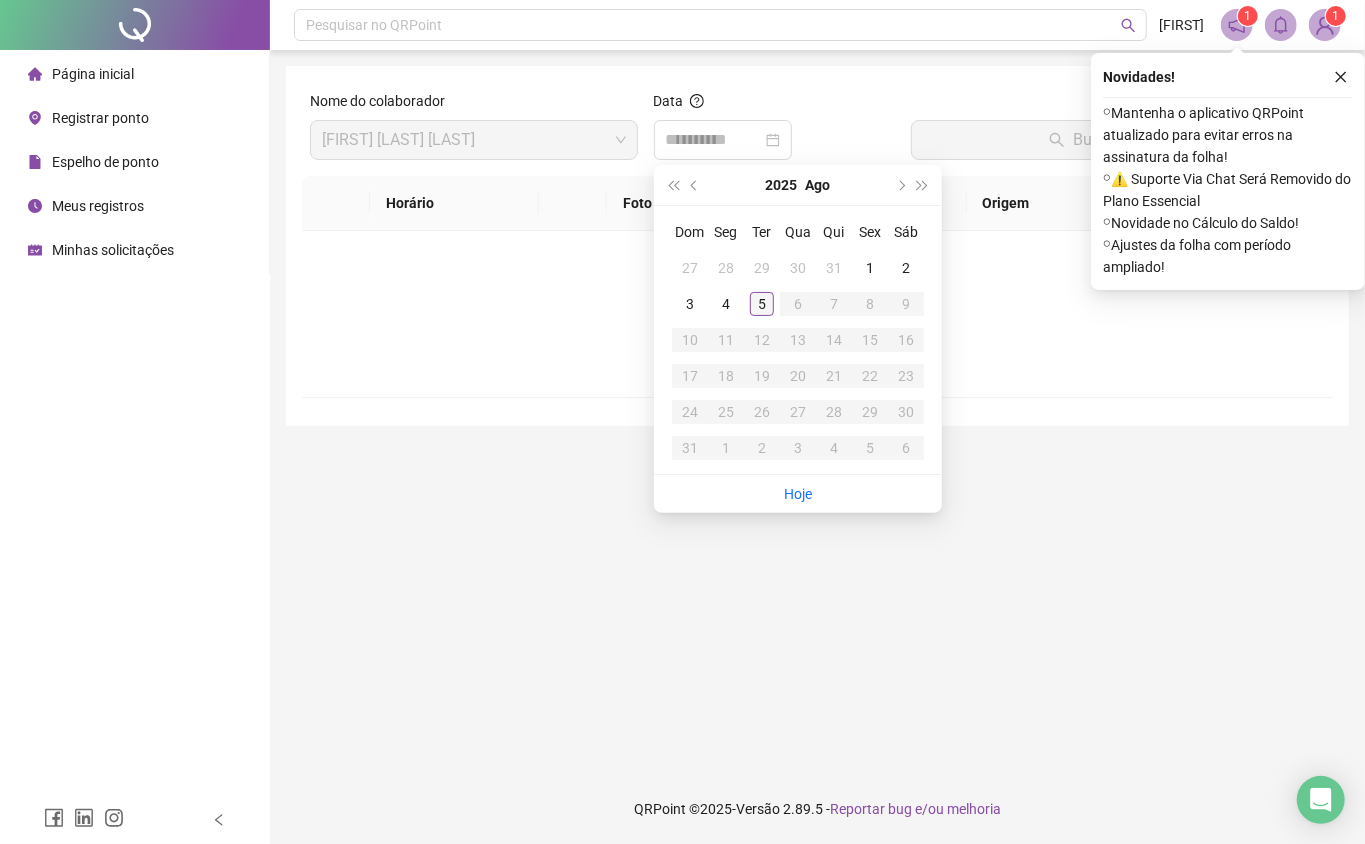 click on "5" at bounding box center (762, 304) 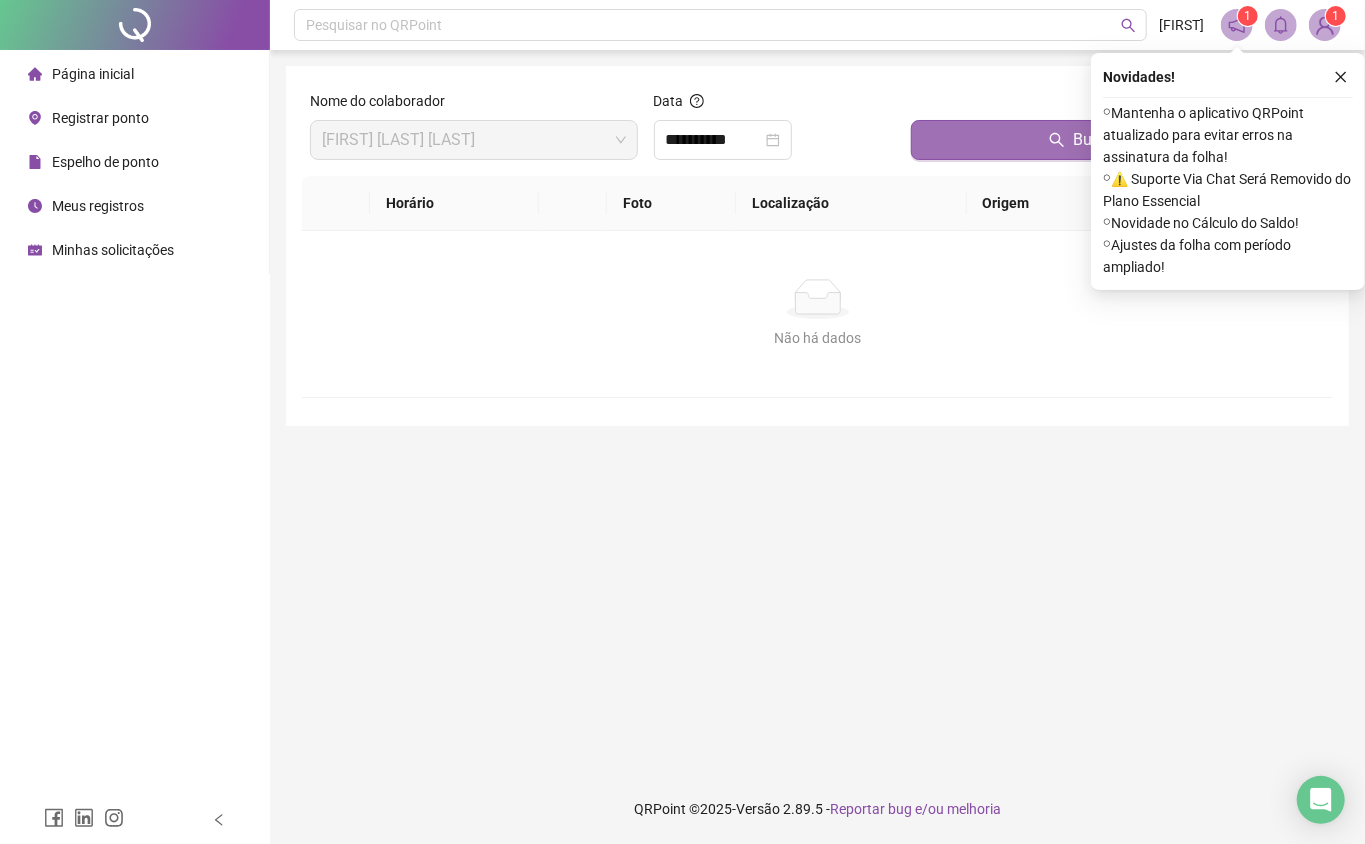 click on "Buscar registros" at bounding box center [1118, 140] 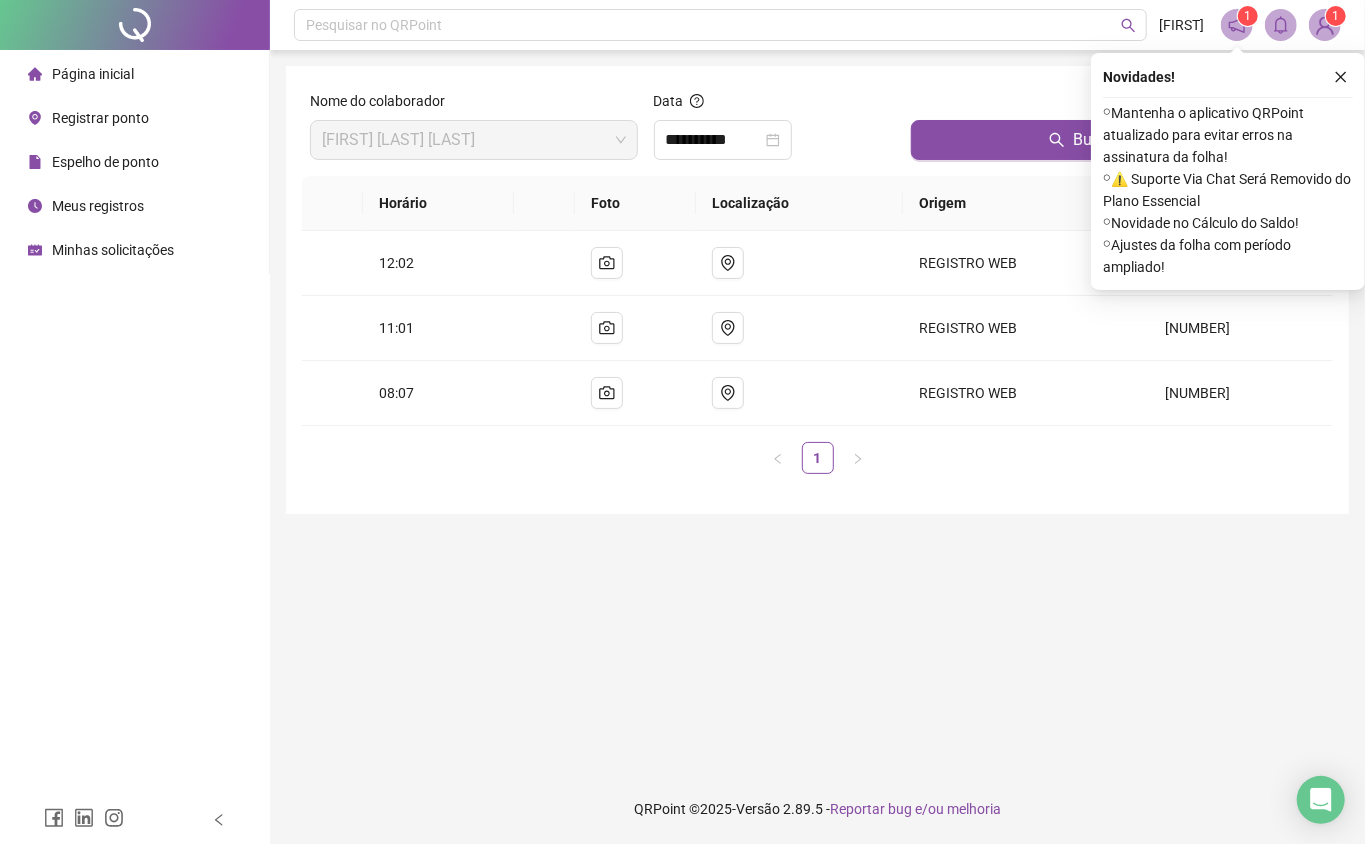 click at bounding box center (1325, 25) 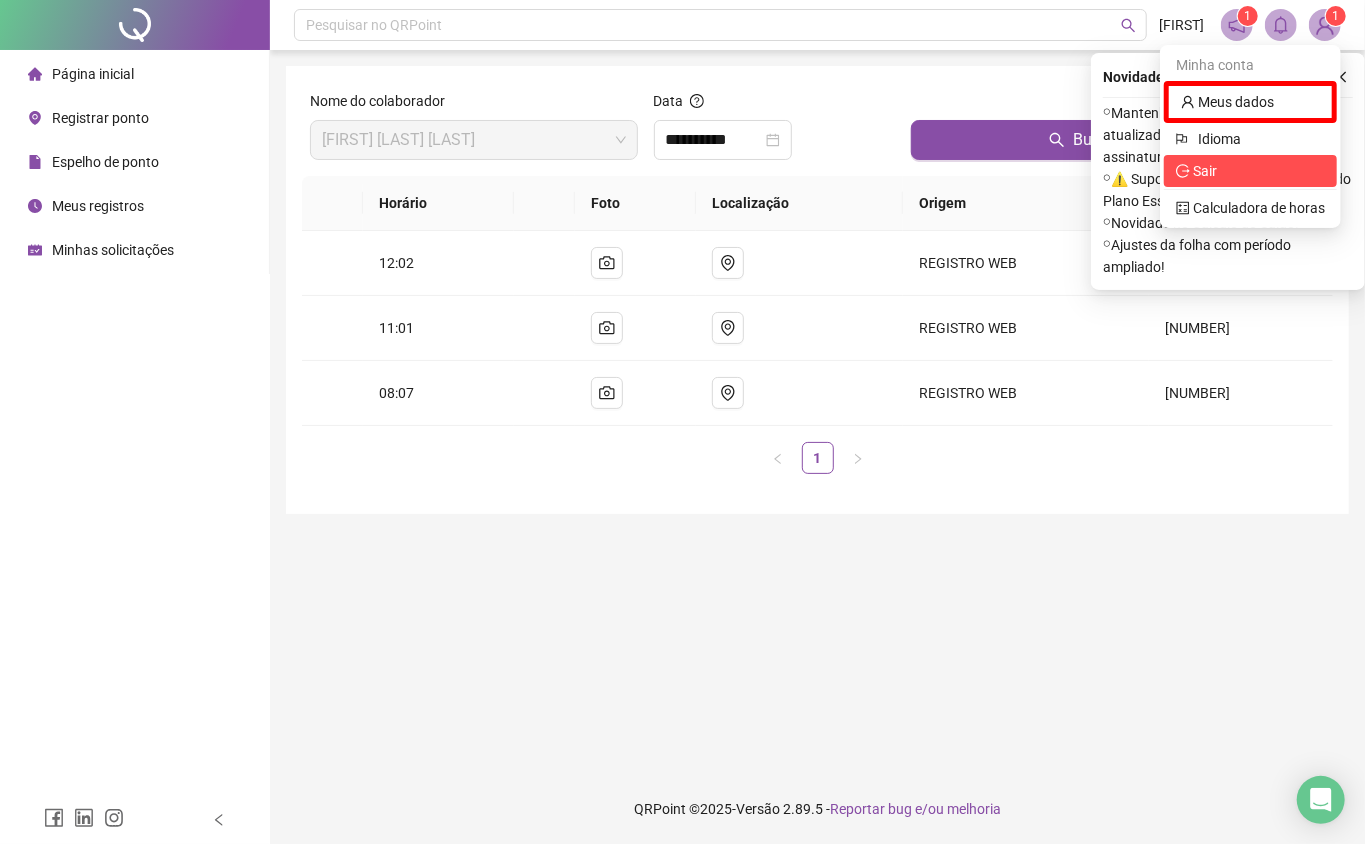 click on "Sair" at bounding box center (1205, 171) 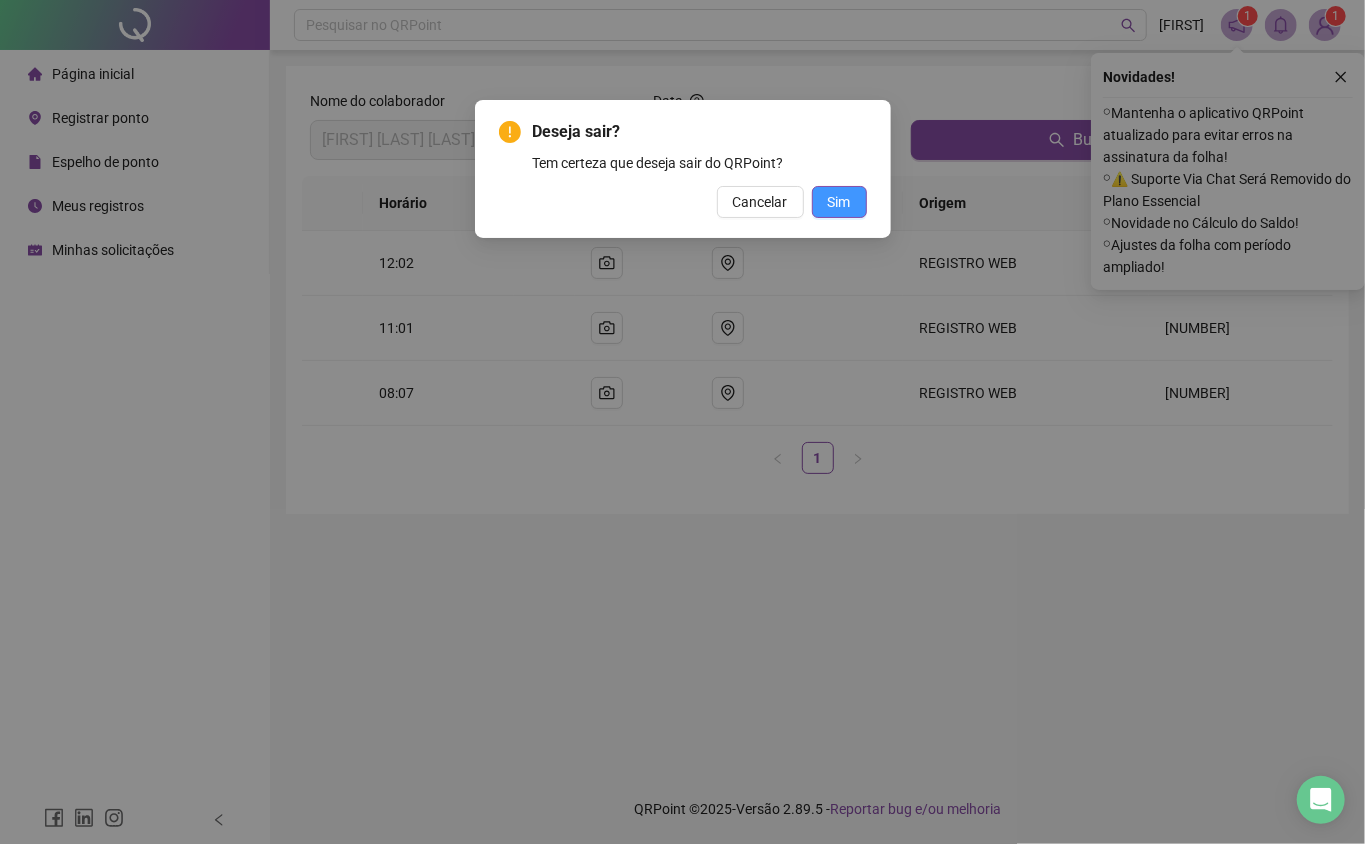 click on "Sim" at bounding box center (839, 202) 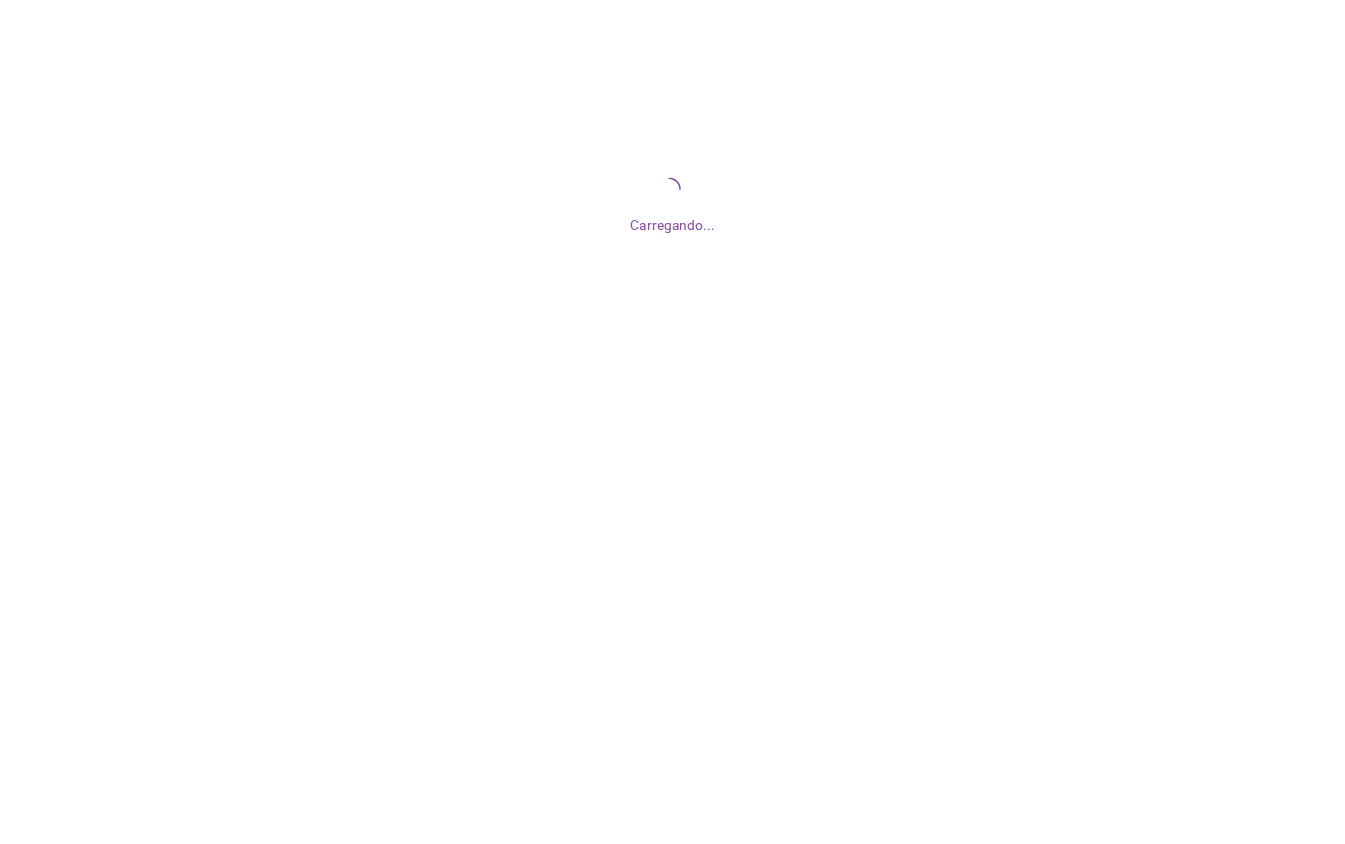 scroll, scrollTop: 0, scrollLeft: 0, axis: both 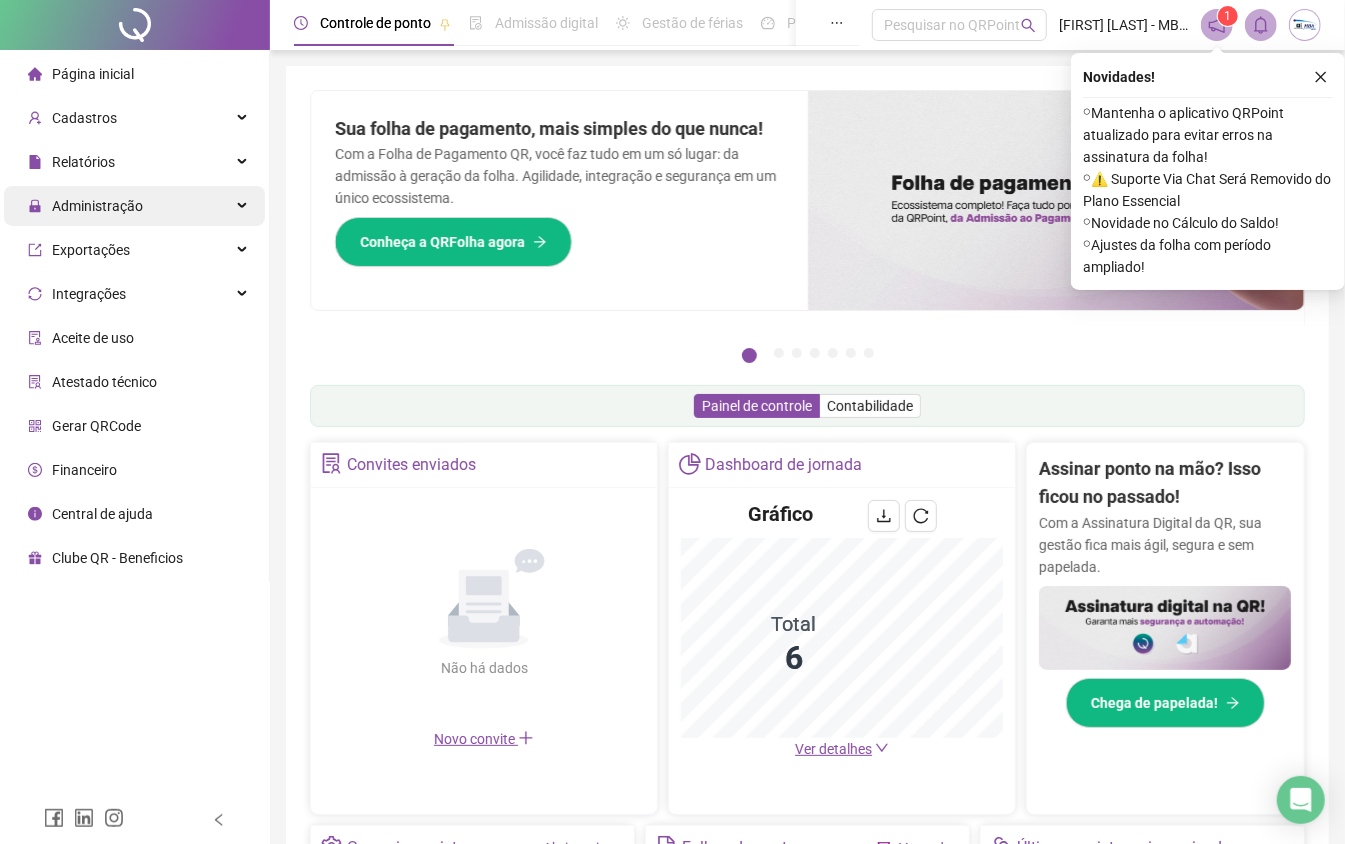 click on "Administração" at bounding box center (85, 206) 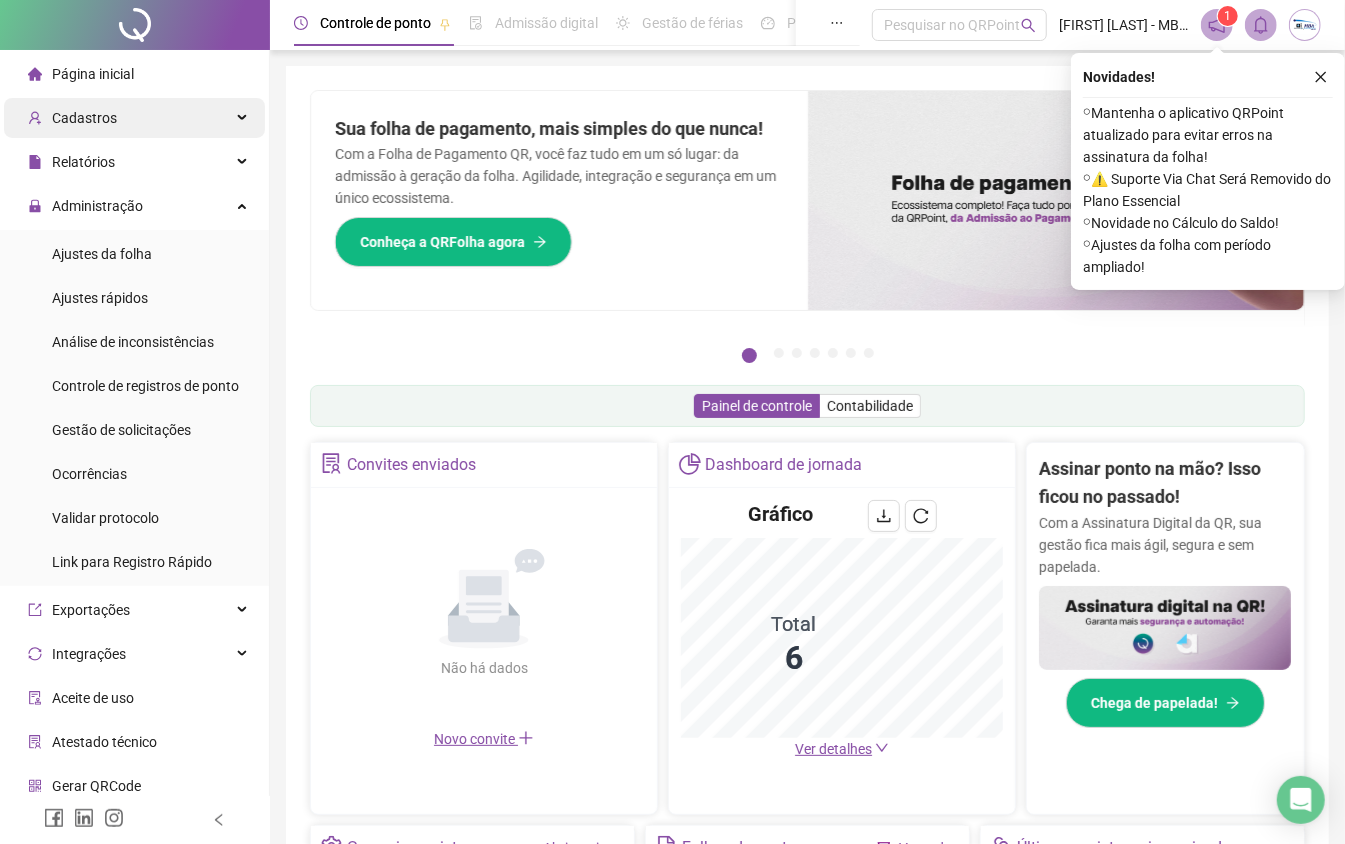click on "Cadastros" at bounding box center (84, 118) 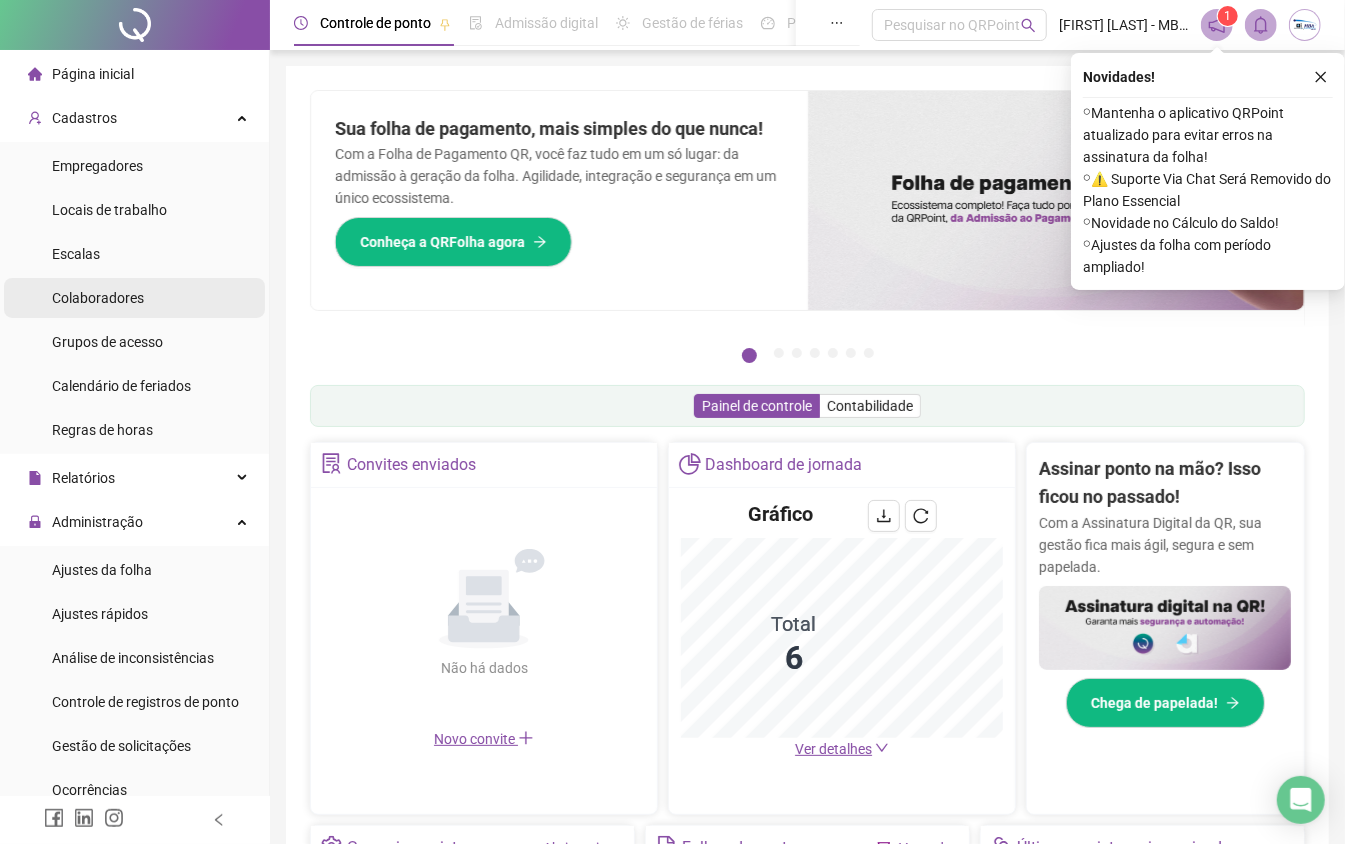 click on "Colaboradores" at bounding box center (98, 298) 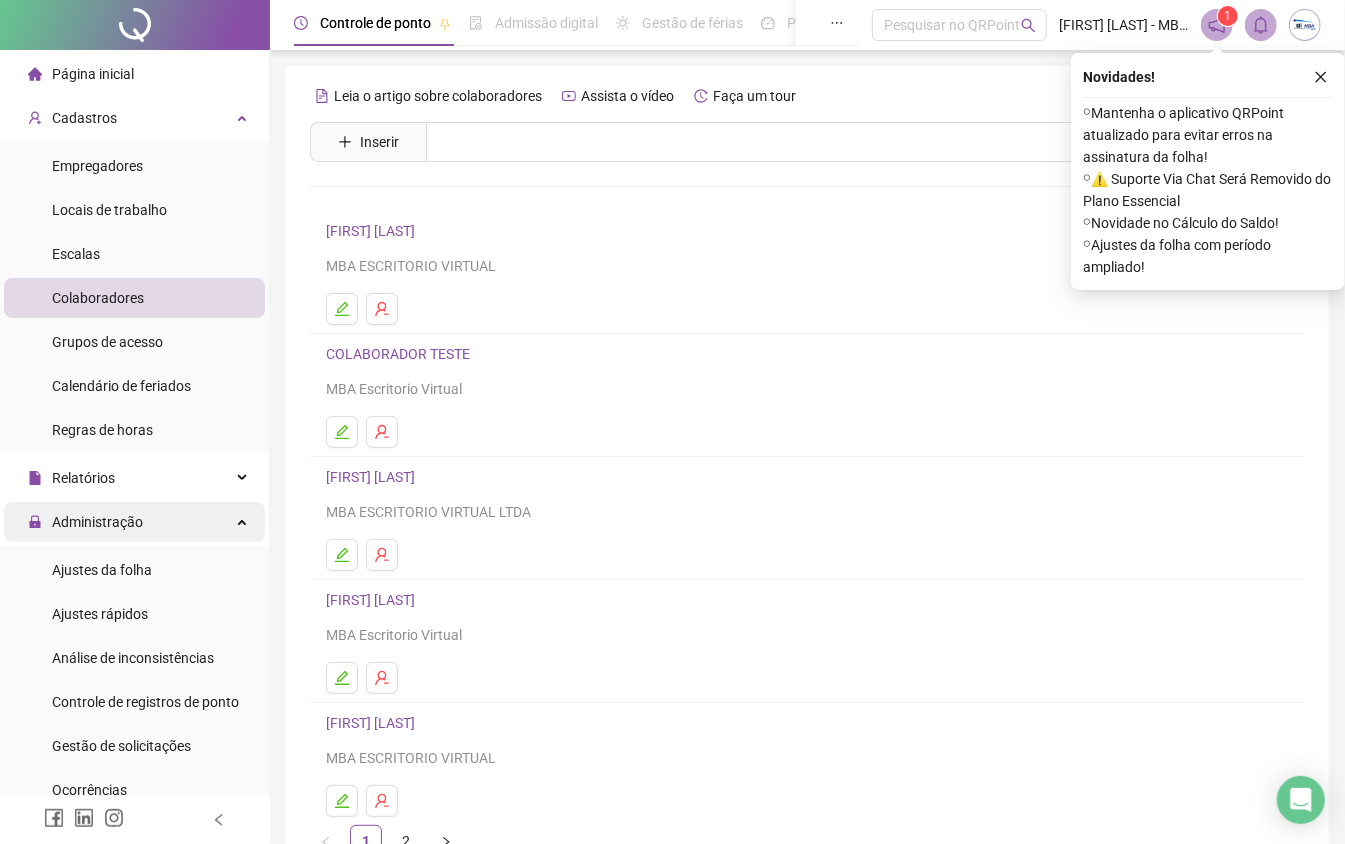 click on "Administração" at bounding box center (97, 522) 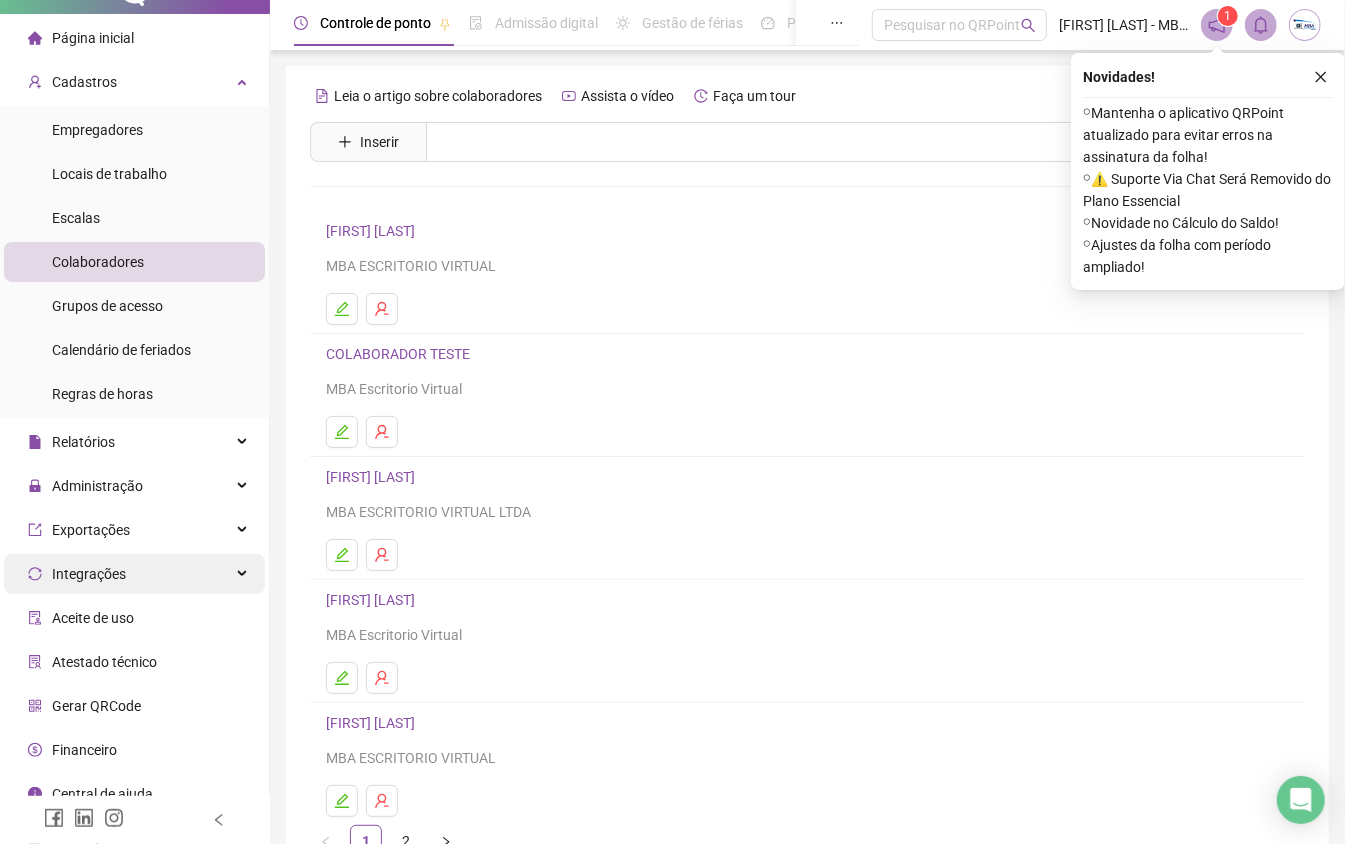 scroll, scrollTop: 54, scrollLeft: 0, axis: vertical 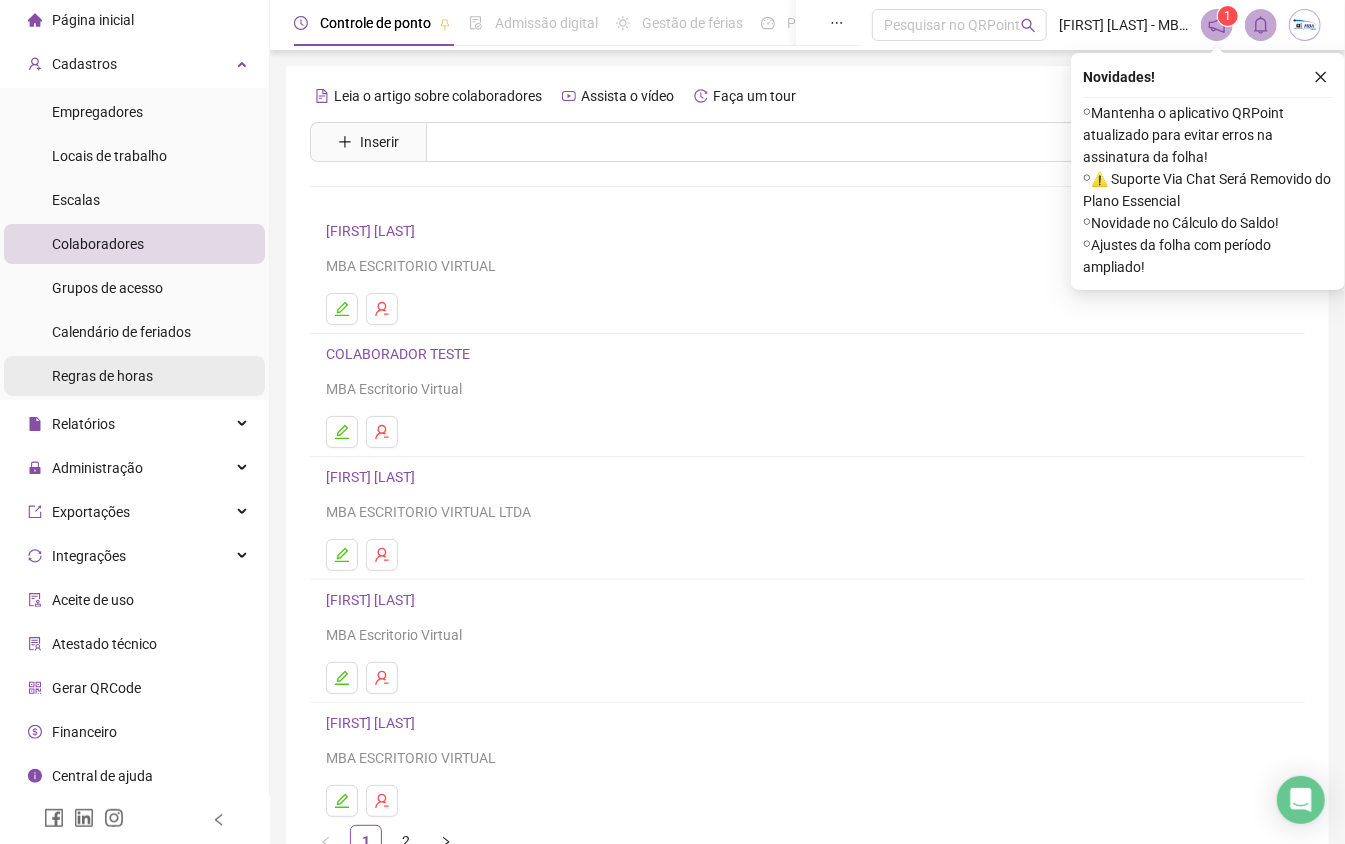 click on "Regras de horas" at bounding box center [134, 376] 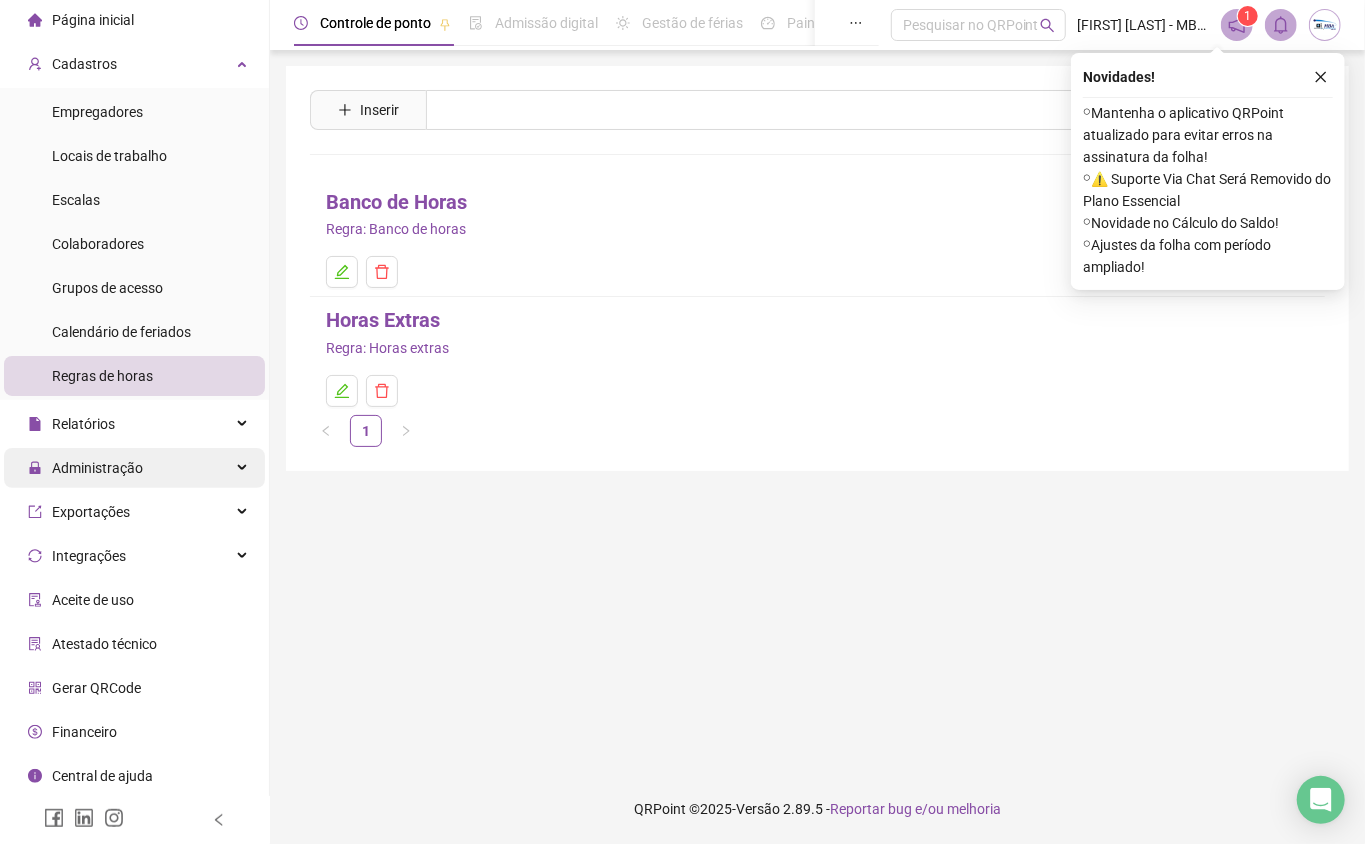 click on "Administração" at bounding box center (97, 468) 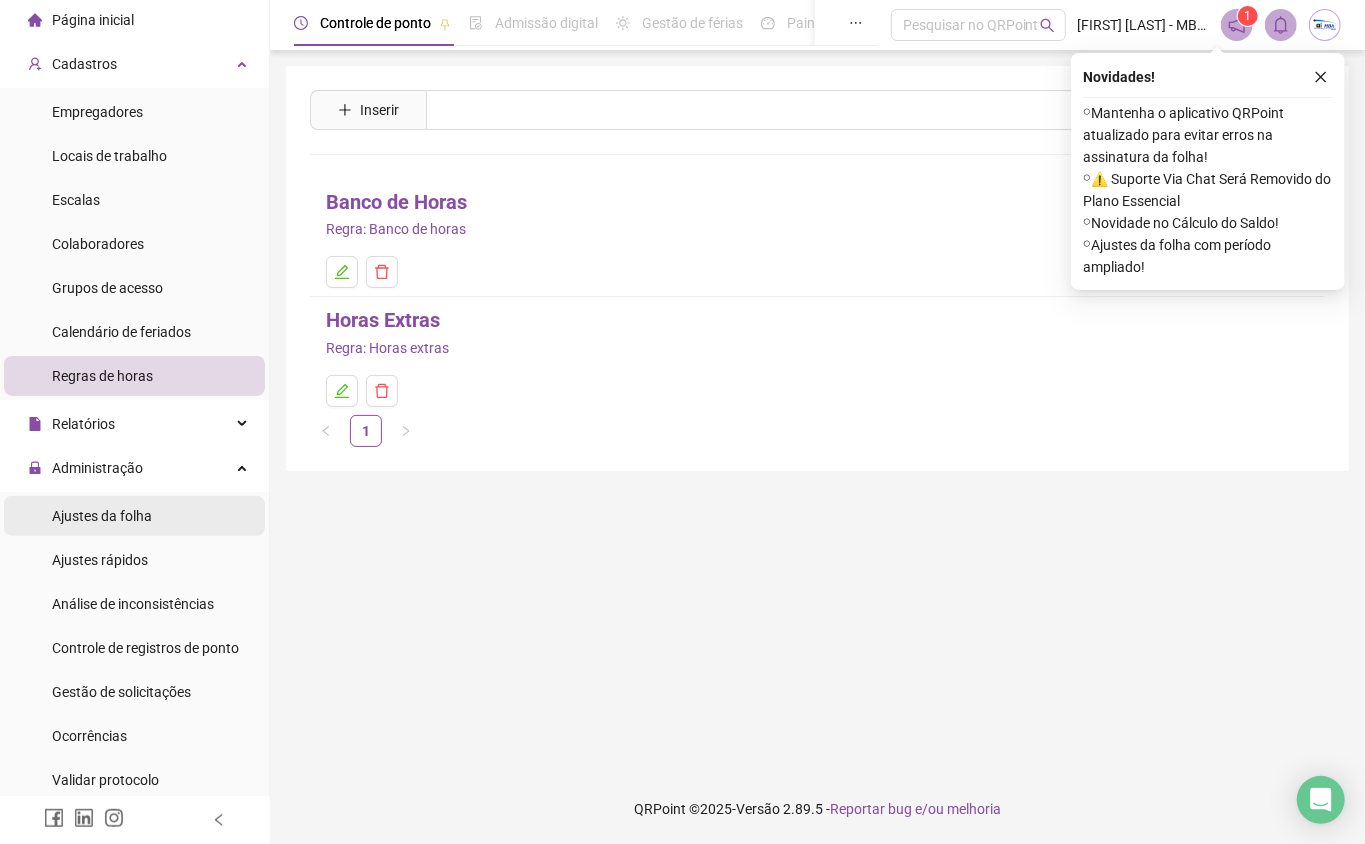 click on "Ajustes da folha" at bounding box center (102, 516) 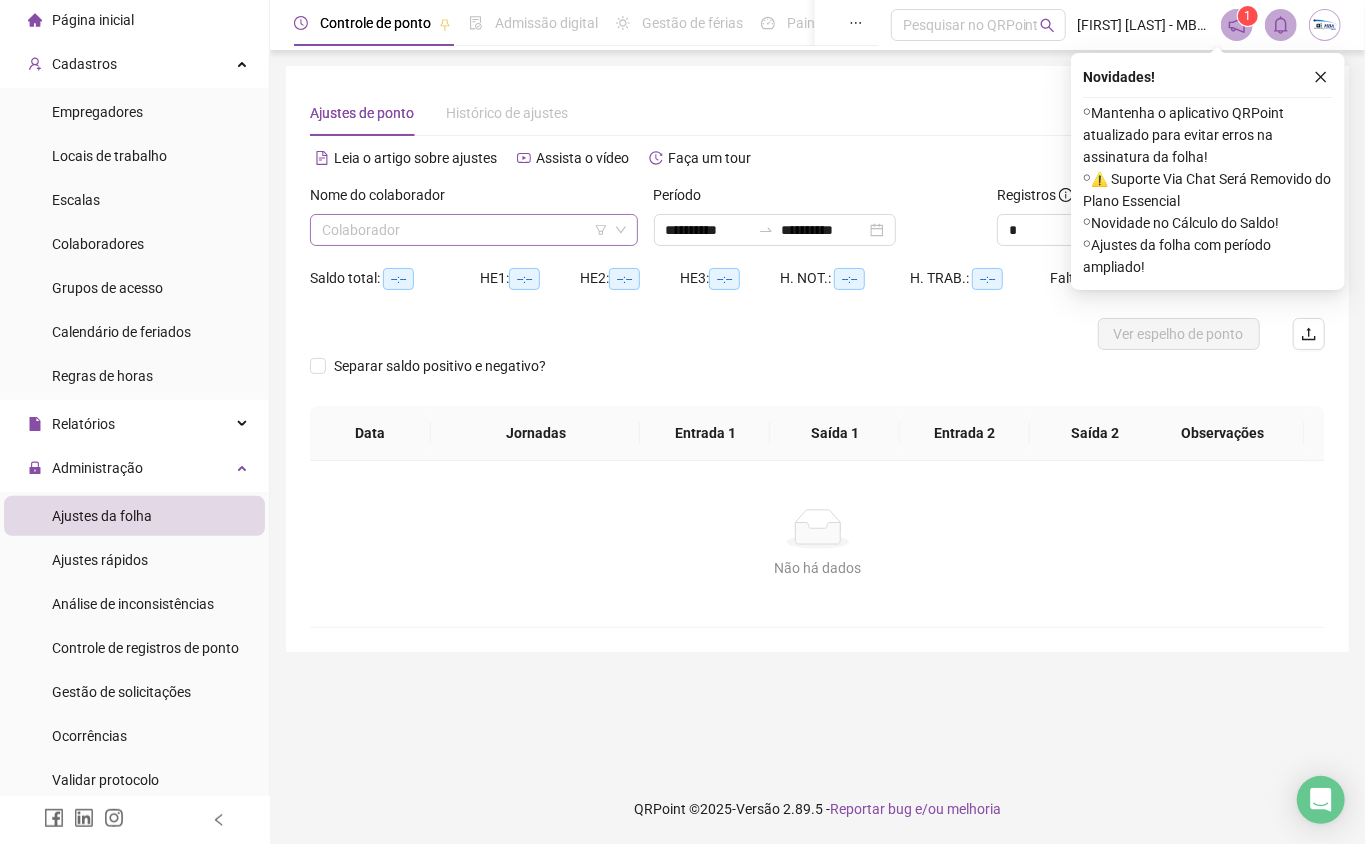 click at bounding box center [465, 230] 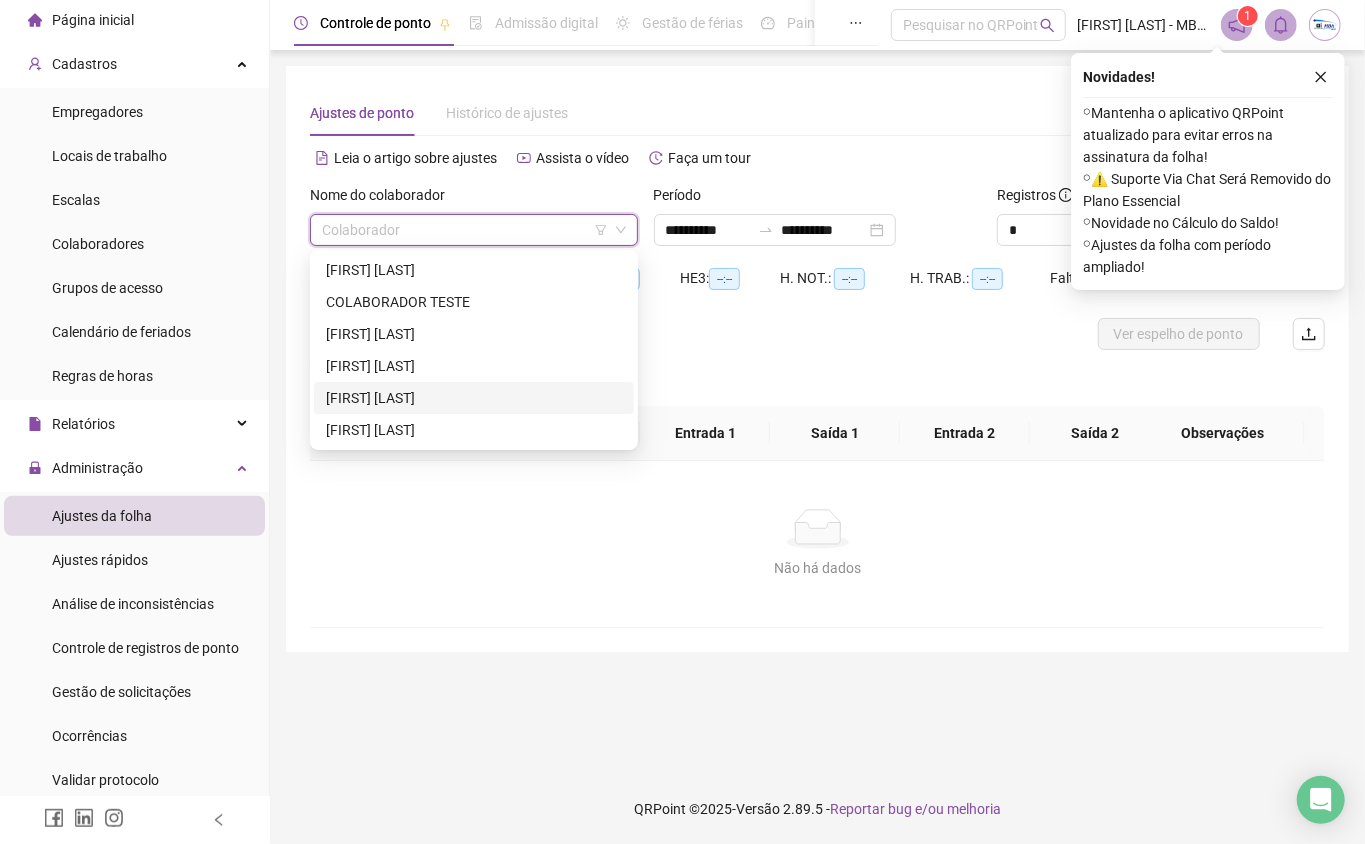 click on "[FIRST] [LAST] [LAST]" at bounding box center (474, 398) 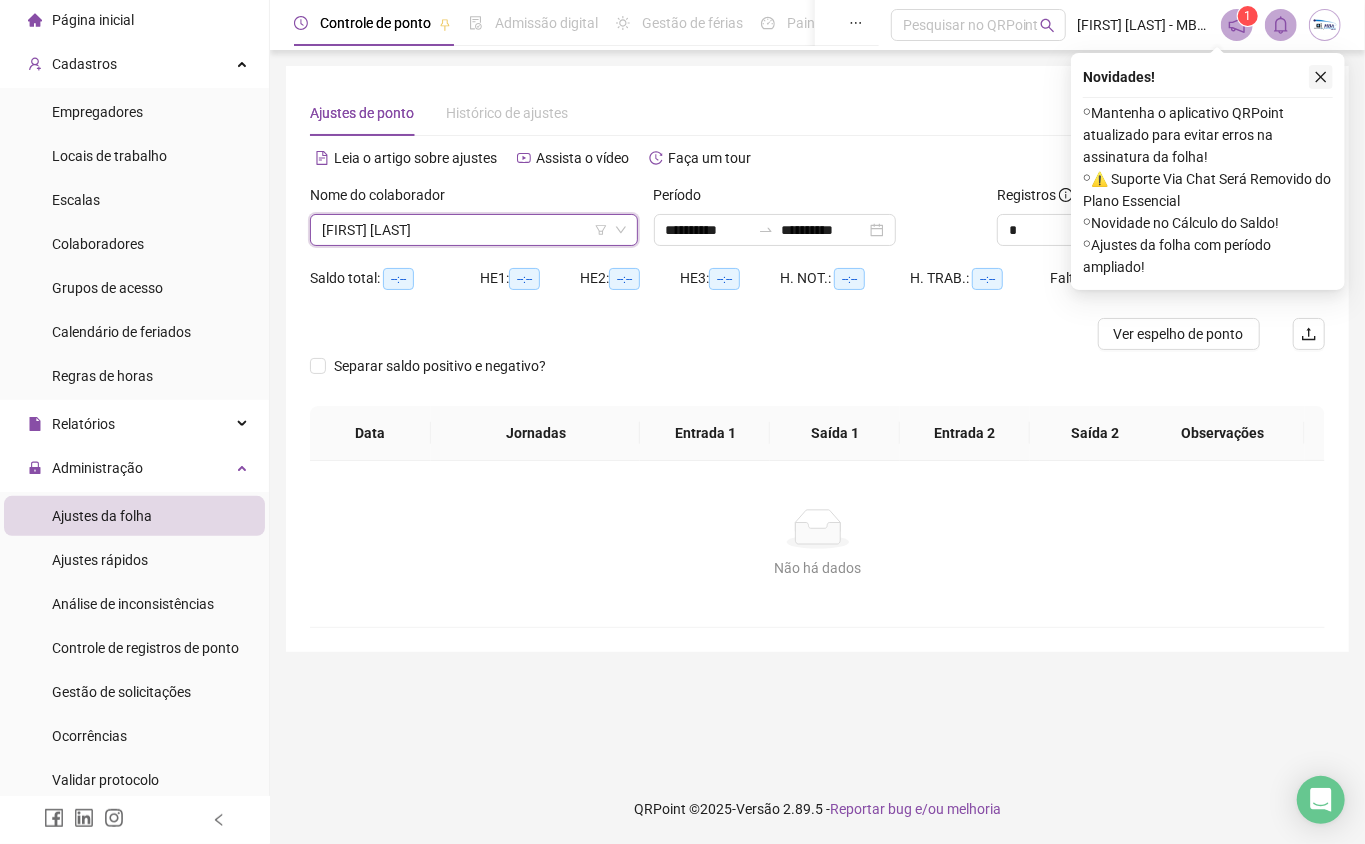 click 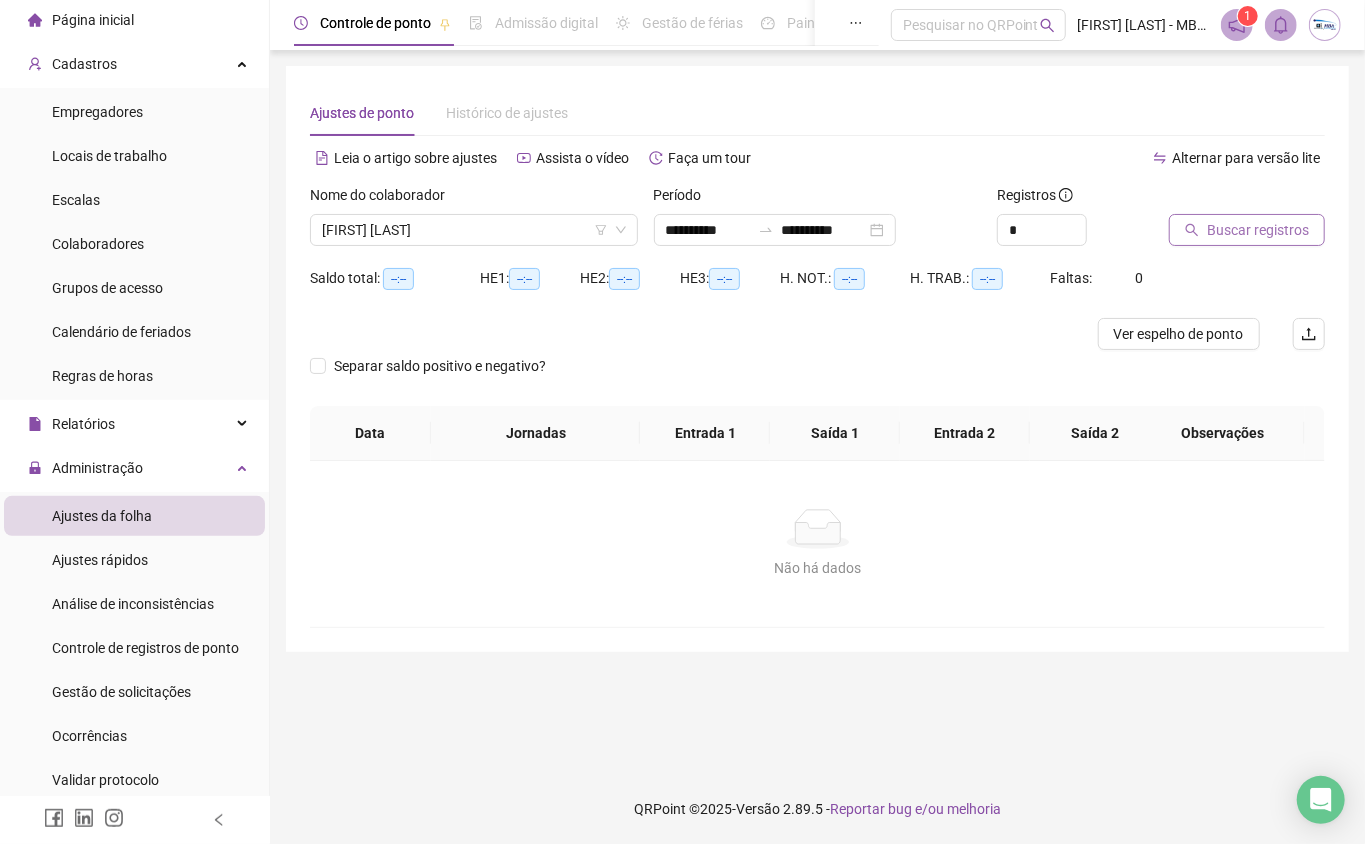 click on "Buscar registros" at bounding box center (1258, 230) 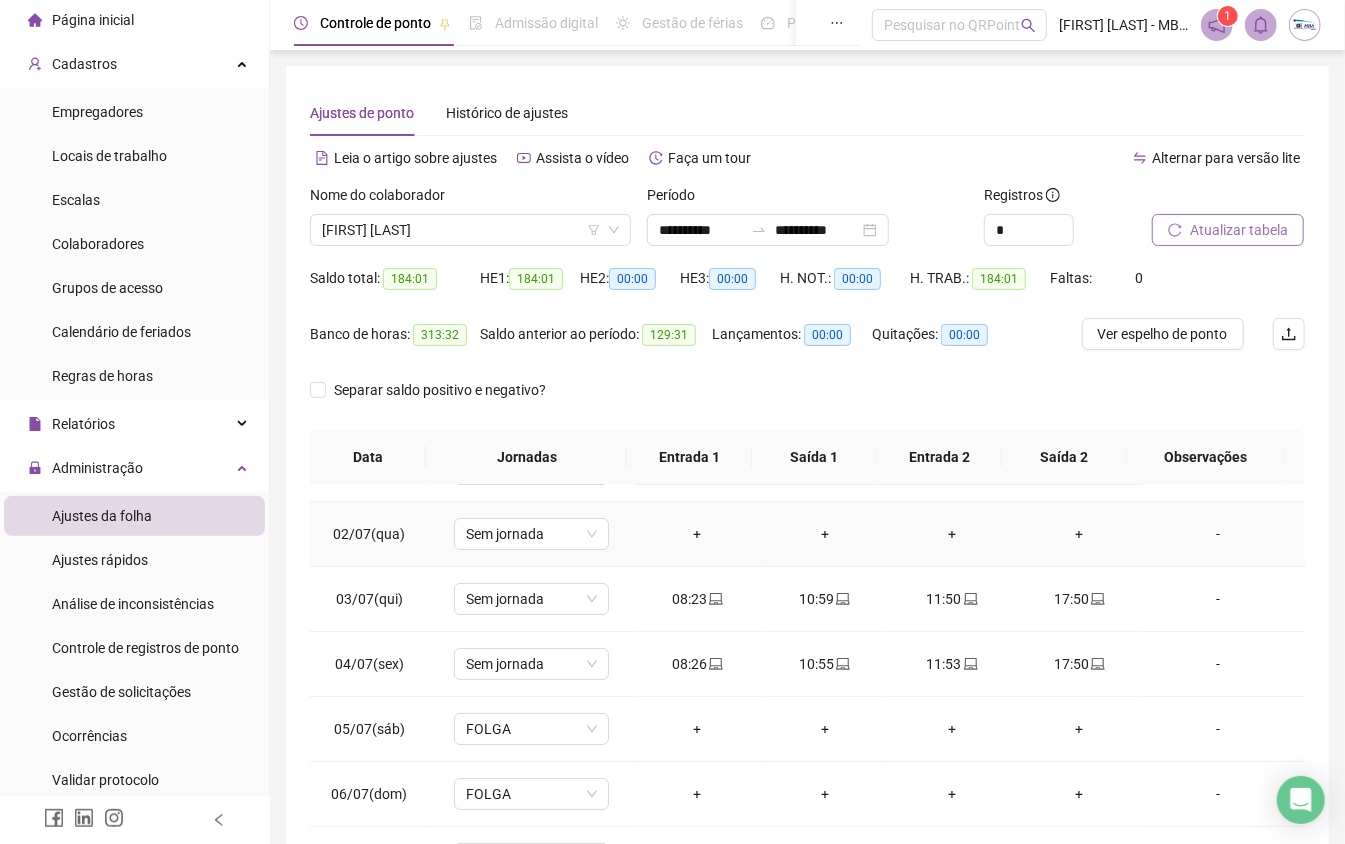 scroll, scrollTop: 0, scrollLeft: 0, axis: both 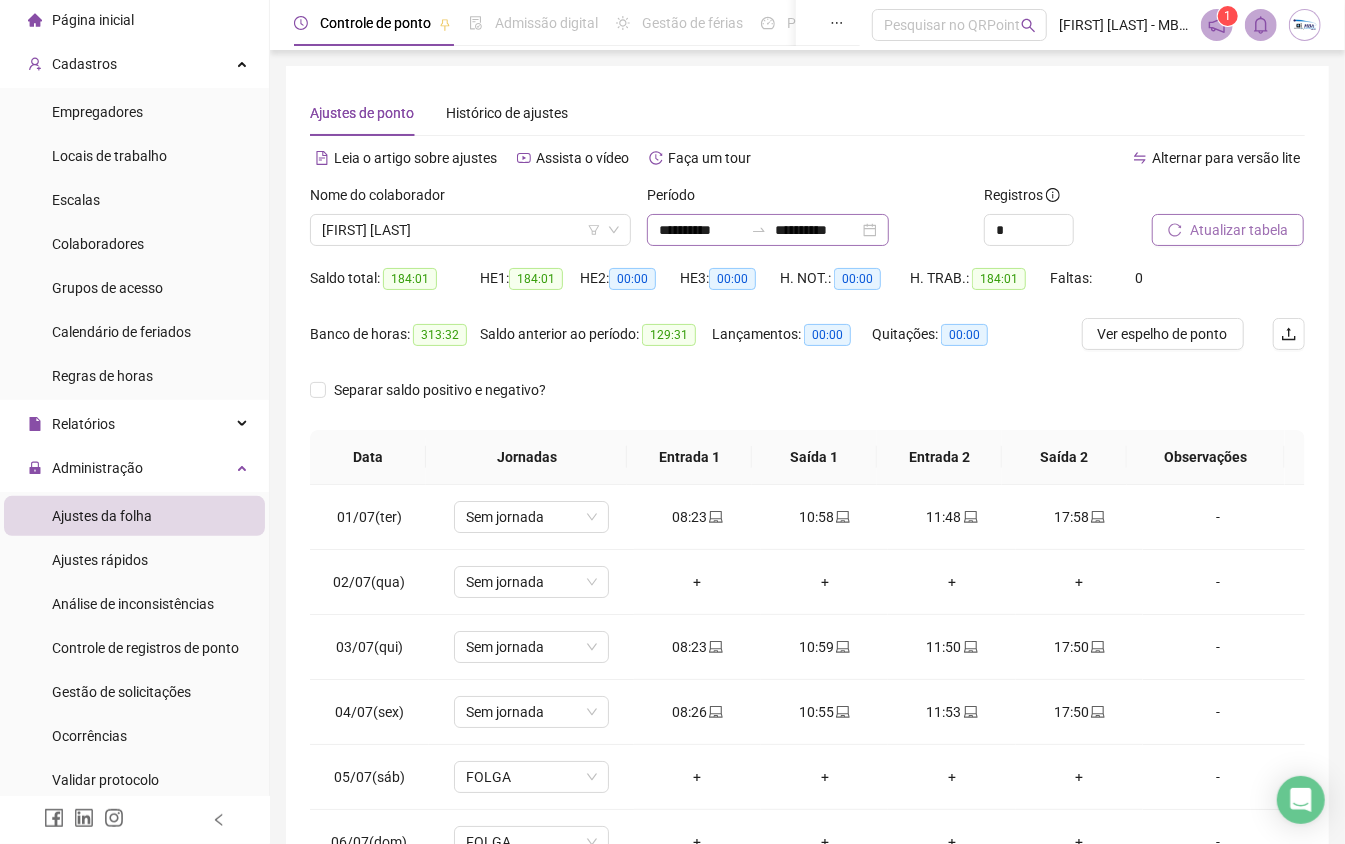 click on "**********" at bounding box center [768, 230] 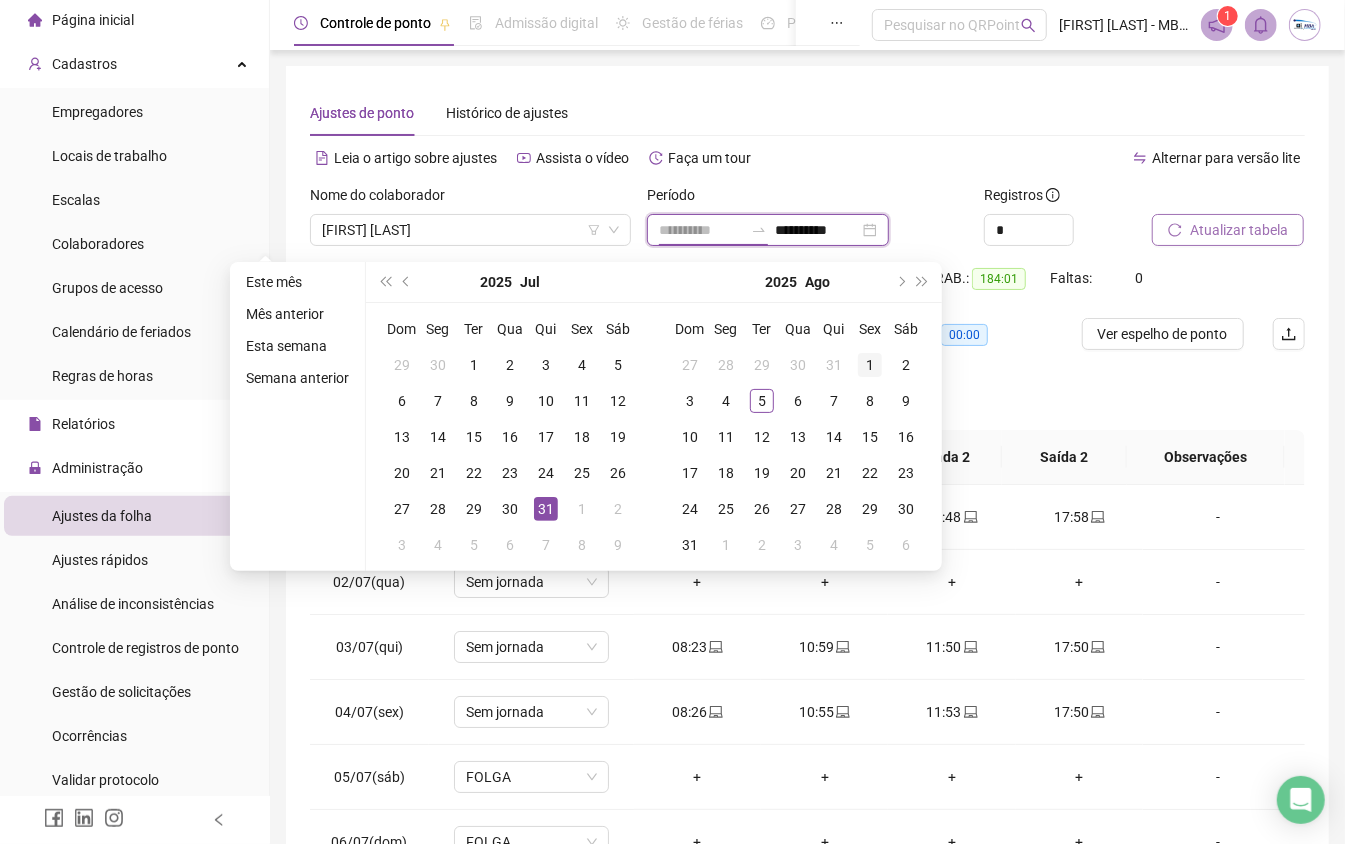 type on "**********" 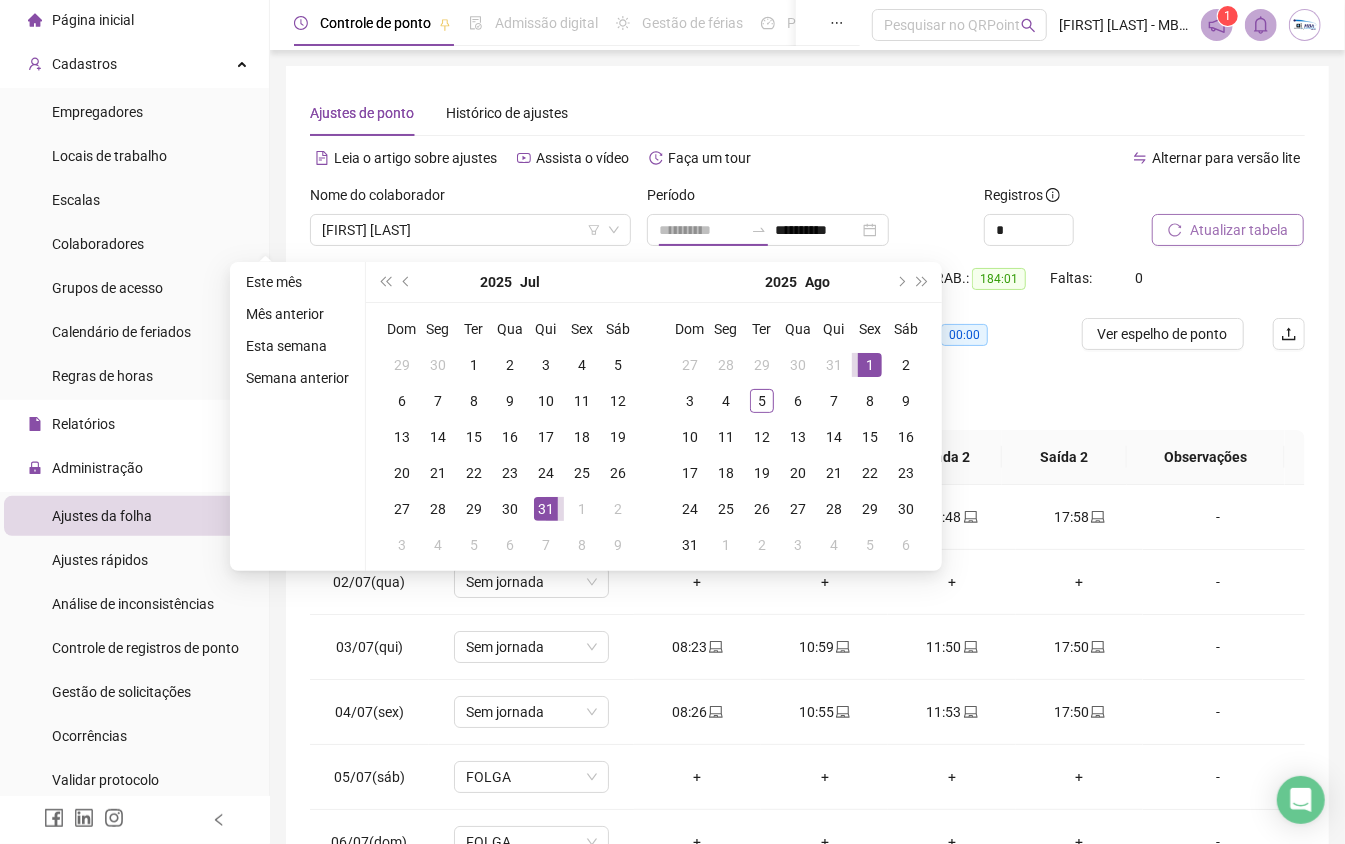 click on "1" at bounding box center (870, 365) 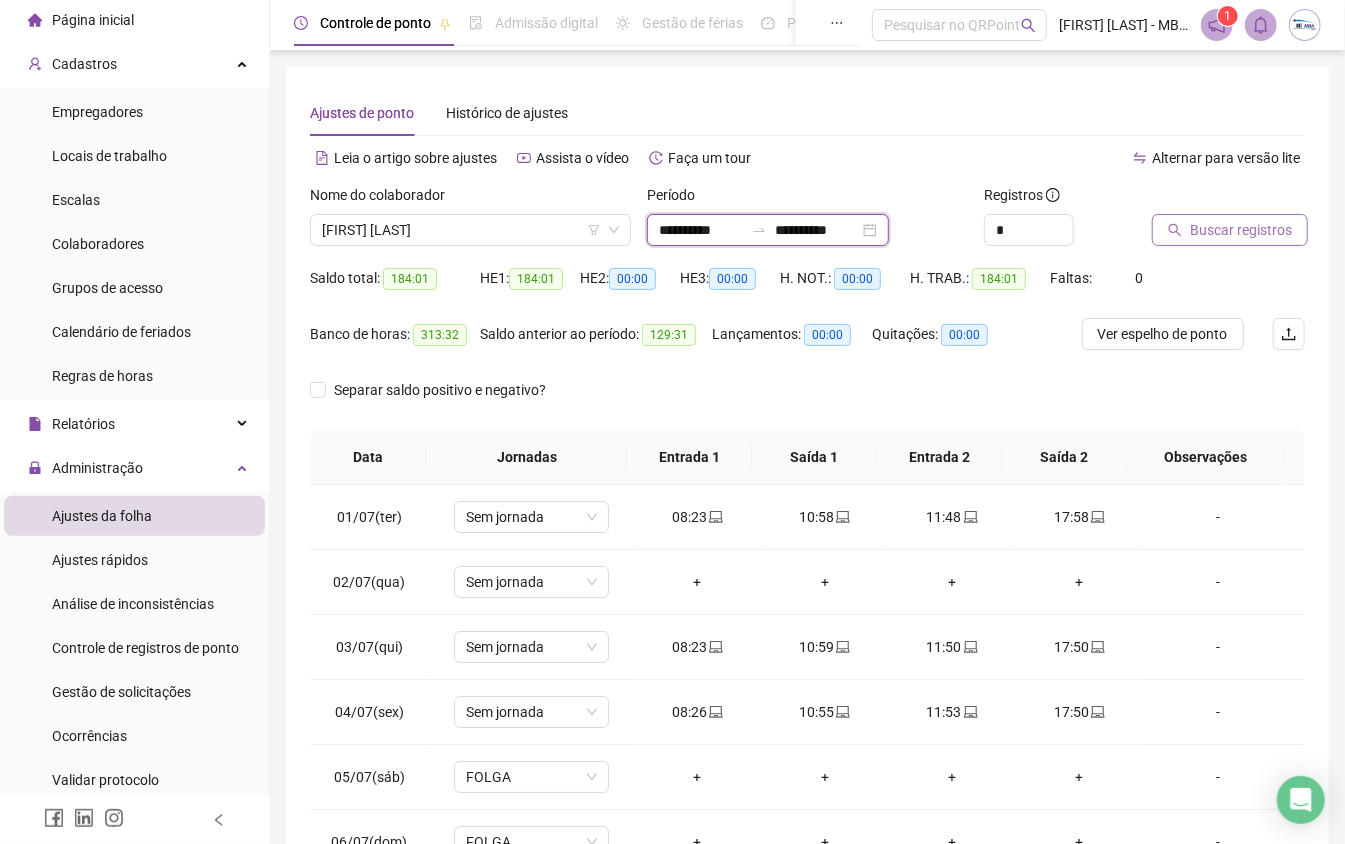 click on "**********" at bounding box center [817, 230] 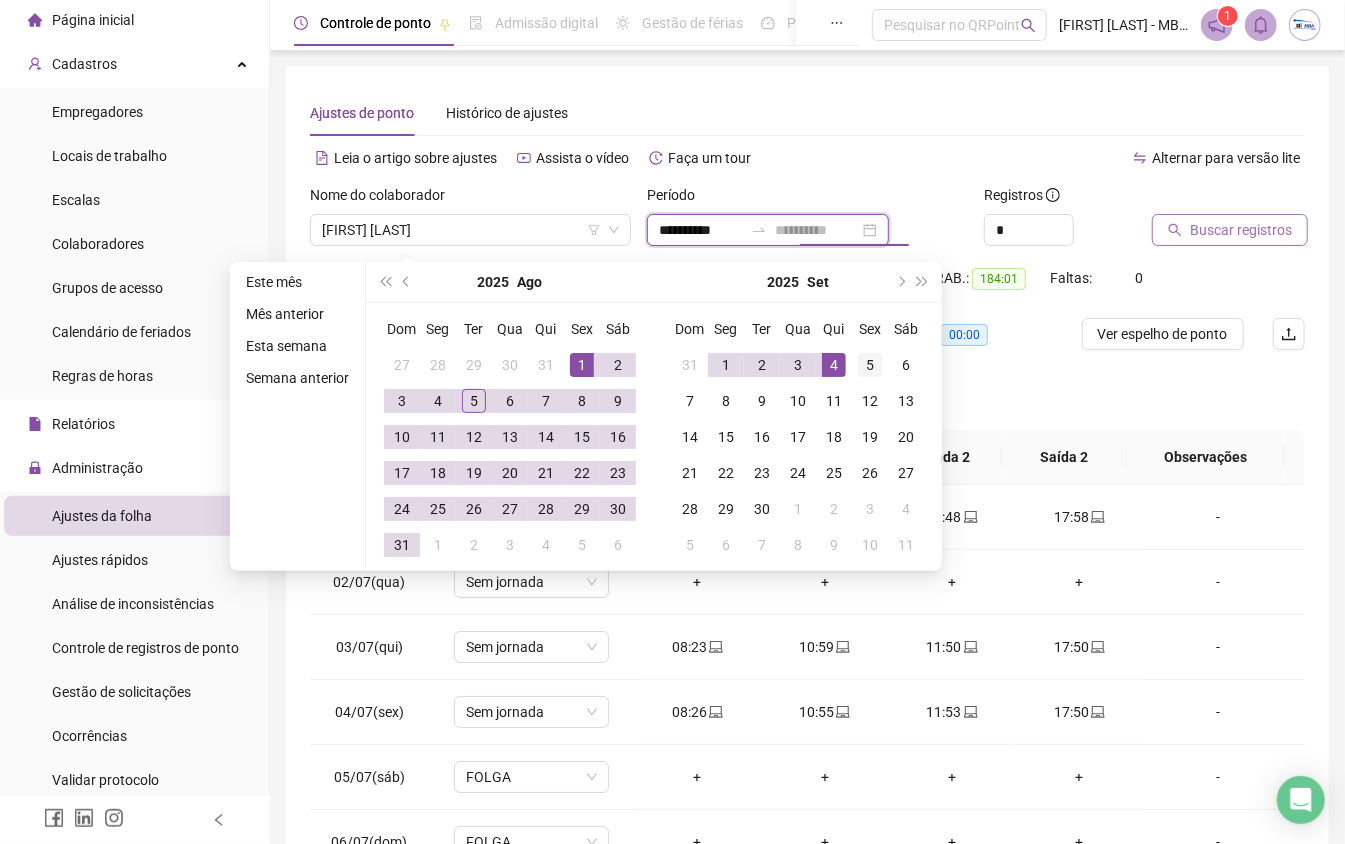 type on "**********" 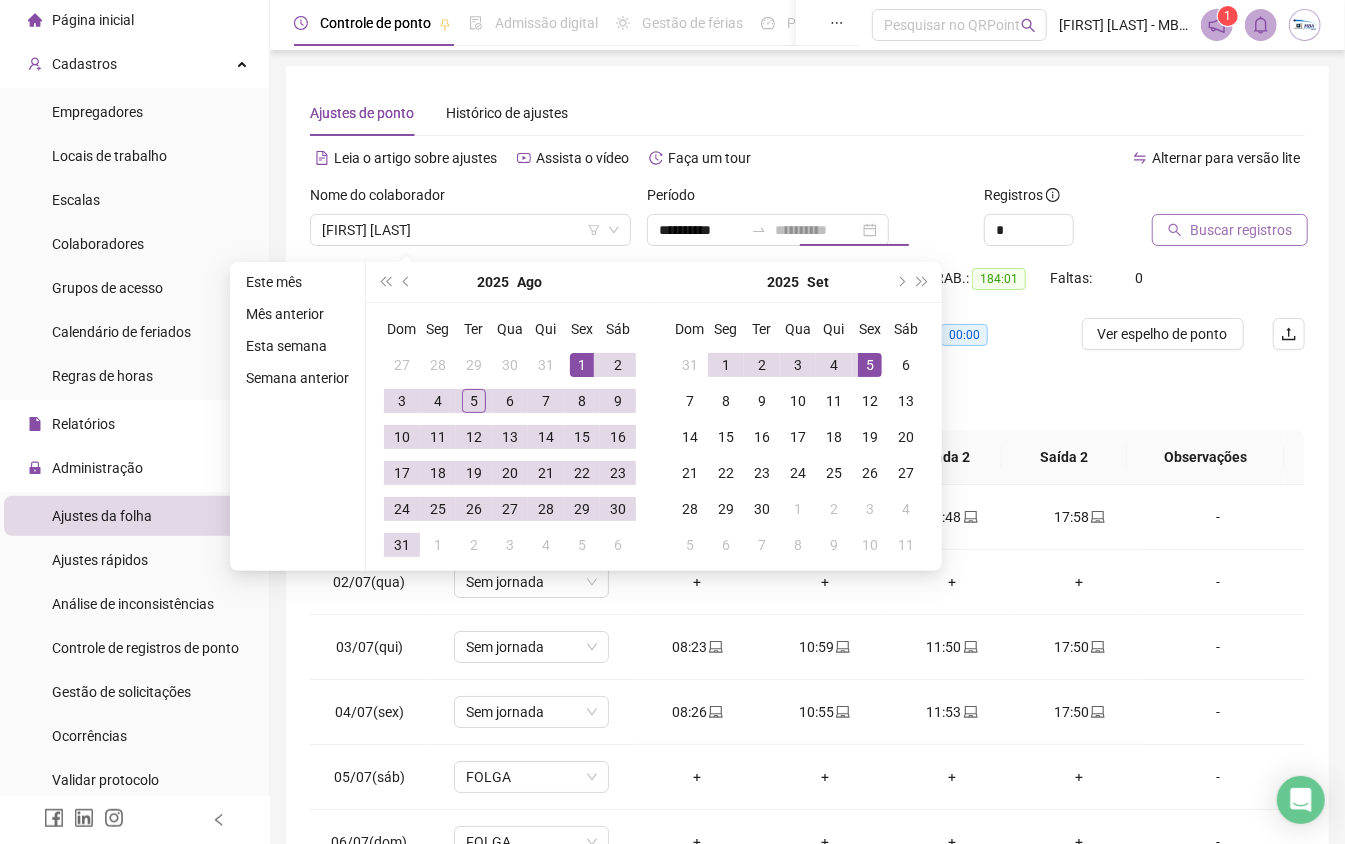 click on "5" at bounding box center [870, 365] 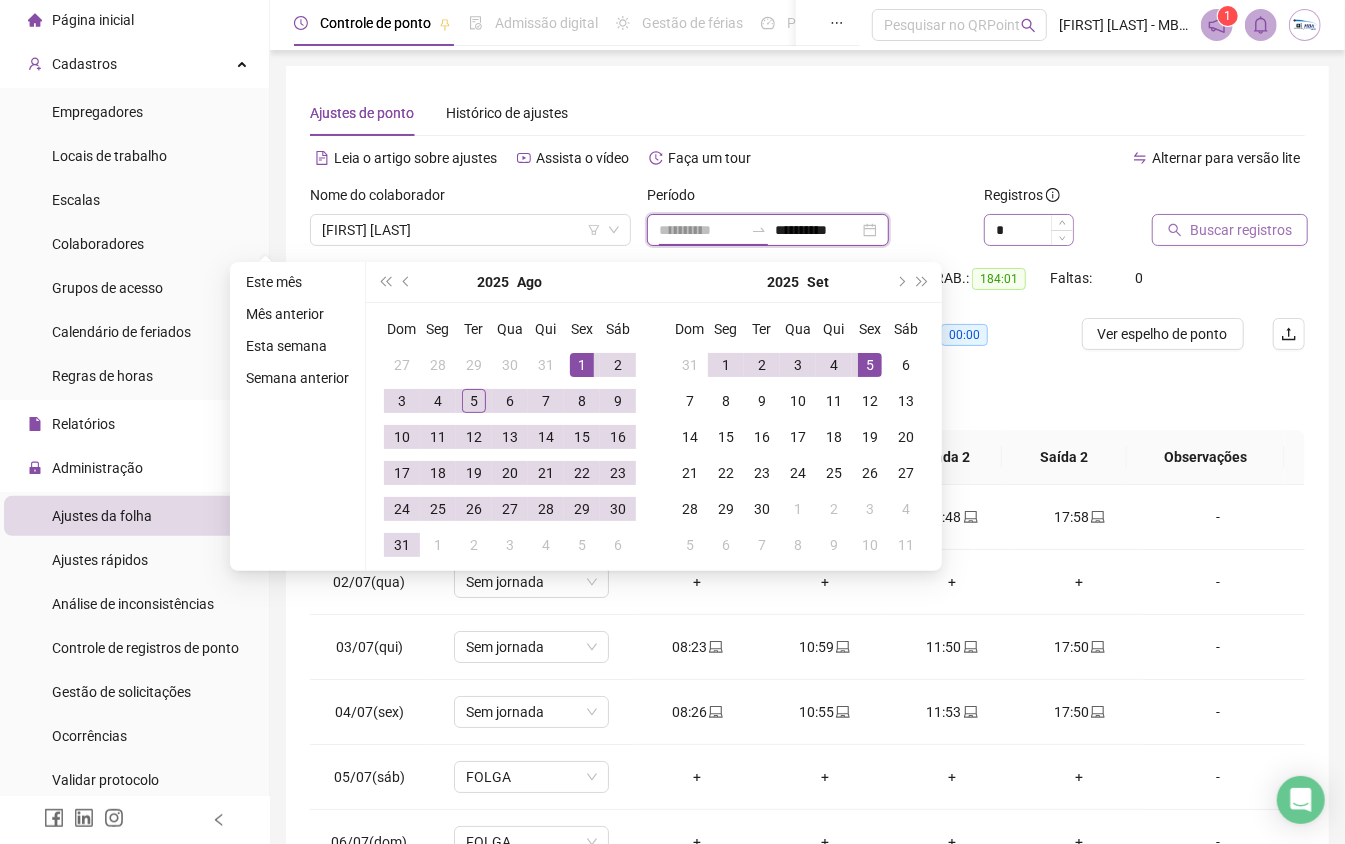 type on "**********" 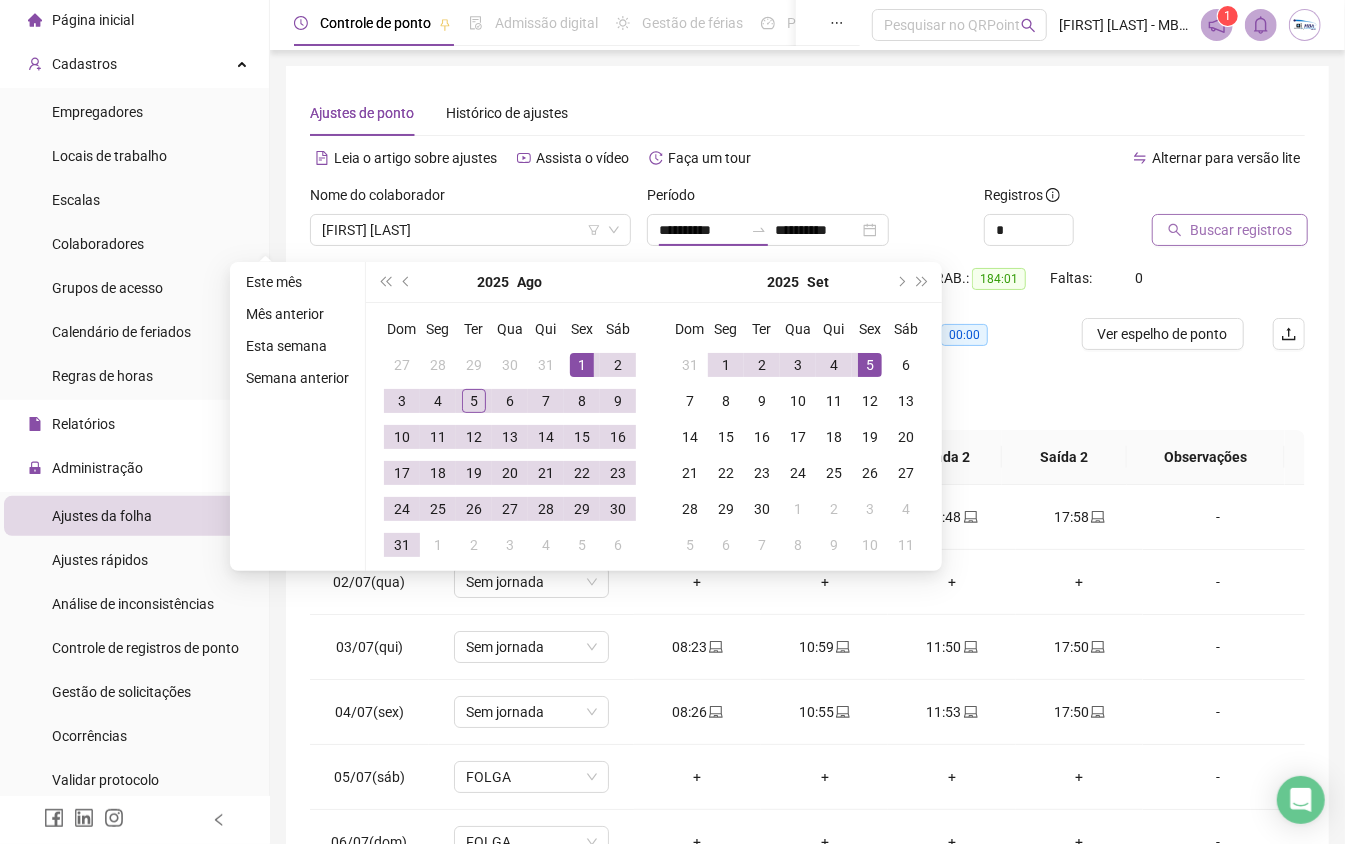 click at bounding box center [1203, 199] 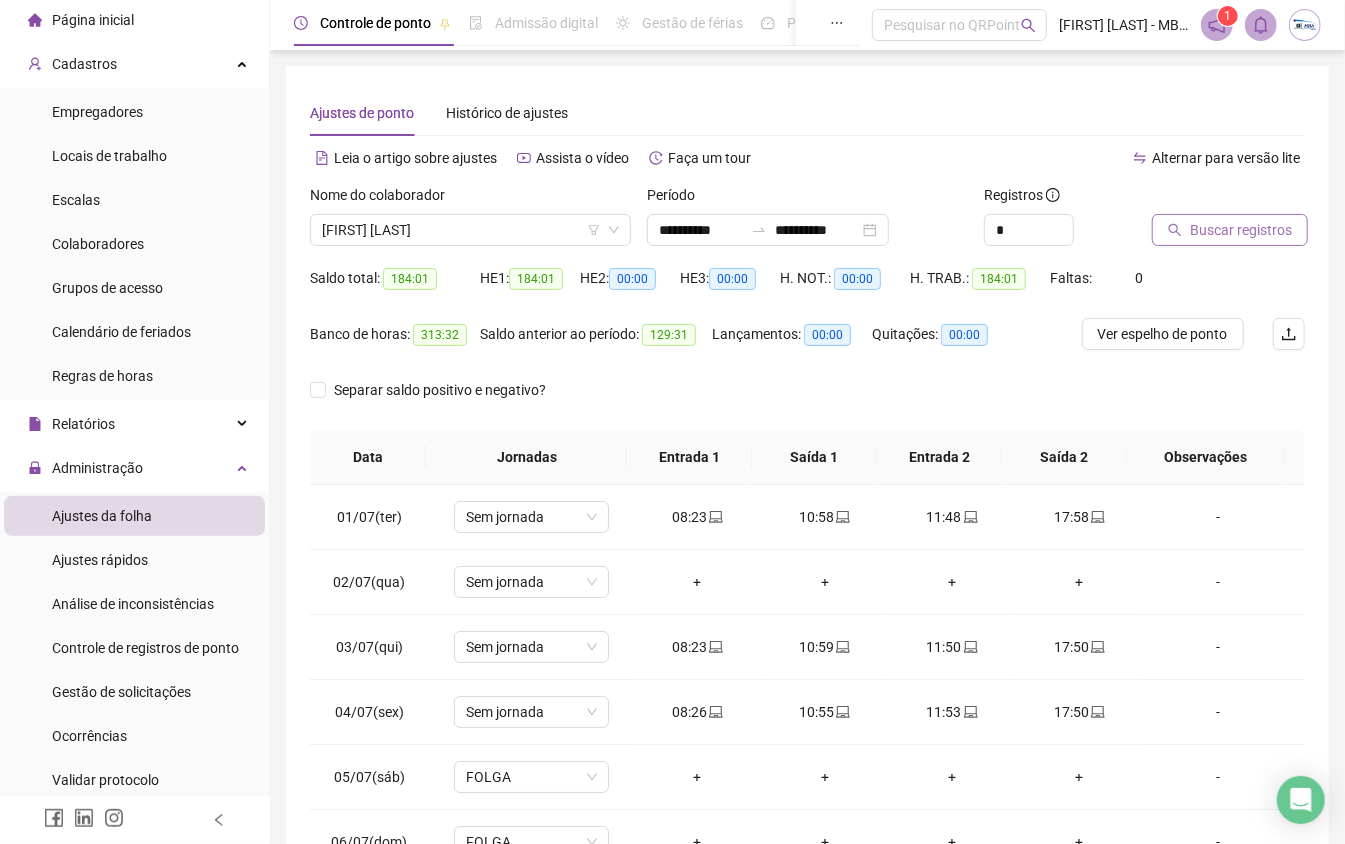 click on "Buscar registros" at bounding box center (1228, 215) 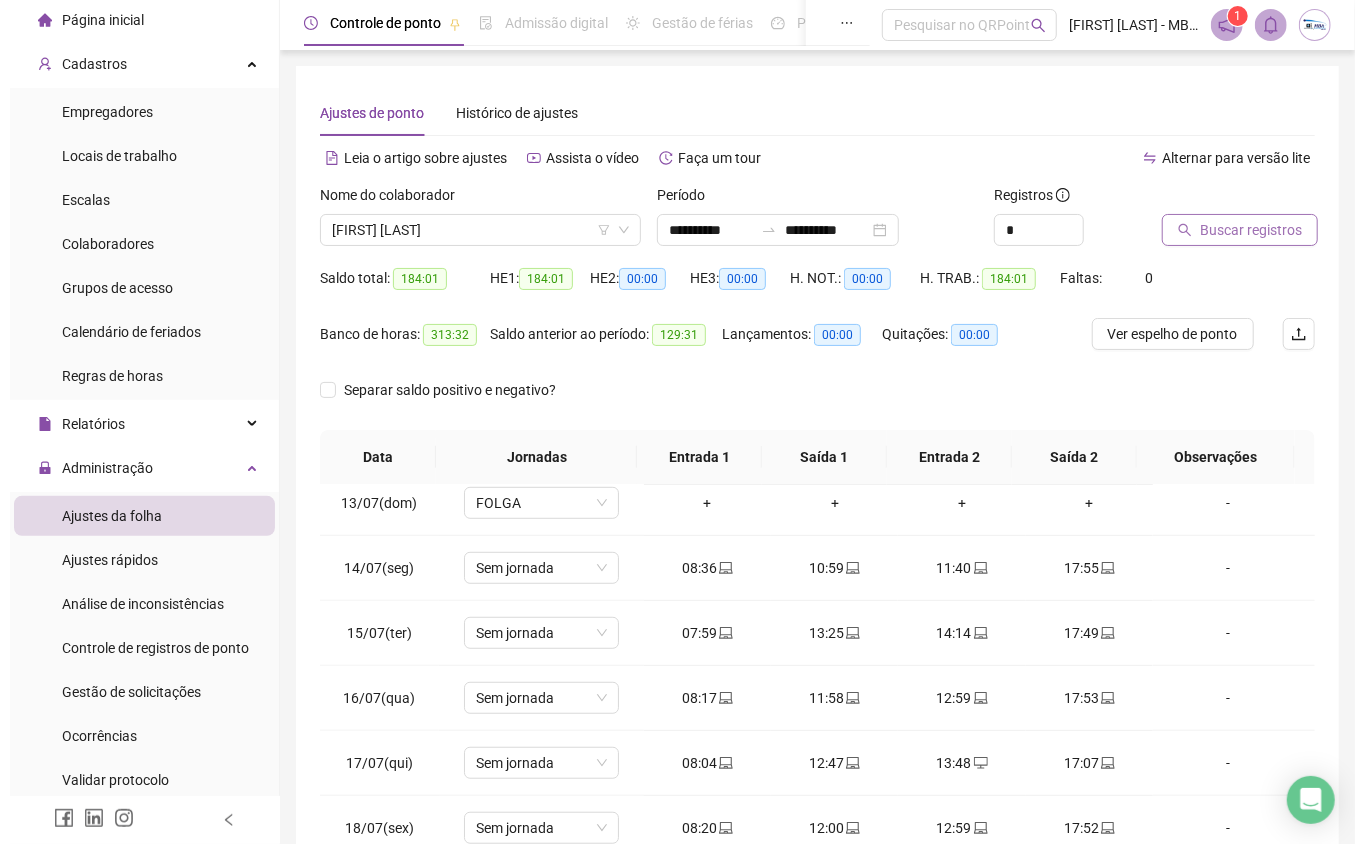 scroll, scrollTop: 800, scrollLeft: 0, axis: vertical 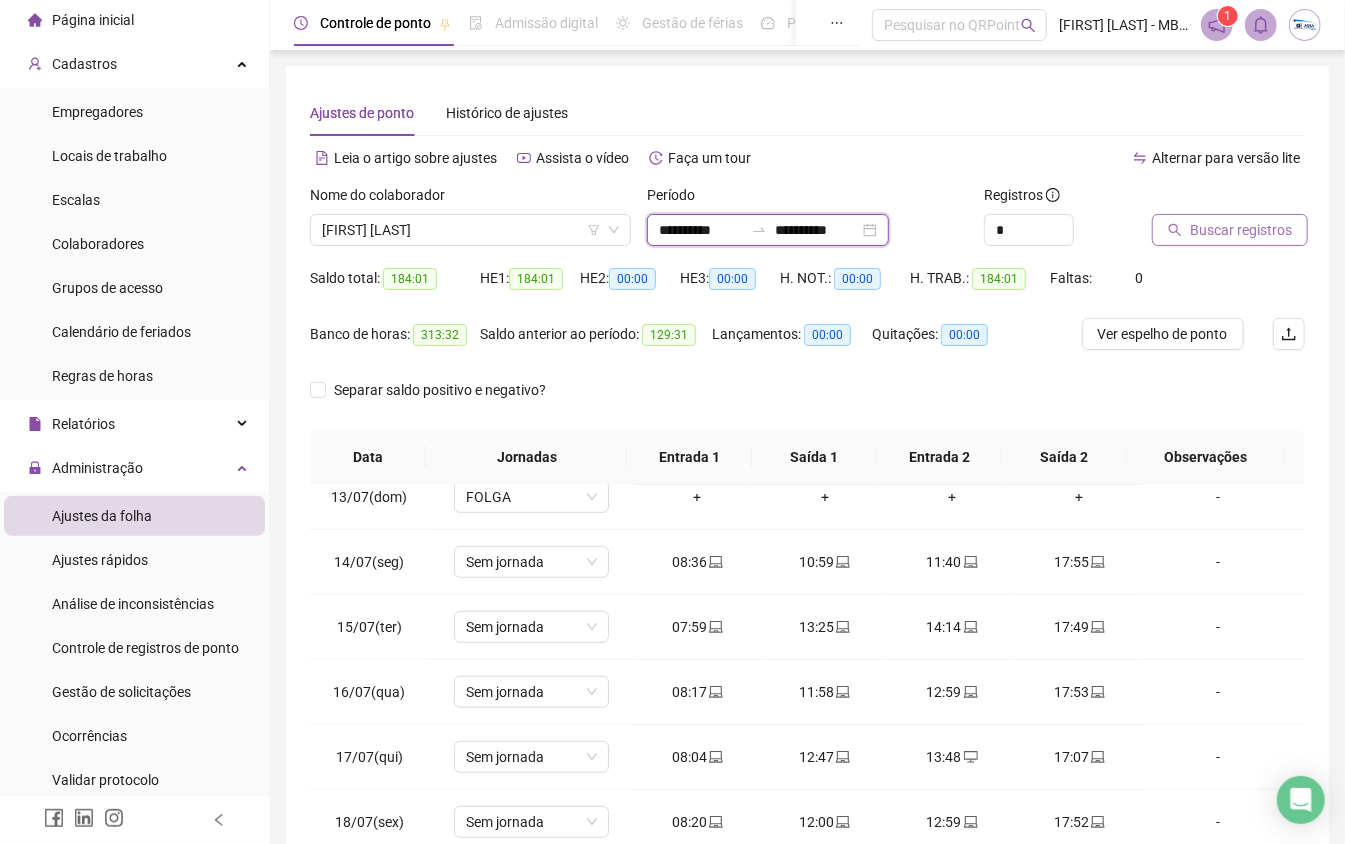 click on "**********" at bounding box center [817, 230] 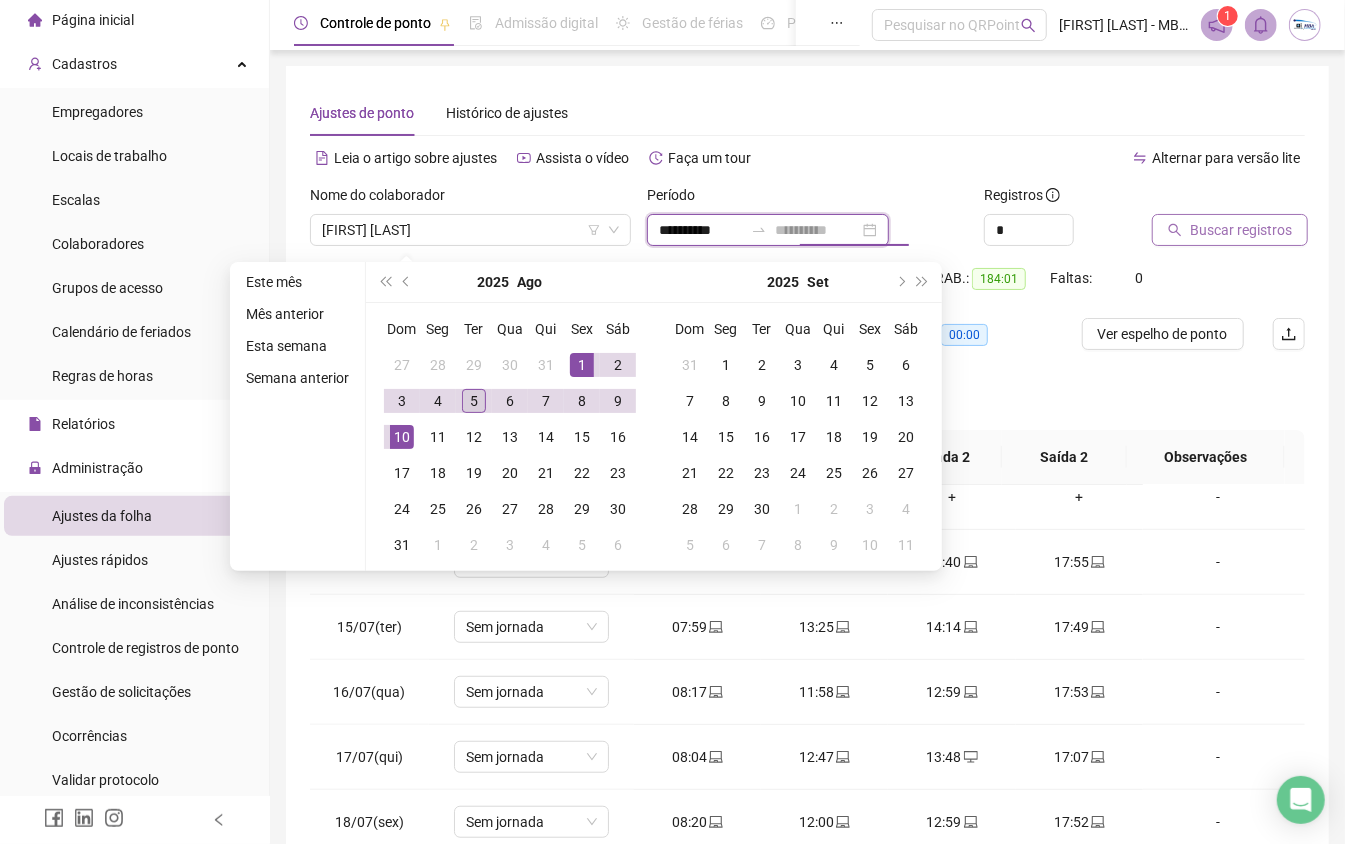 type on "**********" 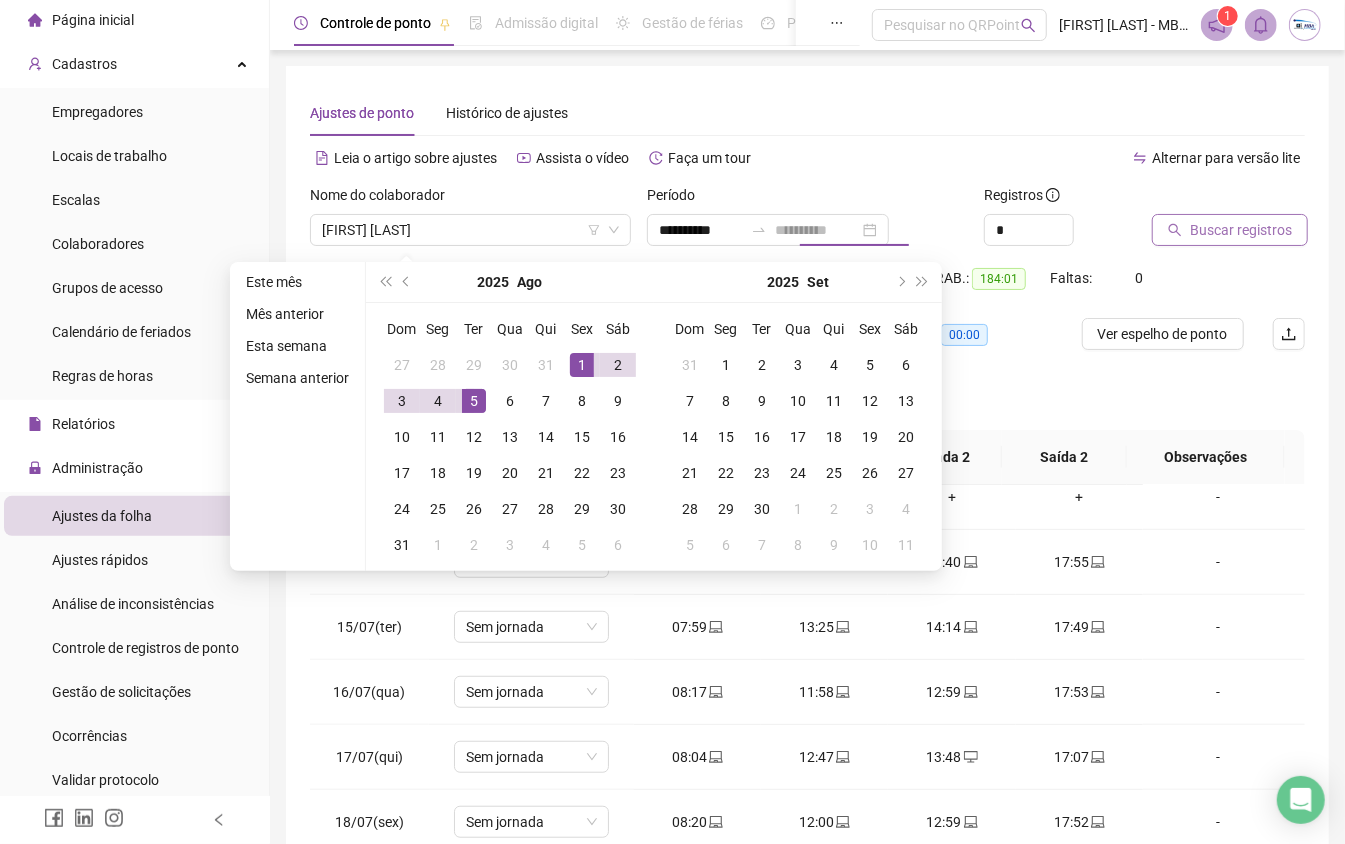 click on "5" at bounding box center (474, 401) 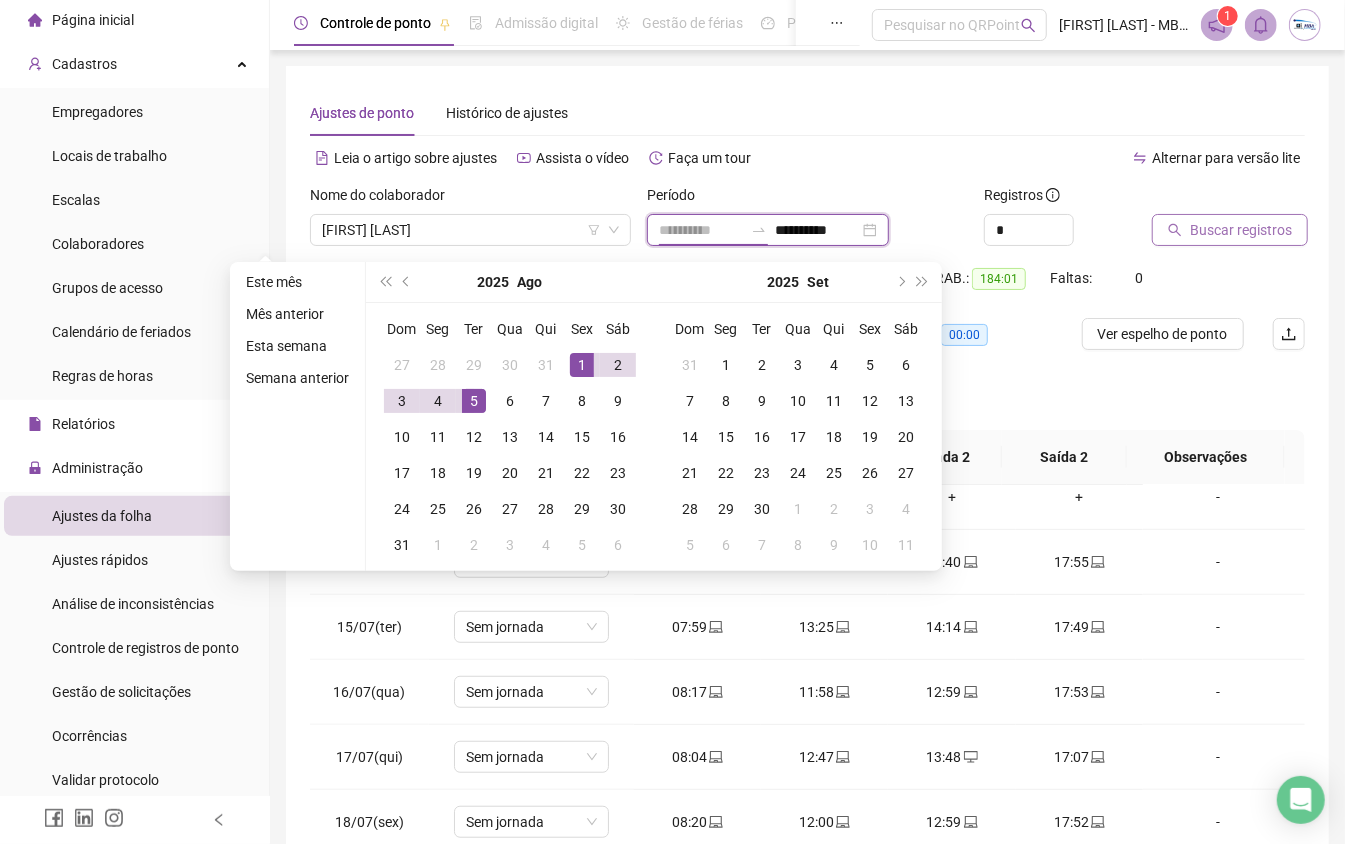 type on "**********" 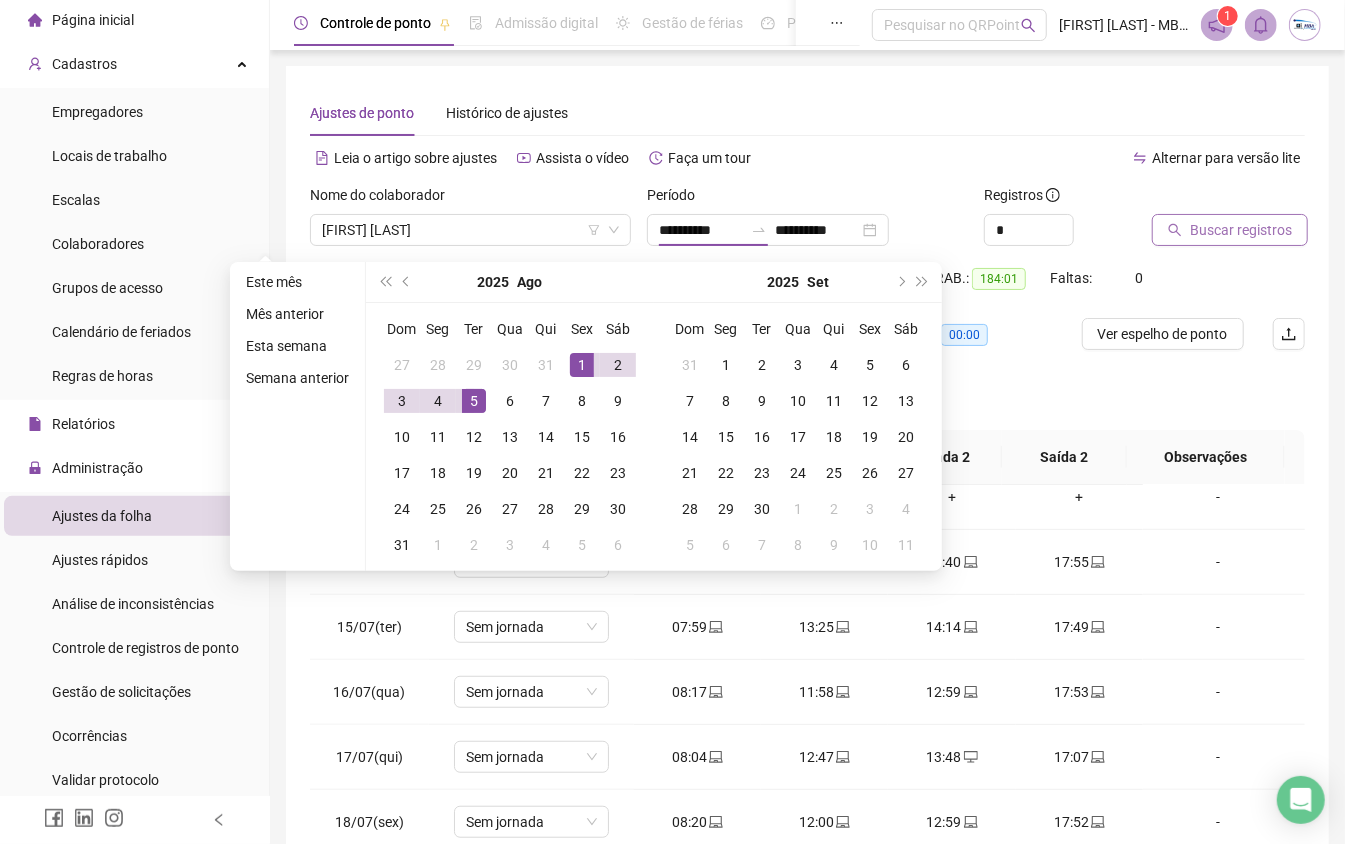 click on "Buscar registros" at bounding box center [1241, 230] 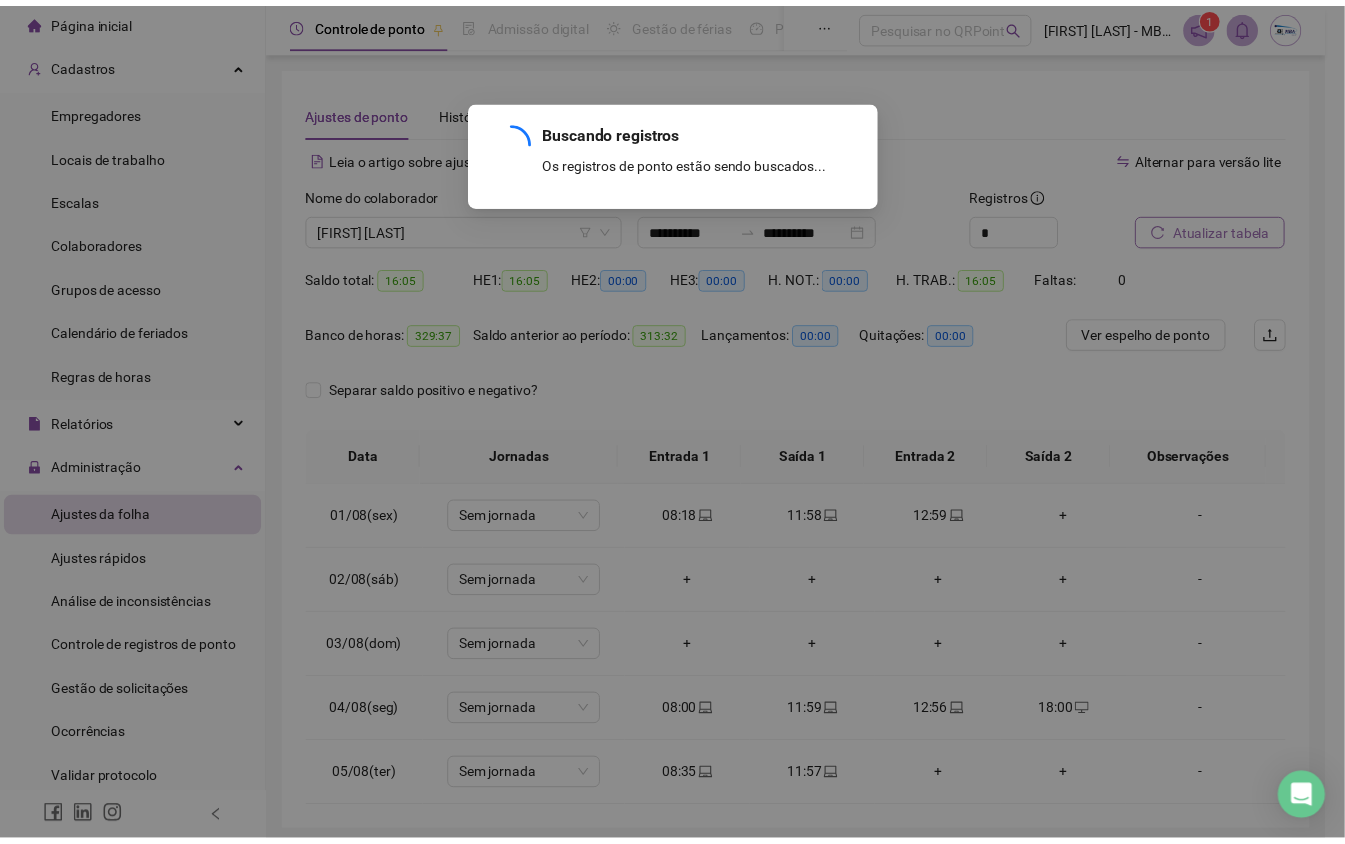 scroll, scrollTop: 0, scrollLeft: 0, axis: both 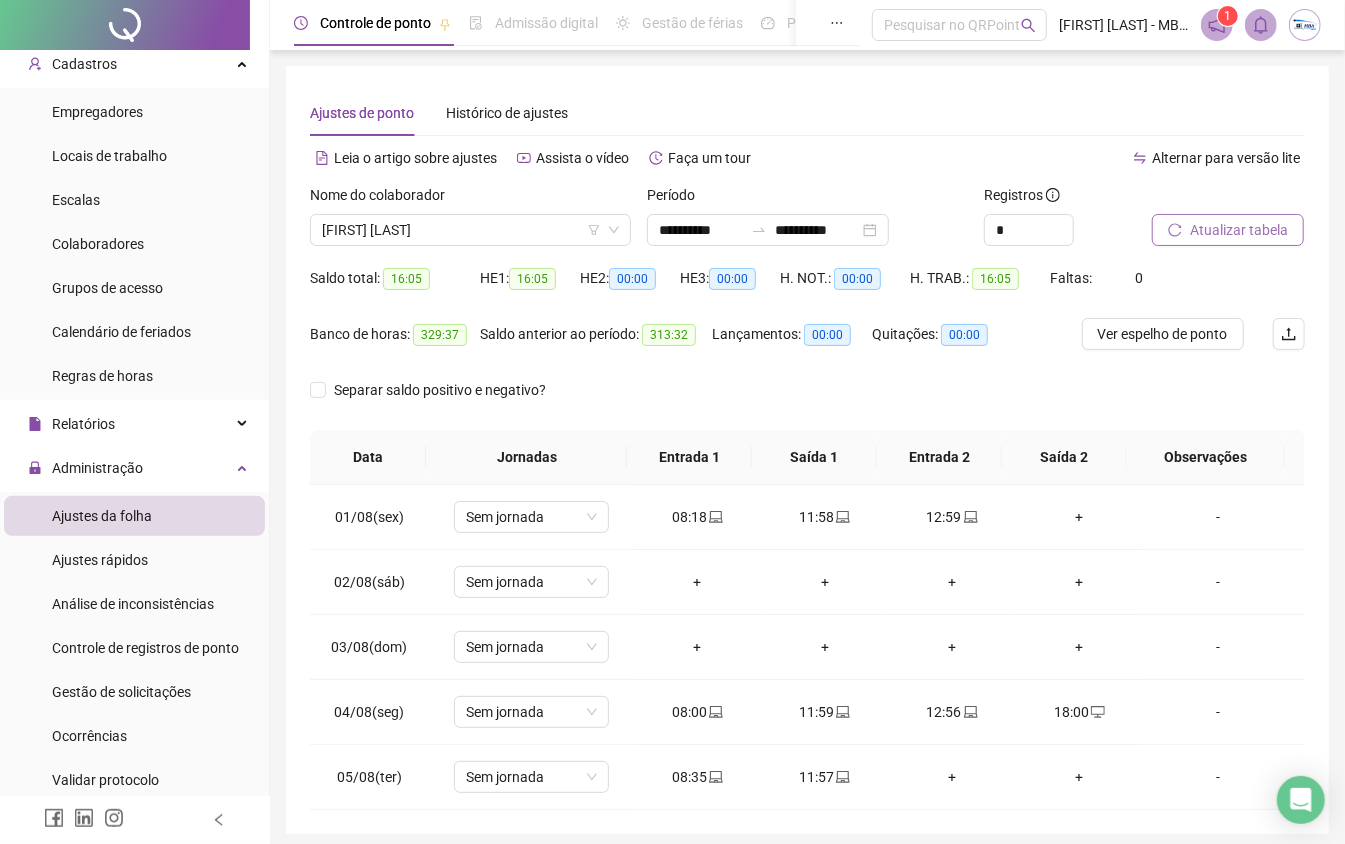 click 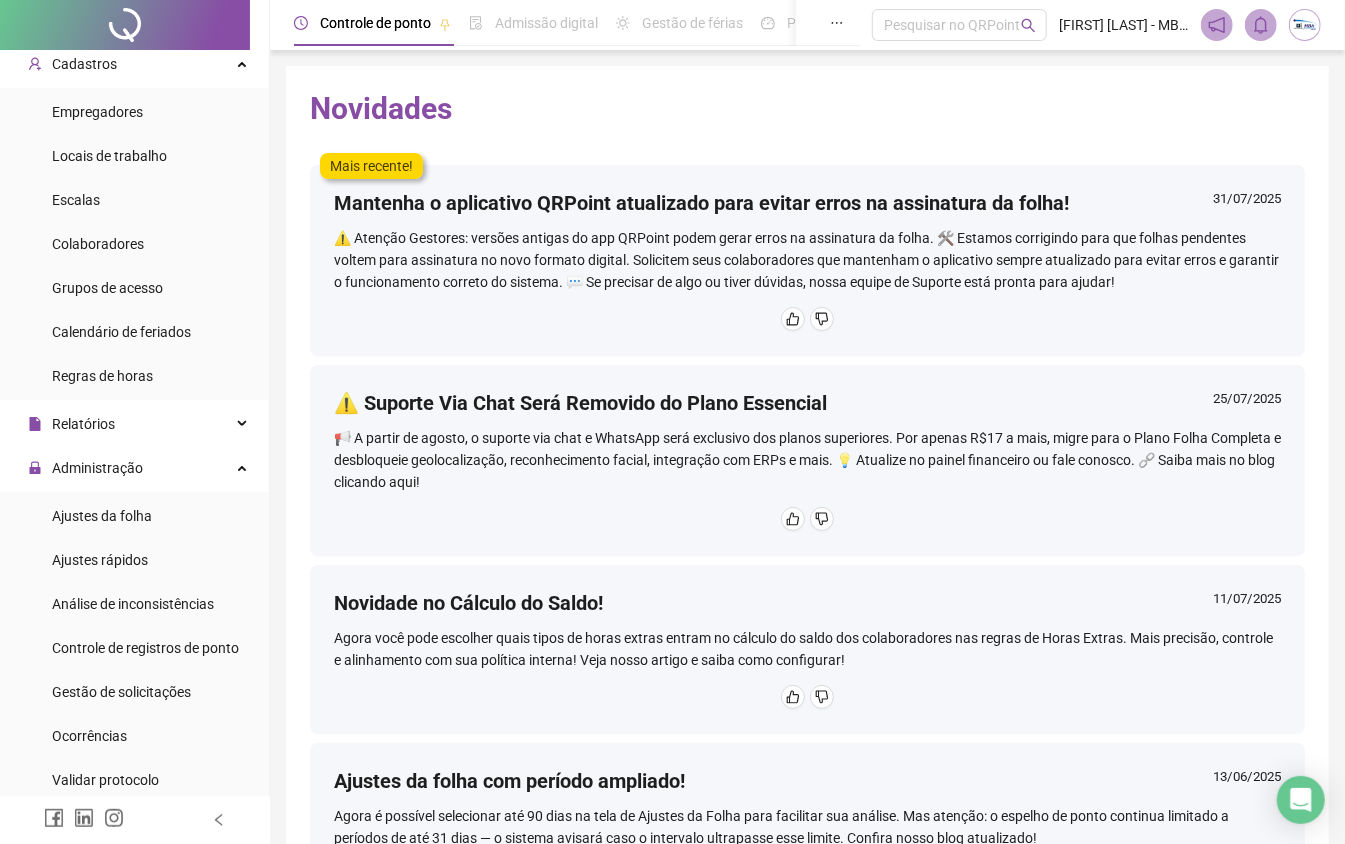 click at bounding box center (1305, 25) 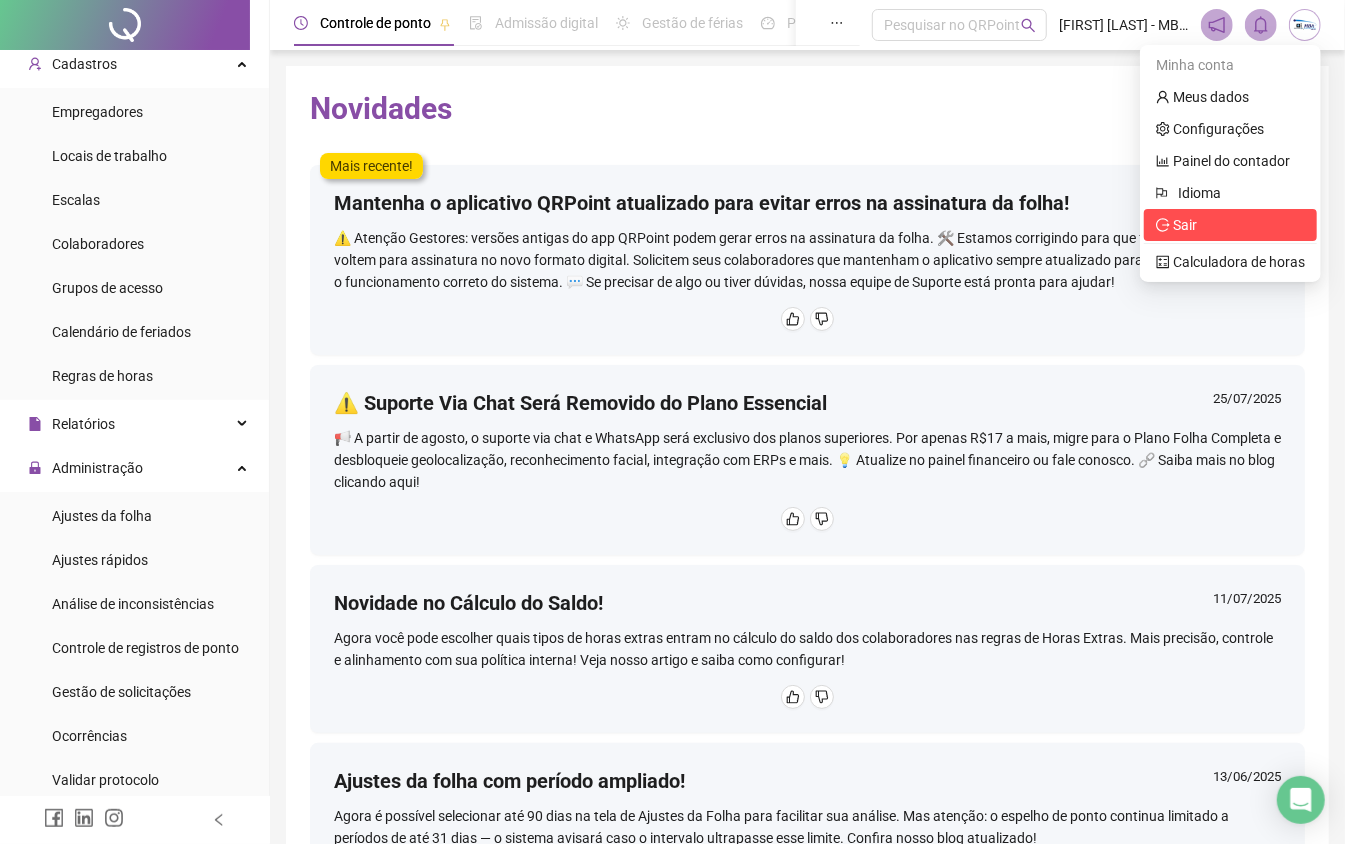 click 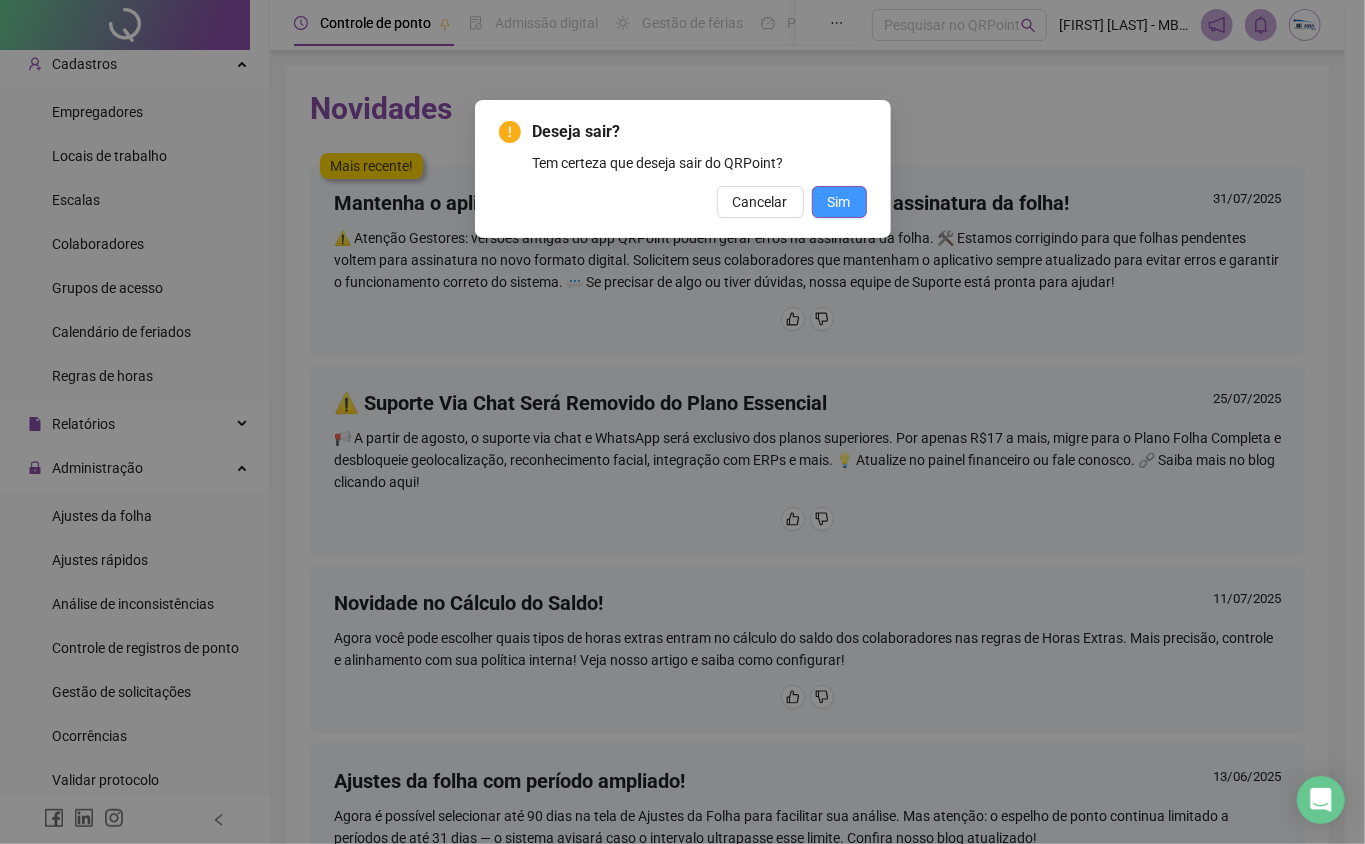 click on "Sim" at bounding box center (839, 202) 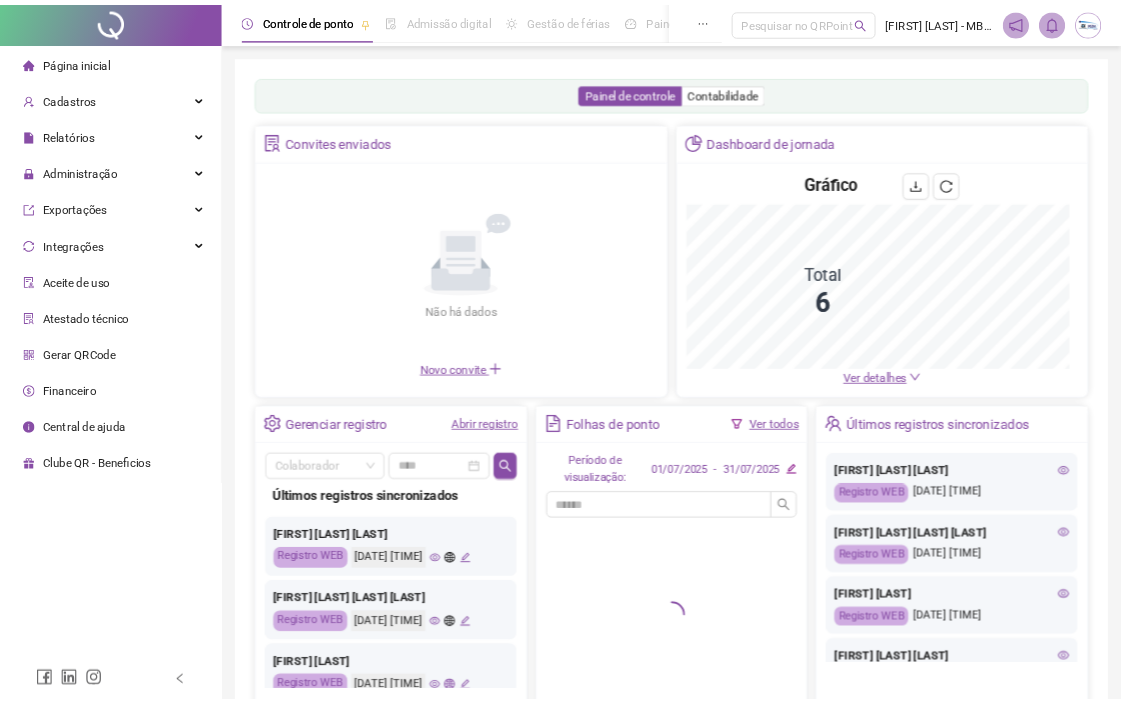 scroll, scrollTop: 0, scrollLeft: 0, axis: both 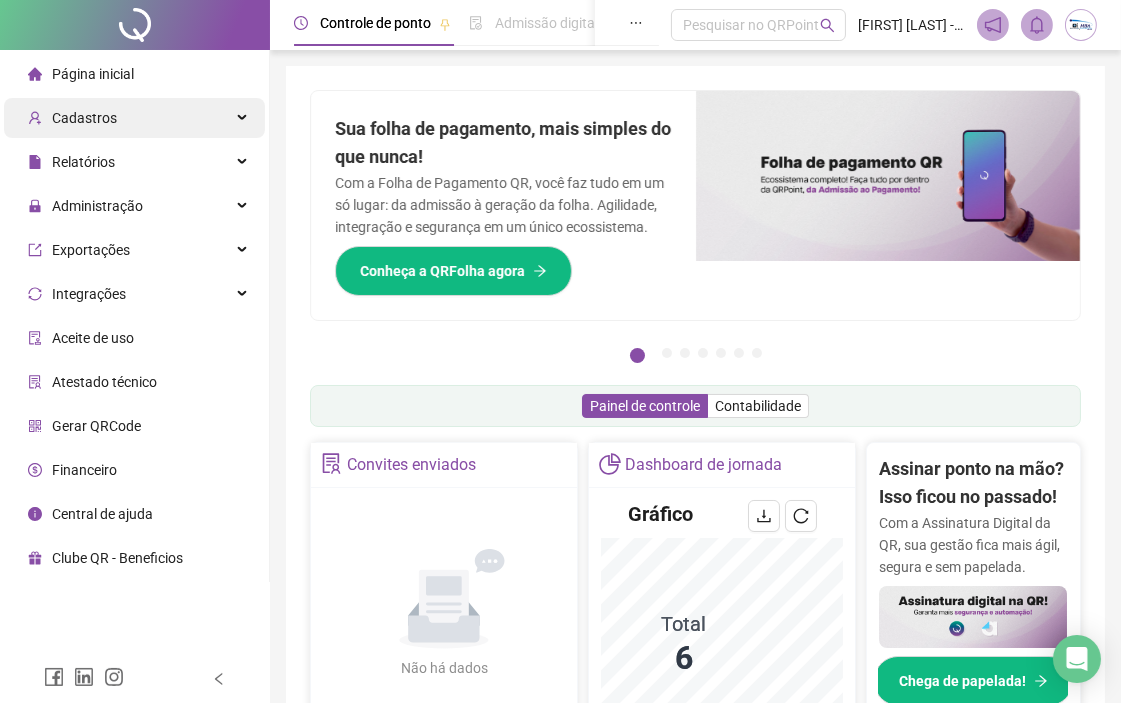 click on "Cadastros" at bounding box center (134, 118) 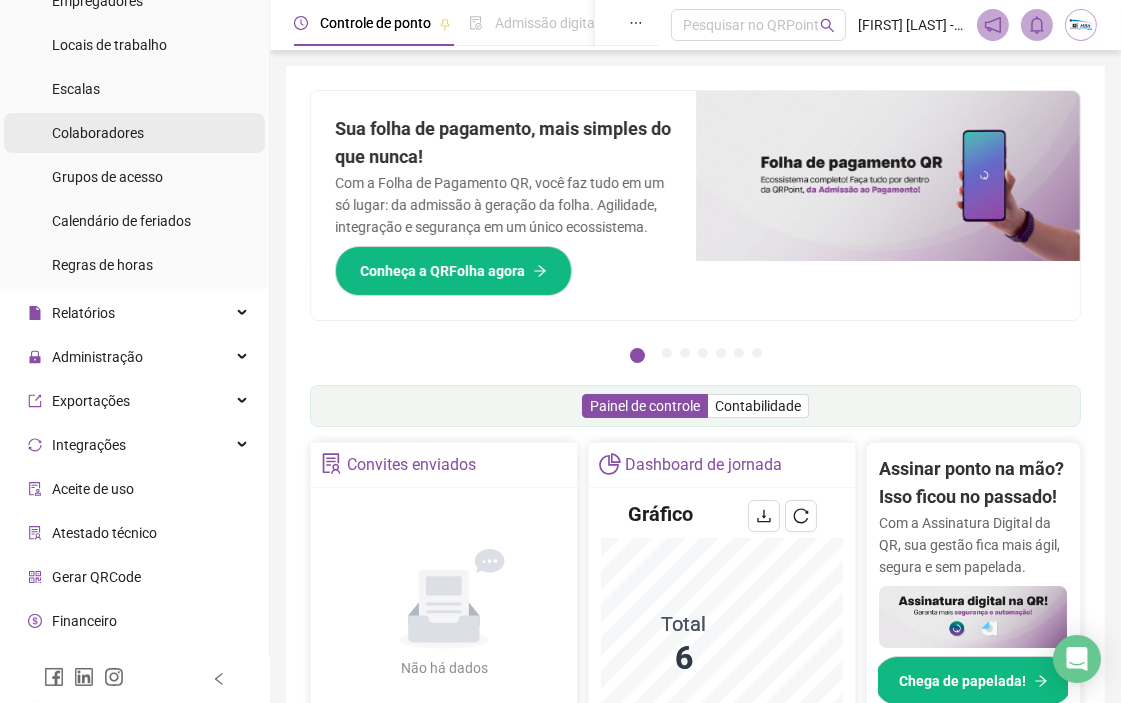 scroll, scrollTop: 194, scrollLeft: 0, axis: vertical 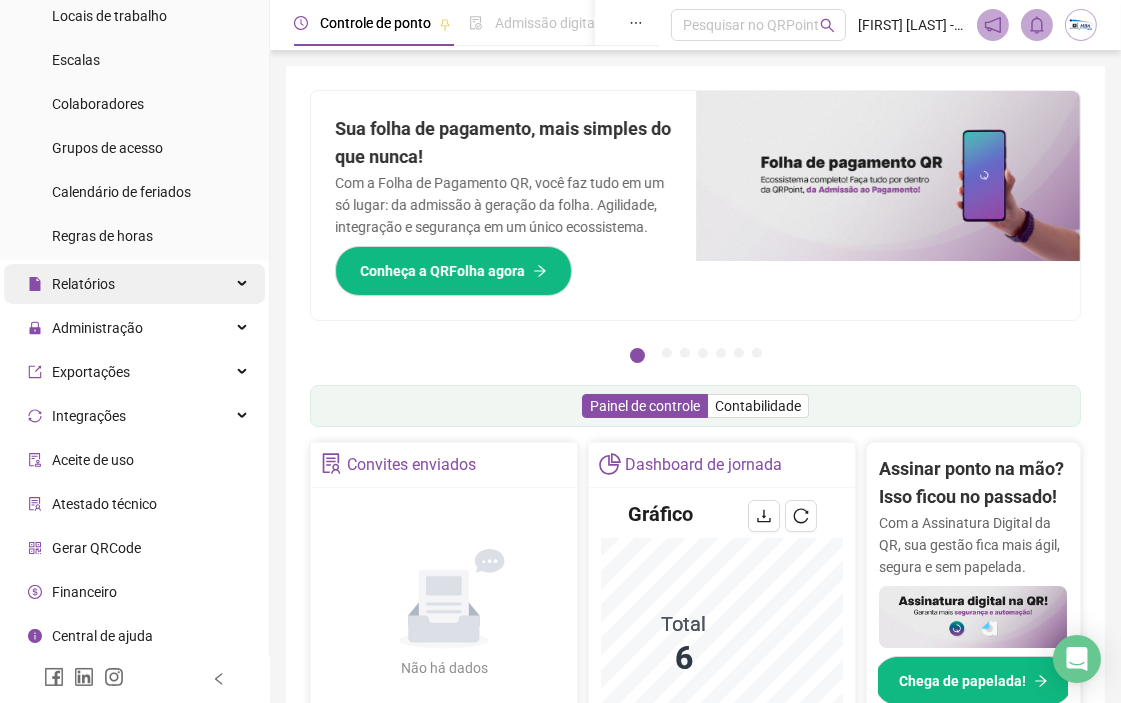 click on "Relatórios" at bounding box center [134, 284] 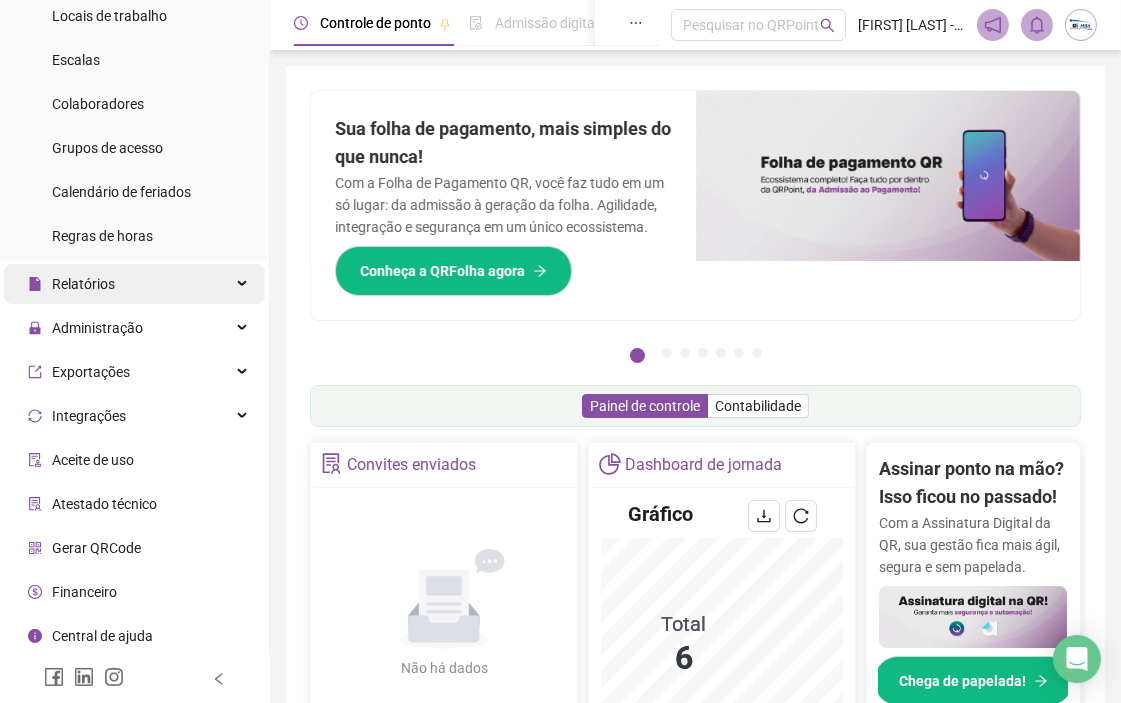click on "Relatórios" at bounding box center (134, 284) 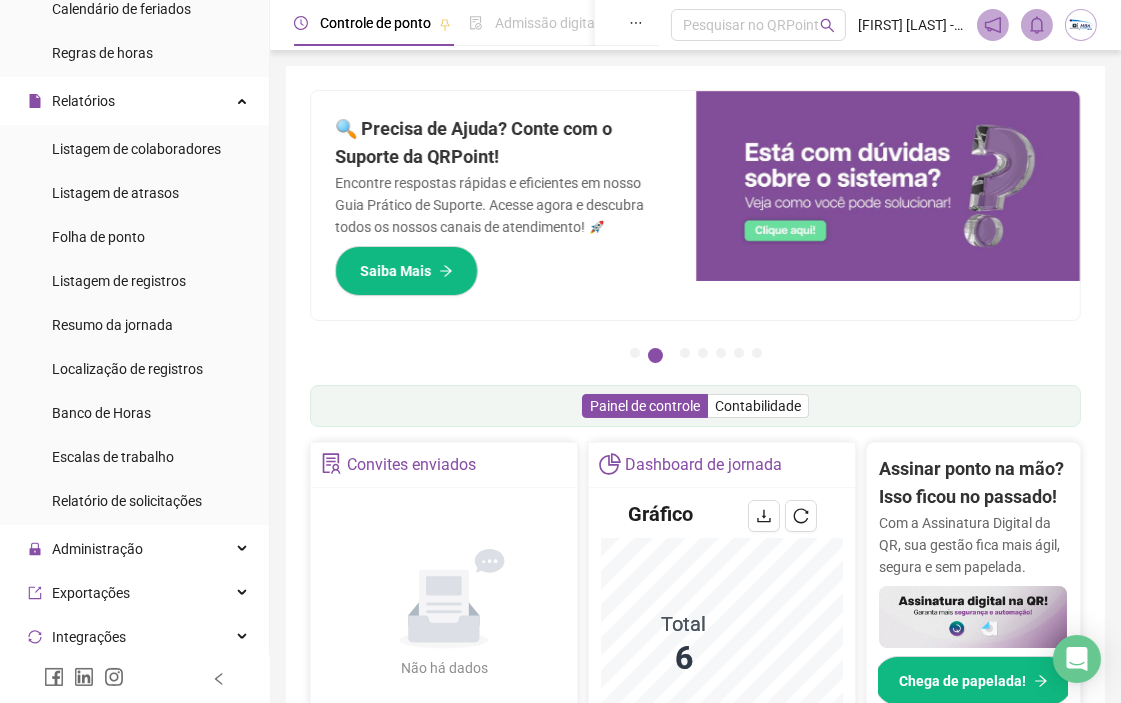 scroll, scrollTop: 416, scrollLeft: 0, axis: vertical 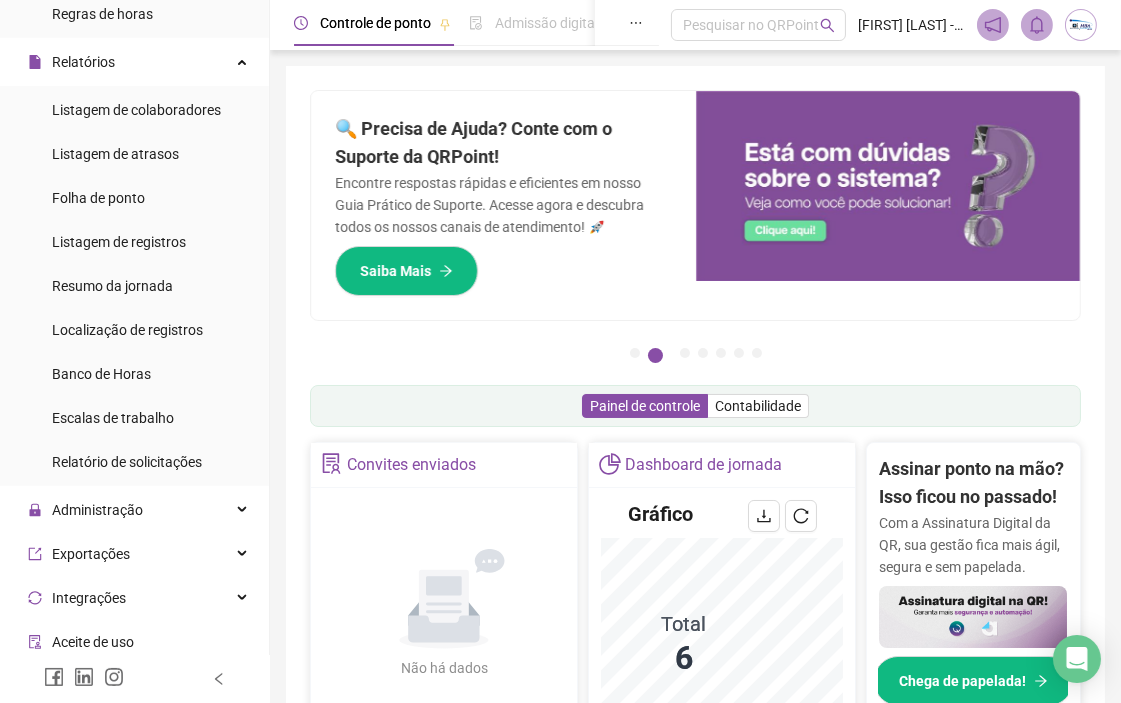 click at bounding box center (1081, 25) 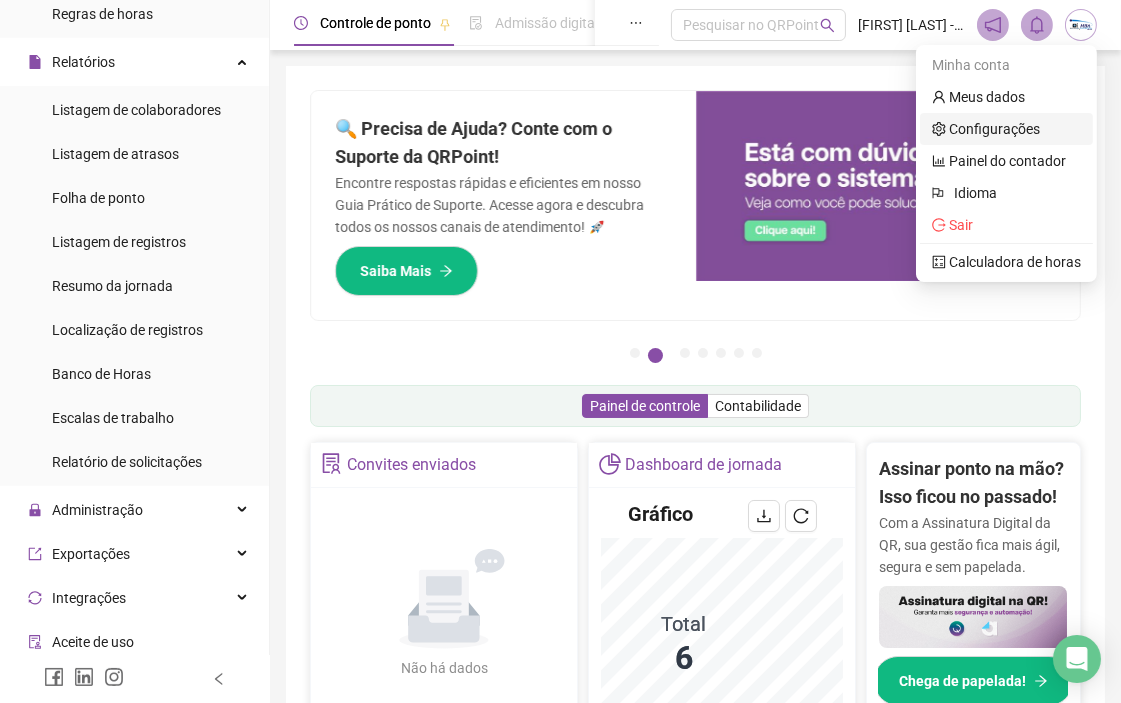 click on "Configurações" at bounding box center [986, 129] 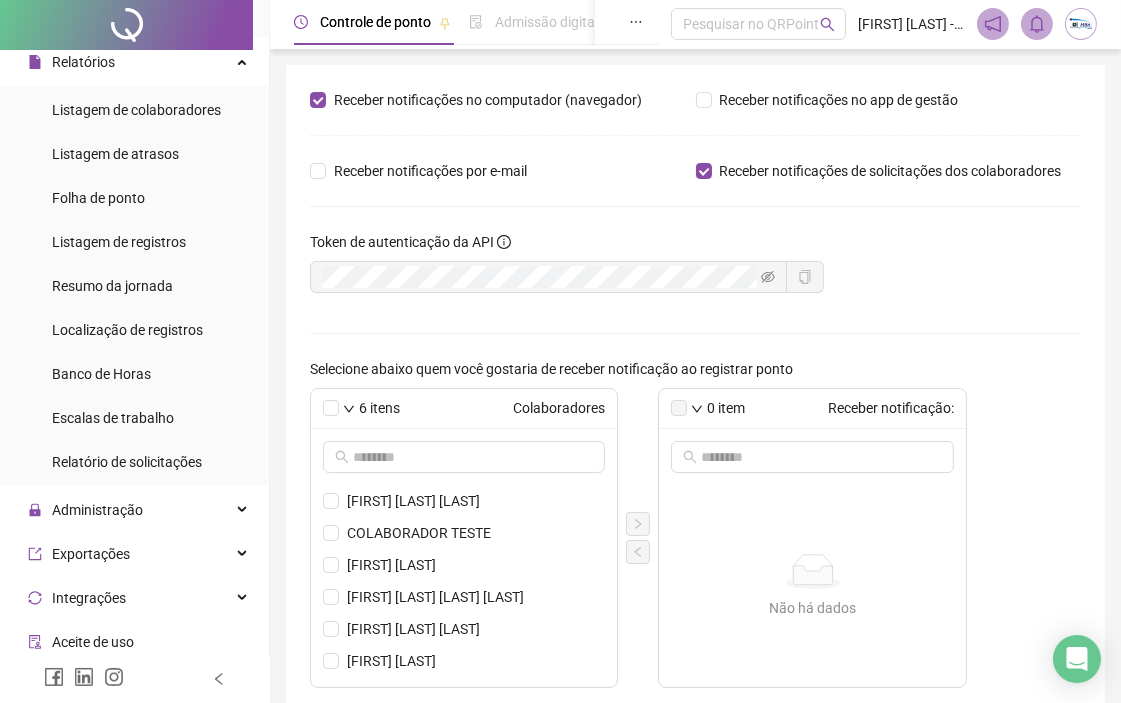 scroll, scrollTop: 0, scrollLeft: 0, axis: both 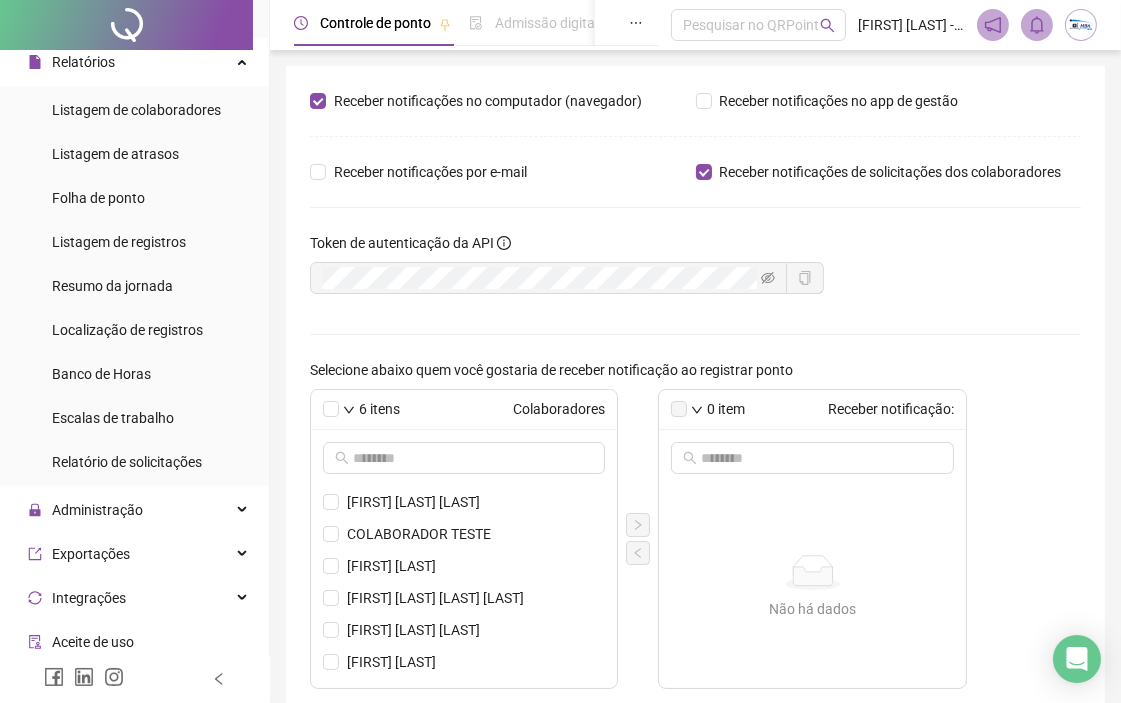 click at bounding box center (1081, 25) 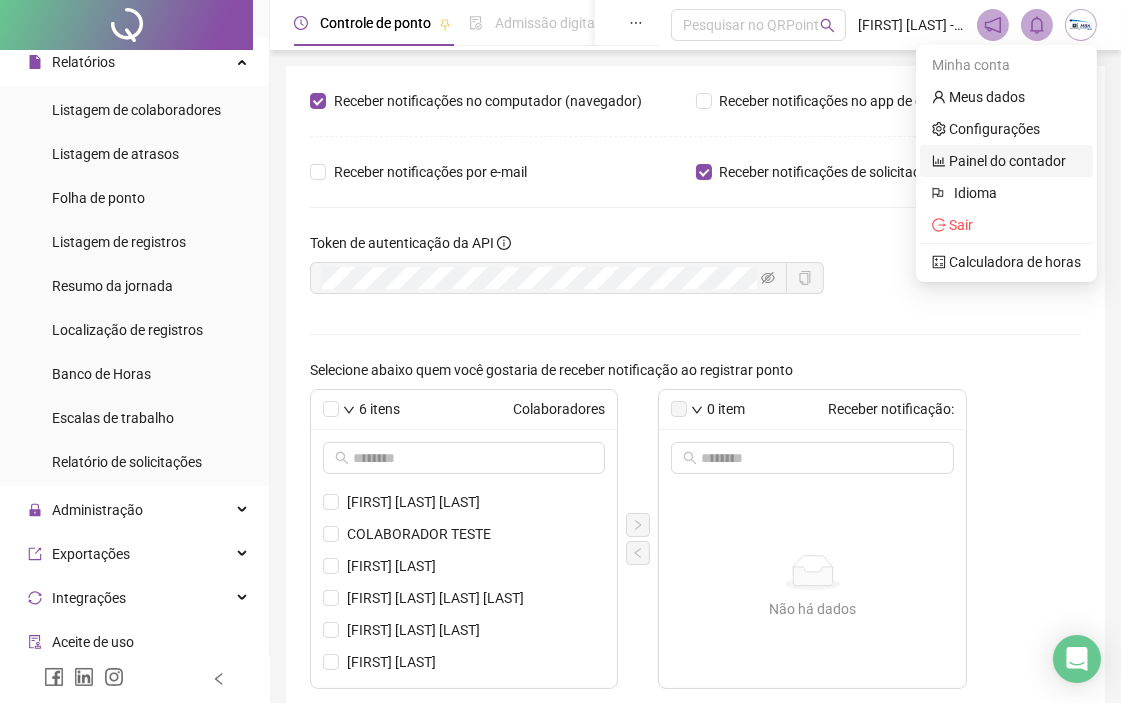 click on "Painel do contador" at bounding box center (999, 161) 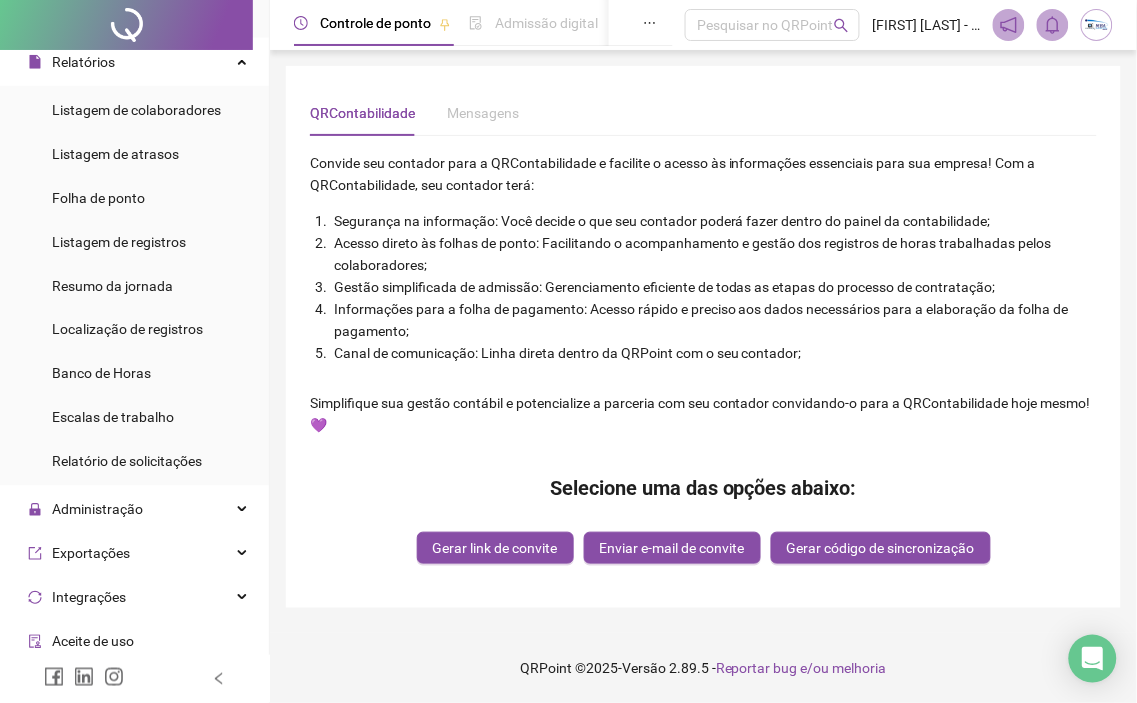 click on "Mensagens" at bounding box center (483, 113) 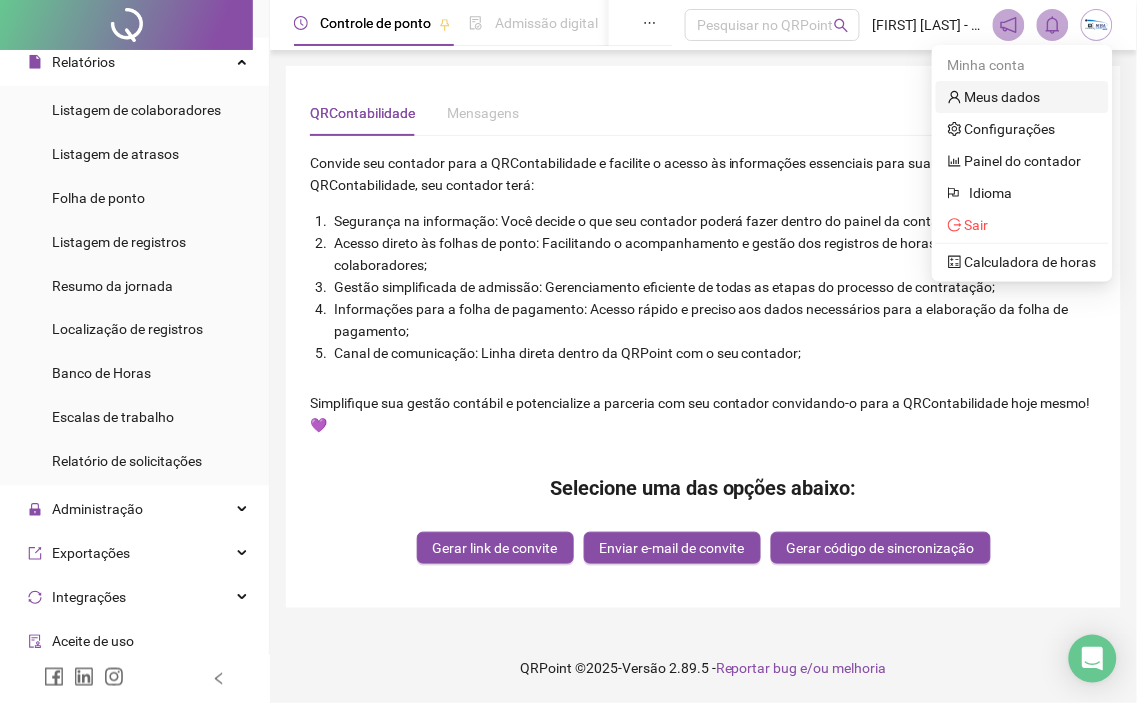 click on "Meus dados" at bounding box center (994, 97) 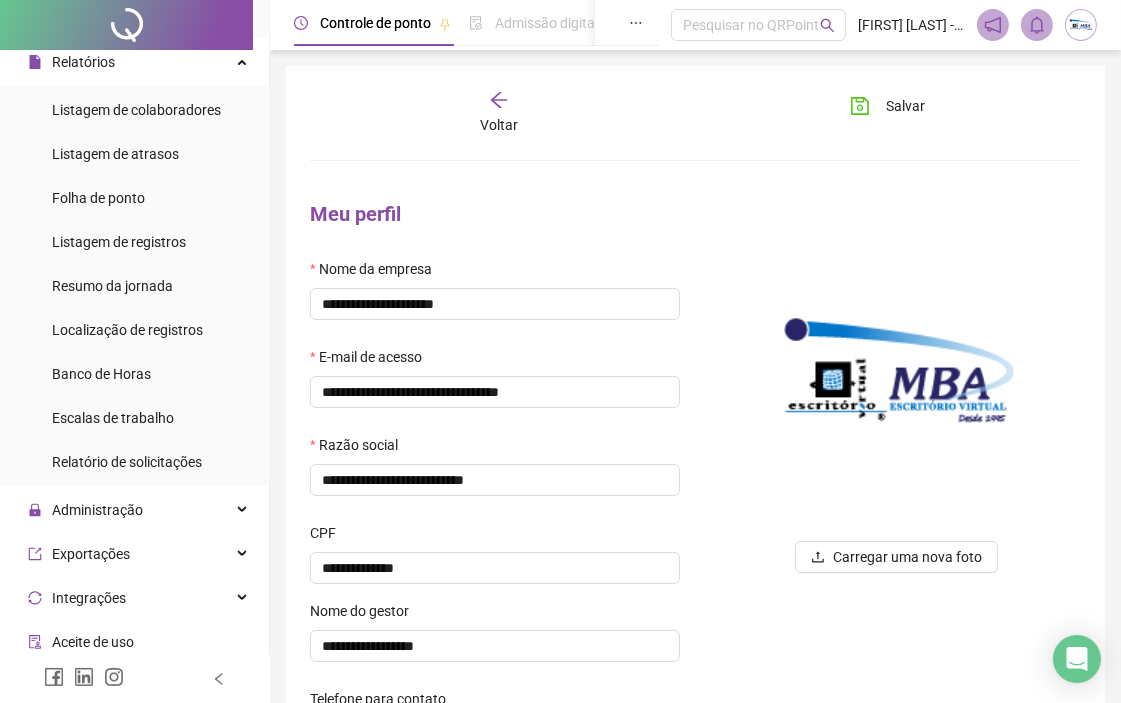 type on "*********" 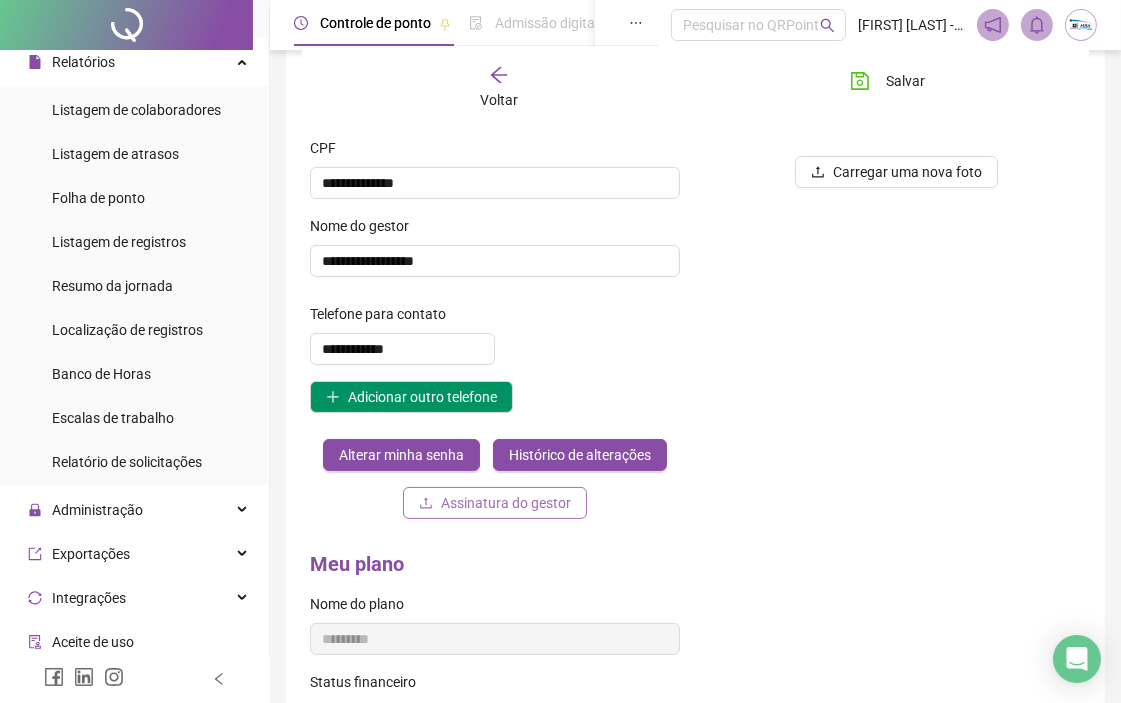 scroll, scrollTop: 444, scrollLeft: 0, axis: vertical 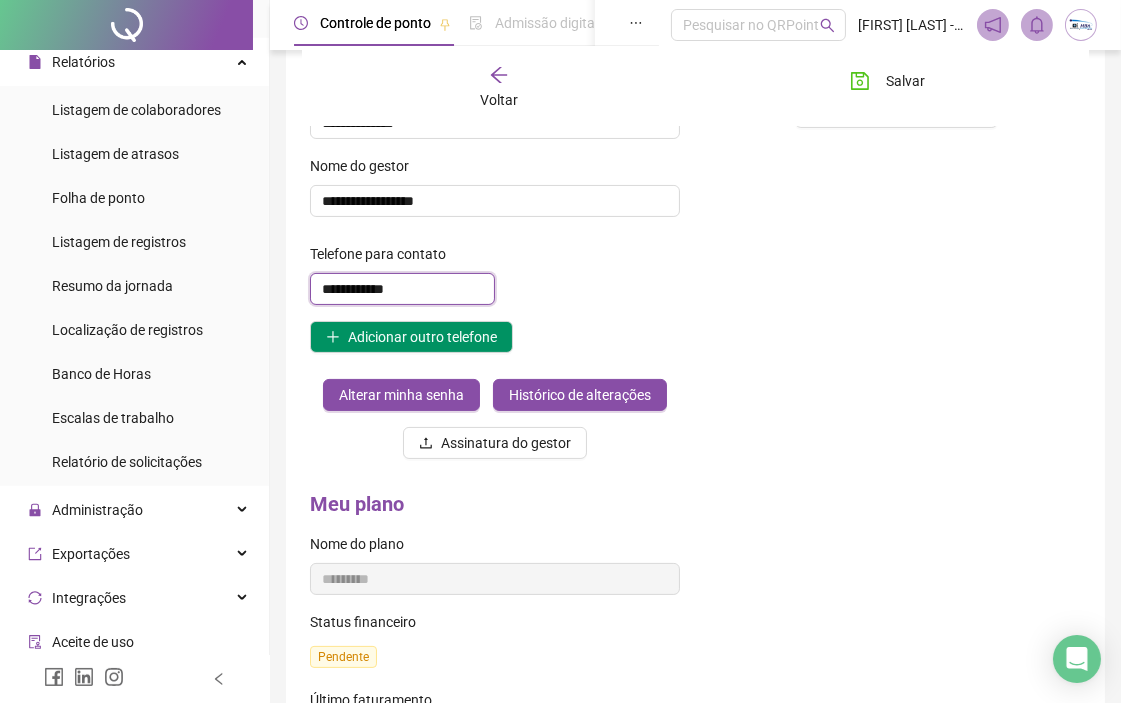 click on "**********" at bounding box center (402, 289) 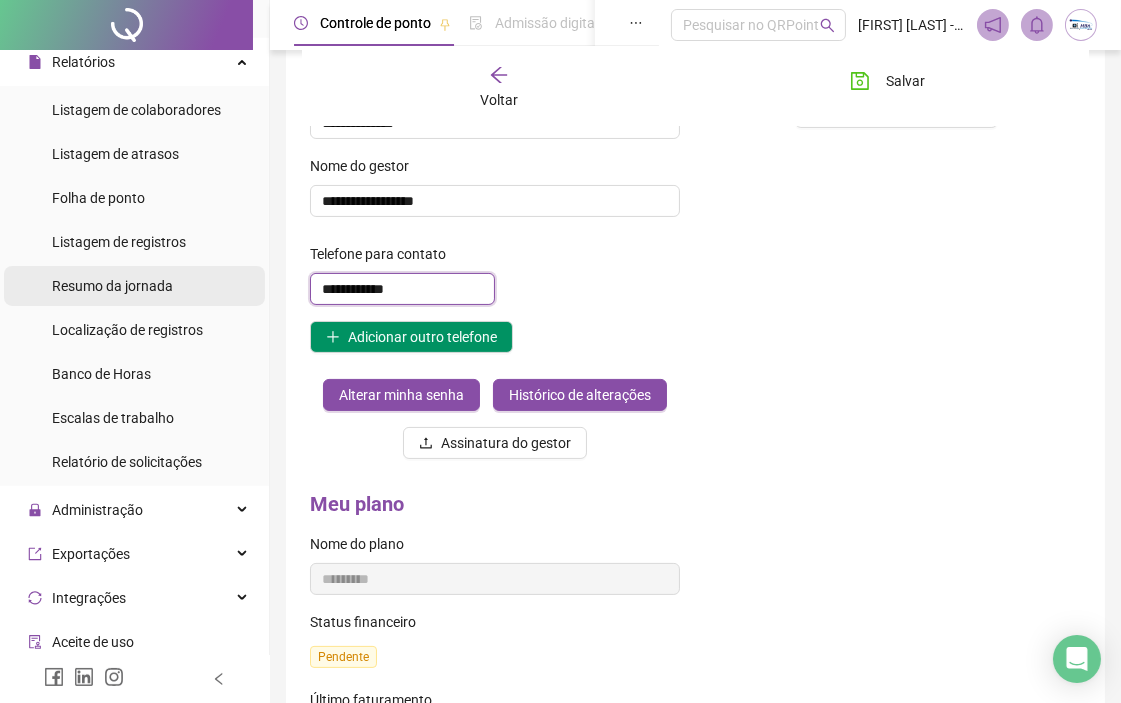 drag, startPoint x: 468, startPoint y: 300, endPoint x: 204, endPoint y: 292, distance: 264.1212 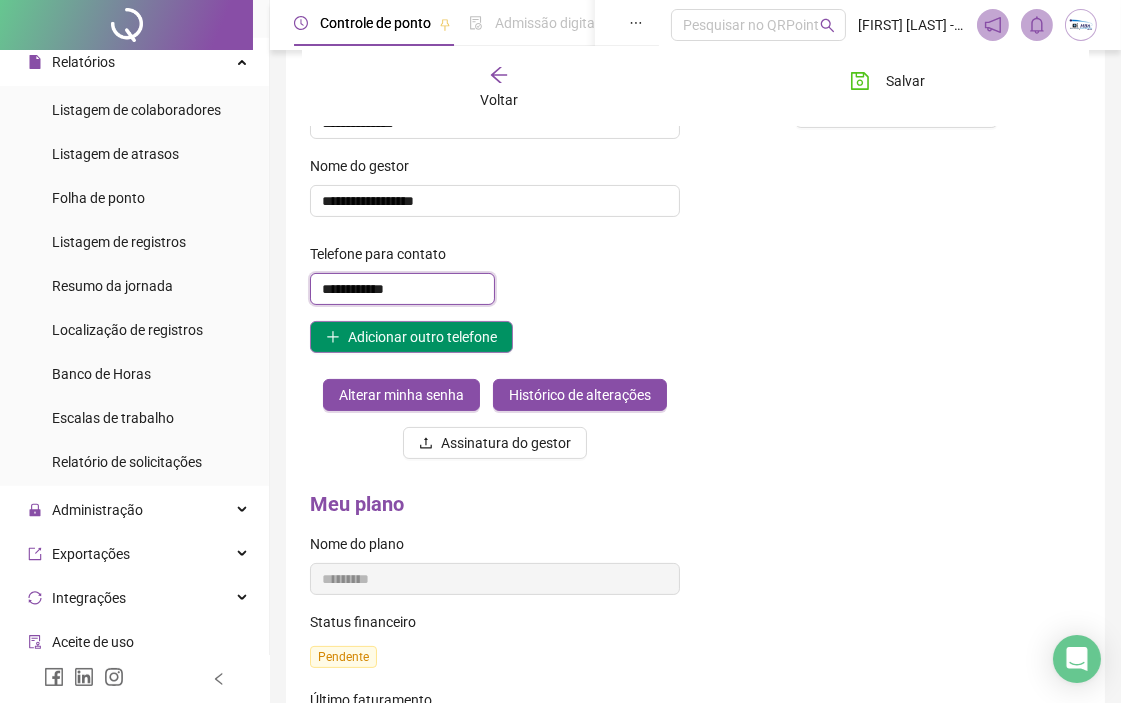 type on "**********" 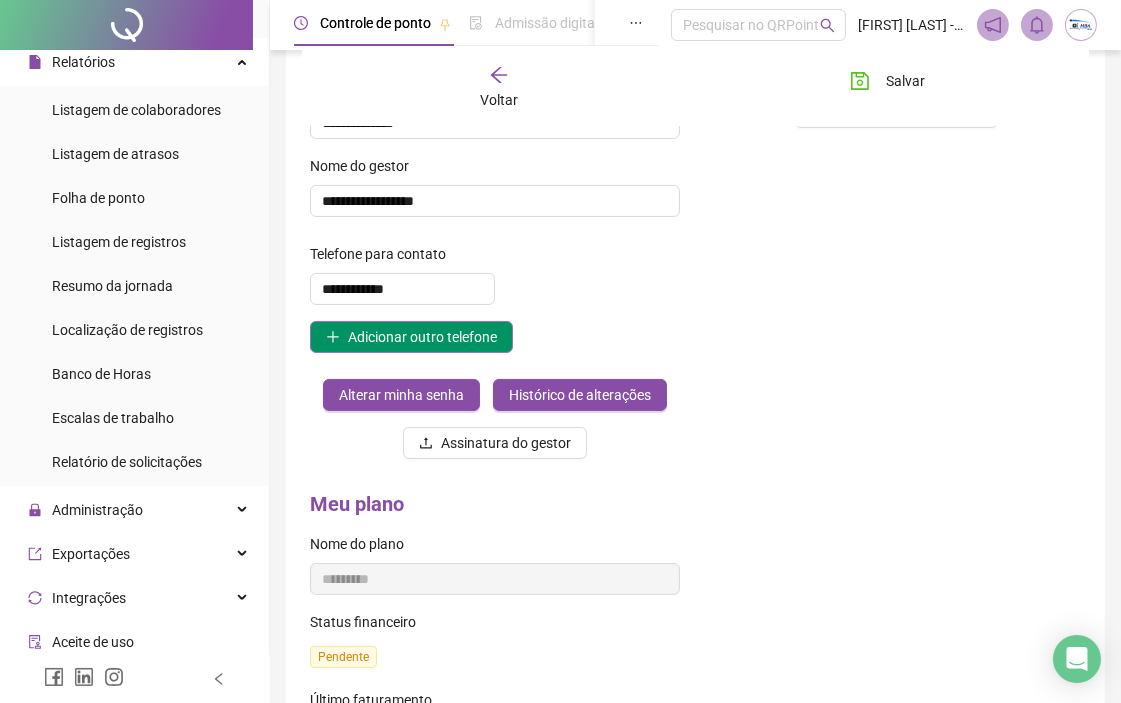 click on "Adicionar outro telefone" at bounding box center [422, 337] 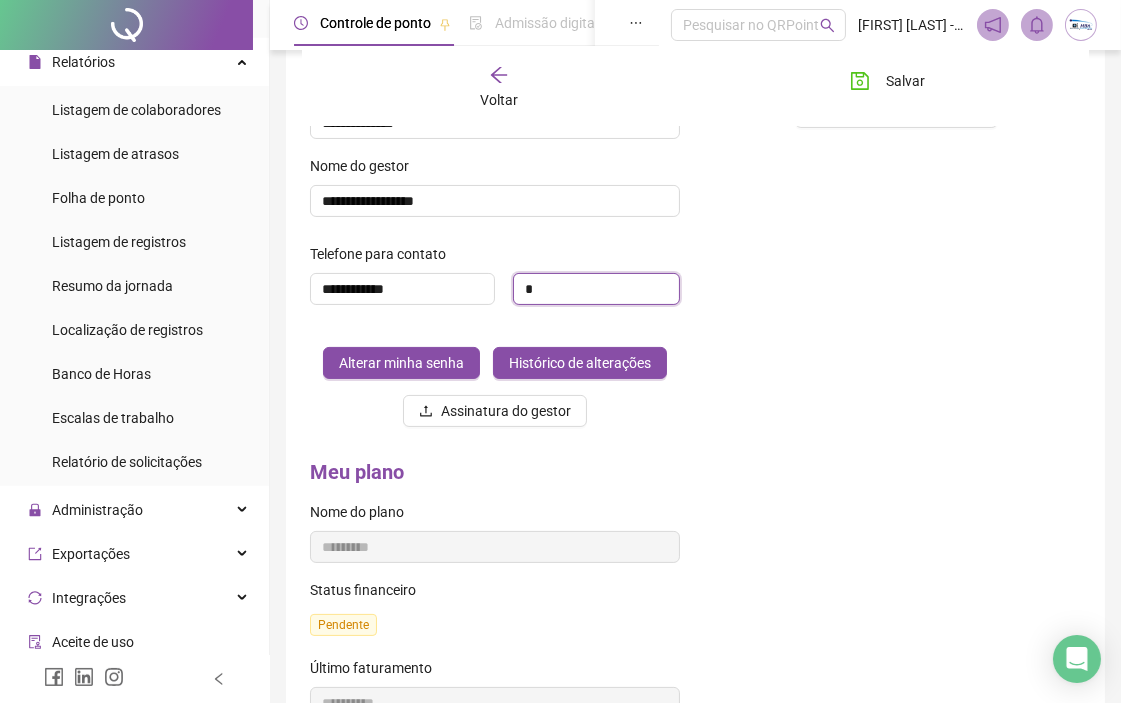 click on "*" at bounding box center [596, 289] 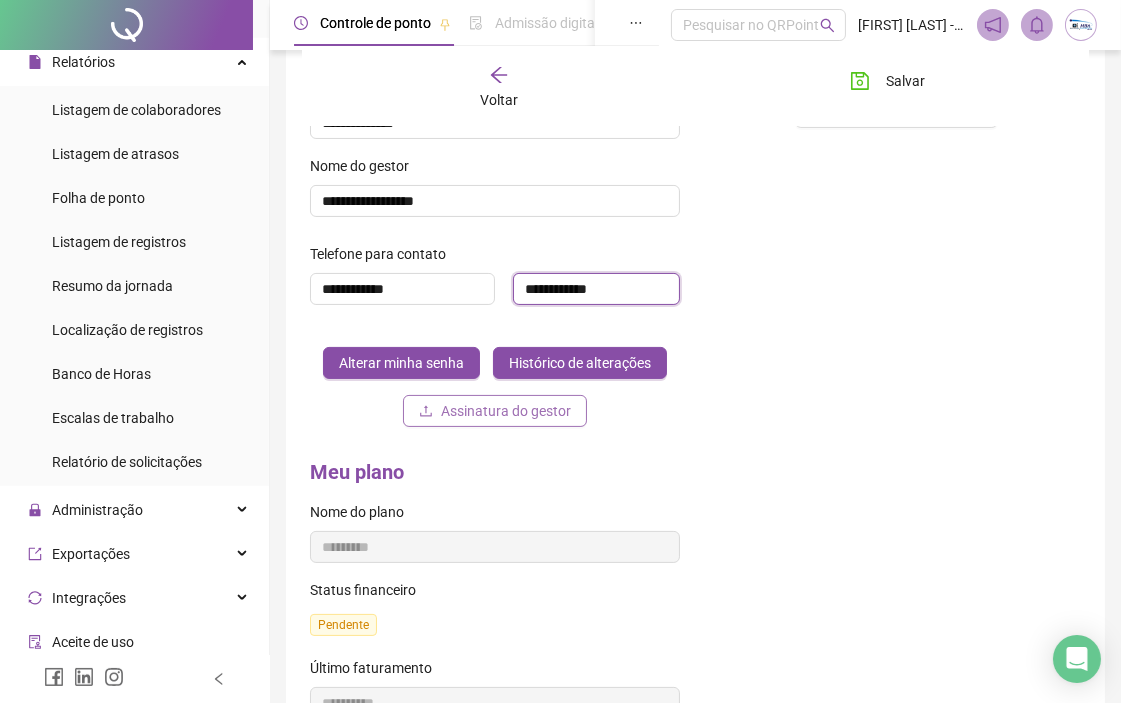 type on "**********" 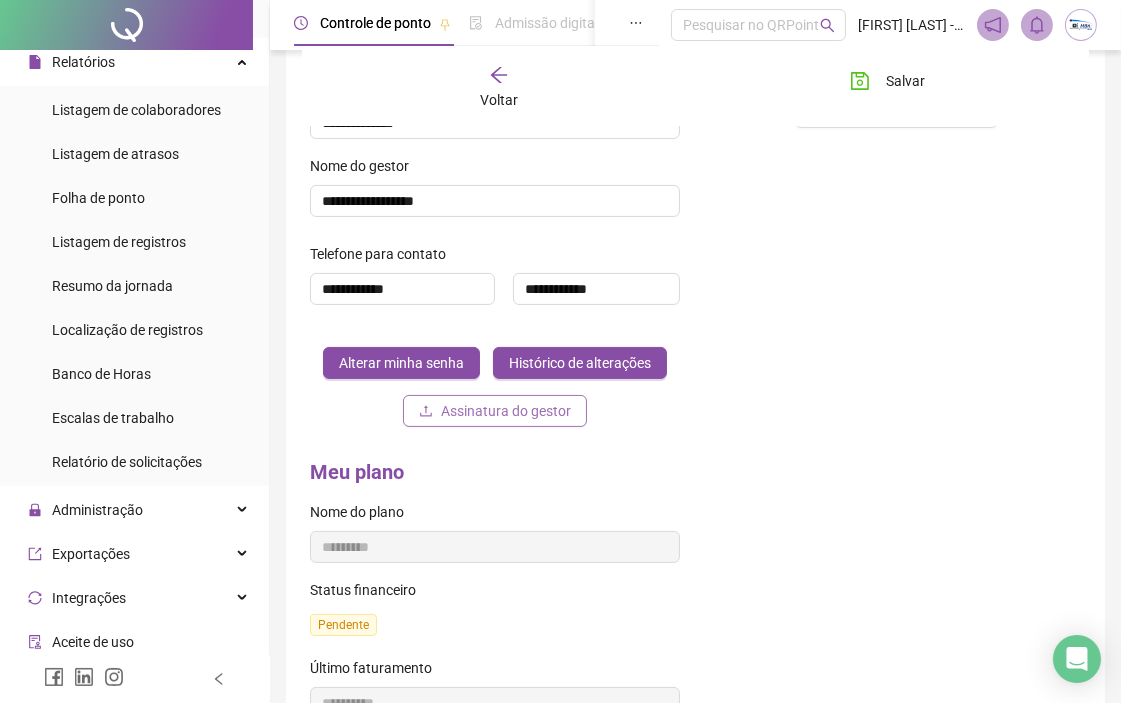 click on "Assinatura do gestor" at bounding box center [506, 411] 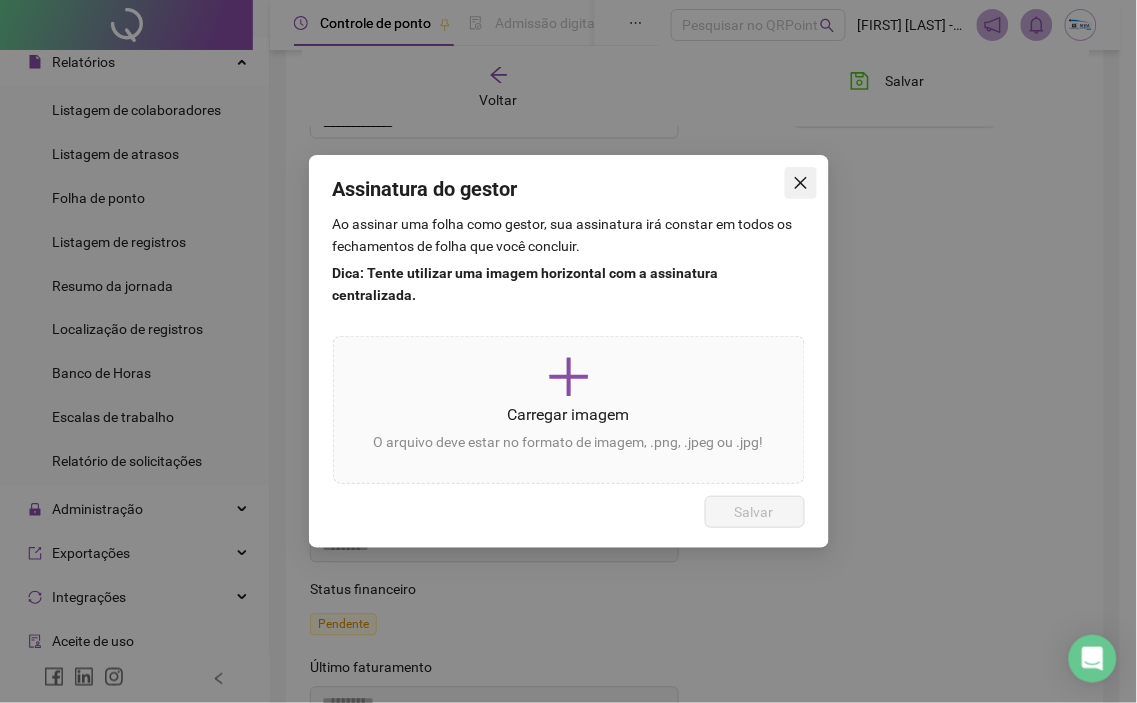 click 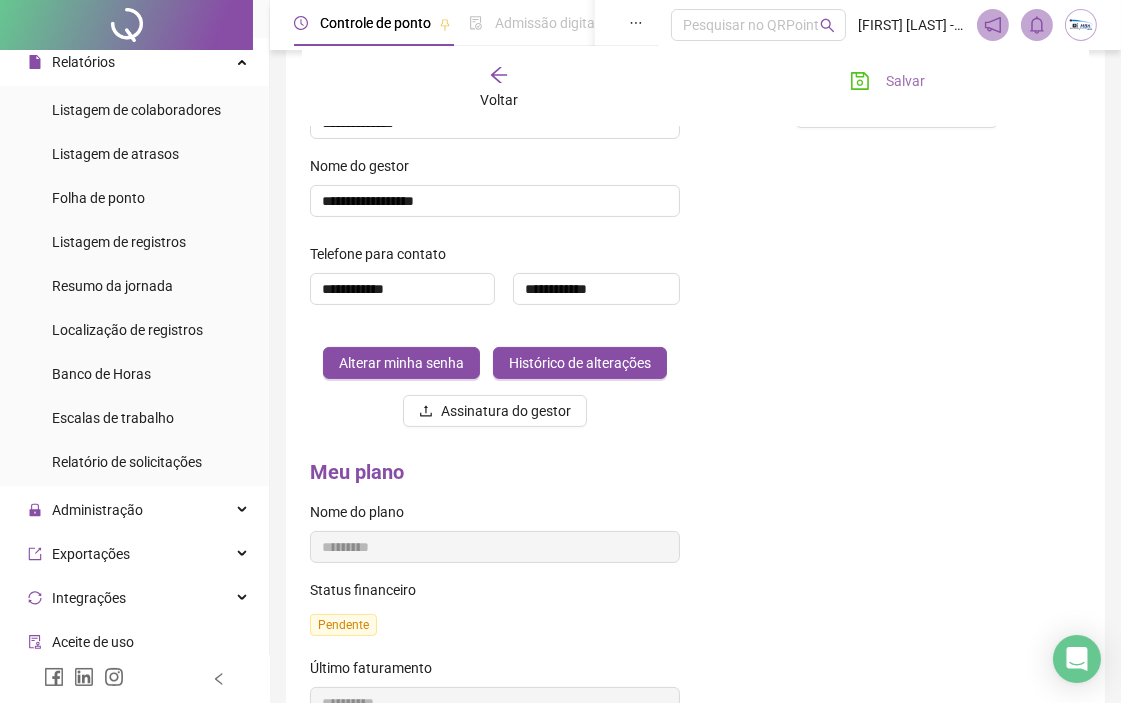 click on "Salvar" at bounding box center (887, 81) 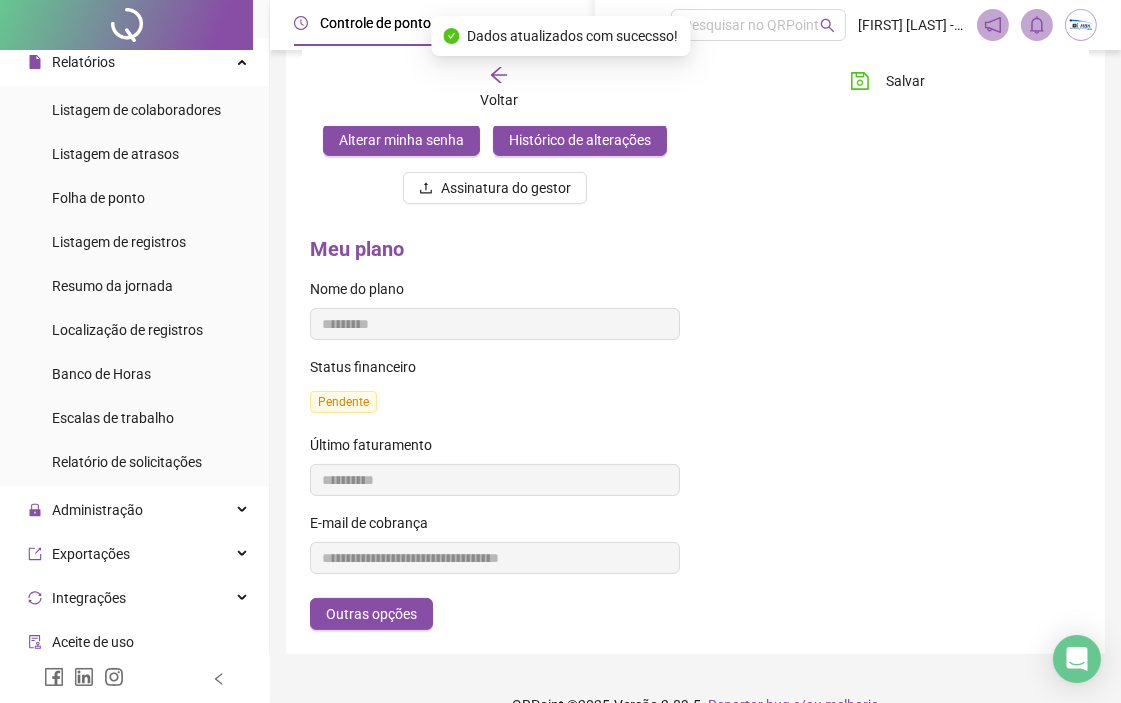 scroll, scrollTop: 708, scrollLeft: 0, axis: vertical 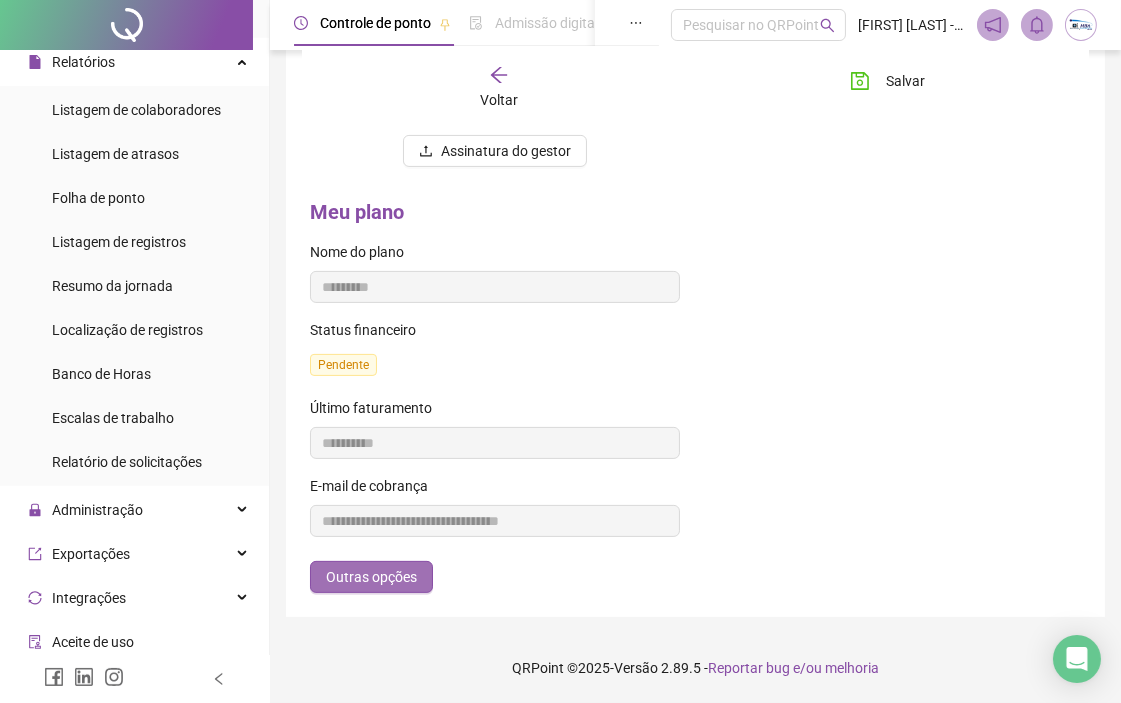click on "Outras opções" at bounding box center [371, 577] 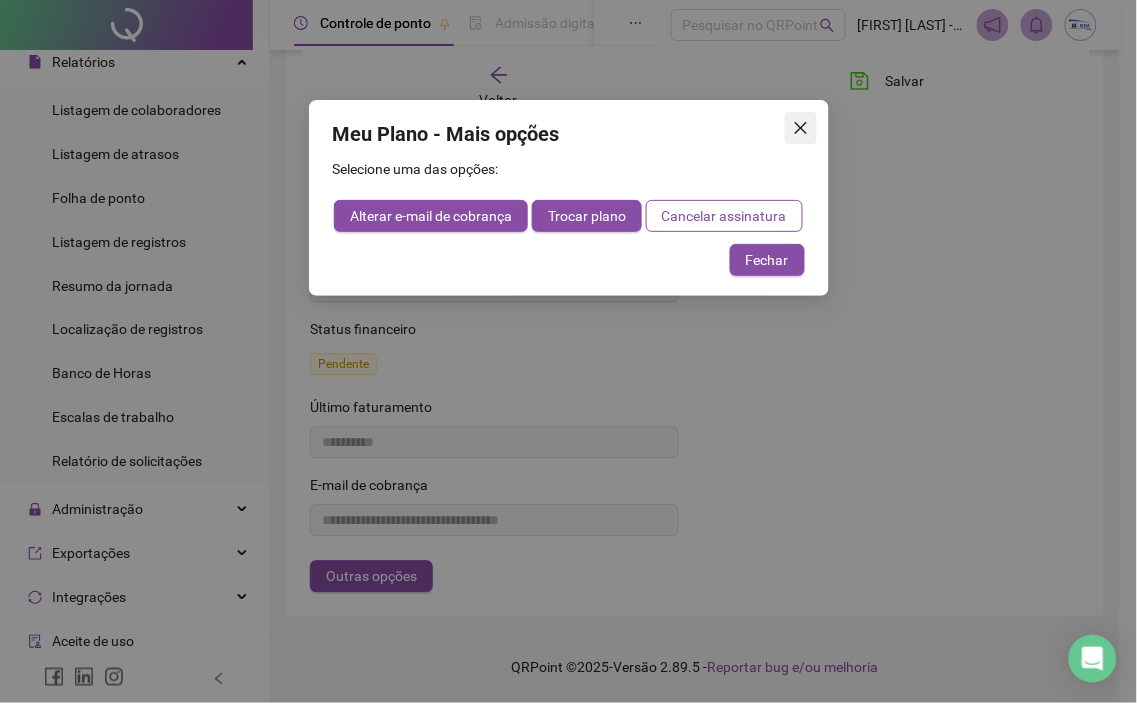 click 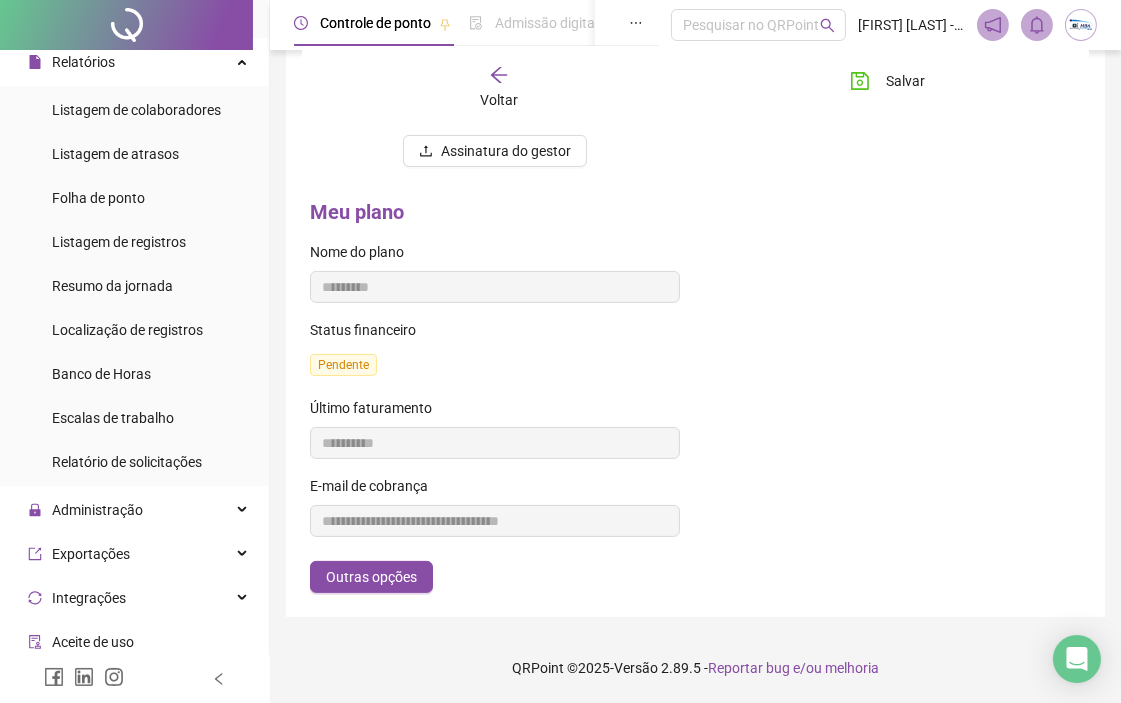 click at bounding box center [1081, 25] 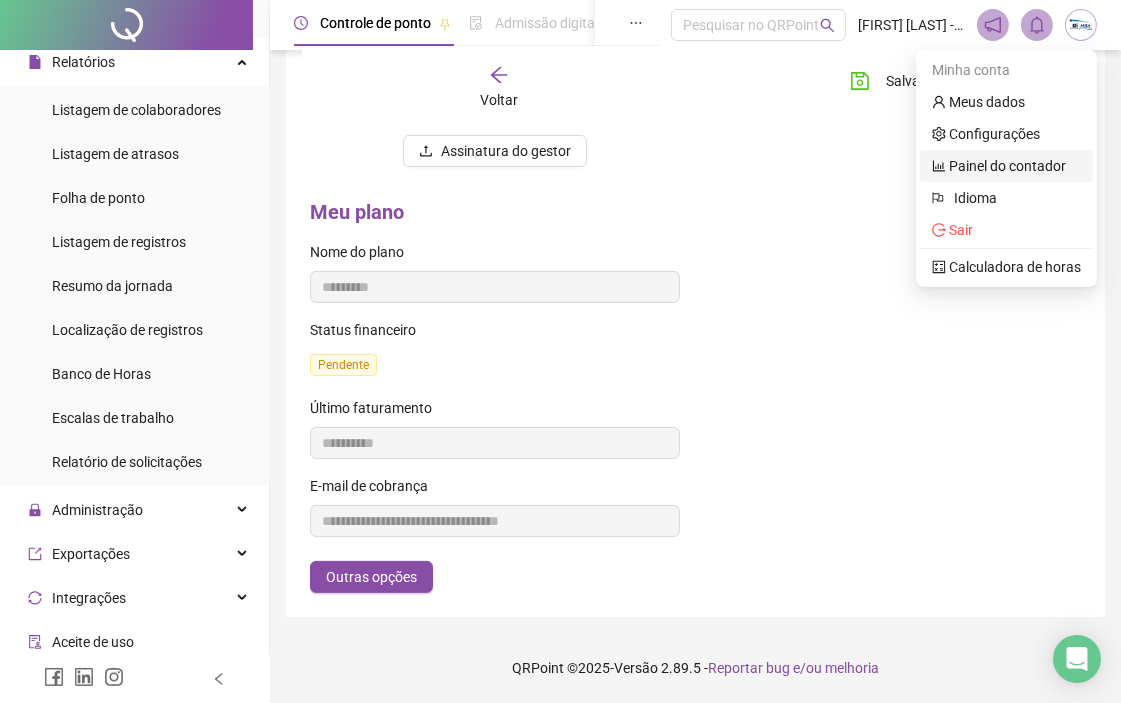 click on "Painel do contador" at bounding box center [999, 166] 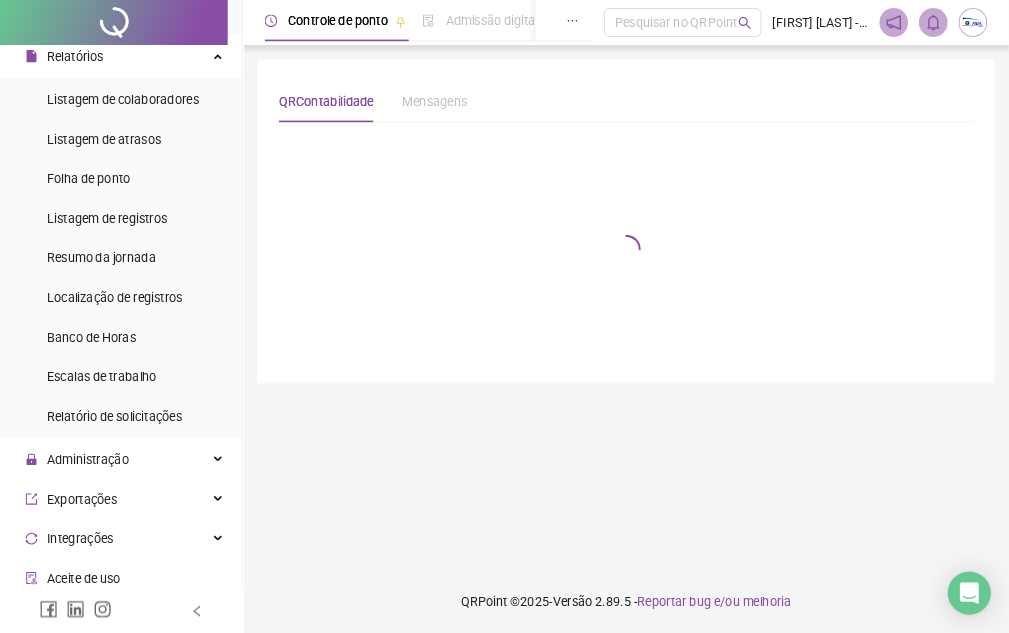 scroll, scrollTop: 0, scrollLeft: 0, axis: both 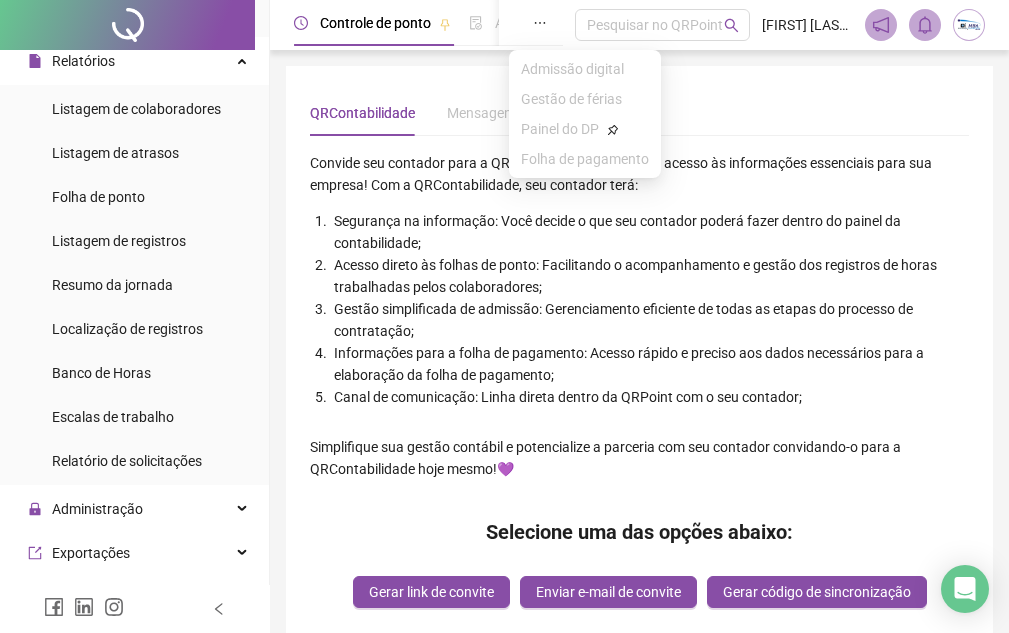 click at bounding box center (540, 23) 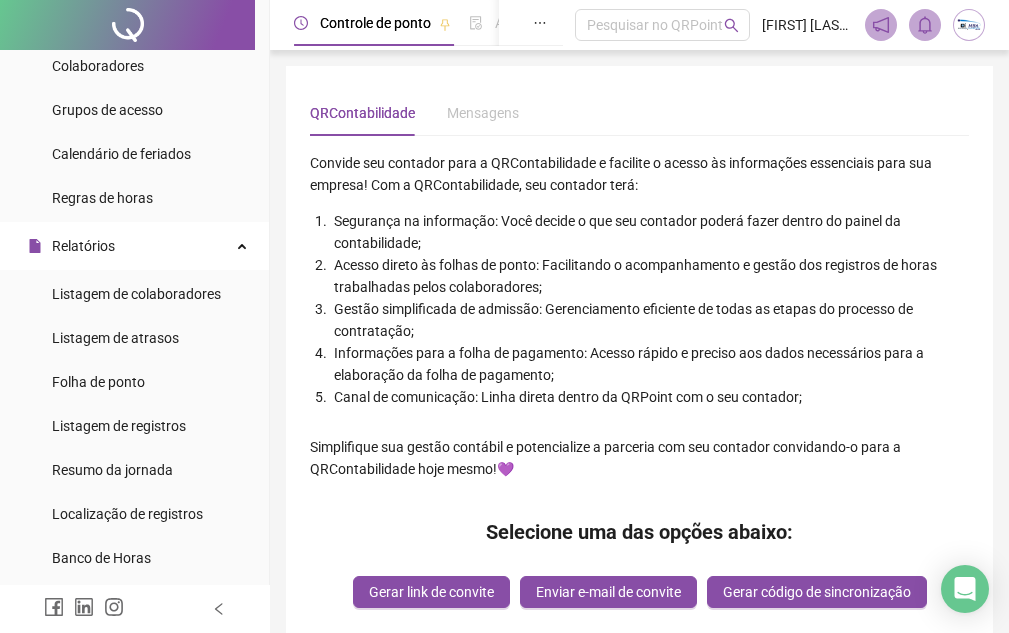 scroll, scrollTop: 0, scrollLeft: 0, axis: both 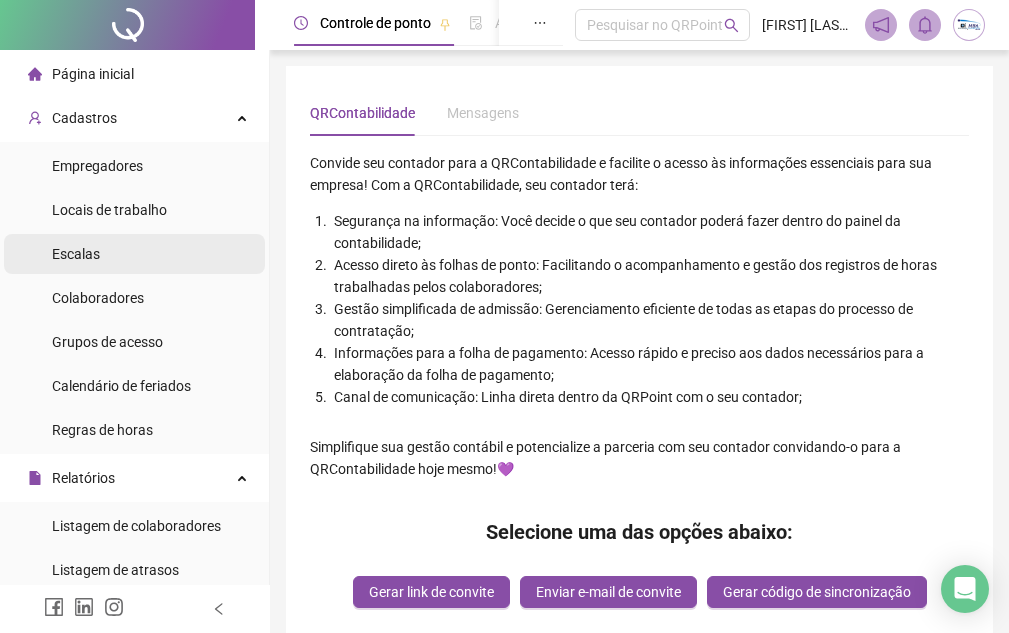 click on "Escalas" at bounding box center (134, 254) 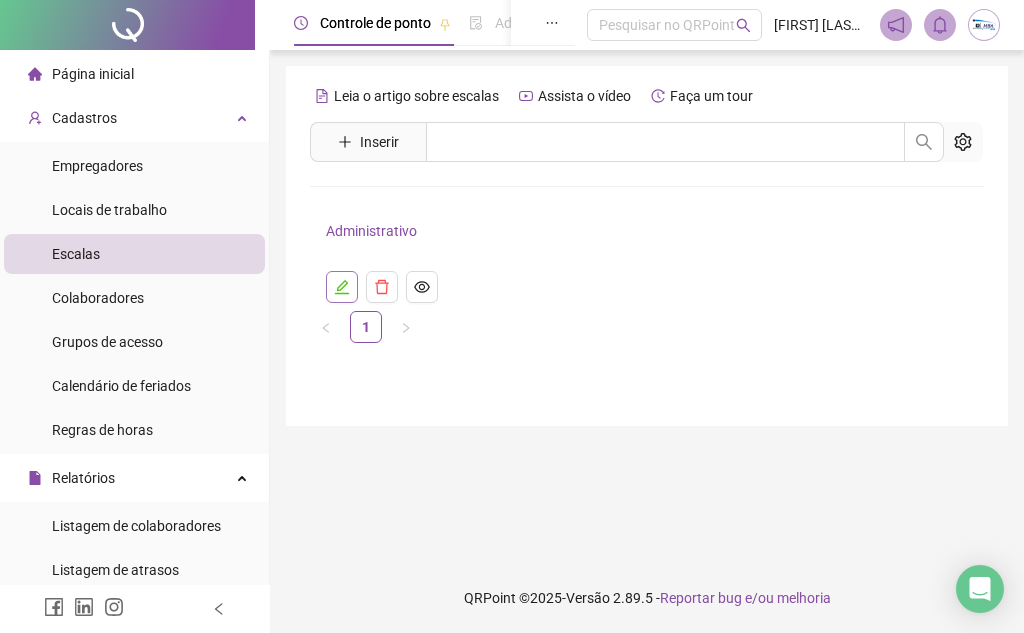 click 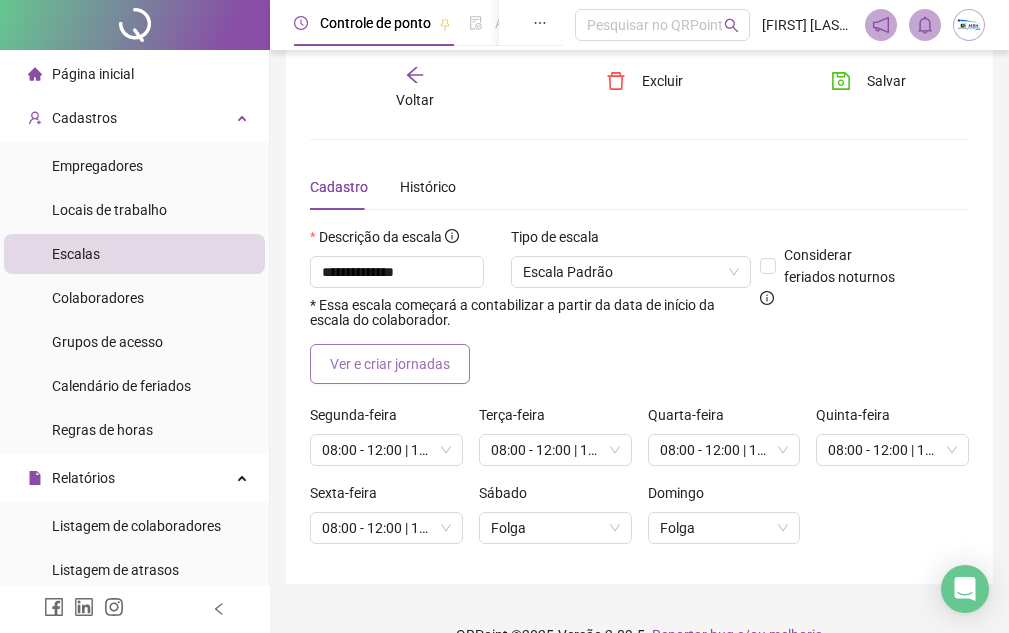 scroll, scrollTop: 0, scrollLeft: 0, axis: both 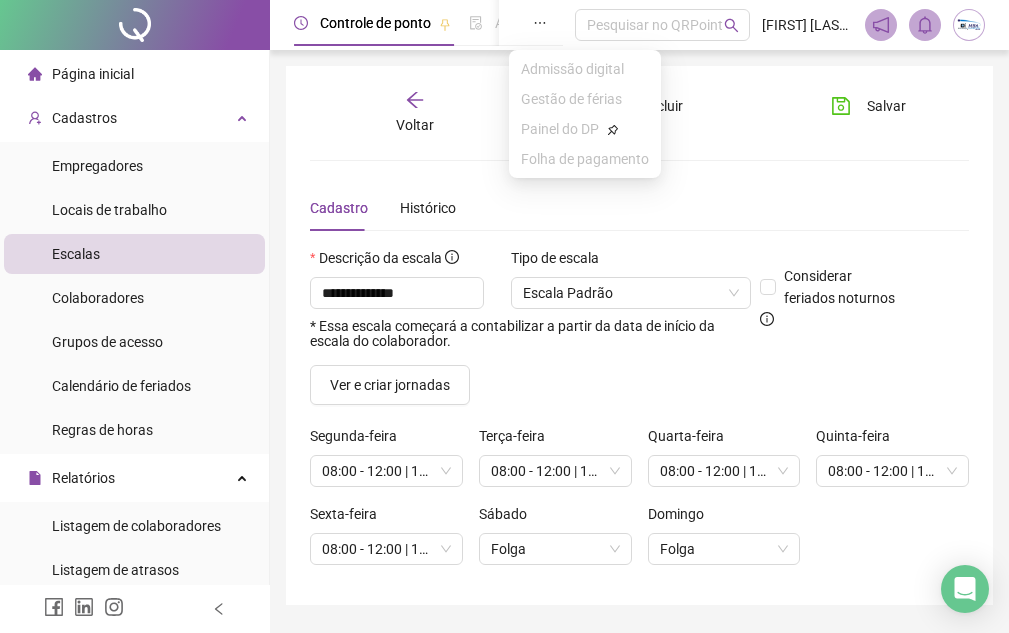 click at bounding box center [540, 23] 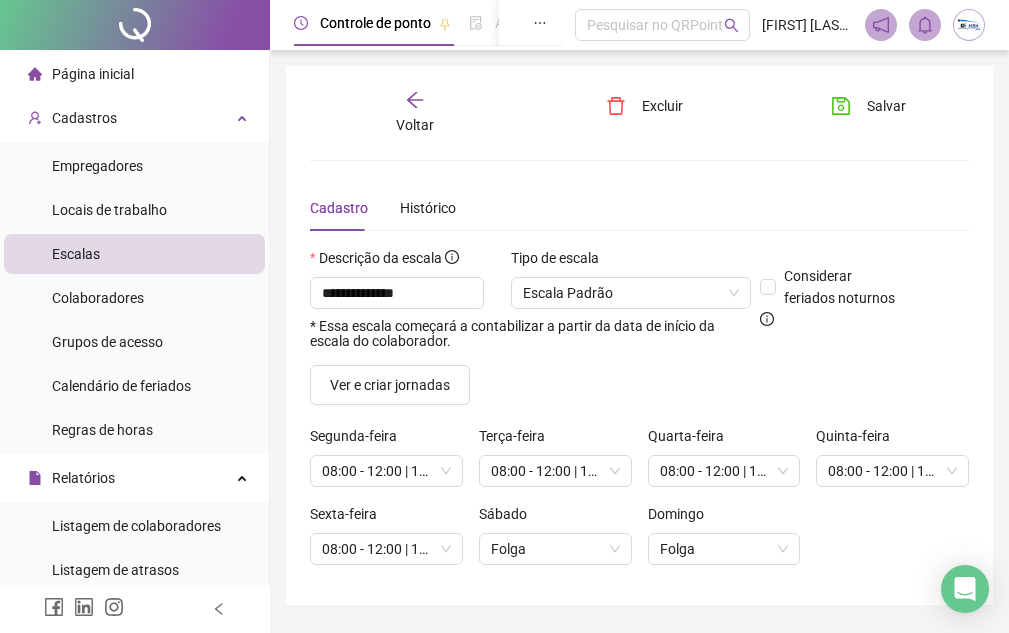 click on "[FIRST] [LAST] - MBA Escritorio Virtual" at bounding box center (807, 25) 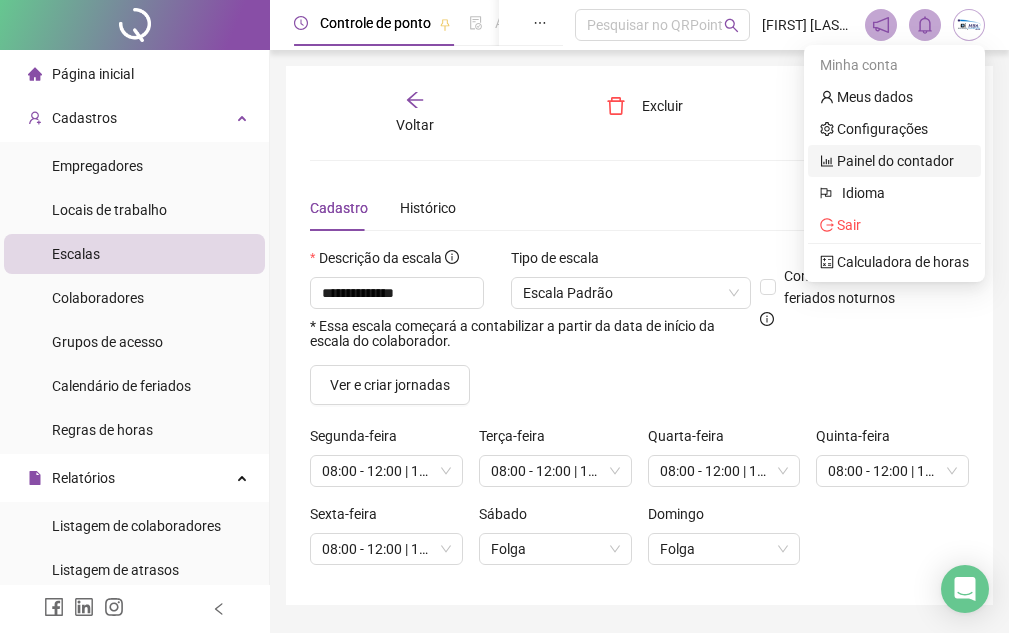 click on "Painel do contador" at bounding box center (887, 161) 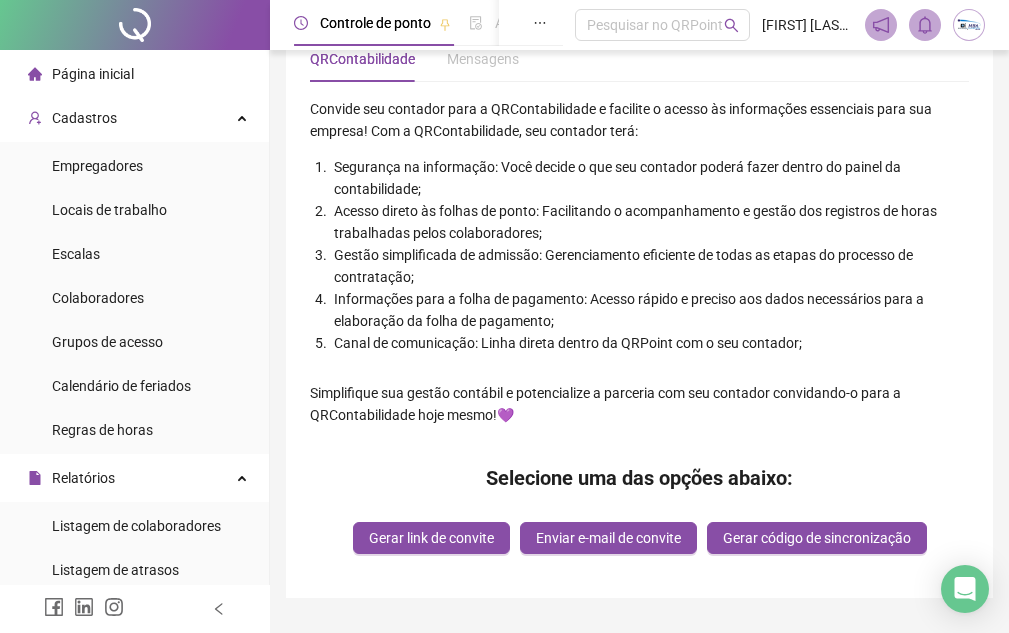 scroll, scrollTop: 105, scrollLeft: 0, axis: vertical 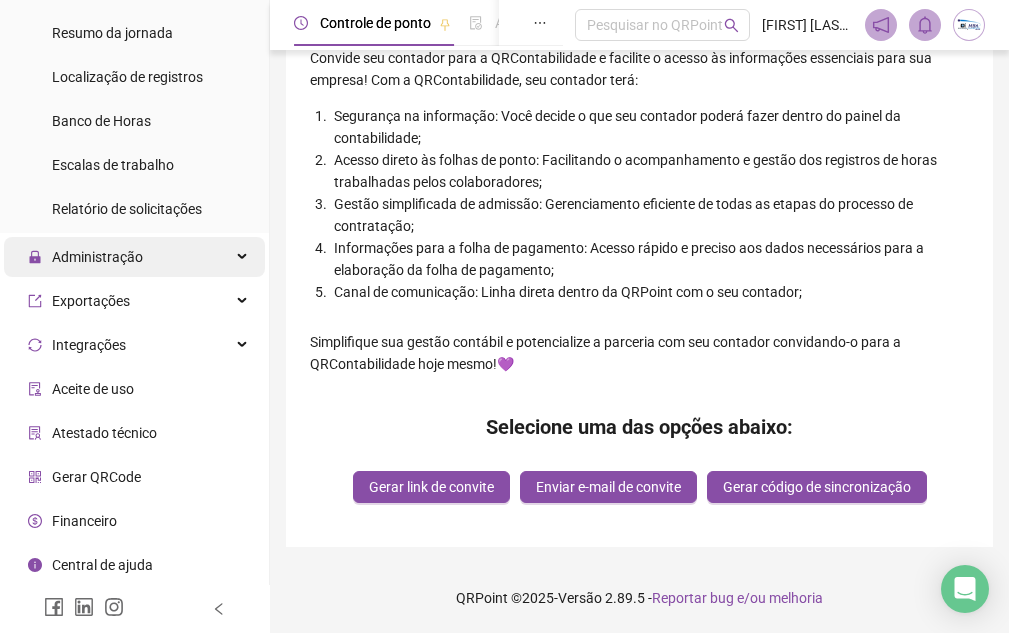 click on "Administração" at bounding box center [134, 257] 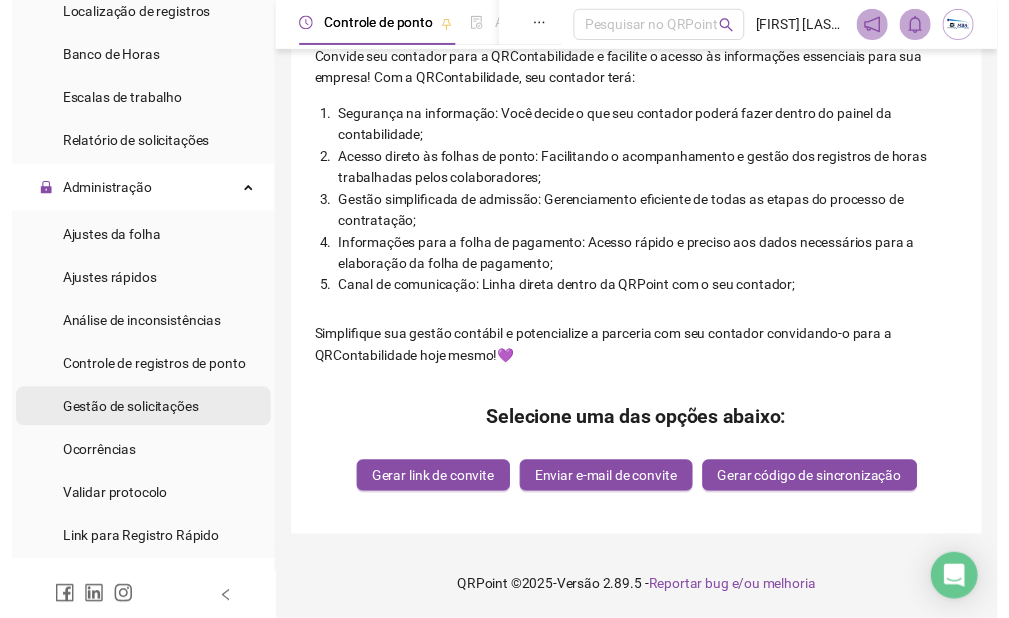 scroll, scrollTop: 769, scrollLeft: 0, axis: vertical 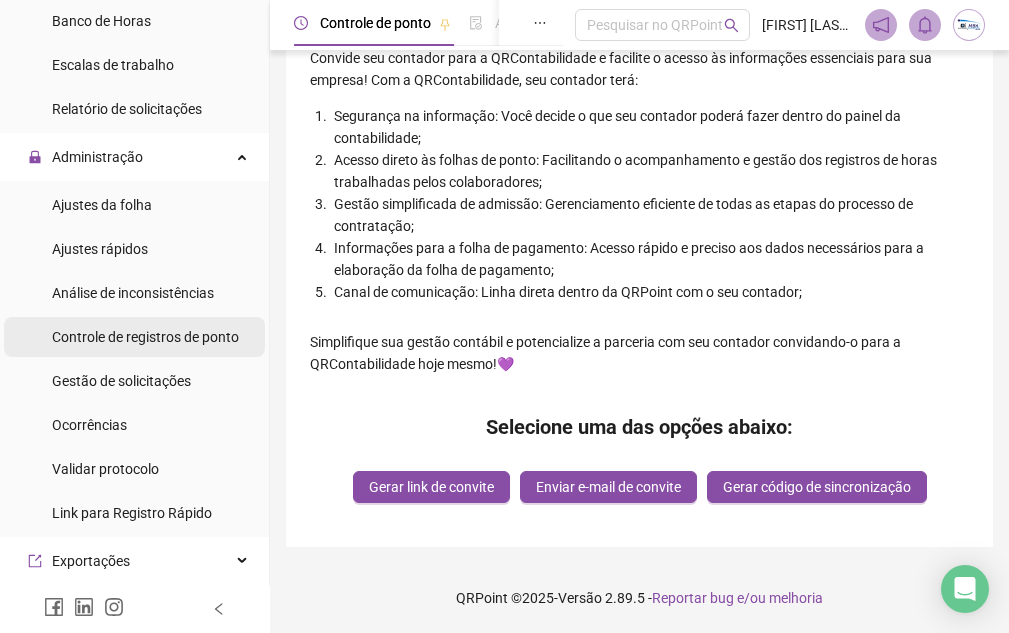 click on "Controle de registros de ponto" at bounding box center (145, 337) 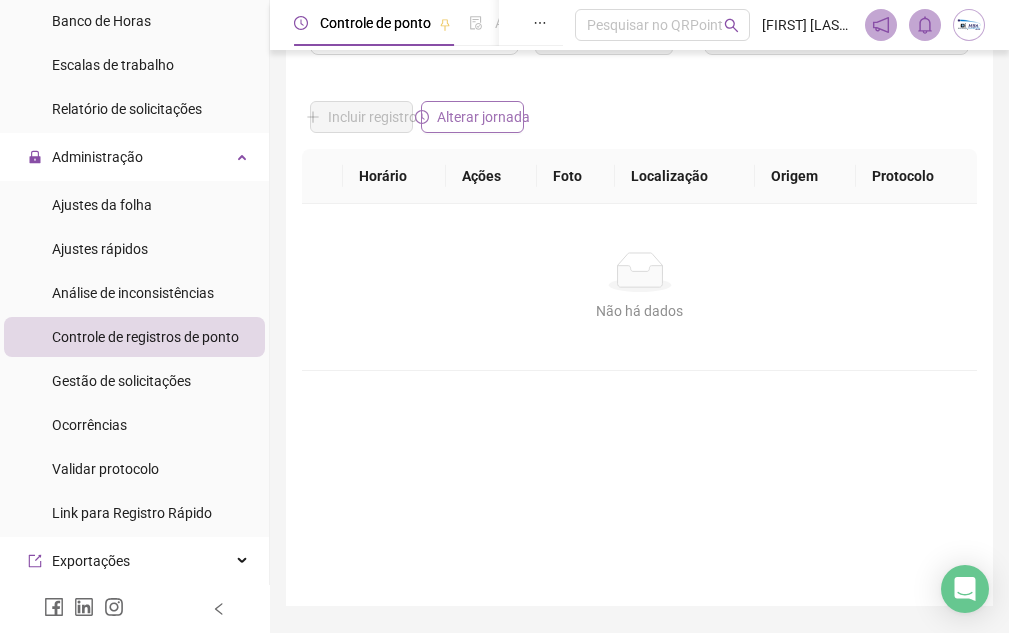 click on "Alterar jornada" at bounding box center [483, 117] 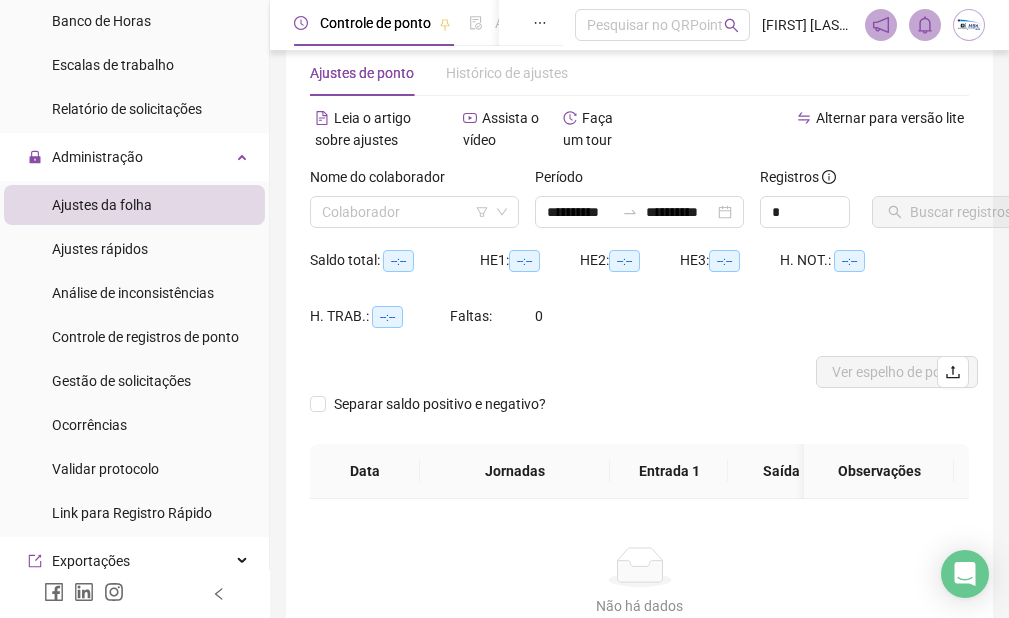 scroll, scrollTop: 5, scrollLeft: 0, axis: vertical 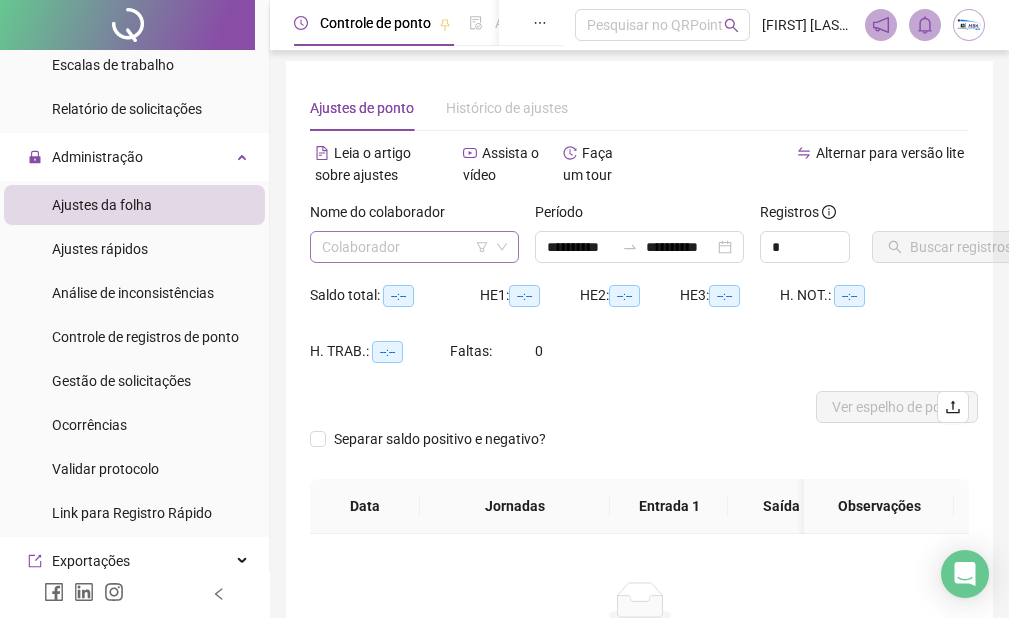 click 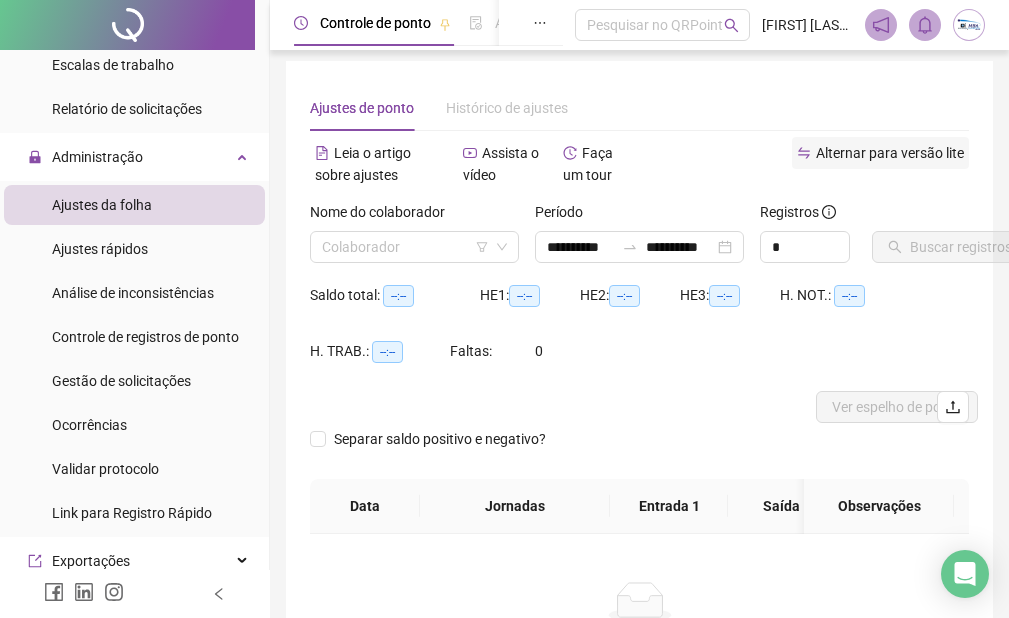 click on "Alternar para versão lite" at bounding box center [890, 153] 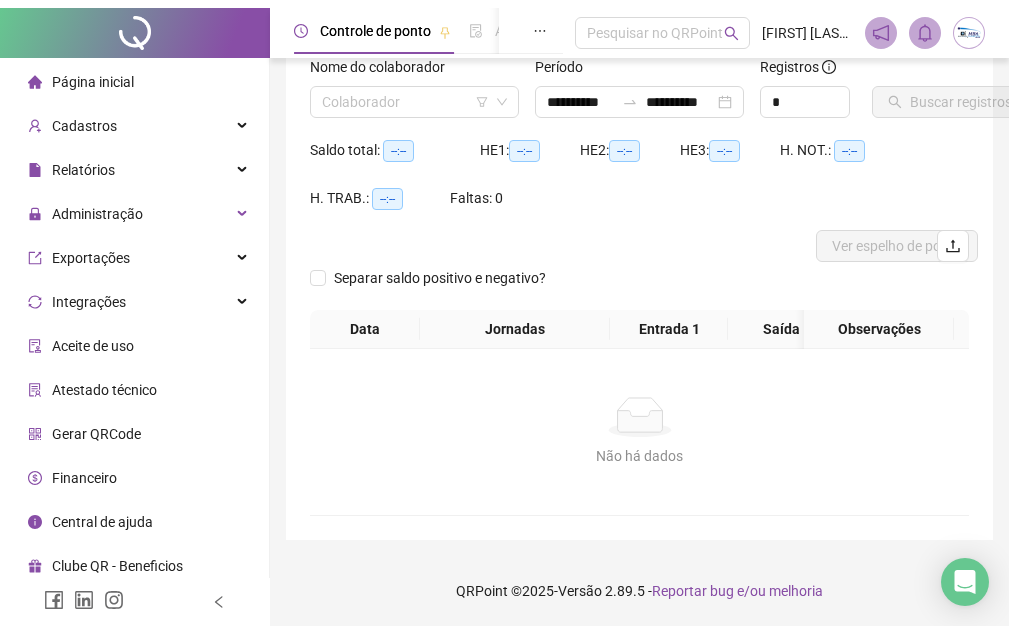 scroll, scrollTop: 0, scrollLeft: 0, axis: both 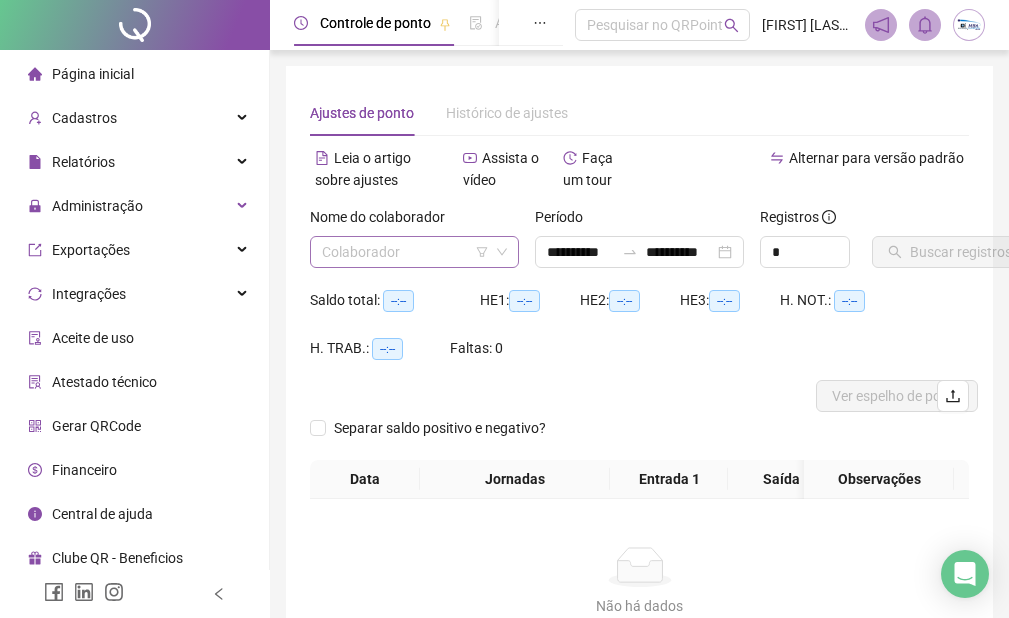 click 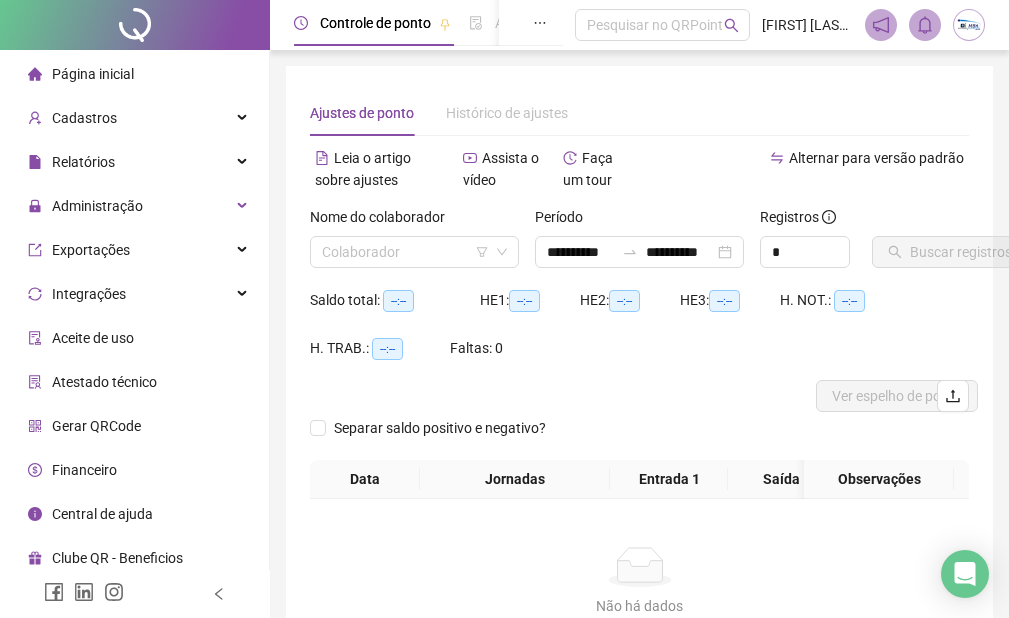 click at bounding box center [969, 25] 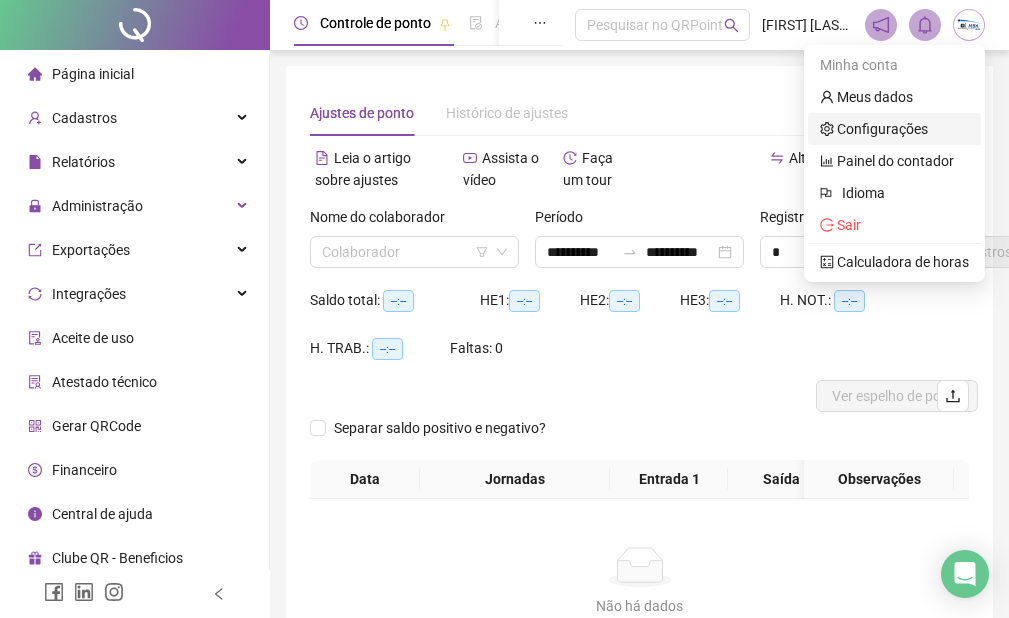 click on "Configurações" at bounding box center [874, 129] 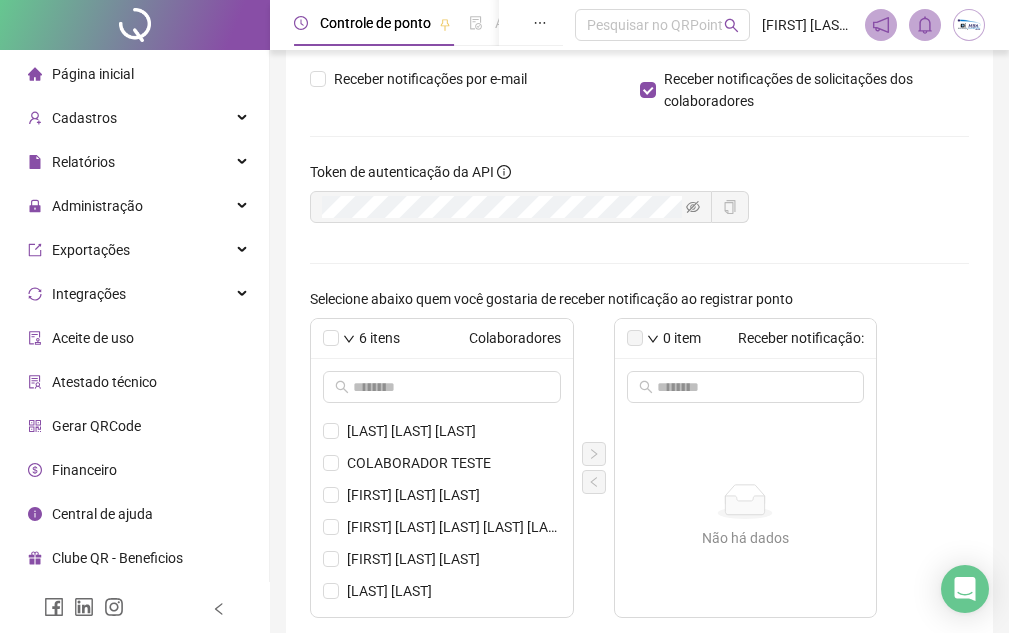 scroll, scrollTop: 0, scrollLeft: 0, axis: both 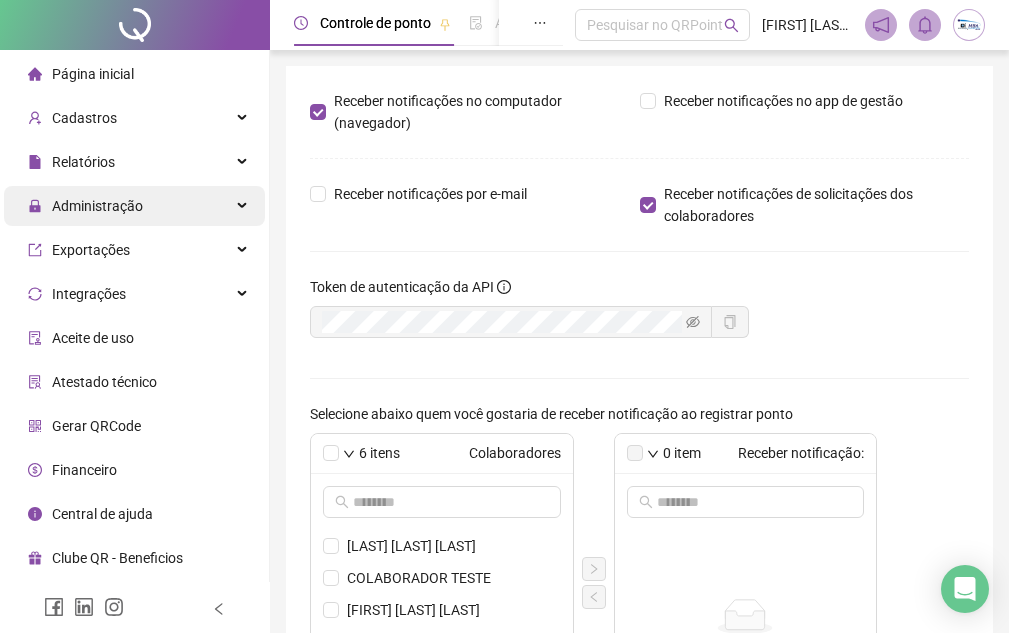 click on "Administração" at bounding box center (97, 206) 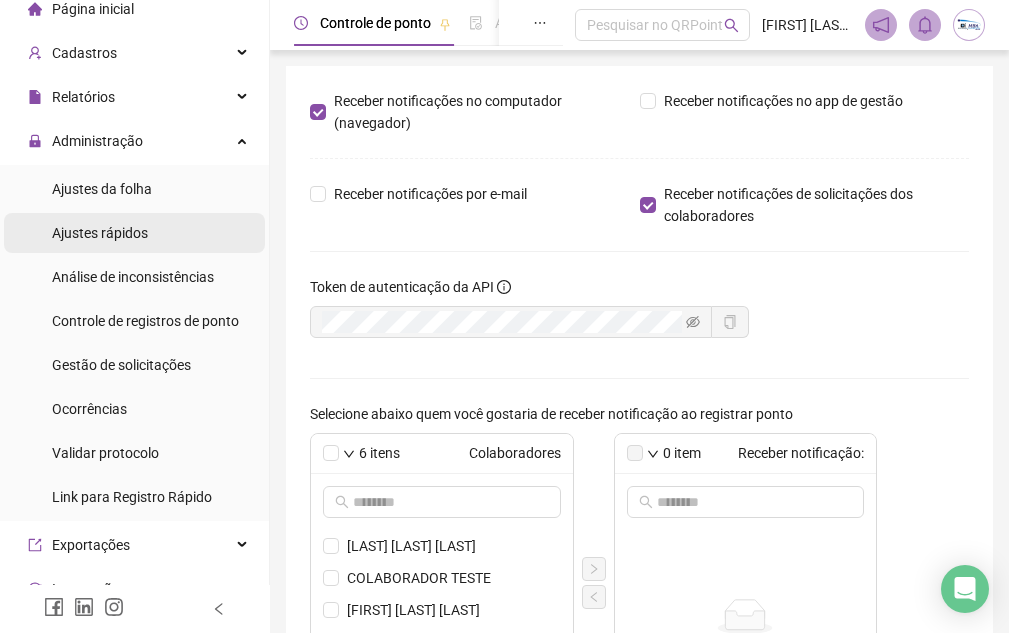 scroll, scrollTop: 100, scrollLeft: 0, axis: vertical 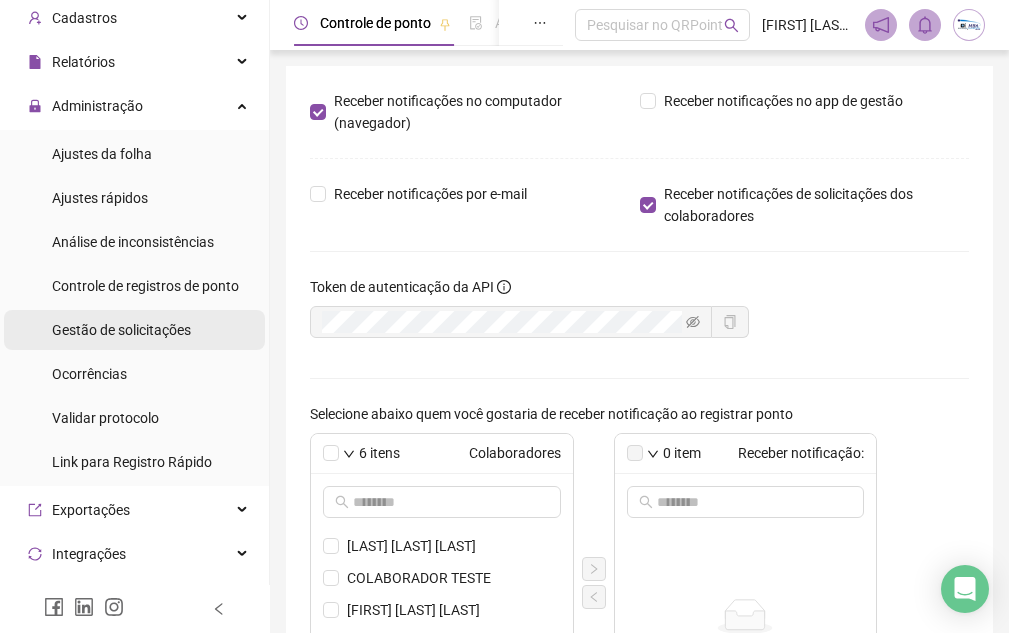 click on "Gestão de solicitações" at bounding box center [121, 330] 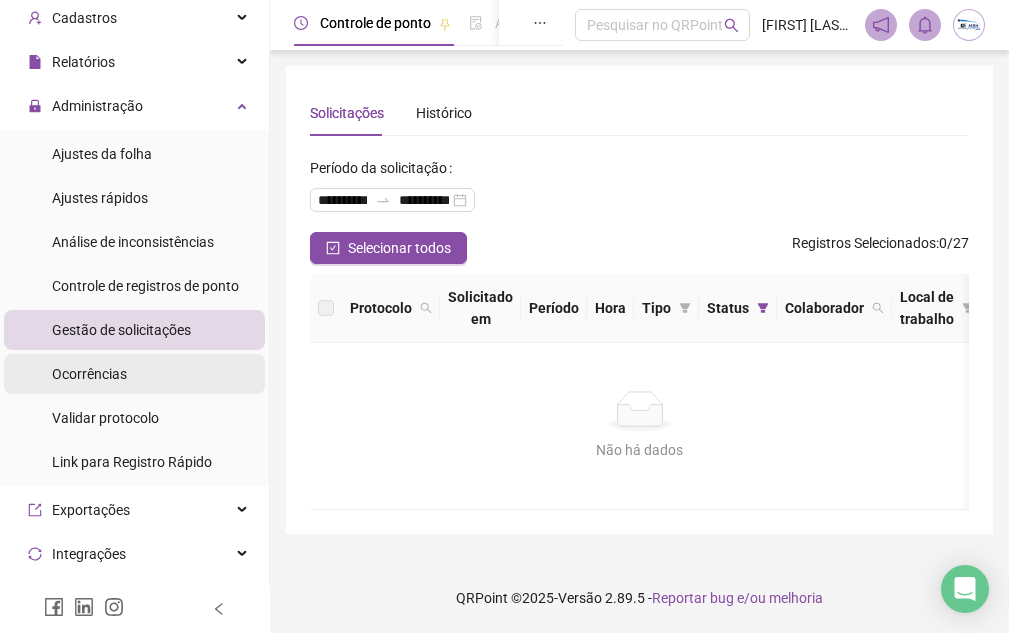 click on "Ocorrências" at bounding box center (89, 374) 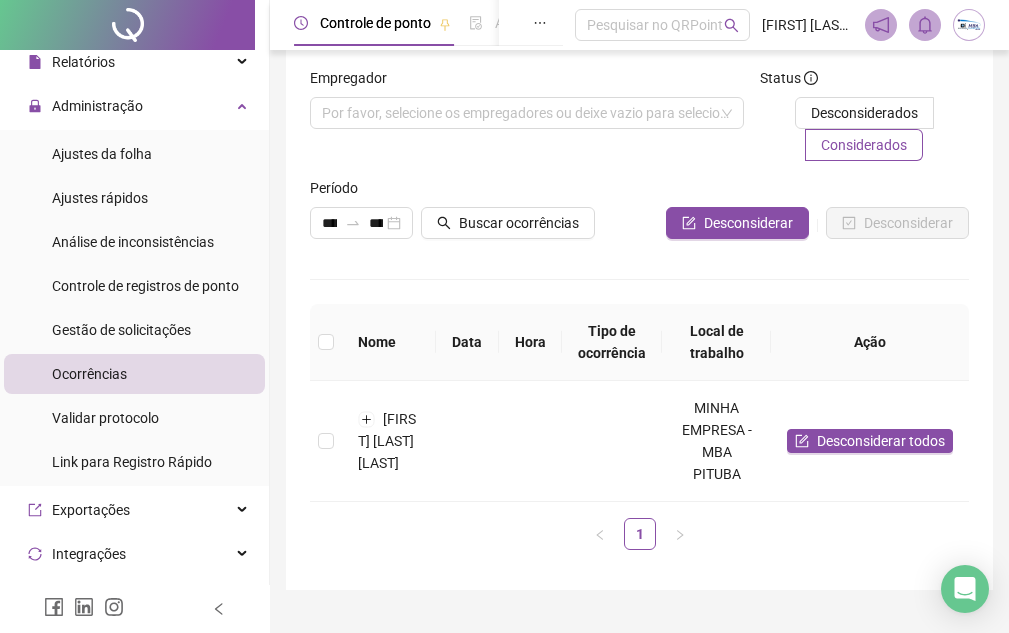 scroll, scrollTop: 0, scrollLeft: 0, axis: both 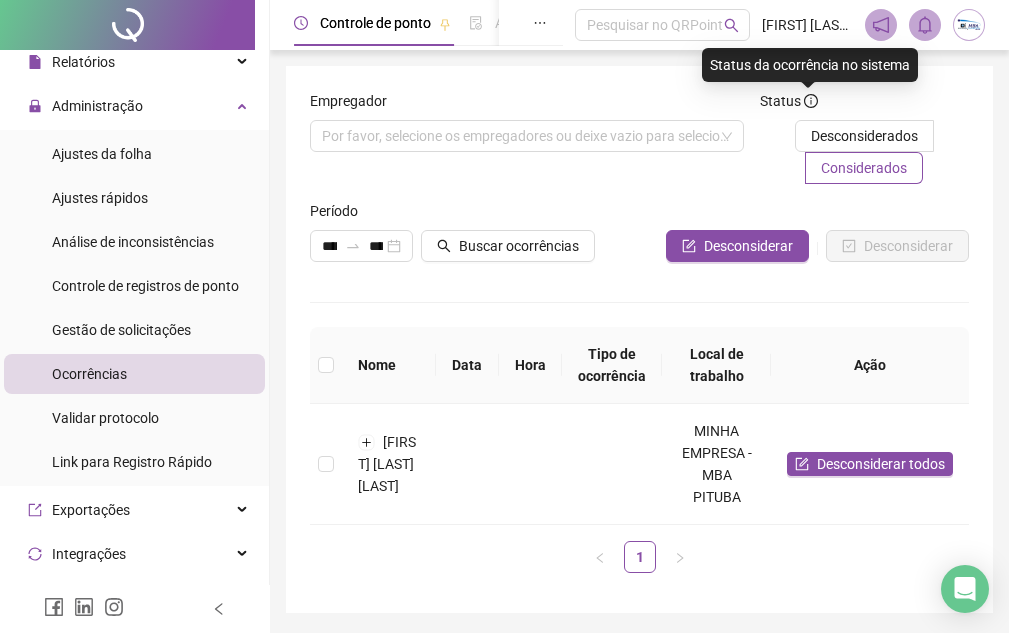 click 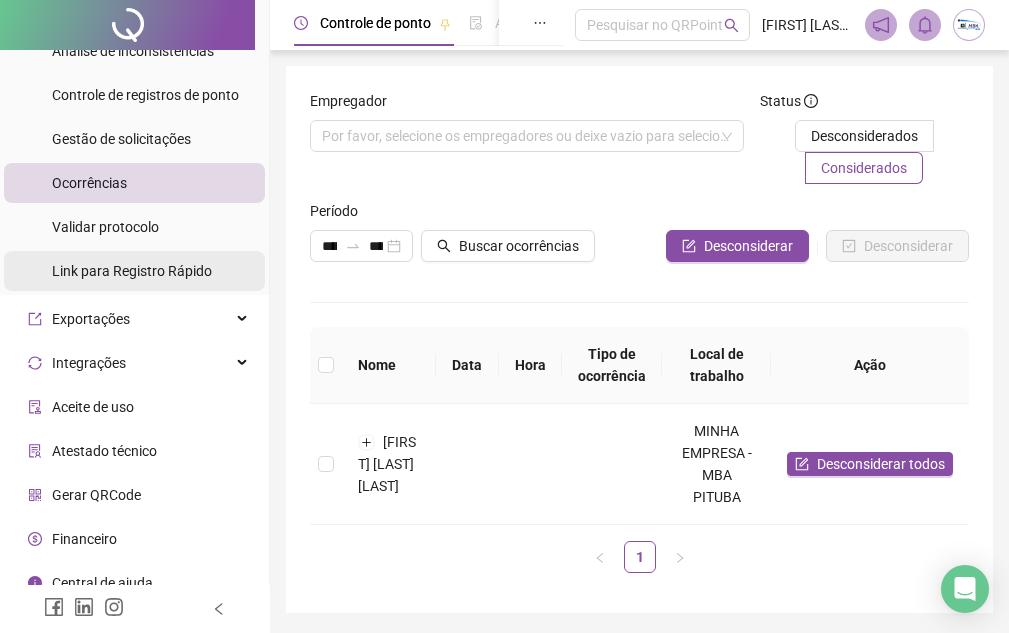 scroll, scrollTop: 309, scrollLeft: 0, axis: vertical 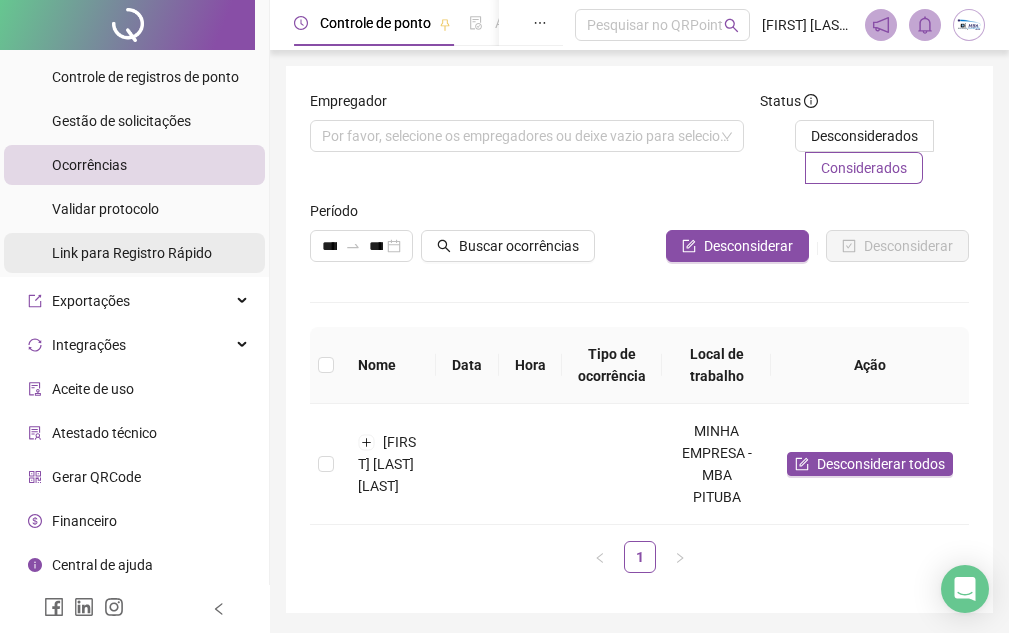 click on "Link para Registro Rápido" at bounding box center [132, 253] 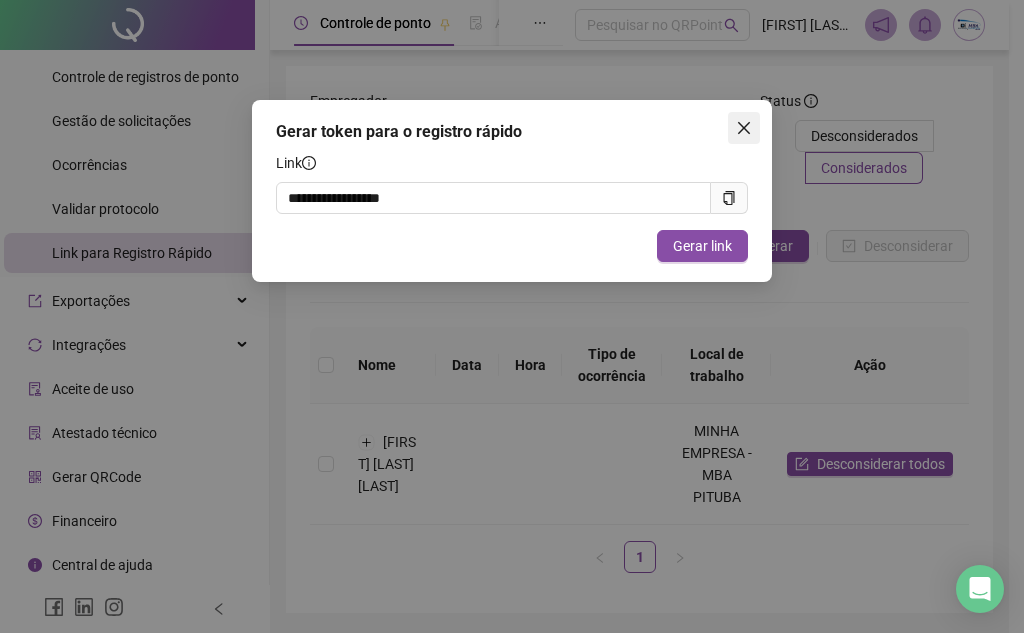 click 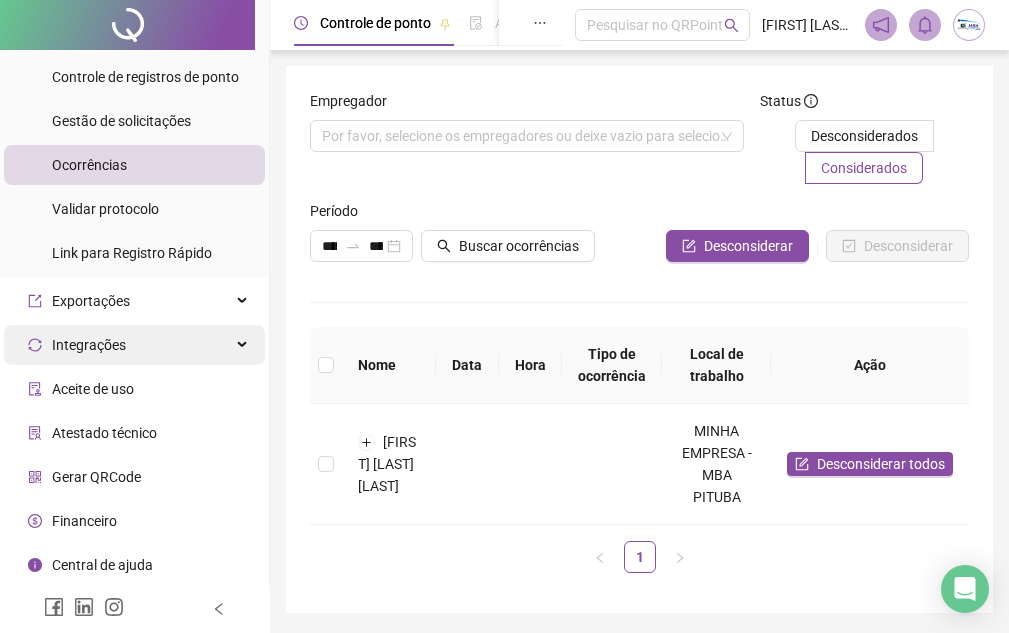 click on "Integrações" at bounding box center (89, 345) 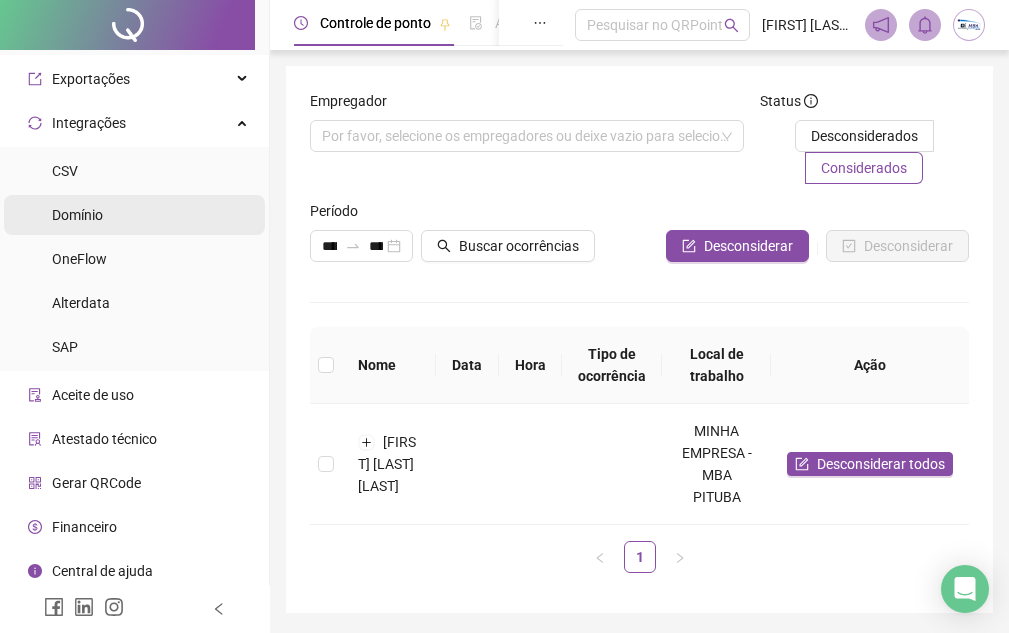 scroll, scrollTop: 537, scrollLeft: 0, axis: vertical 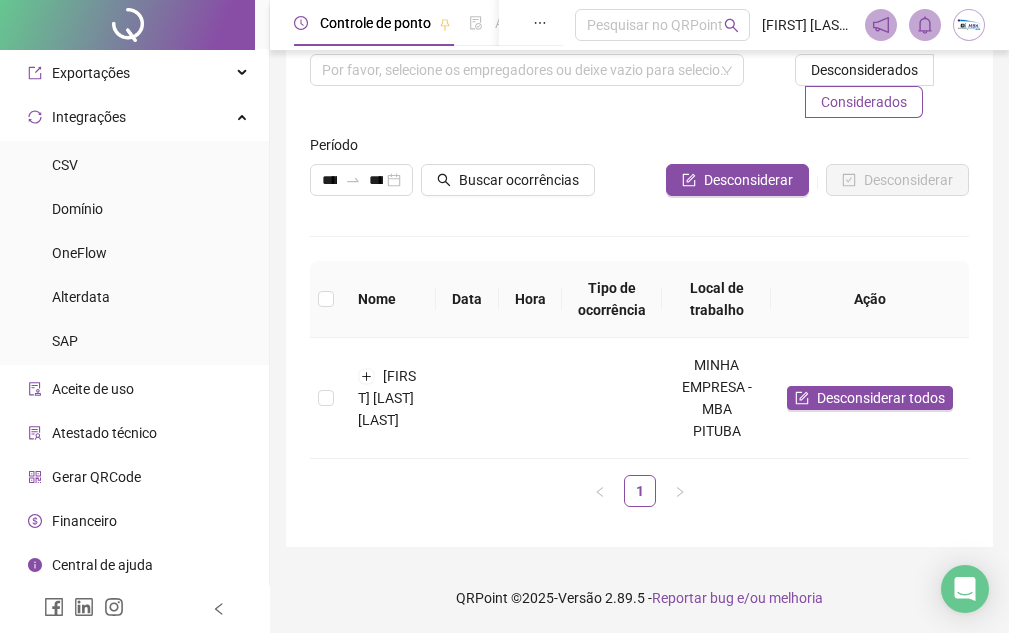 click on "Aceite de uso" at bounding box center (93, 389) 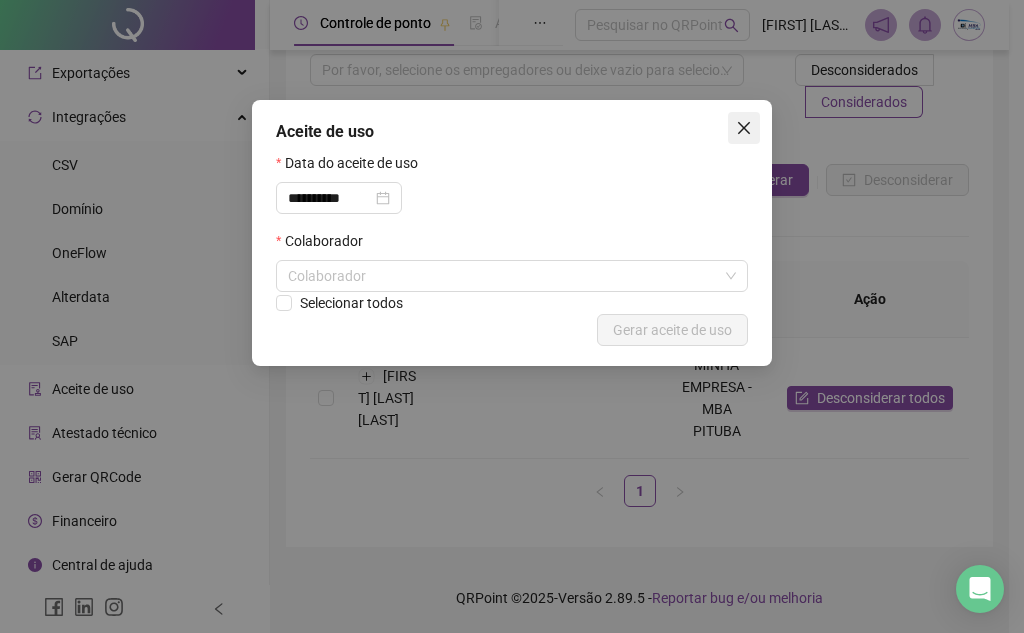 click 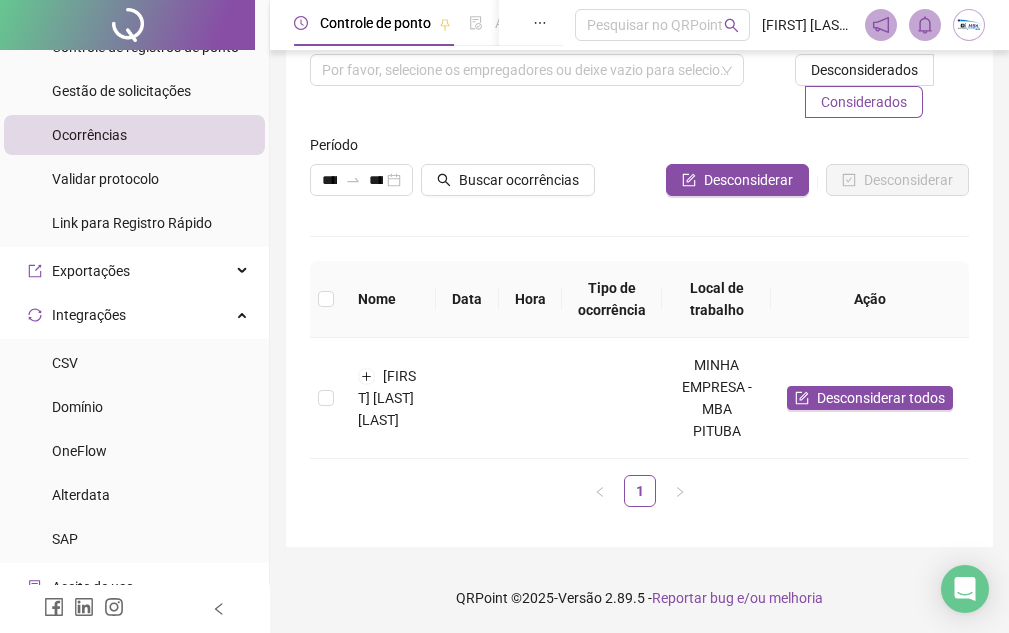 scroll, scrollTop: 337, scrollLeft: 0, axis: vertical 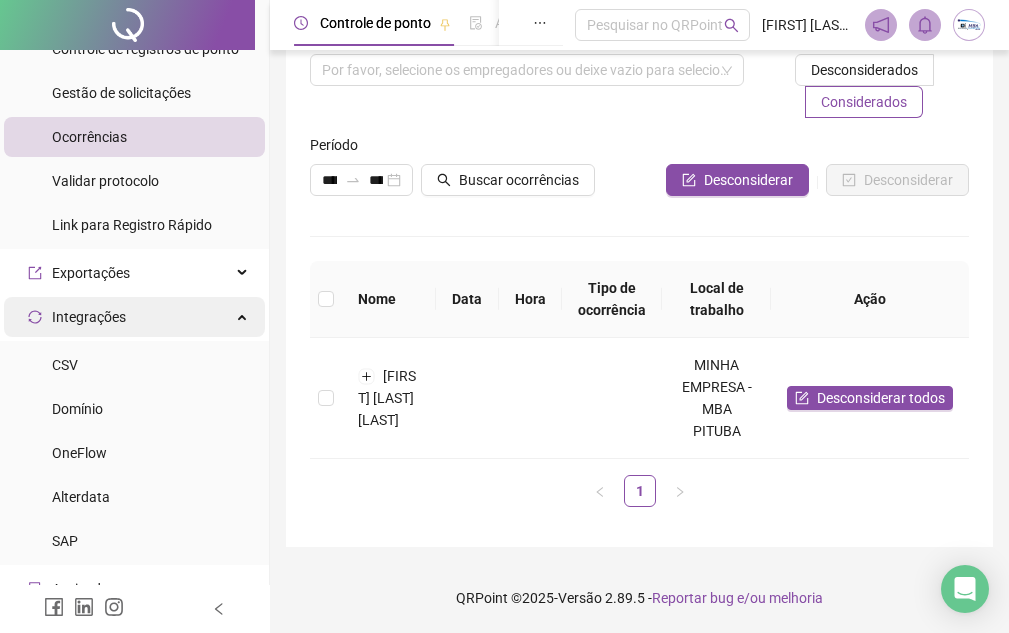 click on "Integrações" at bounding box center [134, 317] 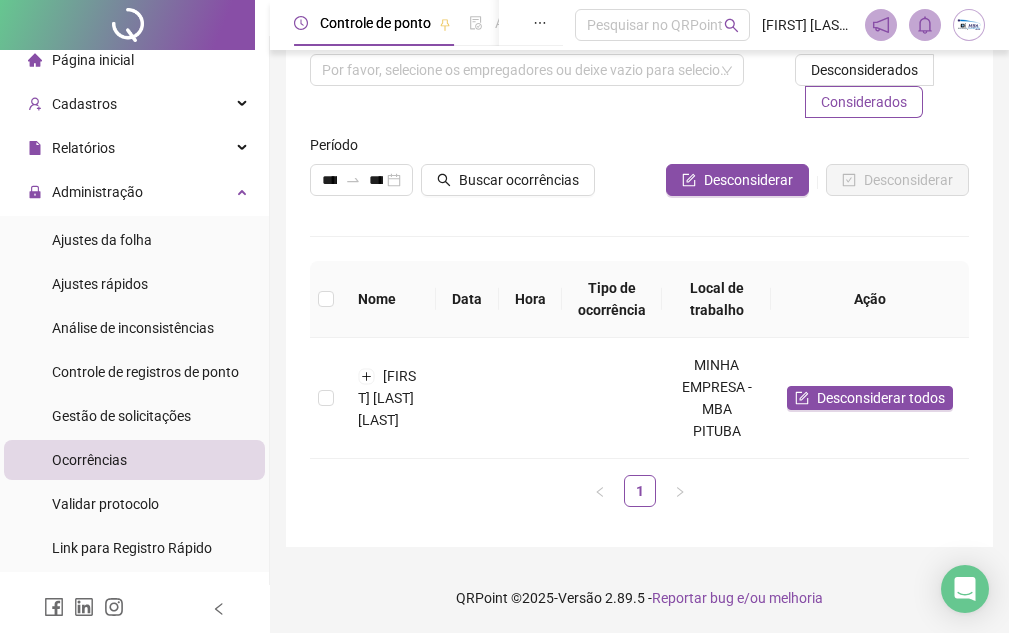 scroll, scrollTop: 9, scrollLeft: 0, axis: vertical 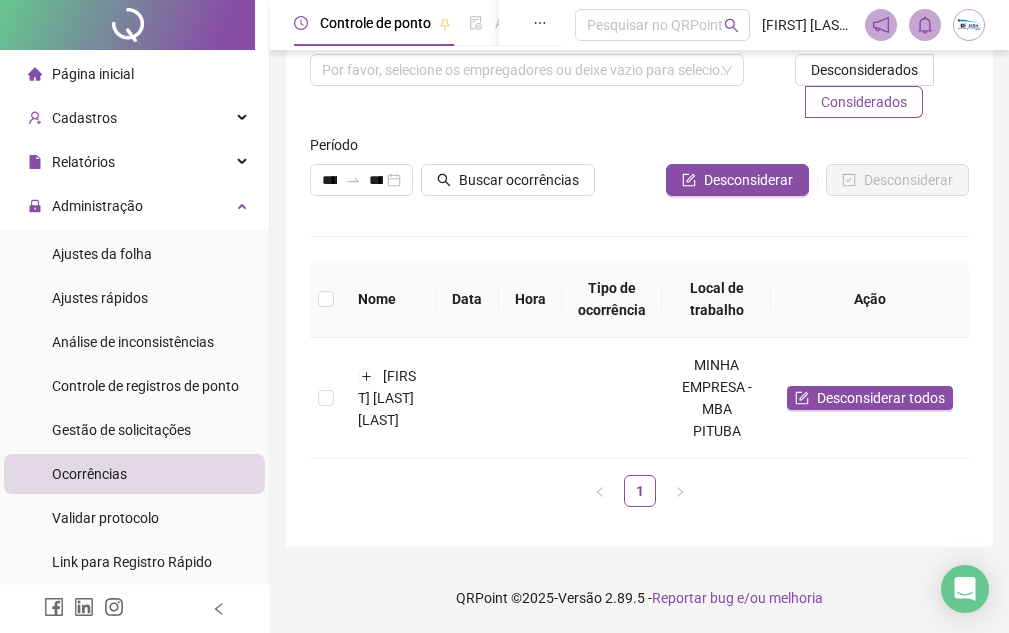 click on "Página inicial" at bounding box center [93, 74] 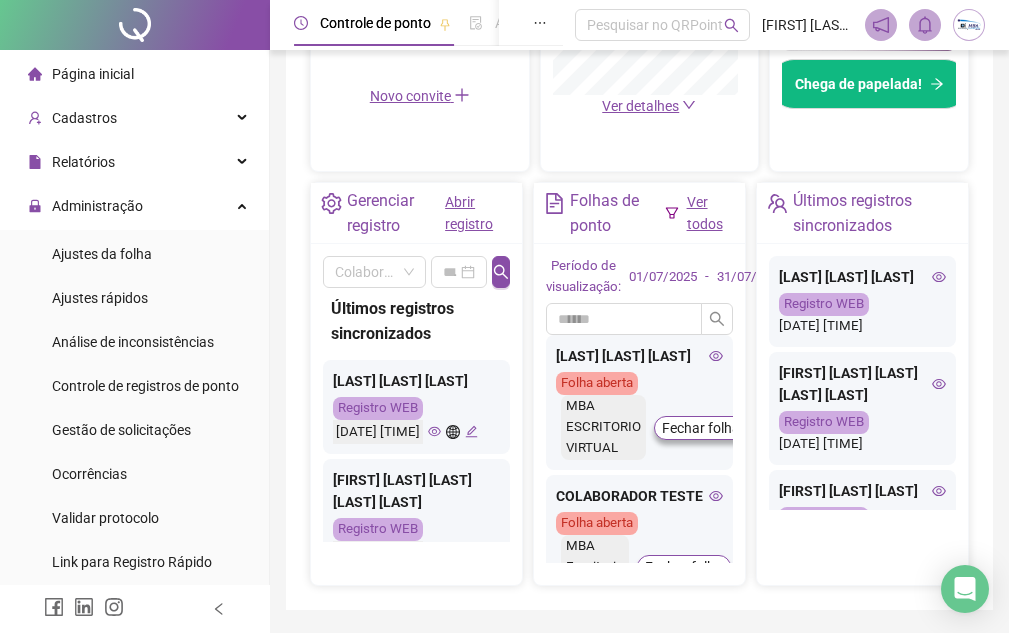 scroll, scrollTop: 661, scrollLeft: 0, axis: vertical 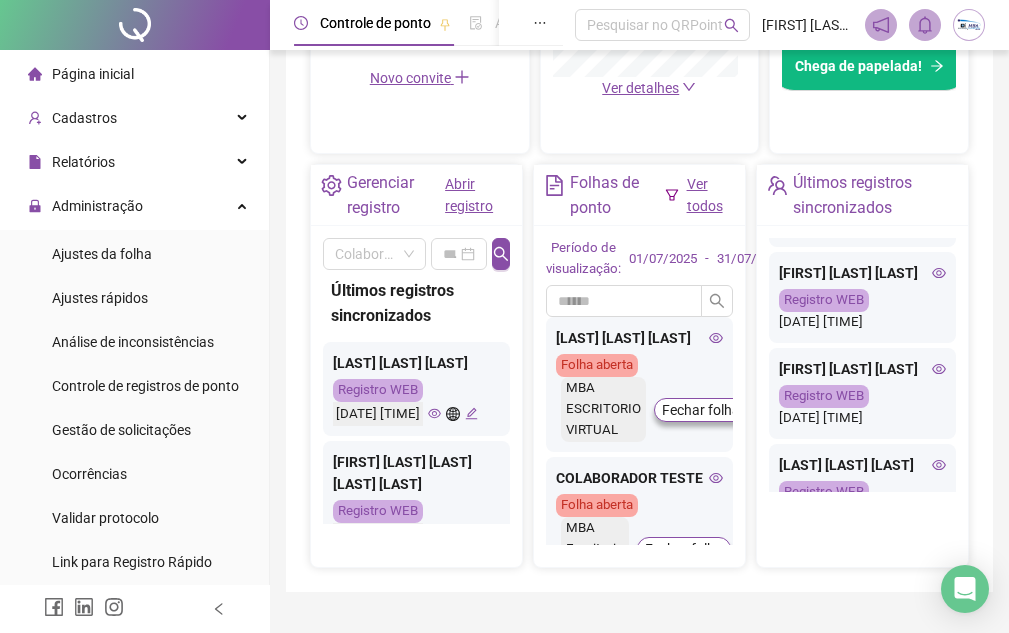 click 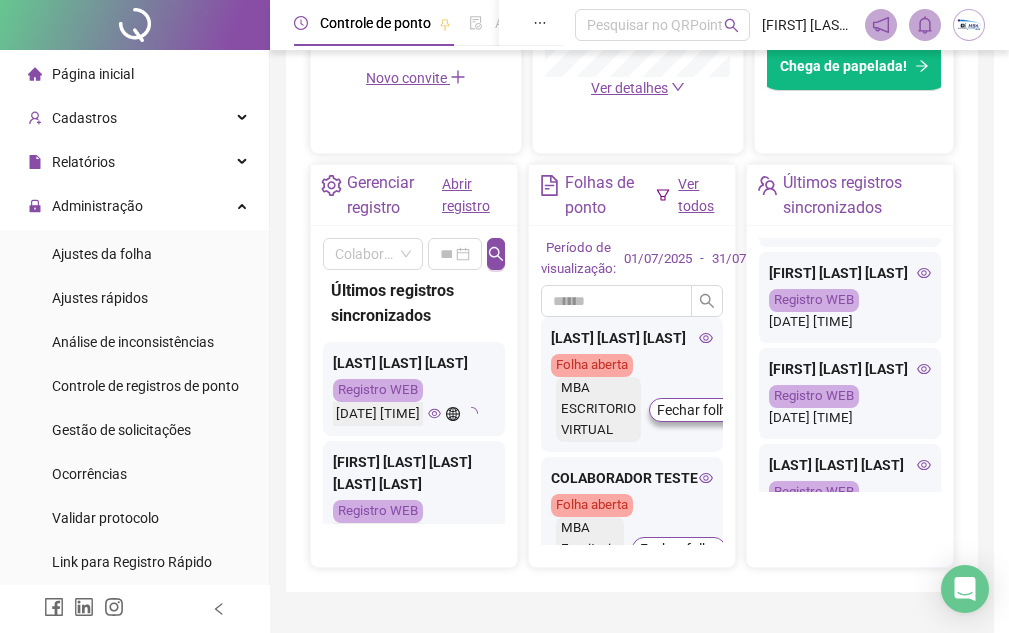 type on "**********" 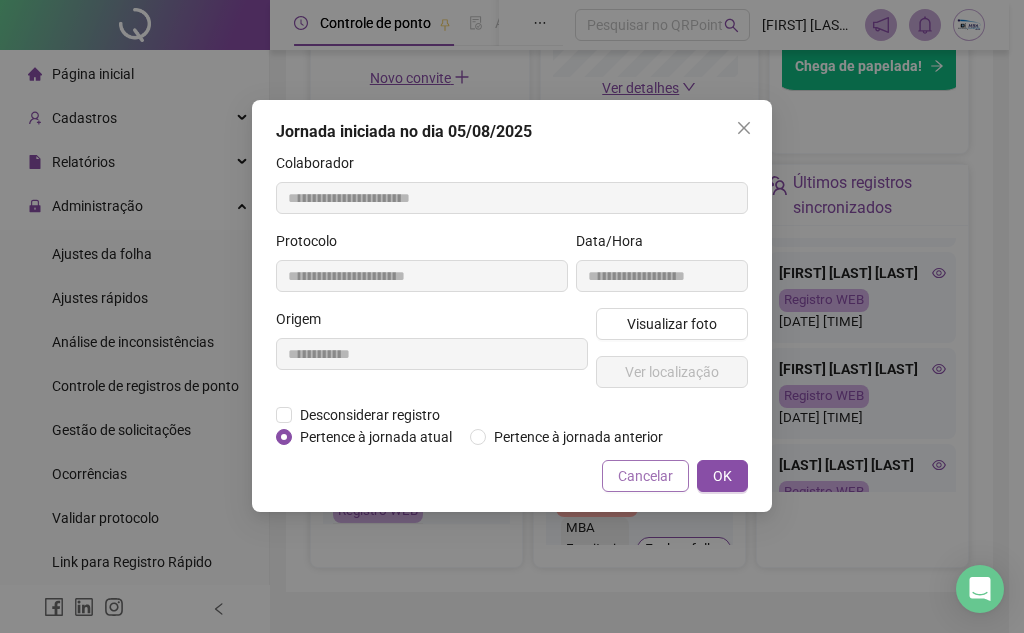 click on "Cancelar" at bounding box center (645, 476) 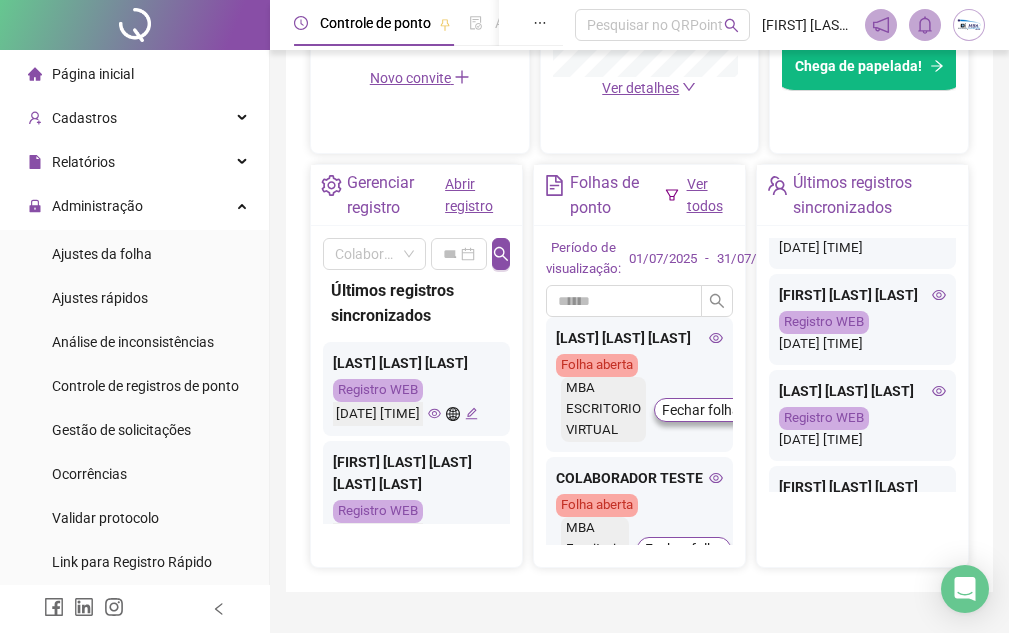 scroll, scrollTop: 500, scrollLeft: 0, axis: vertical 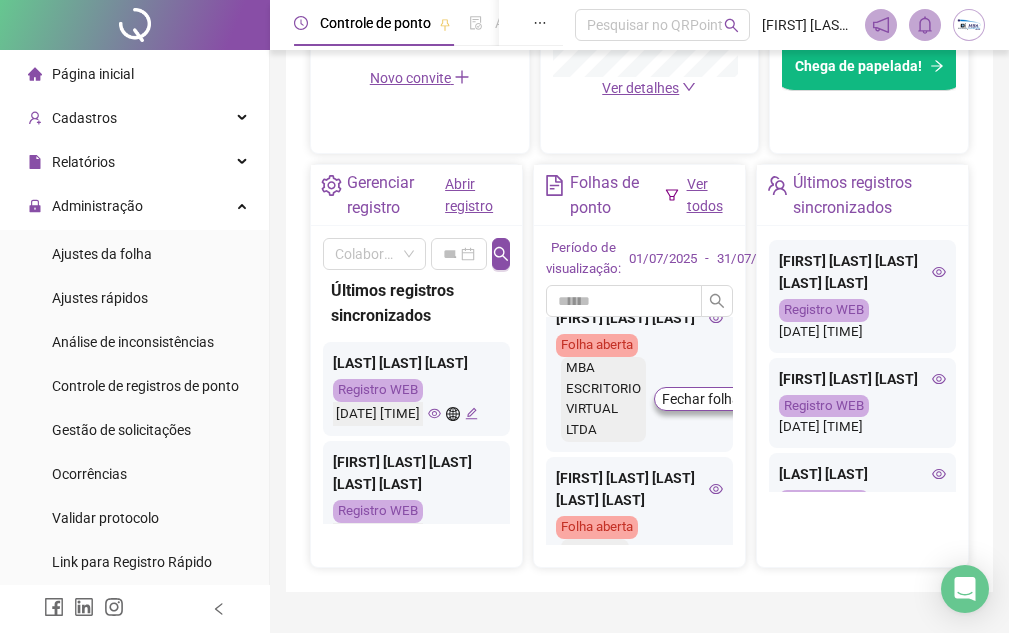click on "Gerenciar registro" at bounding box center (396, 195) 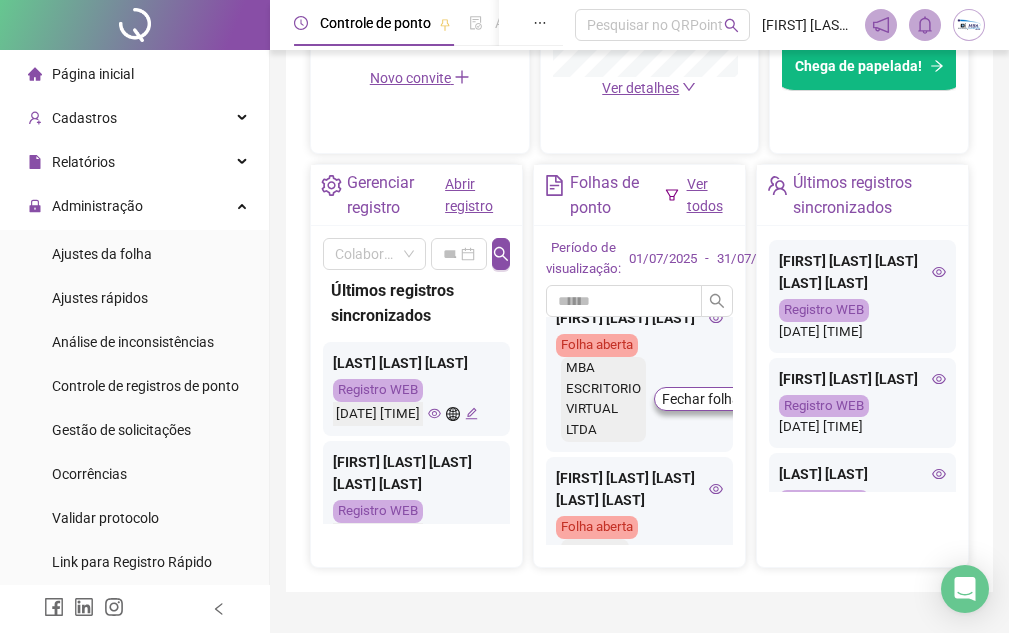 click on "Gerenciar registro" at bounding box center (396, 195) 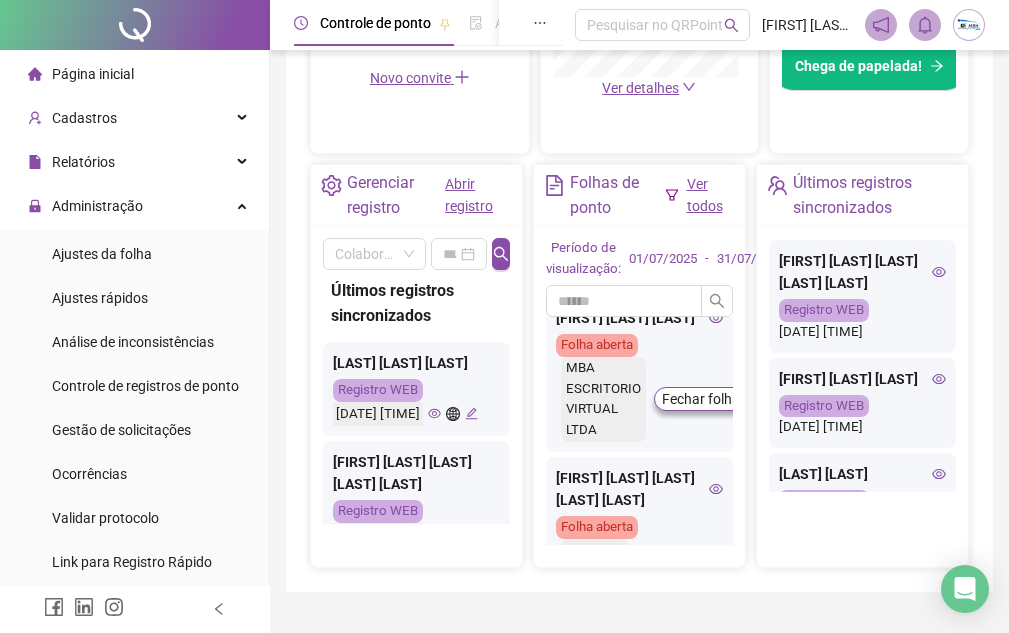 click 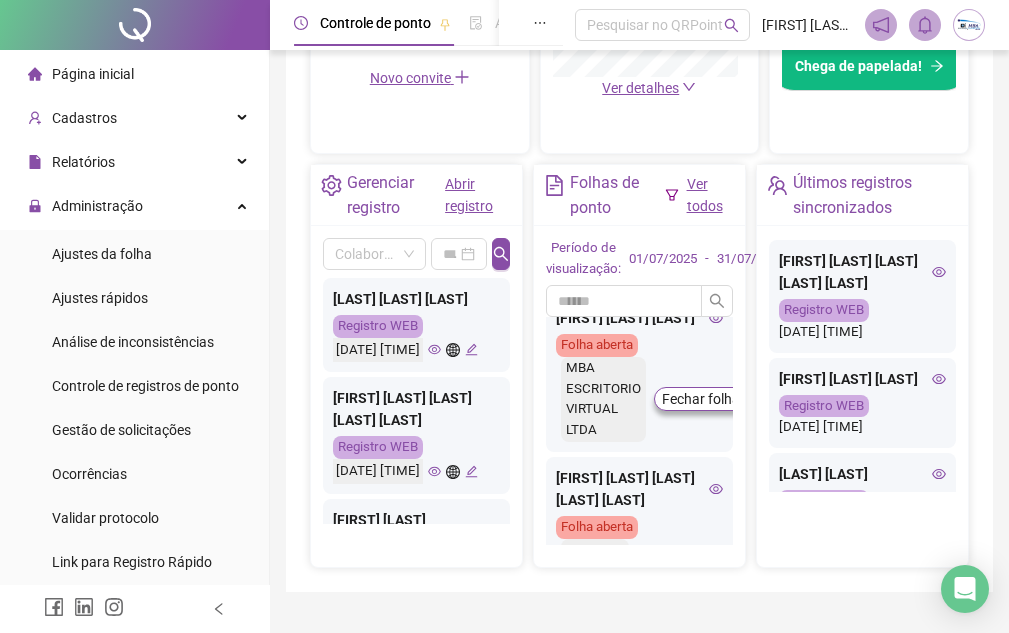 scroll, scrollTop: 100, scrollLeft: 0, axis: vertical 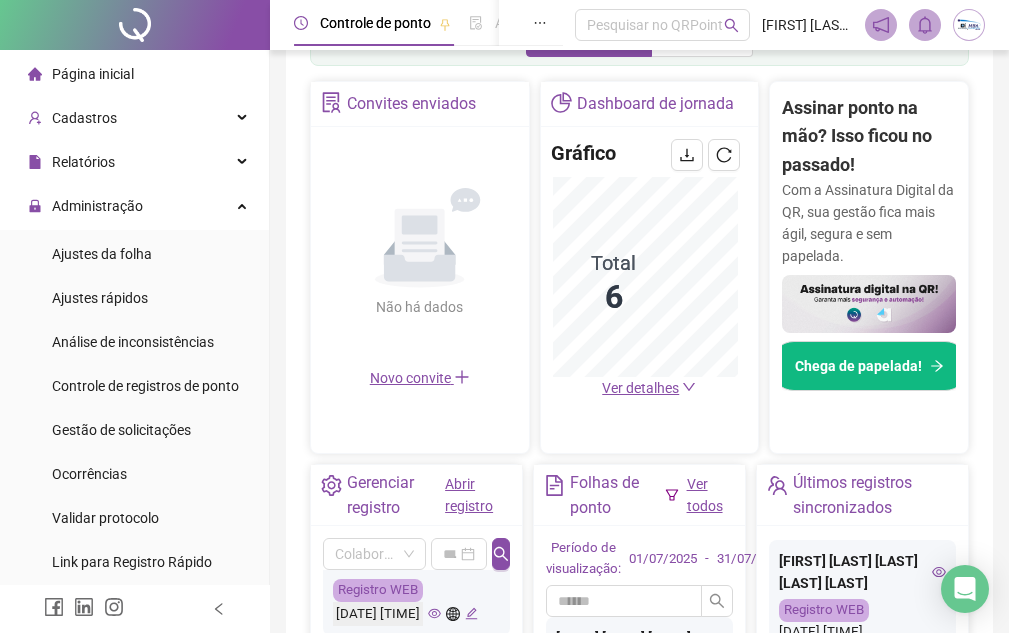 click on "Ver detalhes" at bounding box center [640, 388] 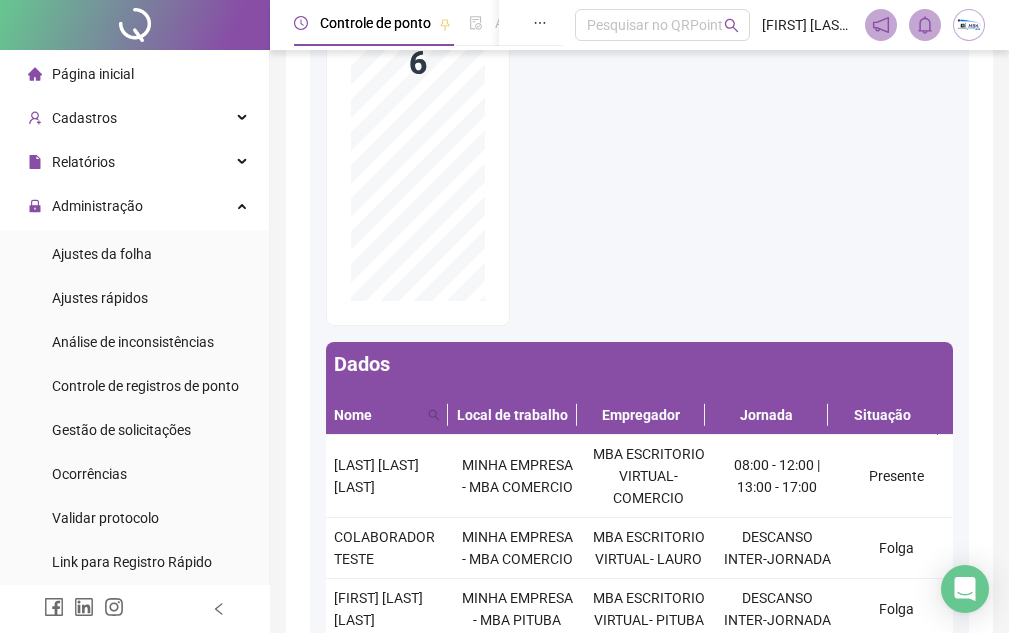 scroll, scrollTop: 400, scrollLeft: 0, axis: vertical 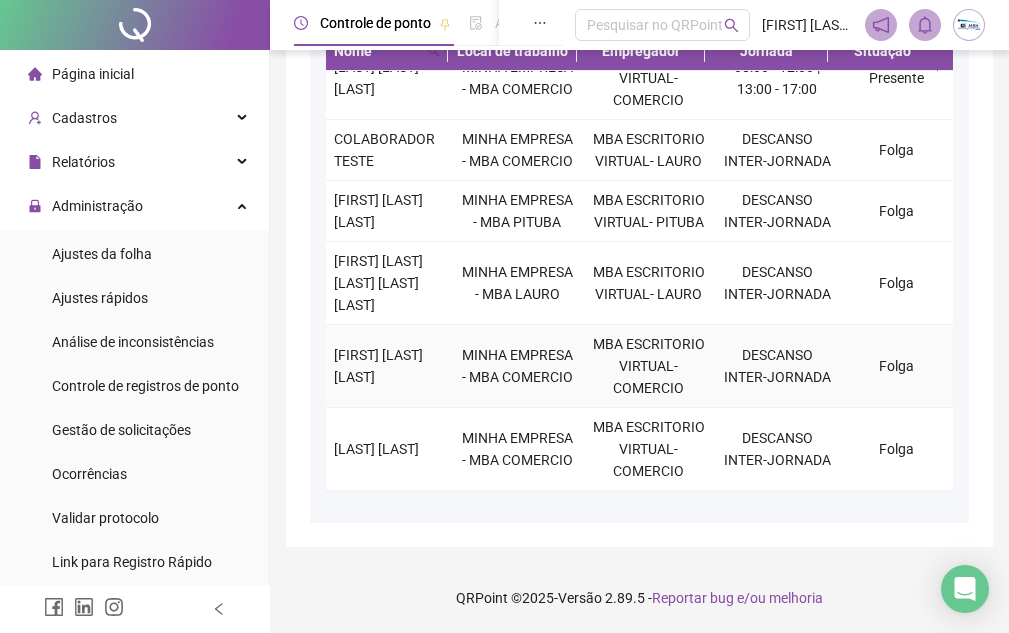 click on "[FIRST] [LAST] [LAST]" at bounding box center [378, 366] 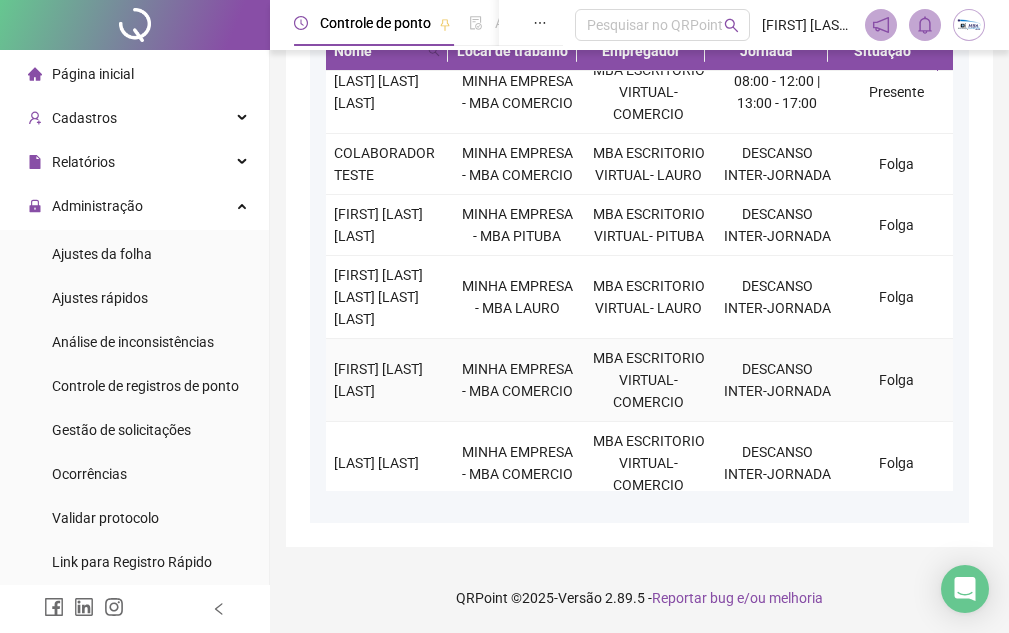 scroll, scrollTop: 0, scrollLeft: 0, axis: both 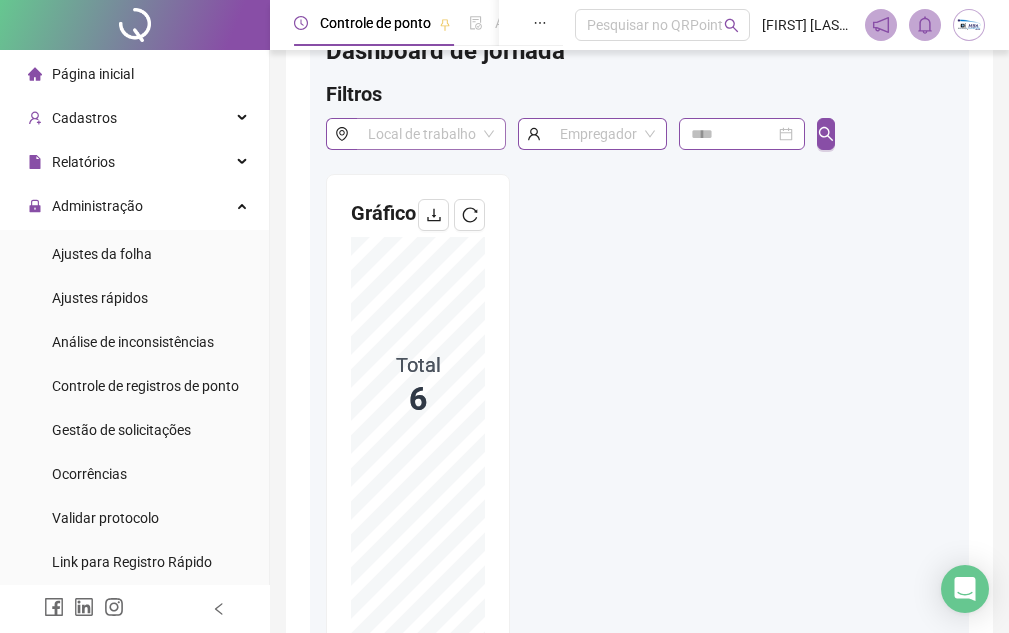 click at bounding box center [422, 134] 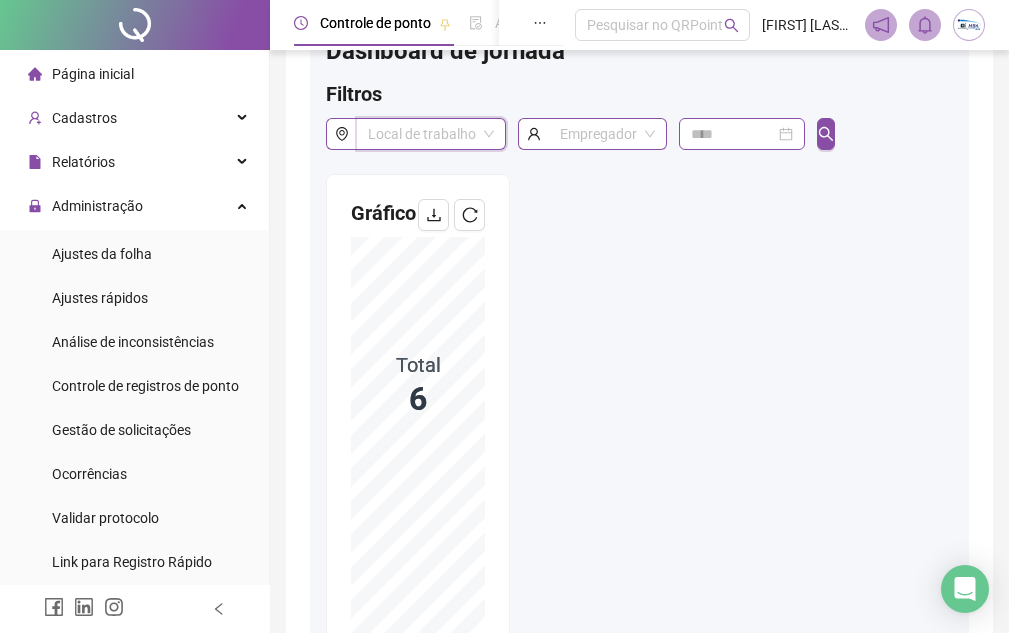 scroll, scrollTop: 0, scrollLeft: 0, axis: both 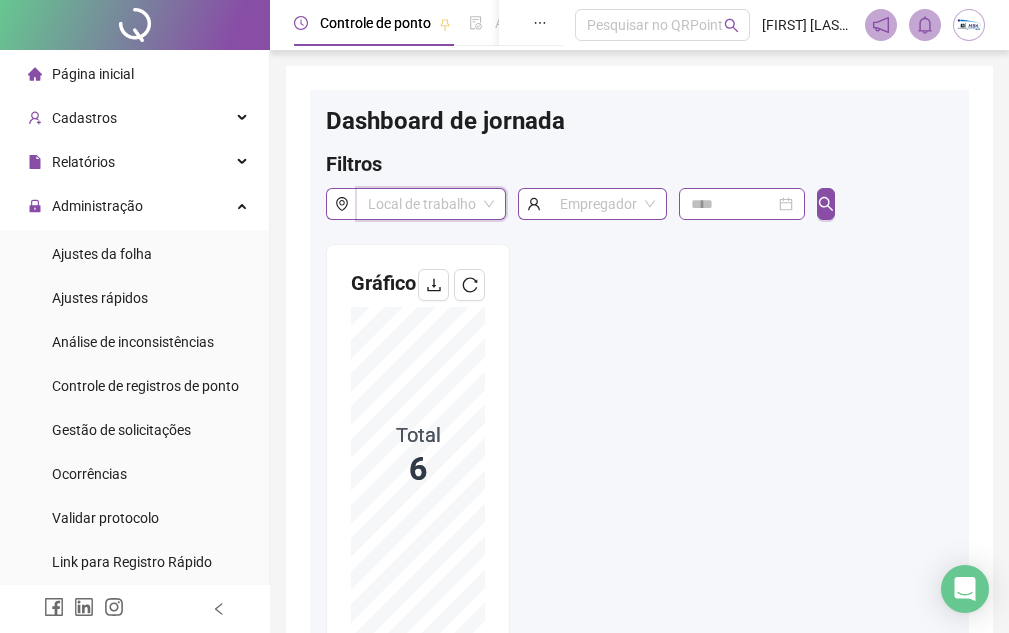 click on "Controle de ponto" at bounding box center [375, 23] 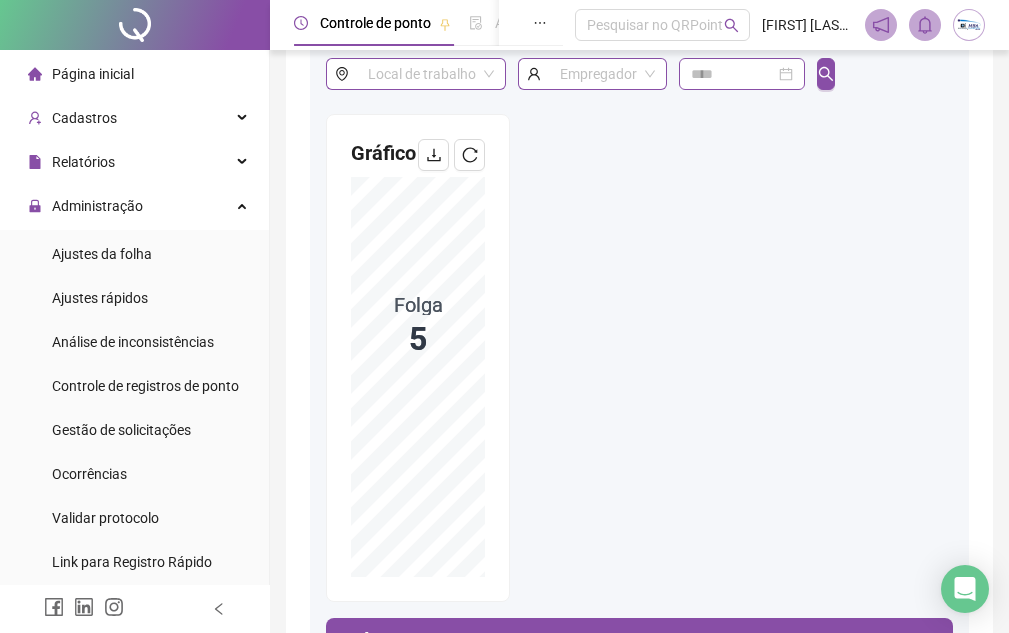 scroll, scrollTop: 400, scrollLeft: 0, axis: vertical 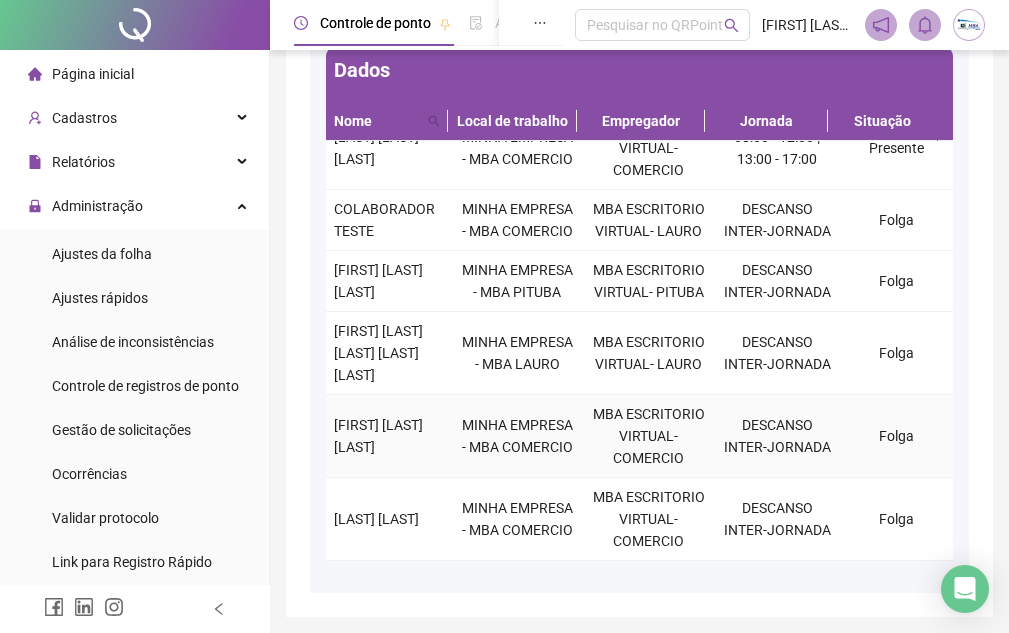 click on "[FIRST] [LAST] [LAST]" at bounding box center [378, 436] 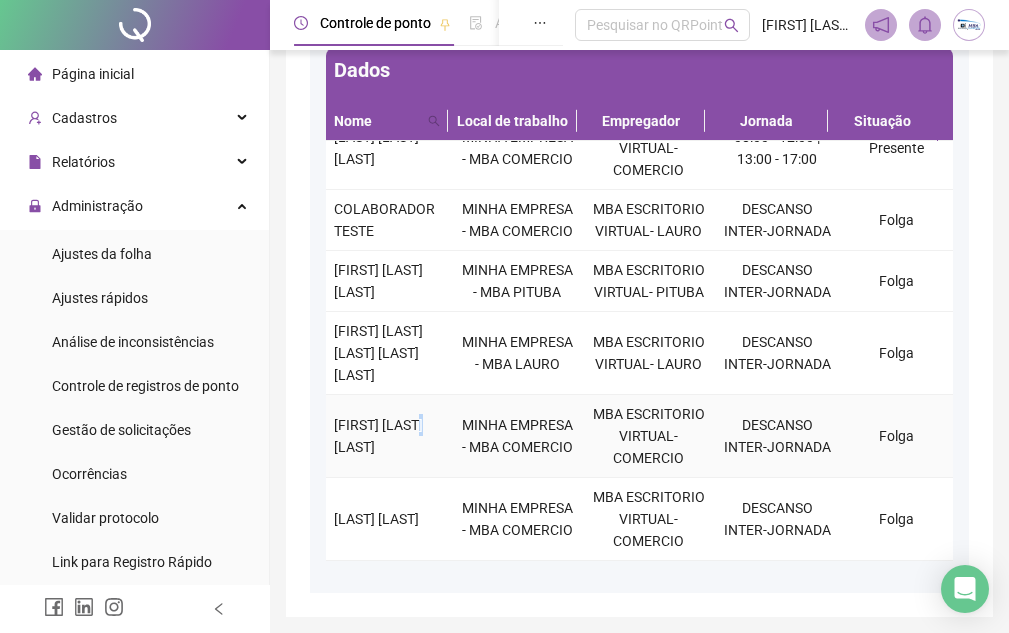 click on "[FIRST] [LAST] [LAST]" at bounding box center [378, 436] 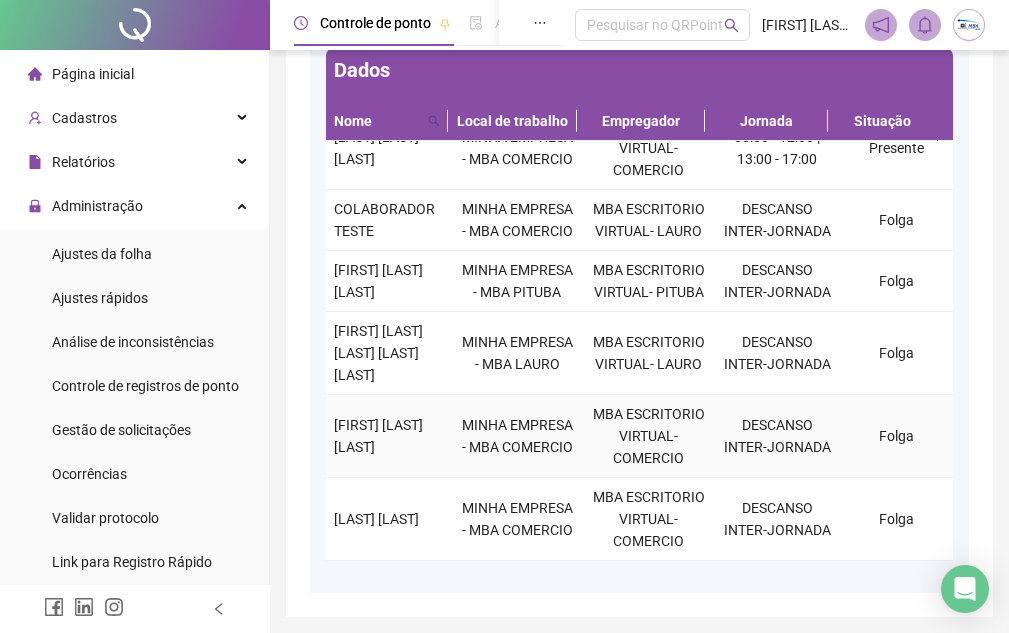click on "DESCANSO INTER-JORNADA" at bounding box center [777, 436] 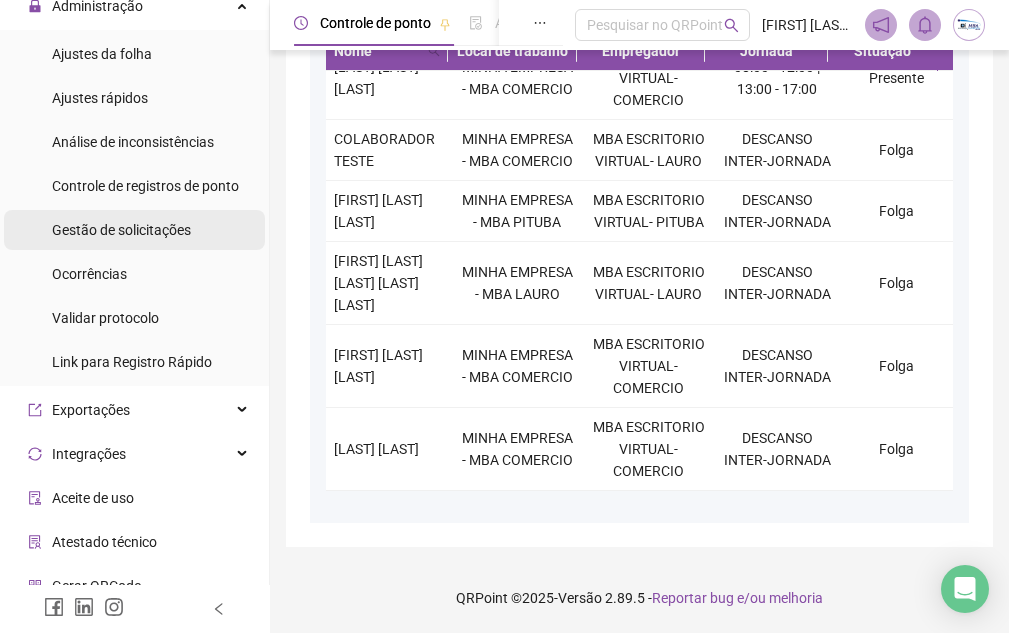 scroll, scrollTop: 300, scrollLeft: 0, axis: vertical 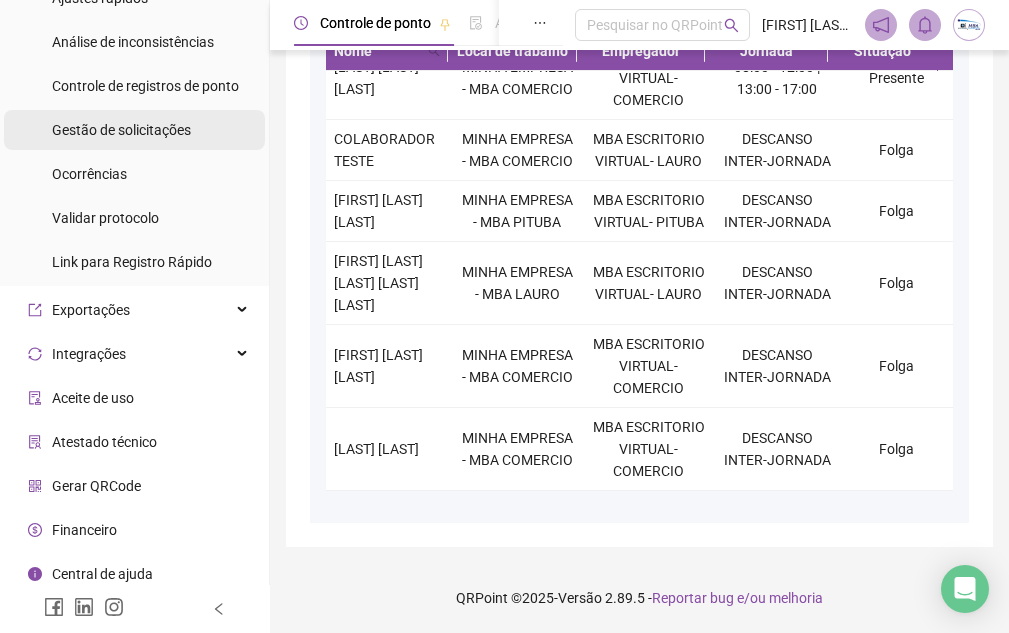 click on "Gestão de solicitações" at bounding box center (121, 130) 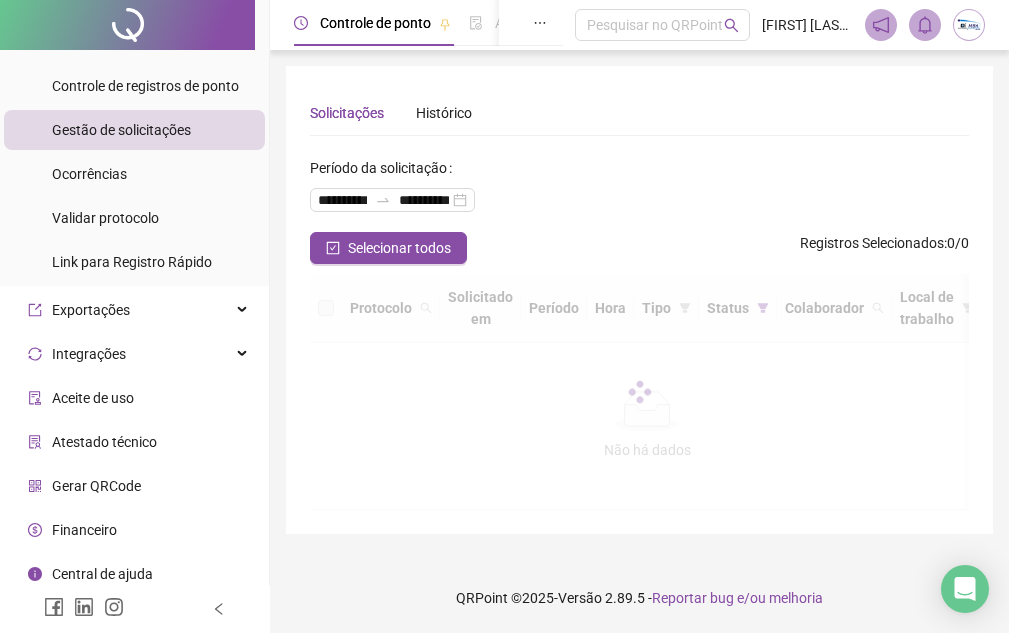 scroll, scrollTop: 0, scrollLeft: 0, axis: both 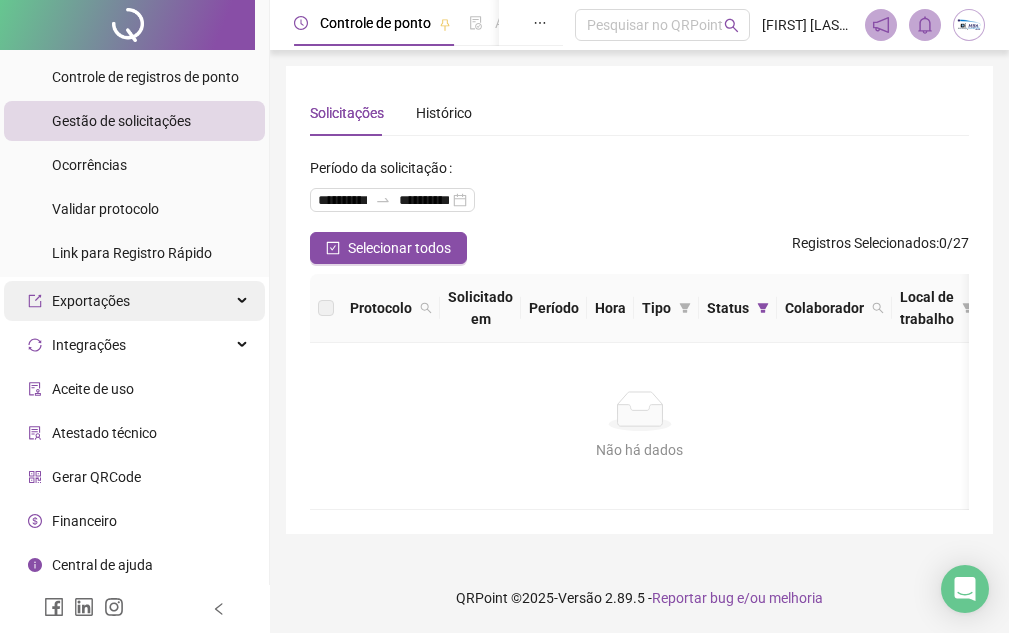 click on "Exportações" at bounding box center (134, 301) 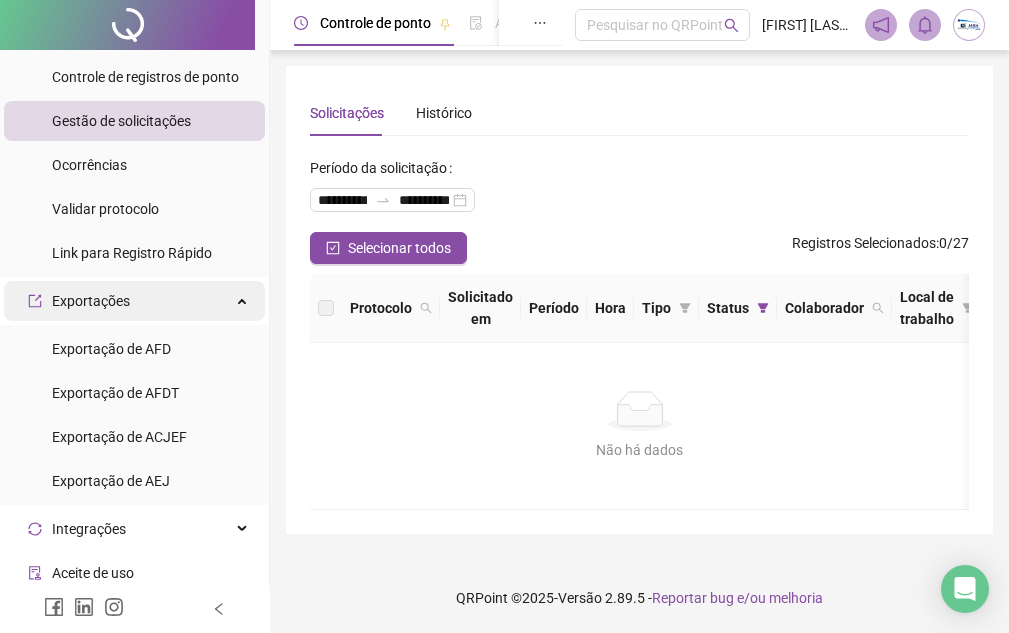 click on "Exportações" at bounding box center (134, 301) 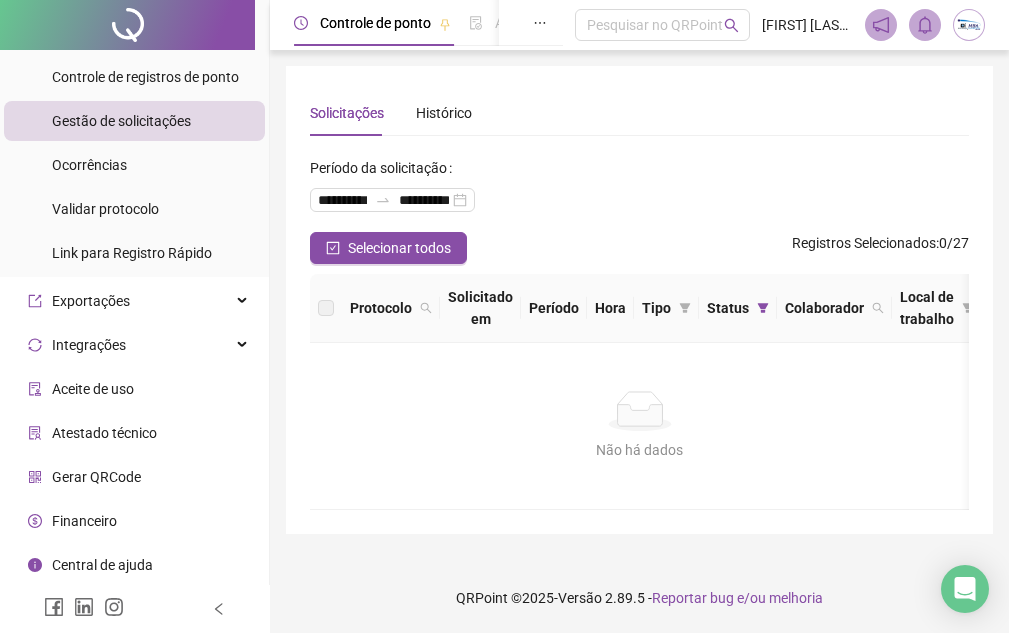 scroll, scrollTop: 2, scrollLeft: 0, axis: vertical 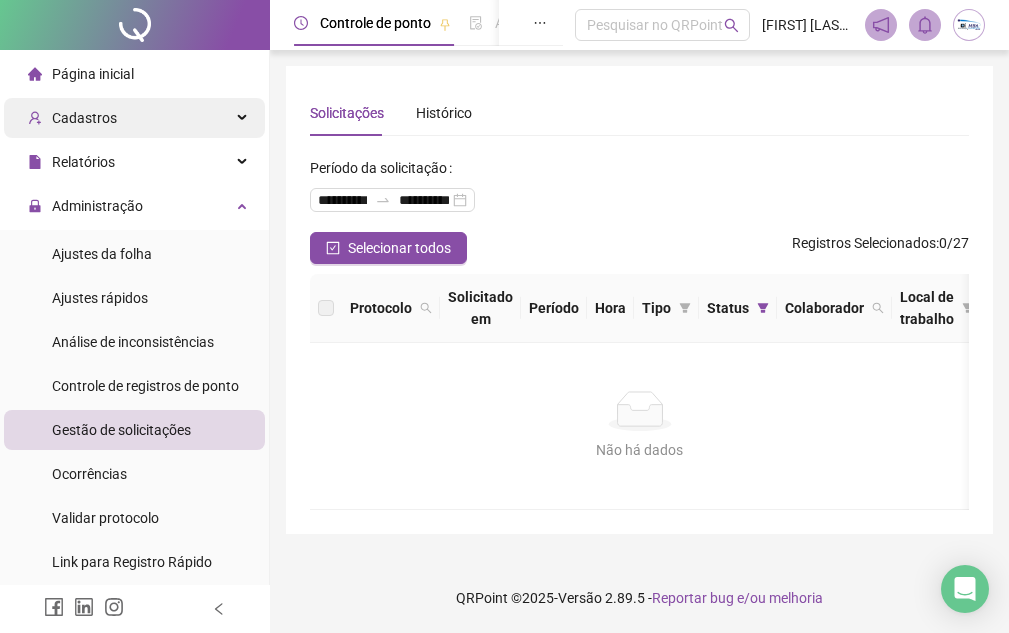 click on "Cadastros" at bounding box center (134, 118) 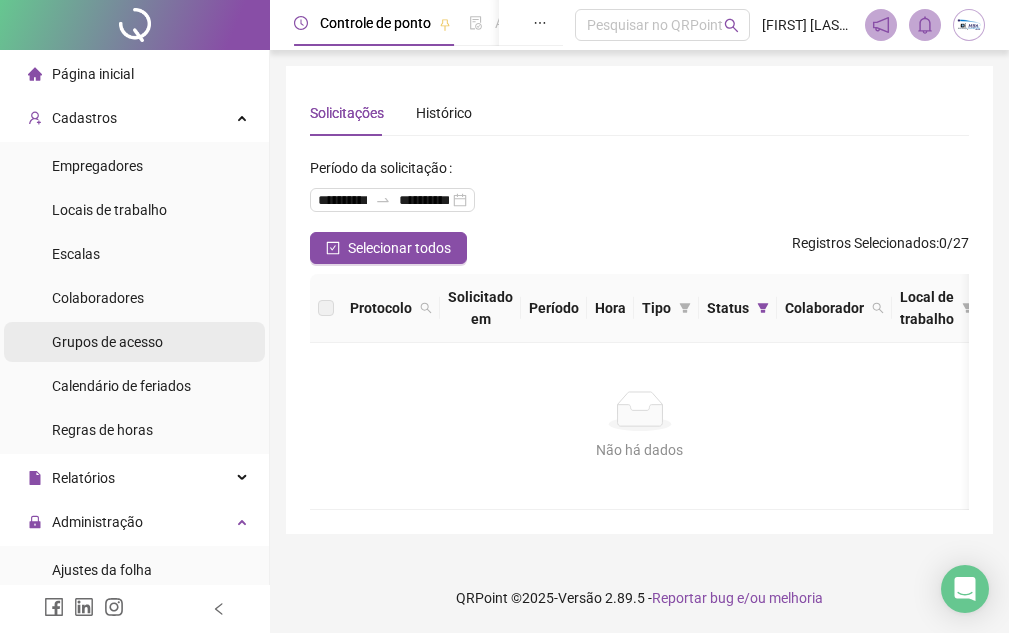 click on "Grupos de acesso" at bounding box center [107, 342] 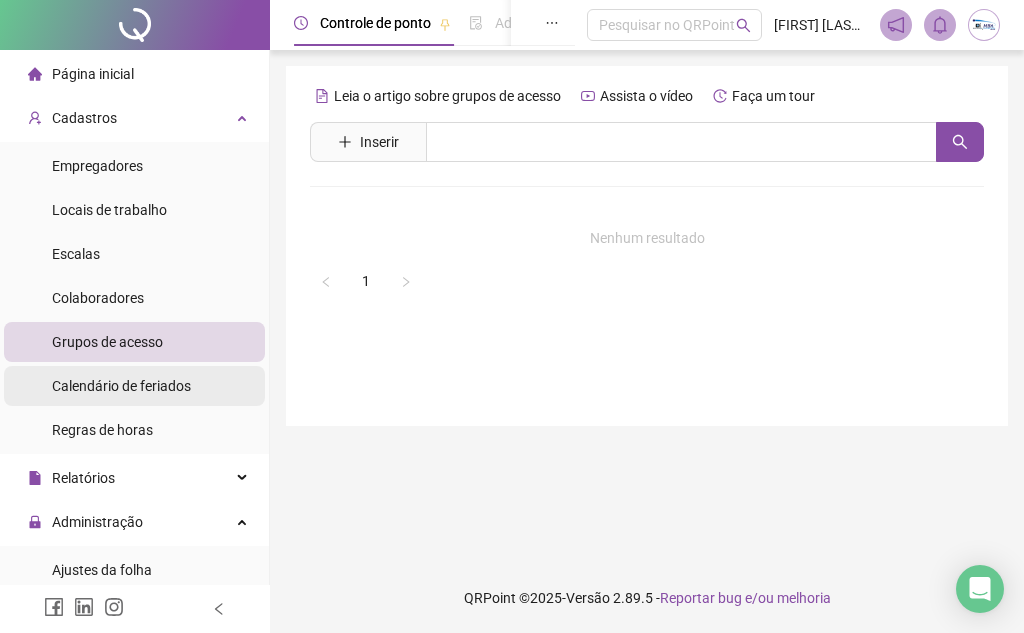 click on "Calendário de feriados" at bounding box center (121, 386) 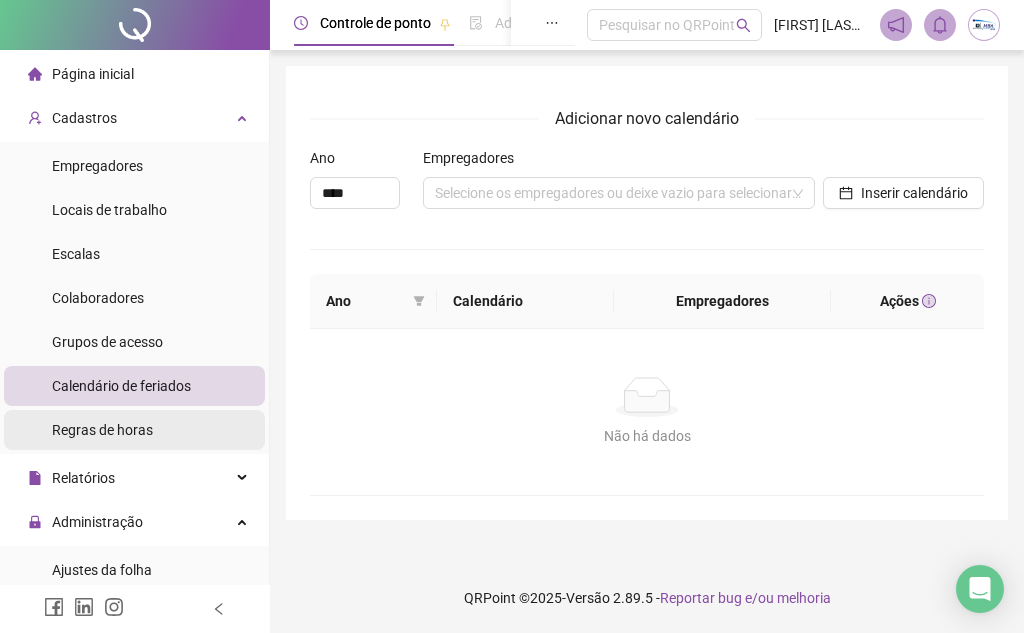 click on "Regras de horas" at bounding box center (102, 430) 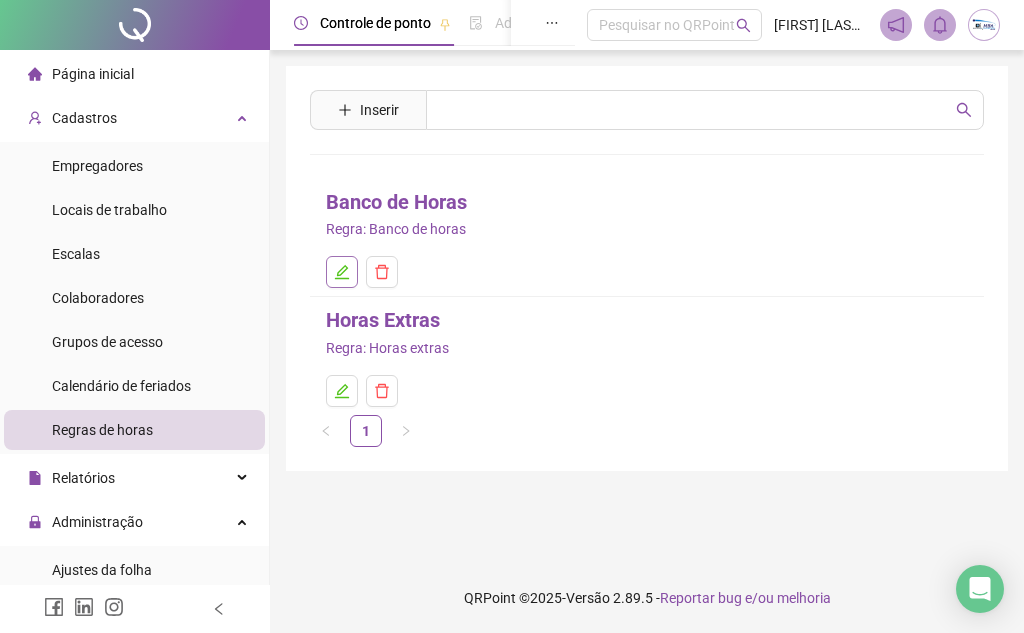 click 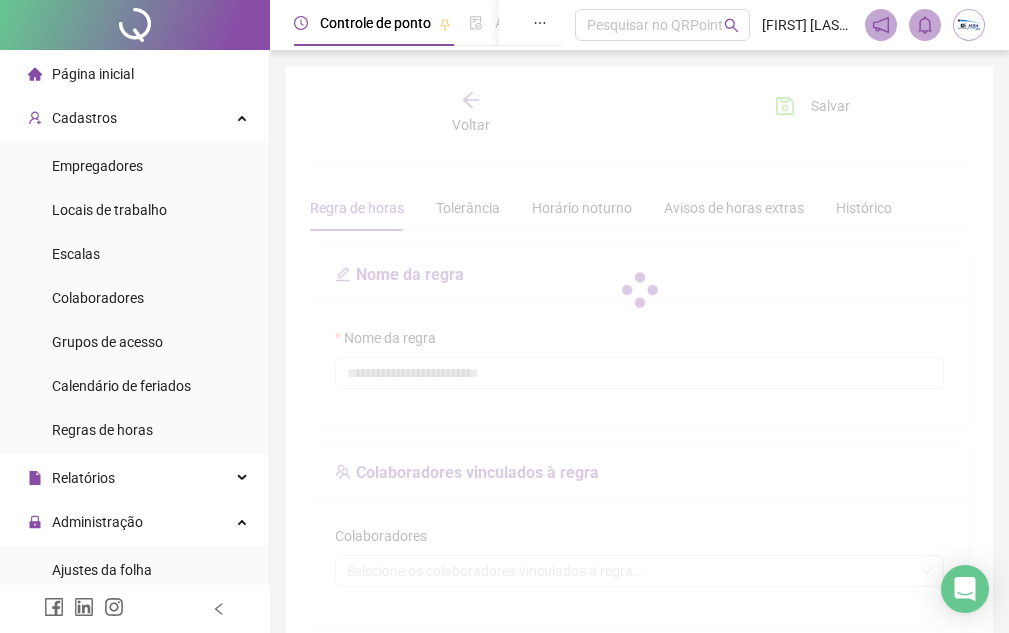 type on "**********" 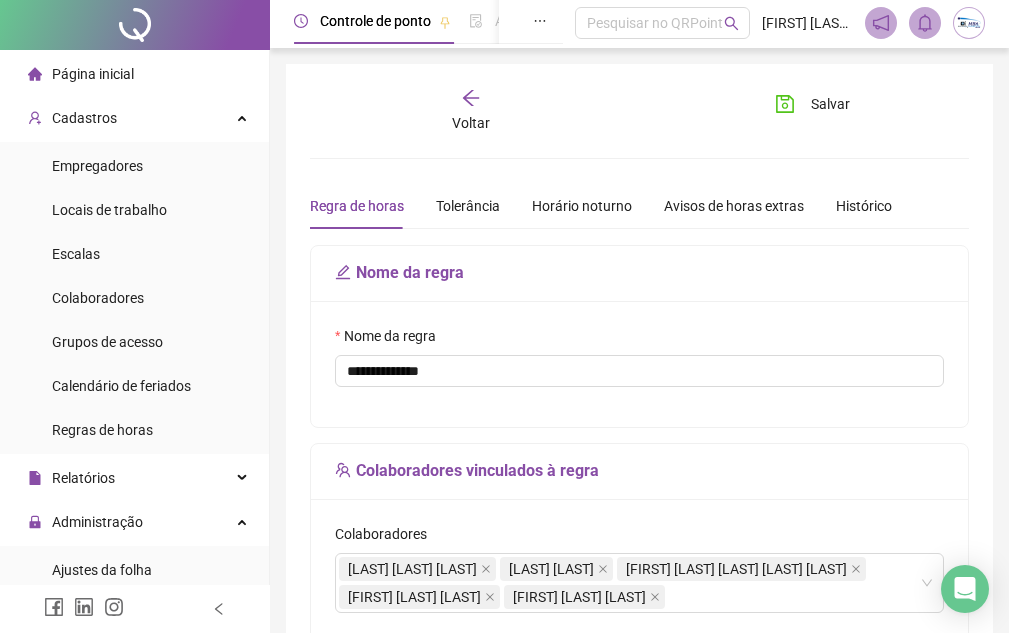 scroll, scrollTop: 0, scrollLeft: 0, axis: both 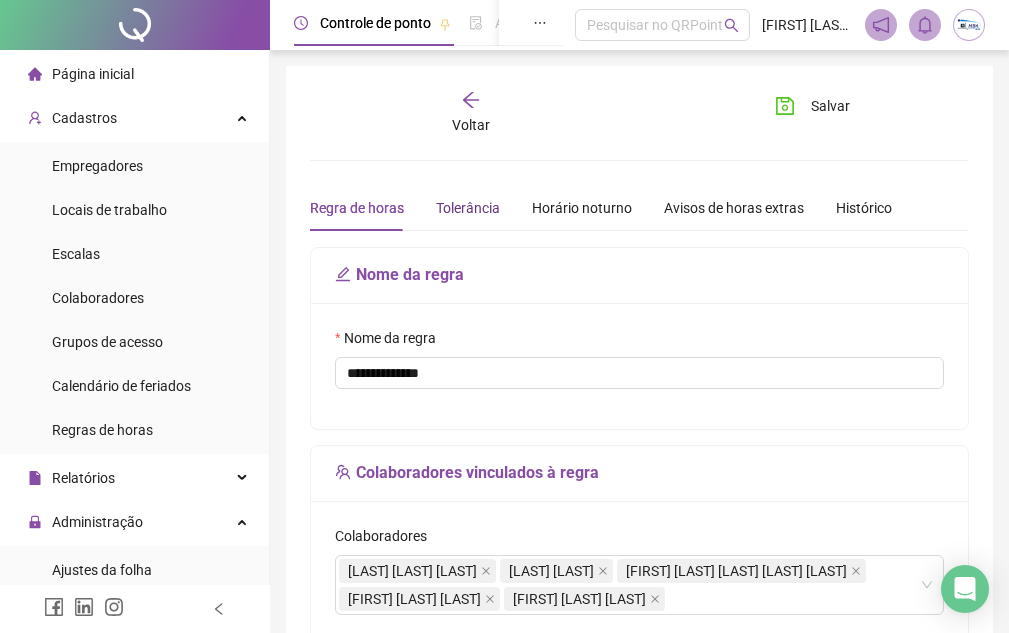 click on "Tolerância" at bounding box center (468, 208) 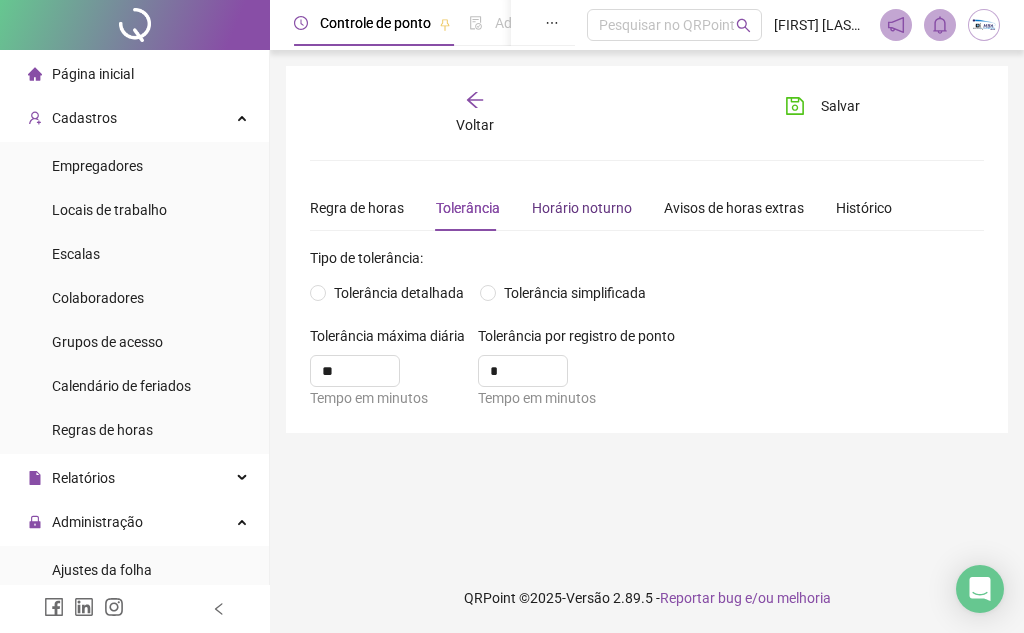 click on "Horário noturno" at bounding box center [582, 208] 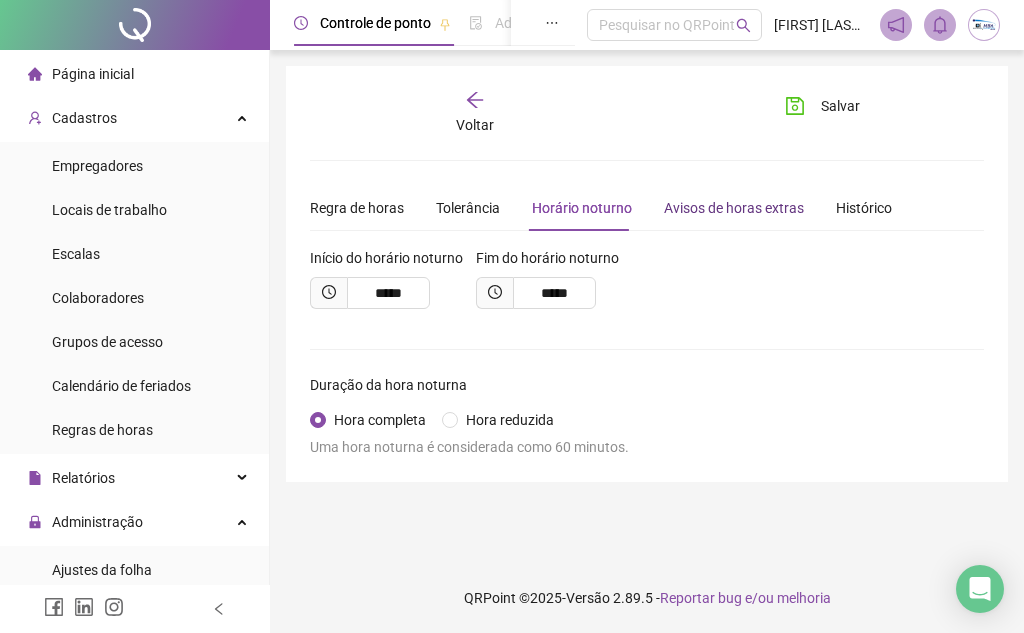 click on "Avisos de horas extras" at bounding box center (734, 208) 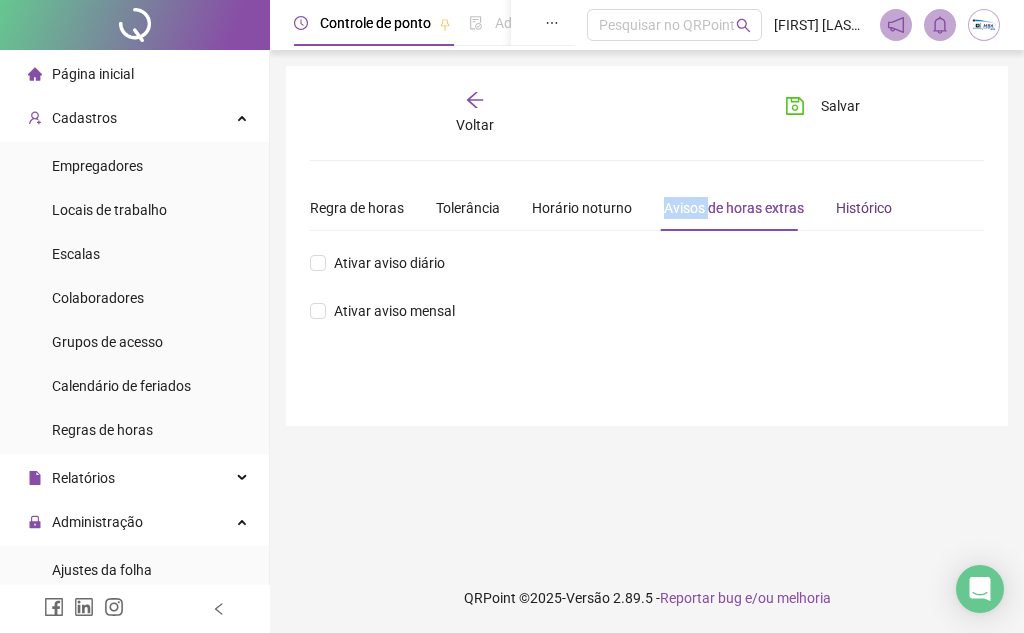 click on "Histórico" at bounding box center (864, 208) 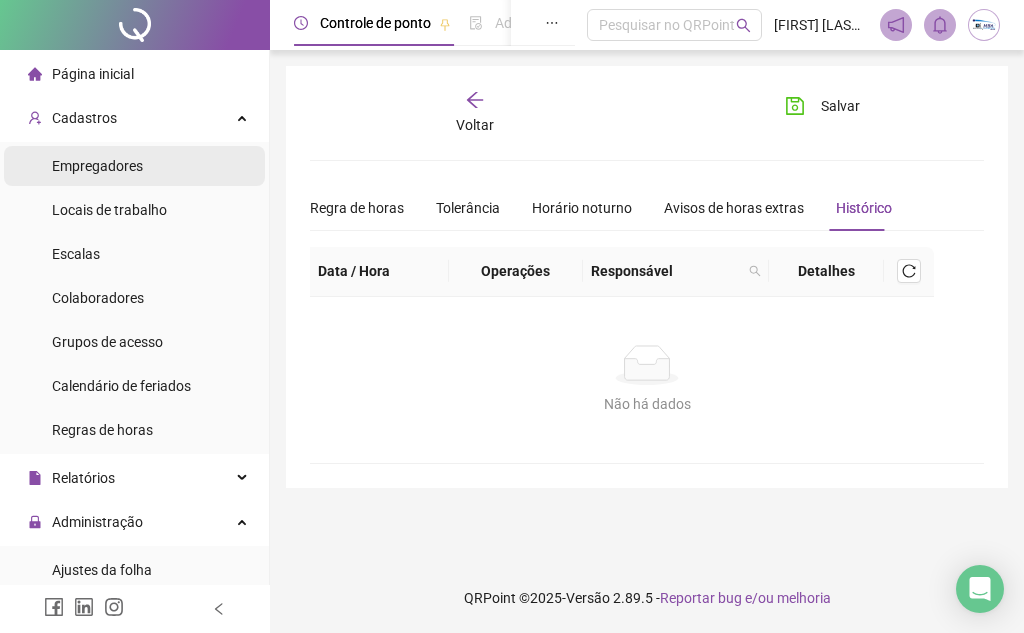 click on "Empregadores" at bounding box center [134, 166] 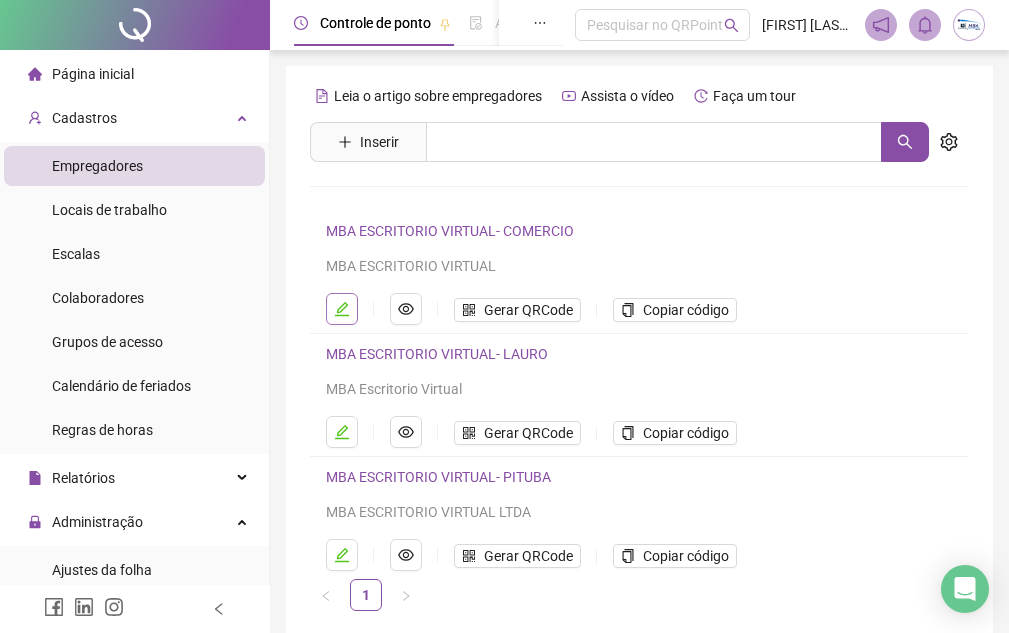 click 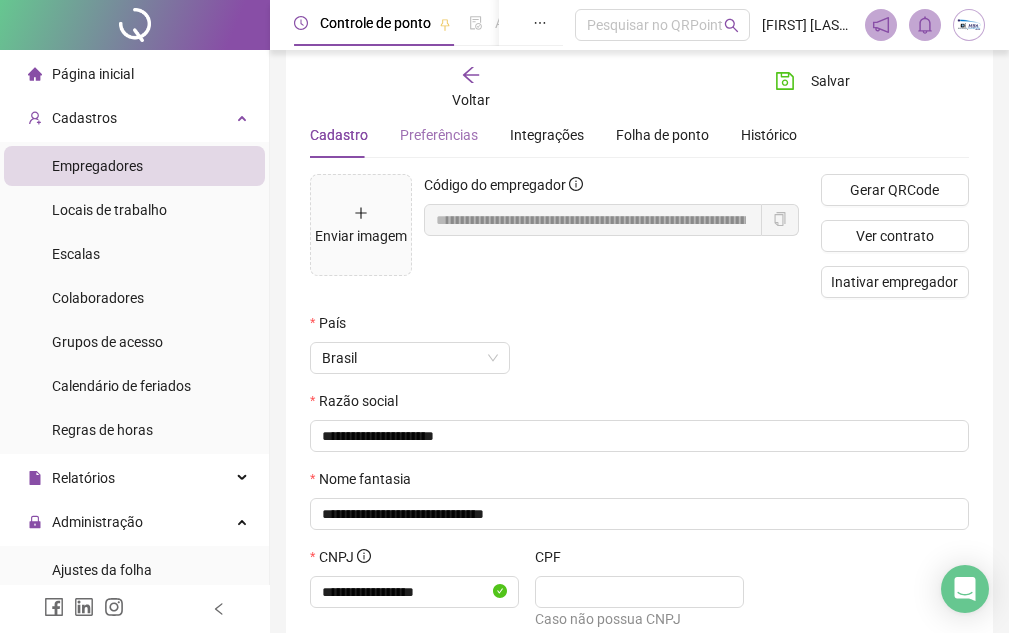scroll, scrollTop: 0, scrollLeft: 0, axis: both 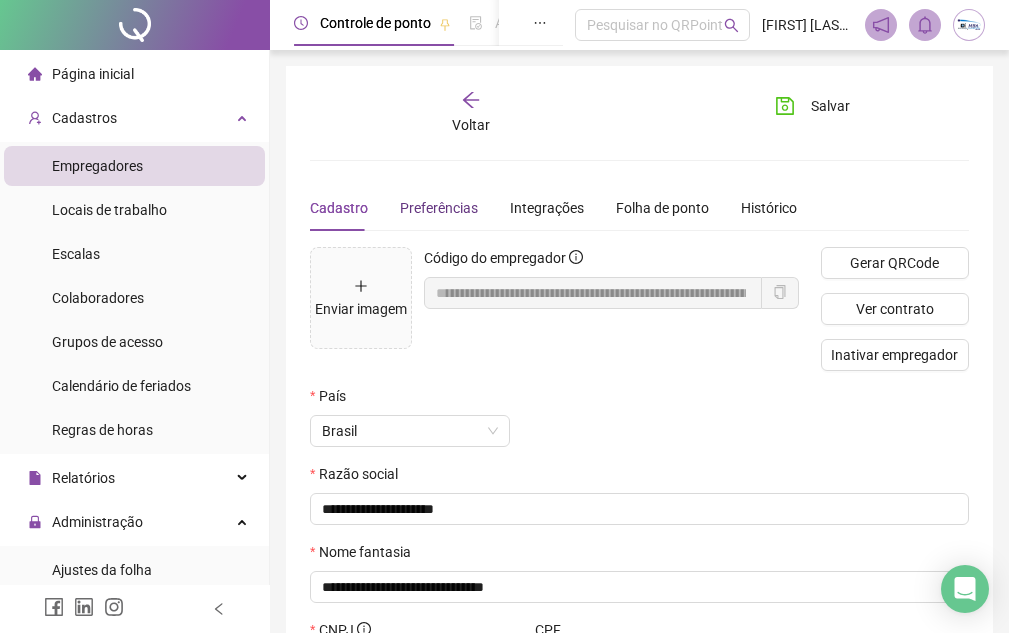 click on "Preferências" at bounding box center [439, 208] 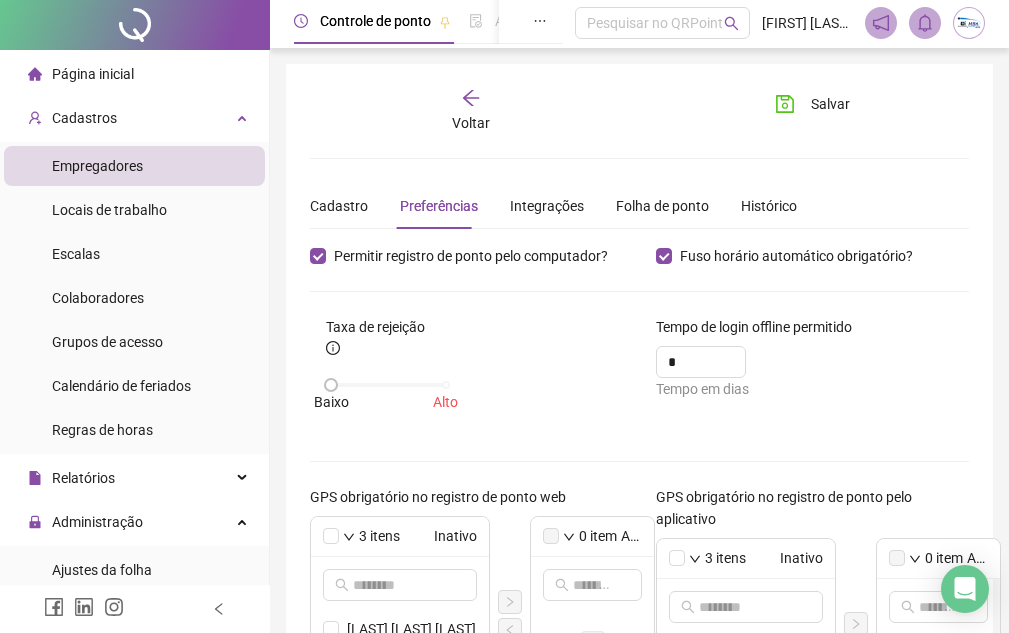 scroll, scrollTop: 0, scrollLeft: 0, axis: both 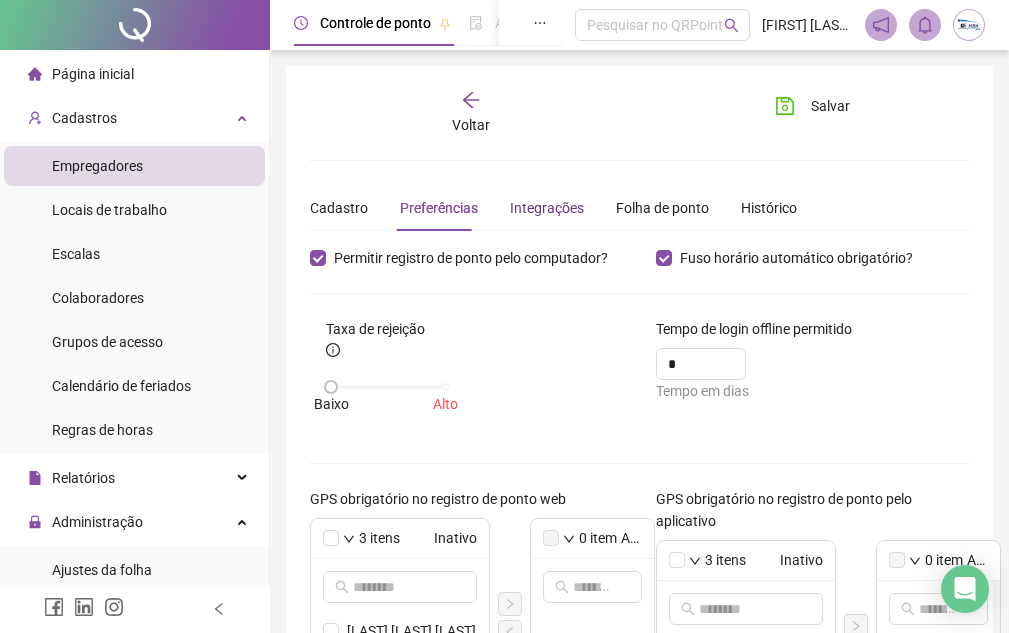 click on "Integrações" at bounding box center (547, 208) 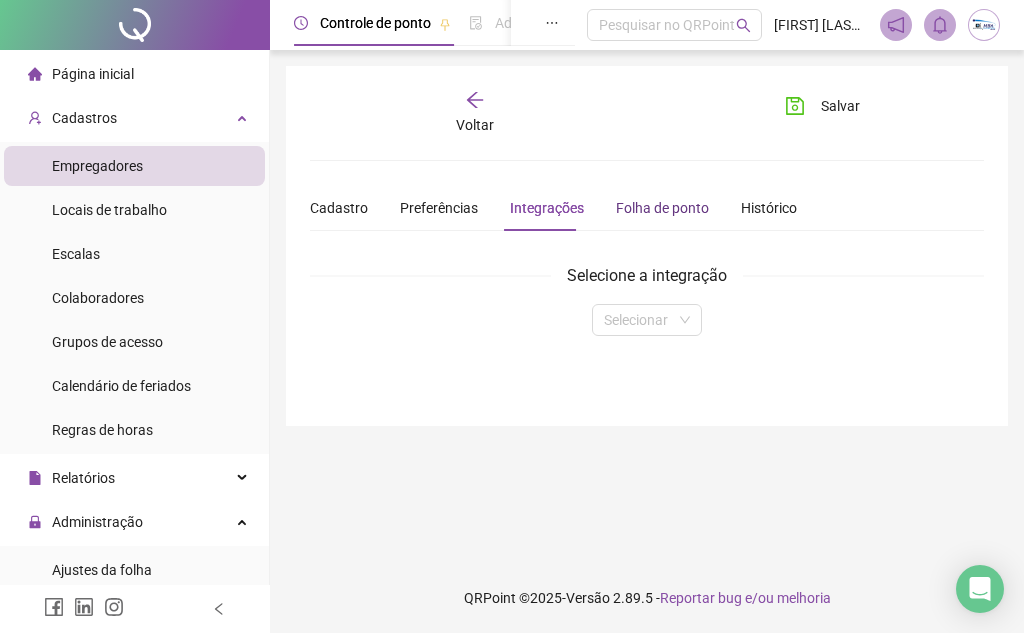 click on "Folha de ponto" at bounding box center (662, 208) 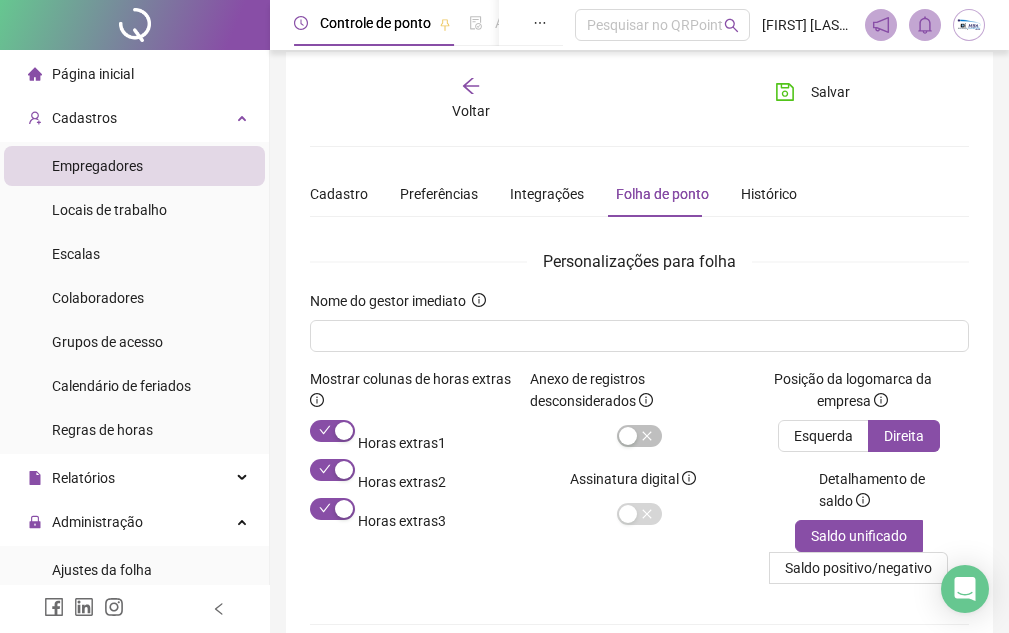 scroll, scrollTop: 0, scrollLeft: 0, axis: both 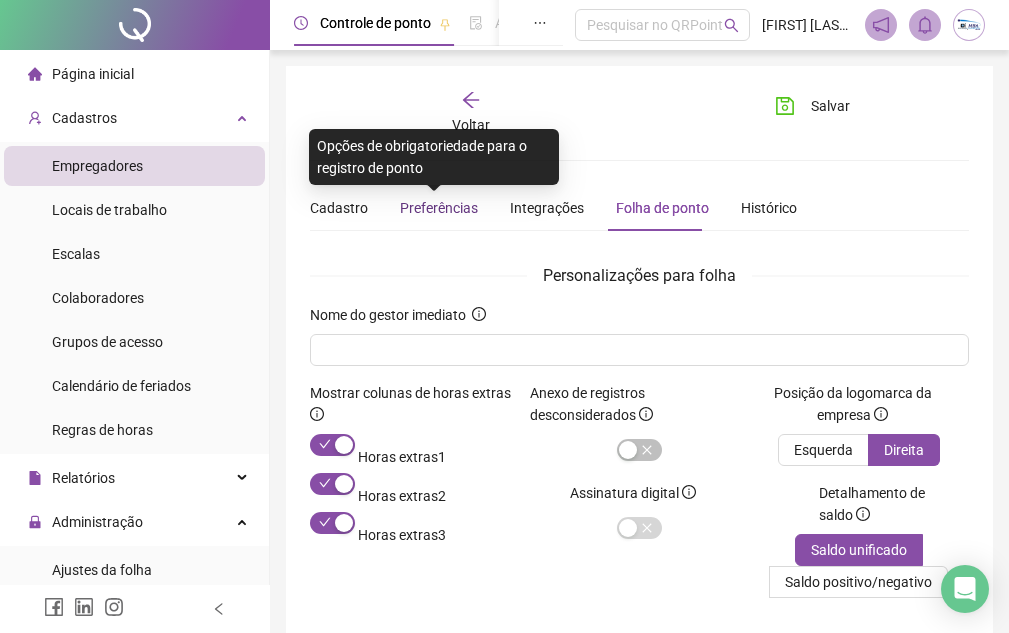 click on "Preferências" at bounding box center [439, 208] 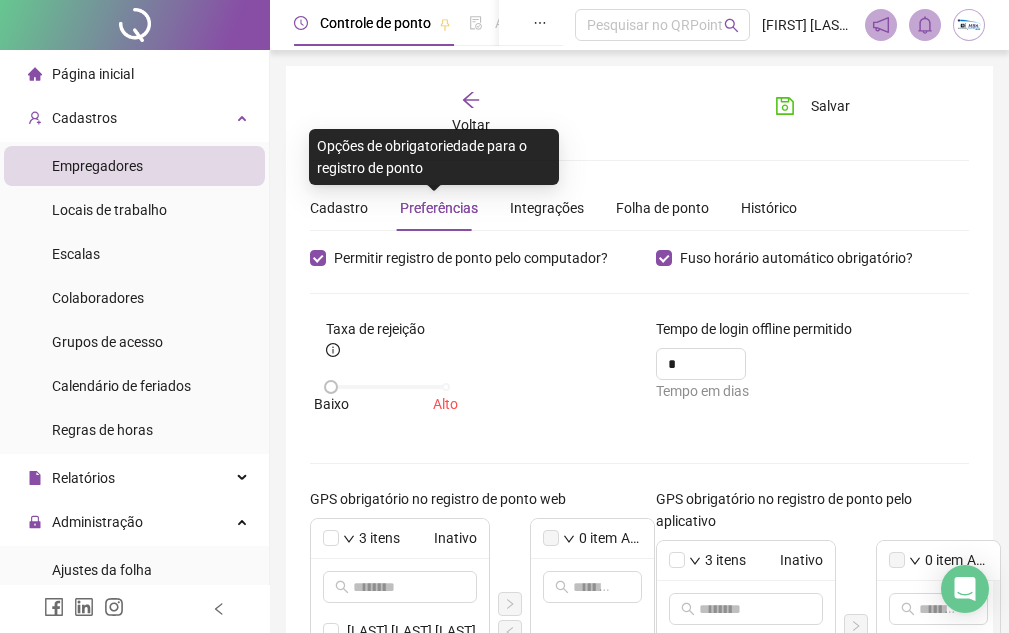 click on "Preferências" at bounding box center [439, 208] 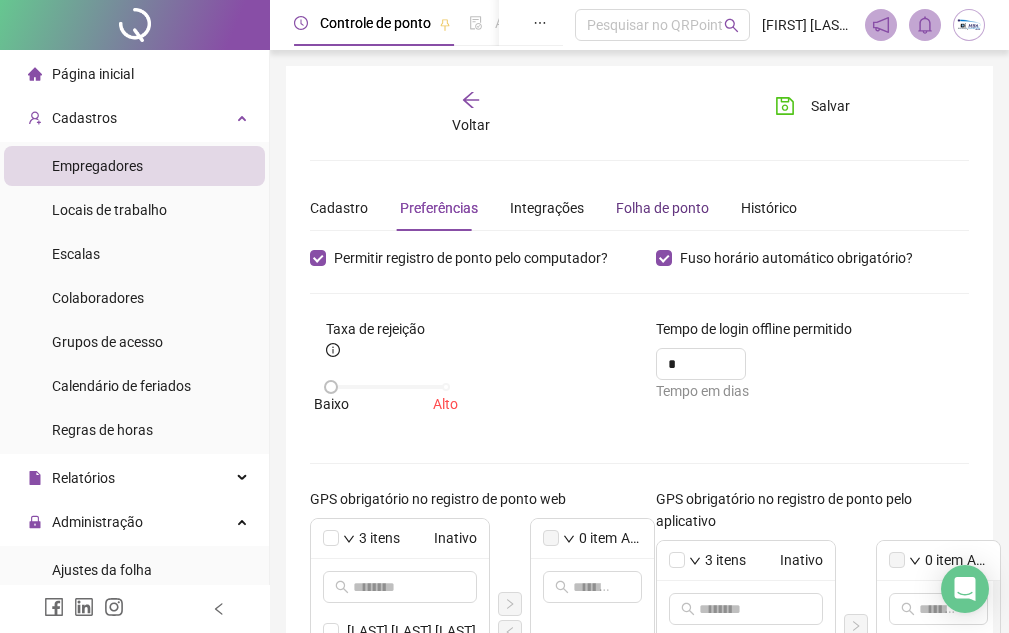 click on "Folha de ponto" at bounding box center [662, 208] 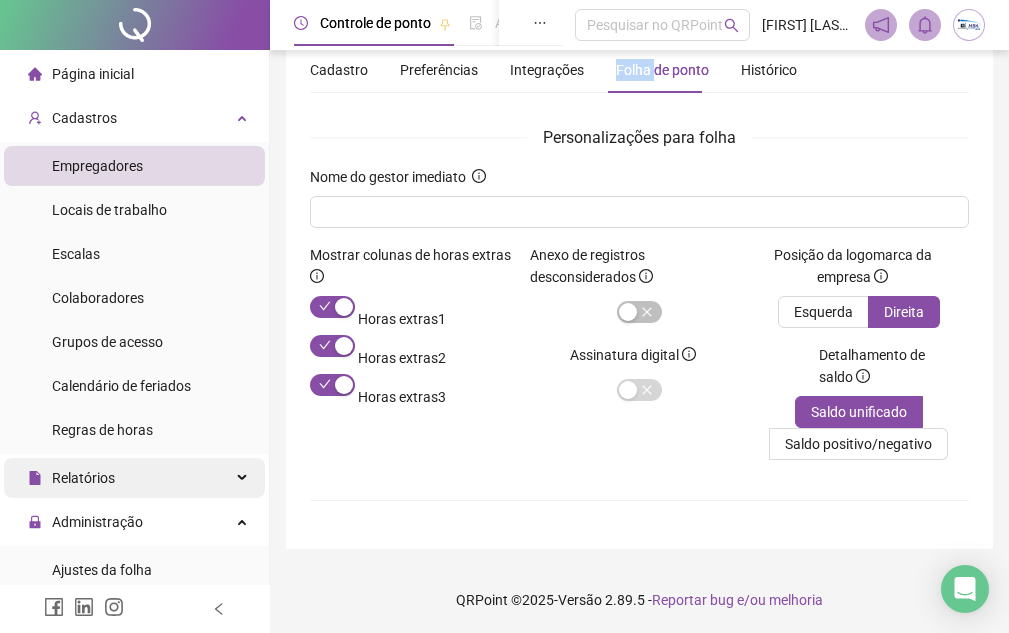 scroll, scrollTop: 140, scrollLeft: 0, axis: vertical 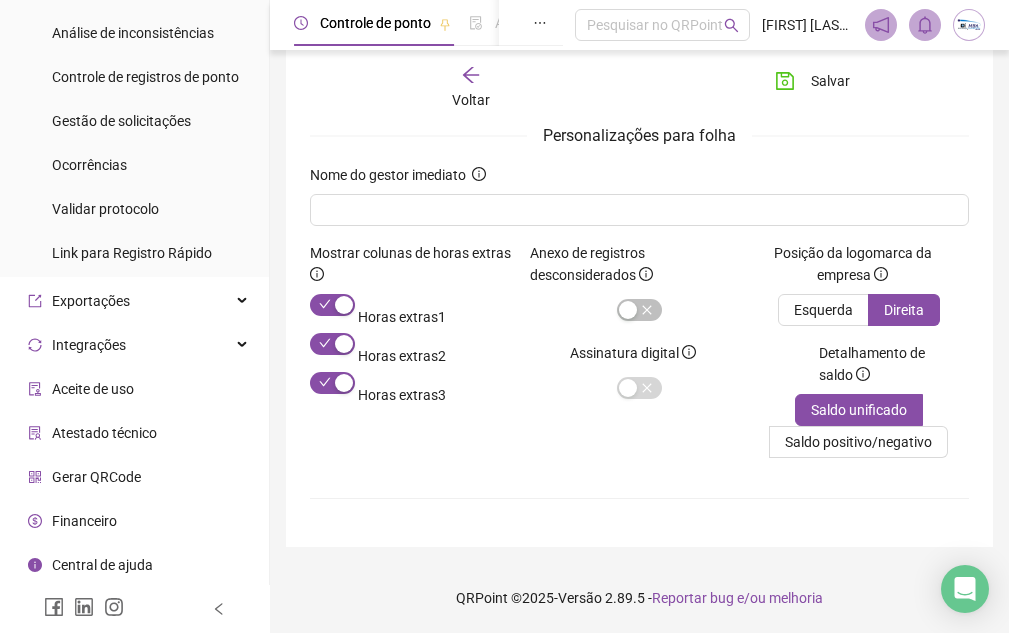 click on "Financeiro" at bounding box center [84, 521] 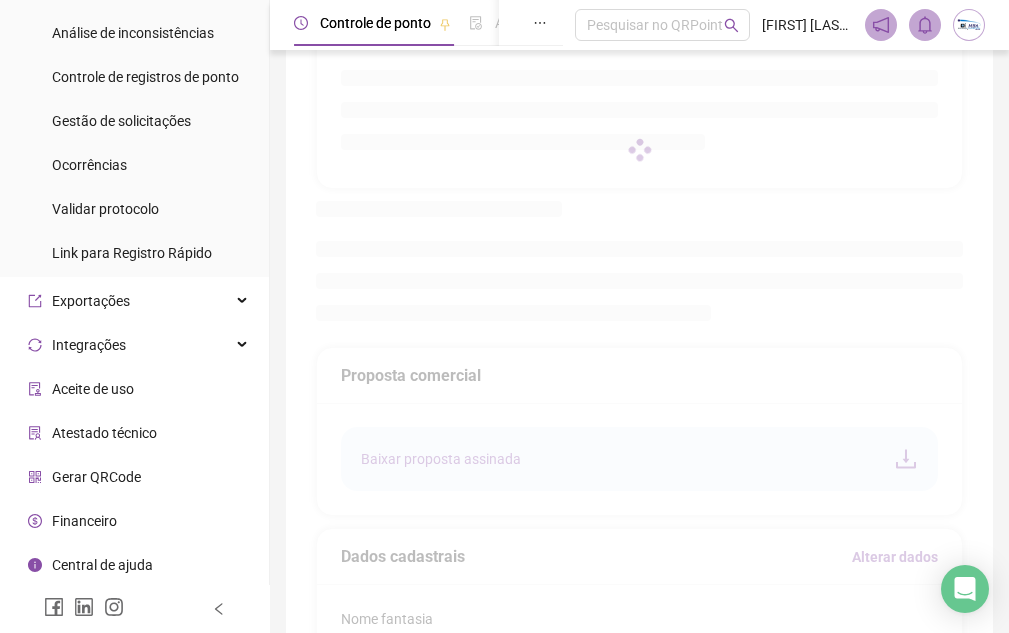click on "Financeiro" at bounding box center (84, 521) 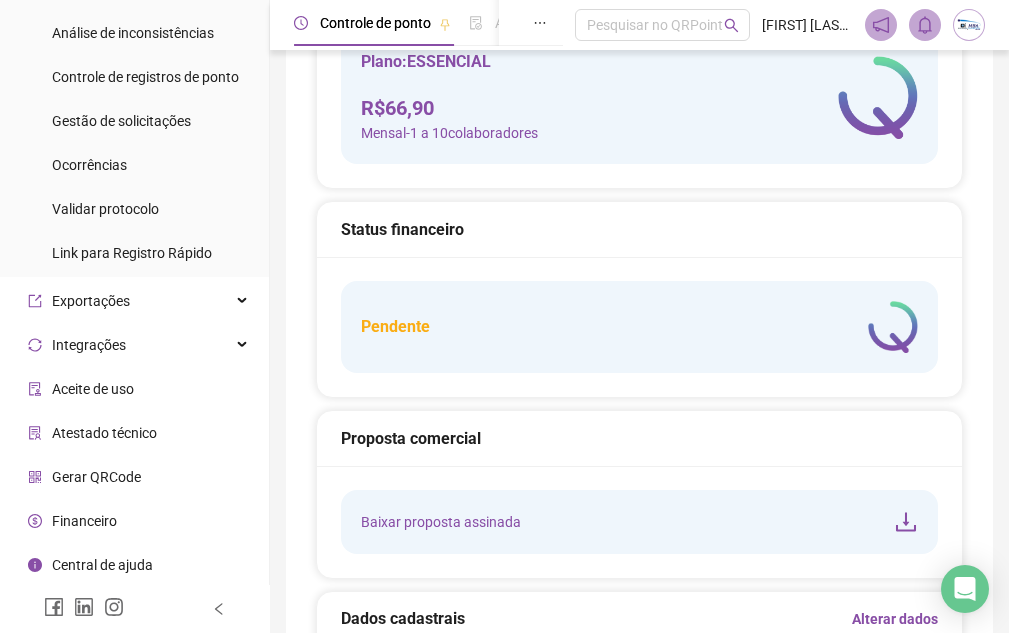 type on "*********" 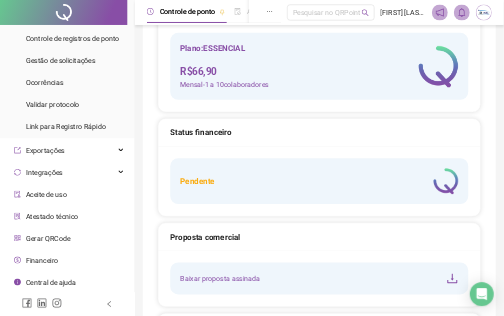 scroll, scrollTop: 0, scrollLeft: 0, axis: both 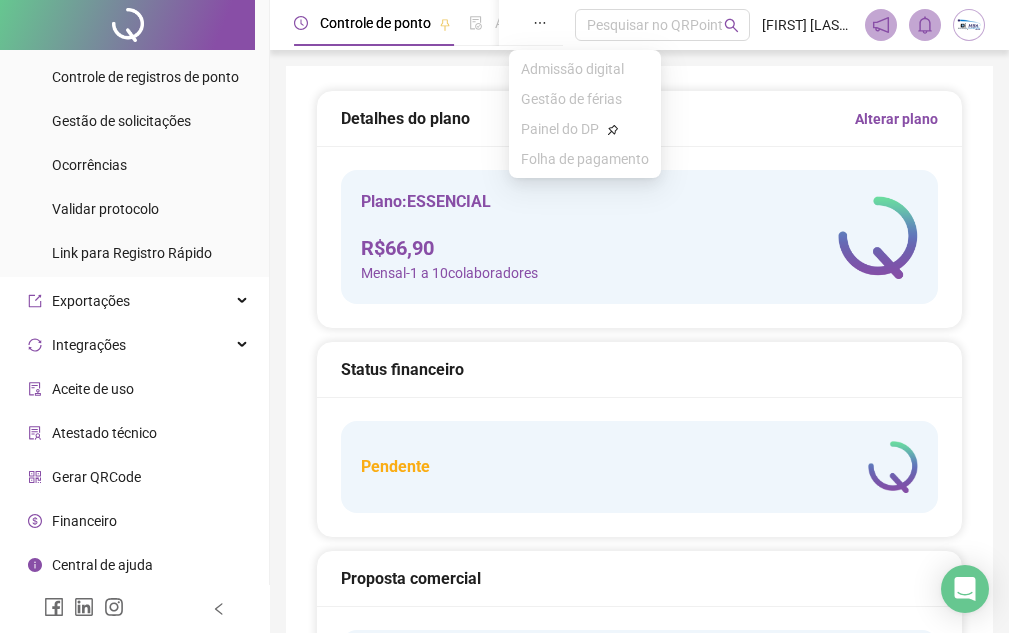 click at bounding box center [540, 23] 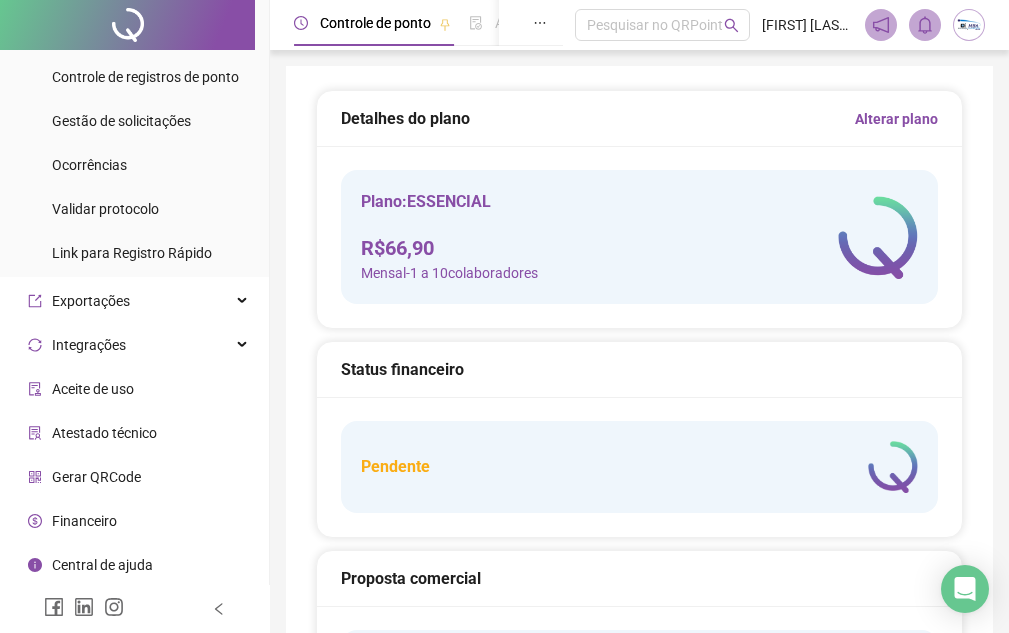 click at bounding box center [969, 25] 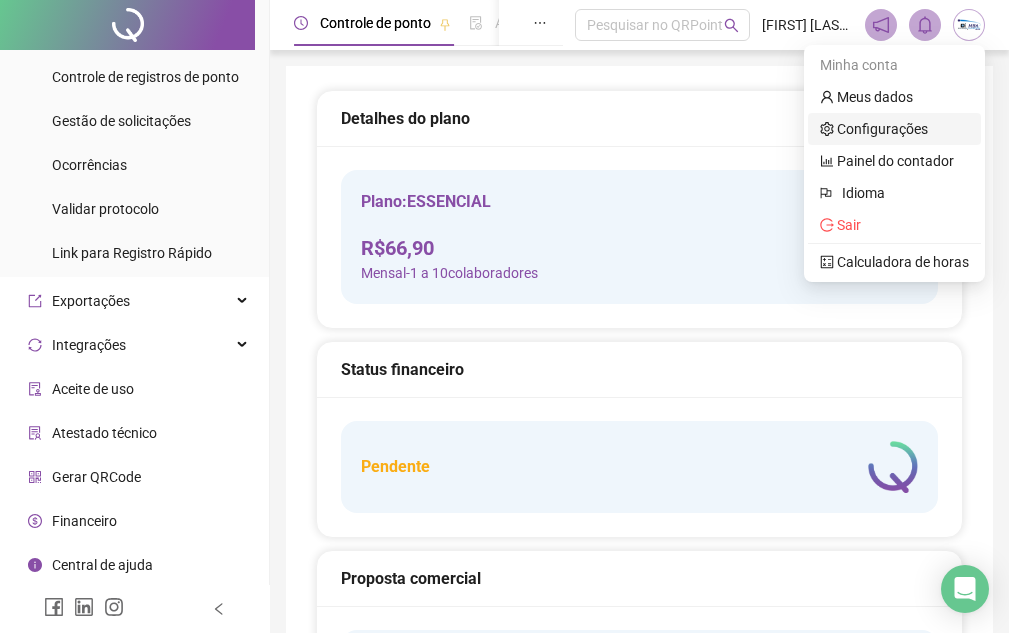 click on "Configurações" at bounding box center (874, 129) 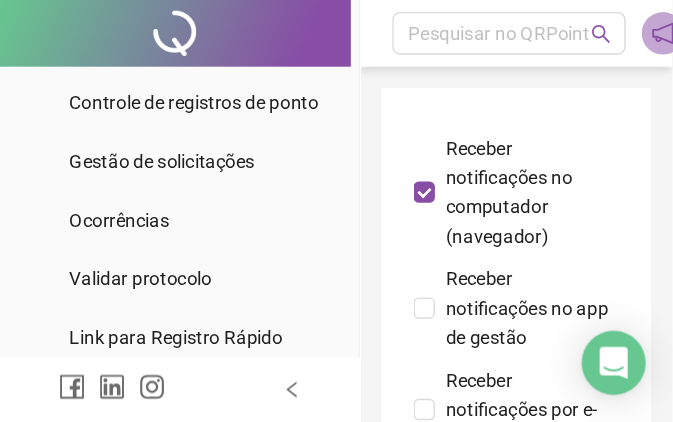 scroll, scrollTop: 626, scrollLeft: 0, axis: vertical 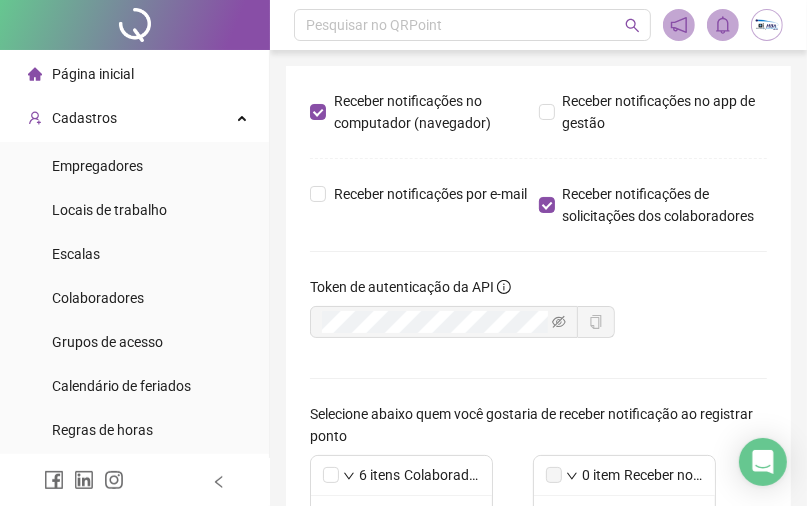 click at bounding box center (767, 25) 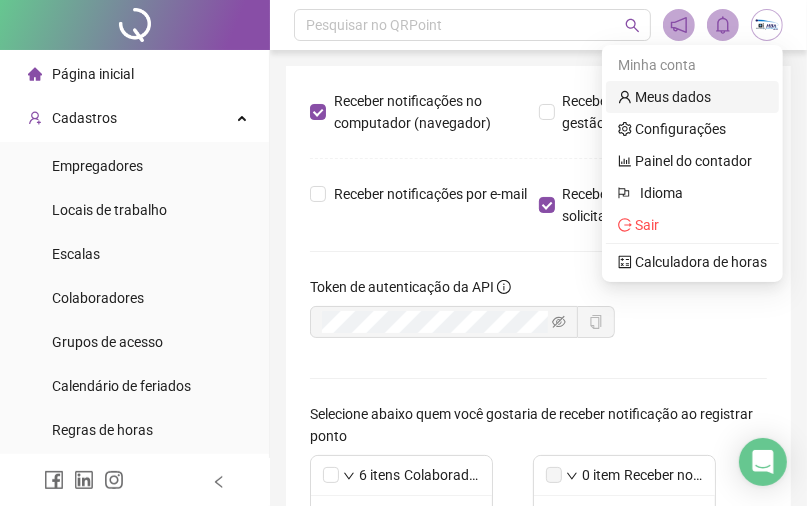 click on "Meus dados" at bounding box center [664, 97] 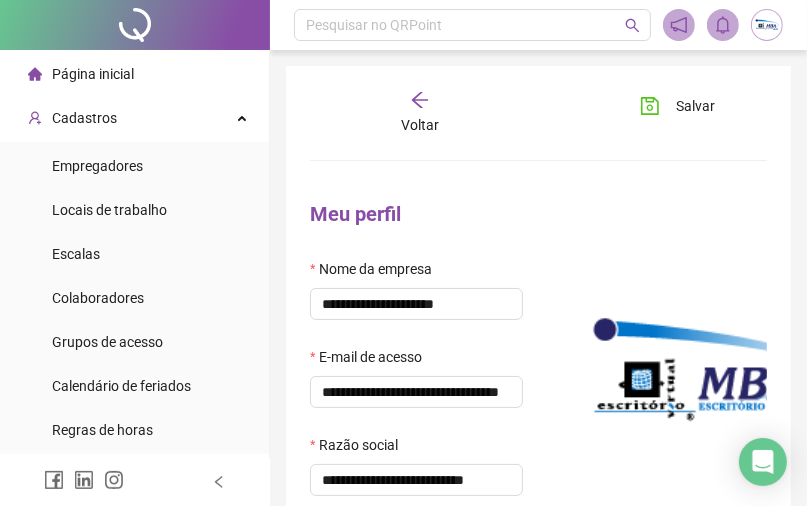 type on "*********" 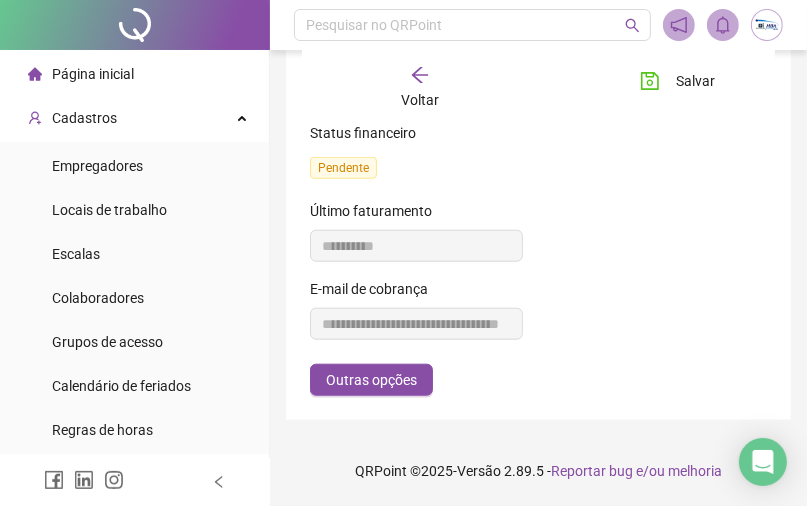scroll, scrollTop: 950, scrollLeft: 0, axis: vertical 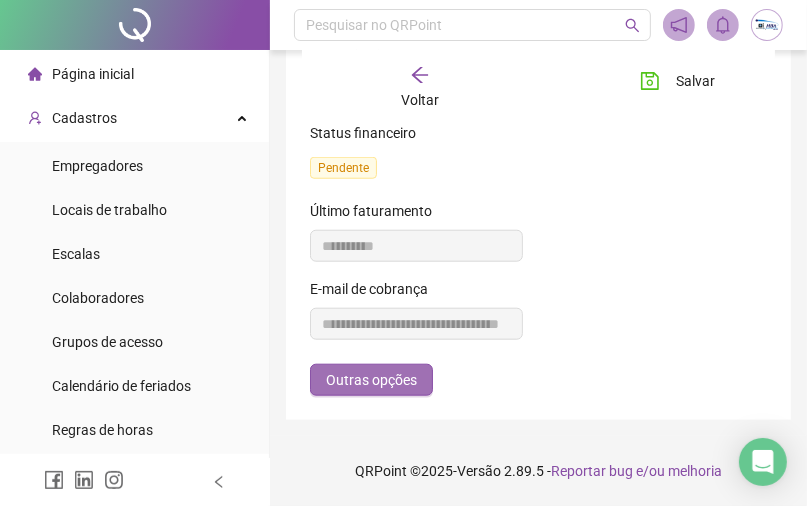 click on "Outras opções" at bounding box center [371, 380] 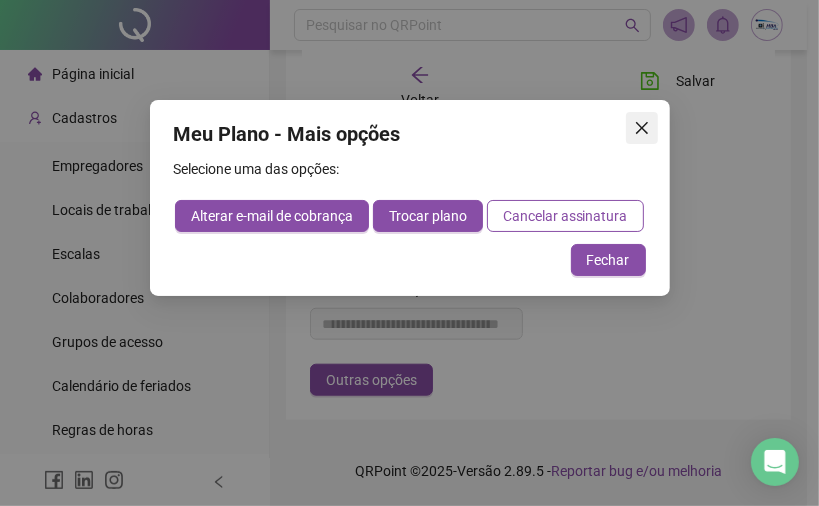 click 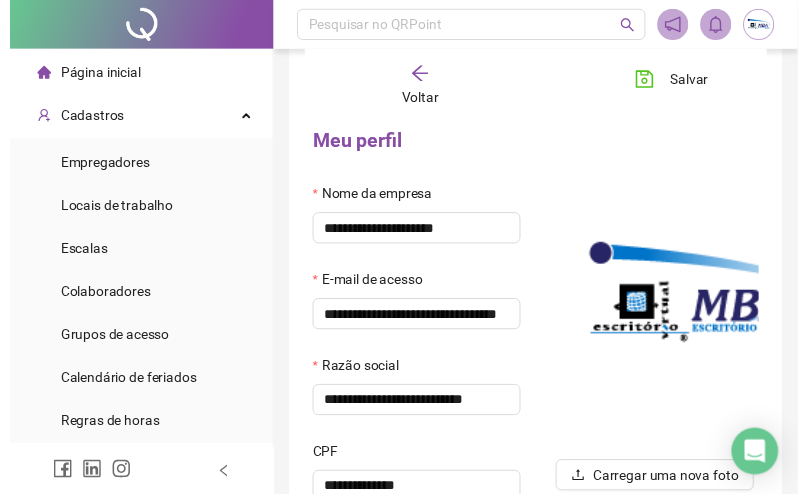 scroll, scrollTop: 0, scrollLeft: 0, axis: both 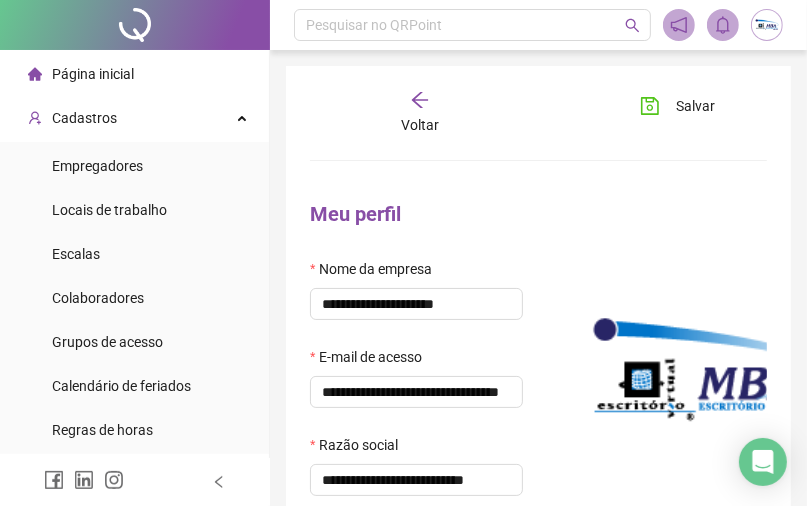 click 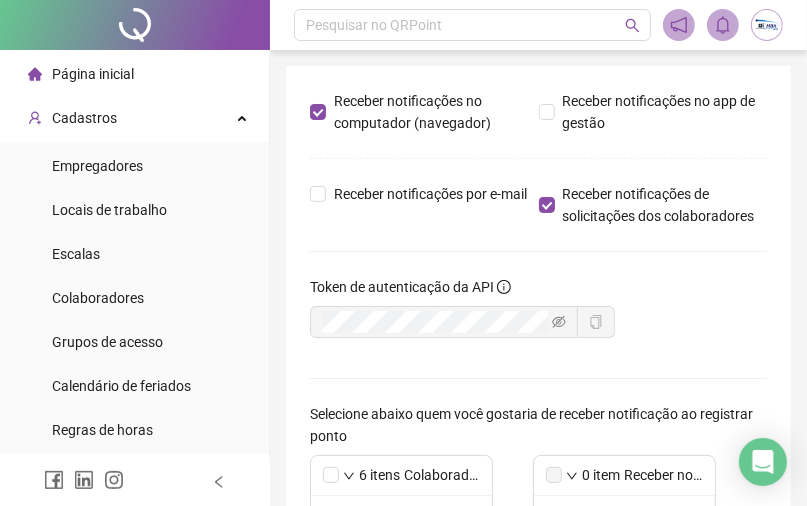 click on "Página inicial" at bounding box center [93, 74] 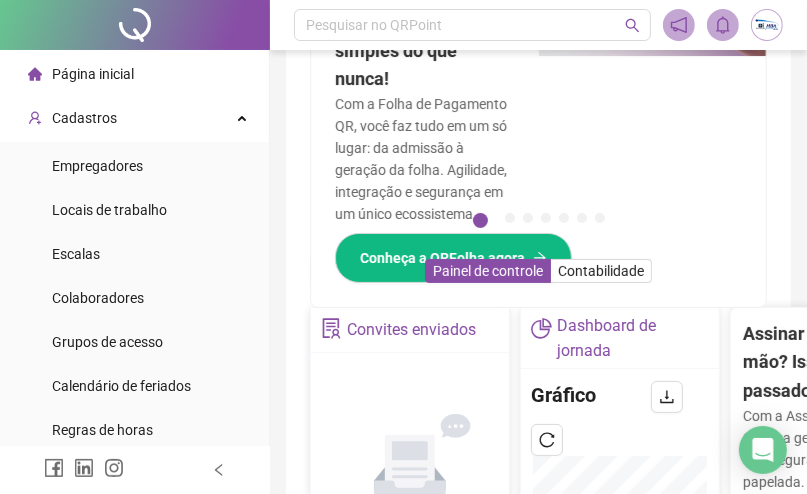 scroll, scrollTop: 0, scrollLeft: 0, axis: both 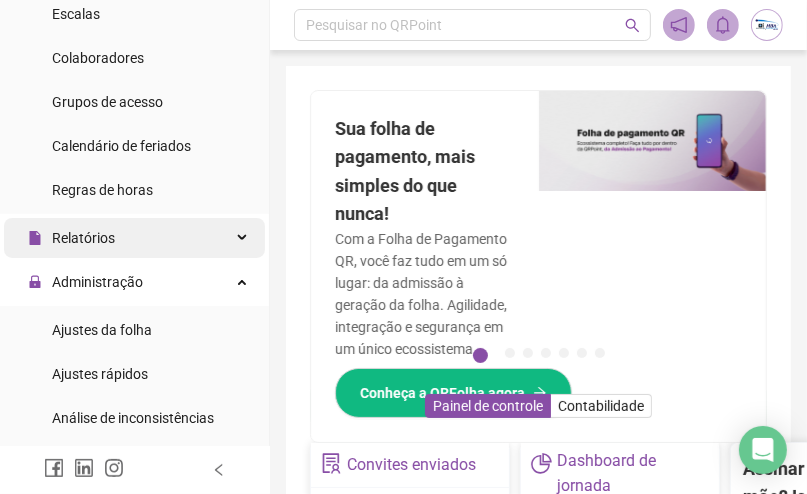click on "Relatórios" at bounding box center (71, 238) 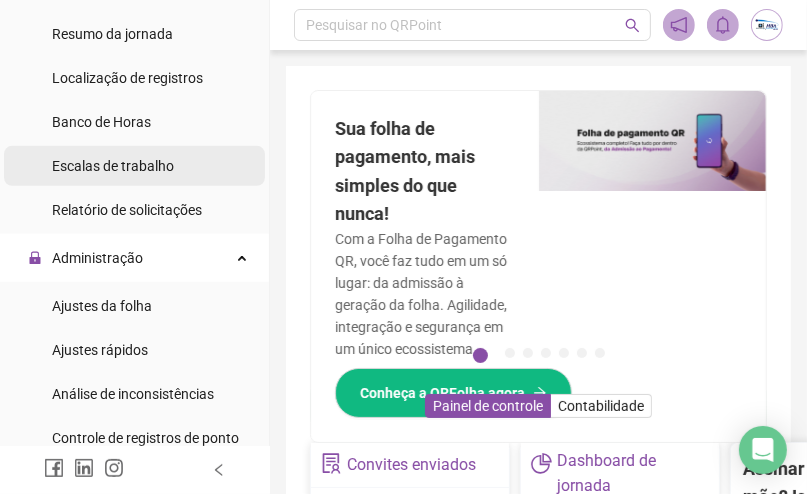 scroll, scrollTop: 640, scrollLeft: 0, axis: vertical 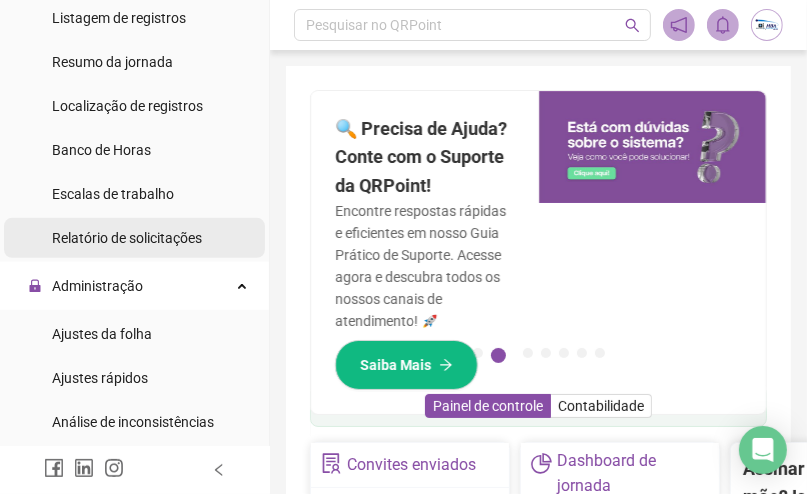 click on "Relatório de solicitações" at bounding box center [127, 238] 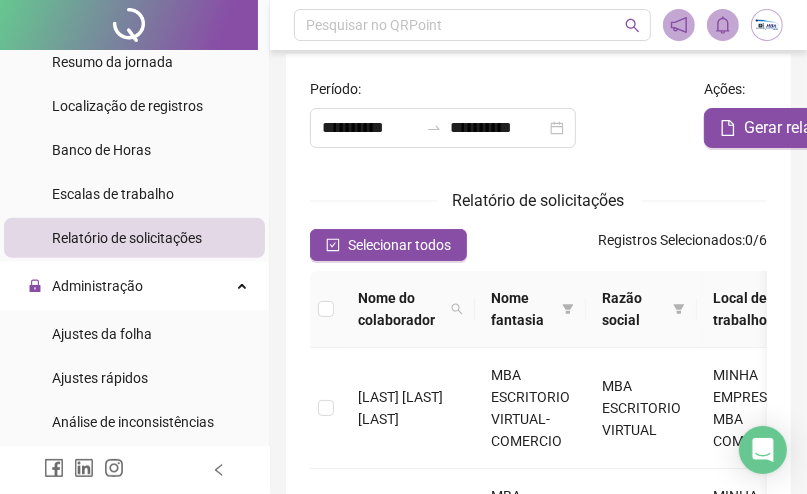 scroll, scrollTop: 0, scrollLeft: 0, axis: both 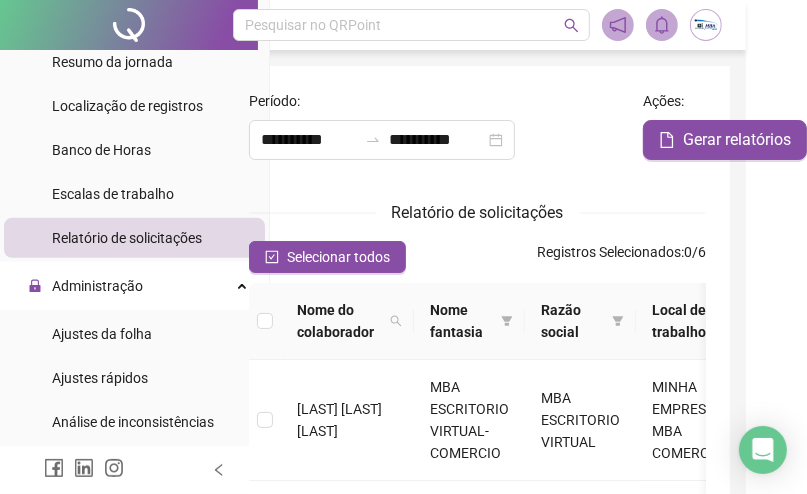 click at bounding box center (706, 25) 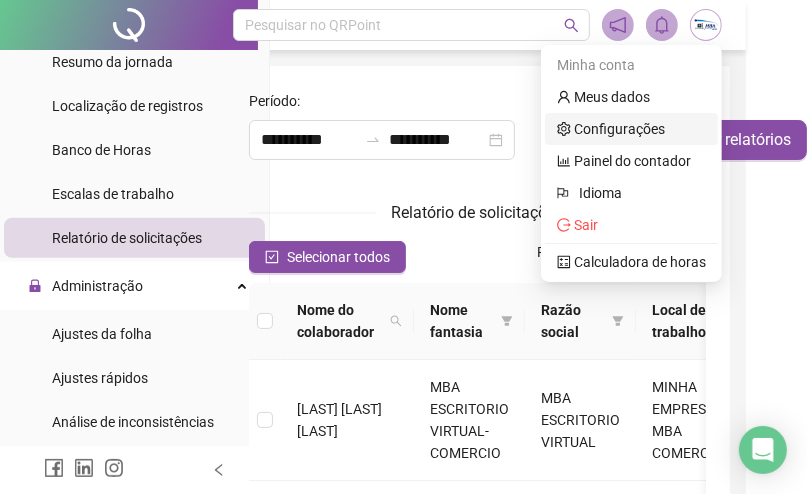 click on "Configurações" at bounding box center [611, 129] 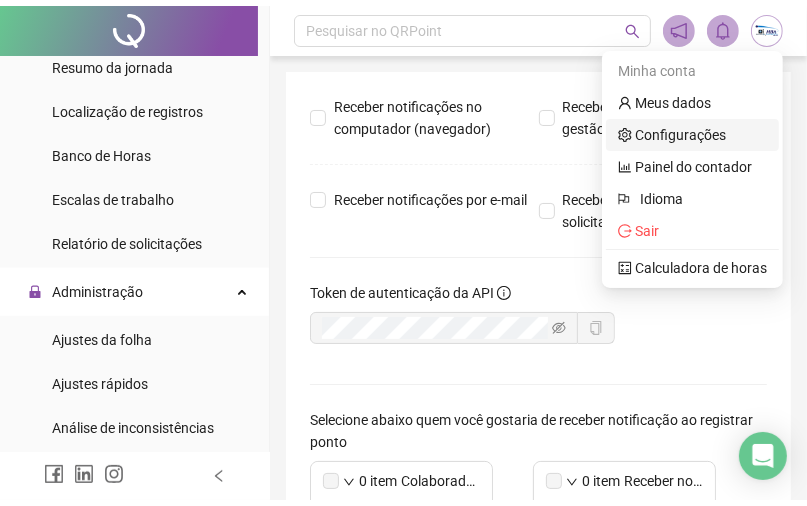 scroll, scrollTop: 0, scrollLeft: 0, axis: both 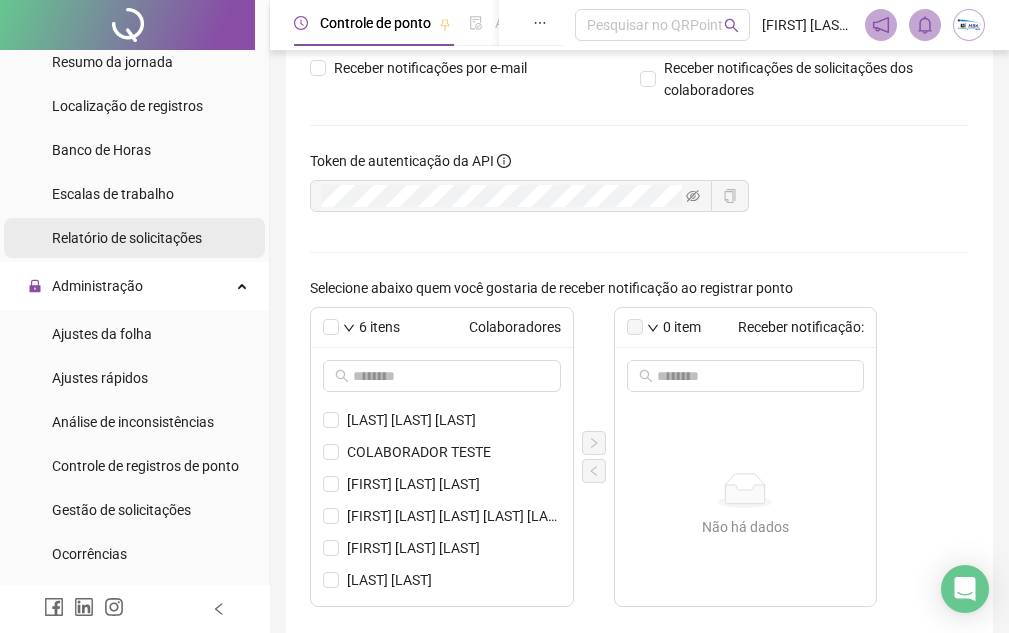 click on "Relatório de solicitações" at bounding box center (127, 238) 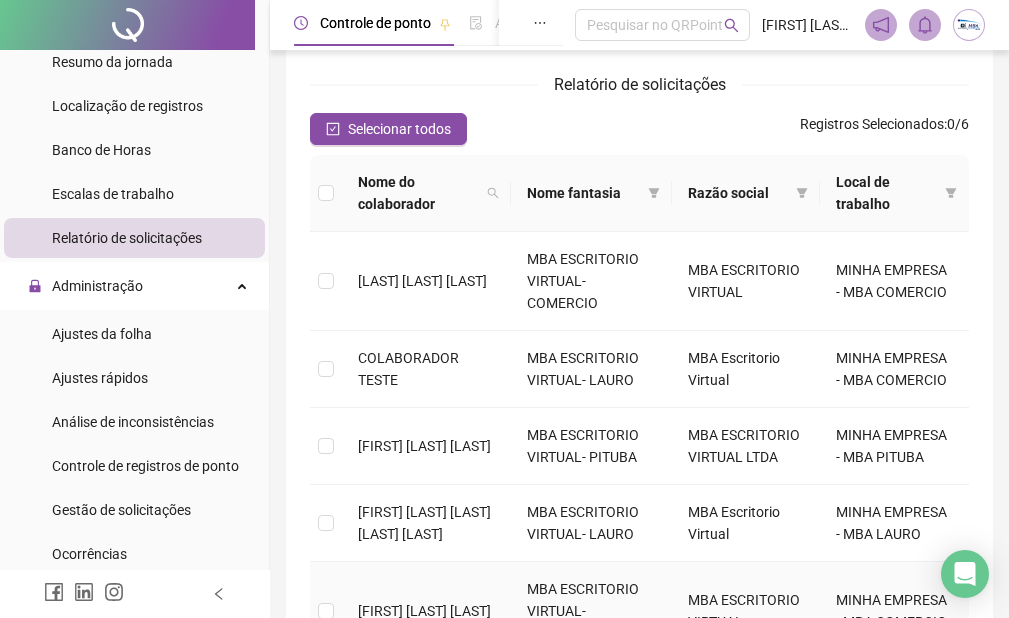 scroll, scrollTop: 126, scrollLeft: 0, axis: vertical 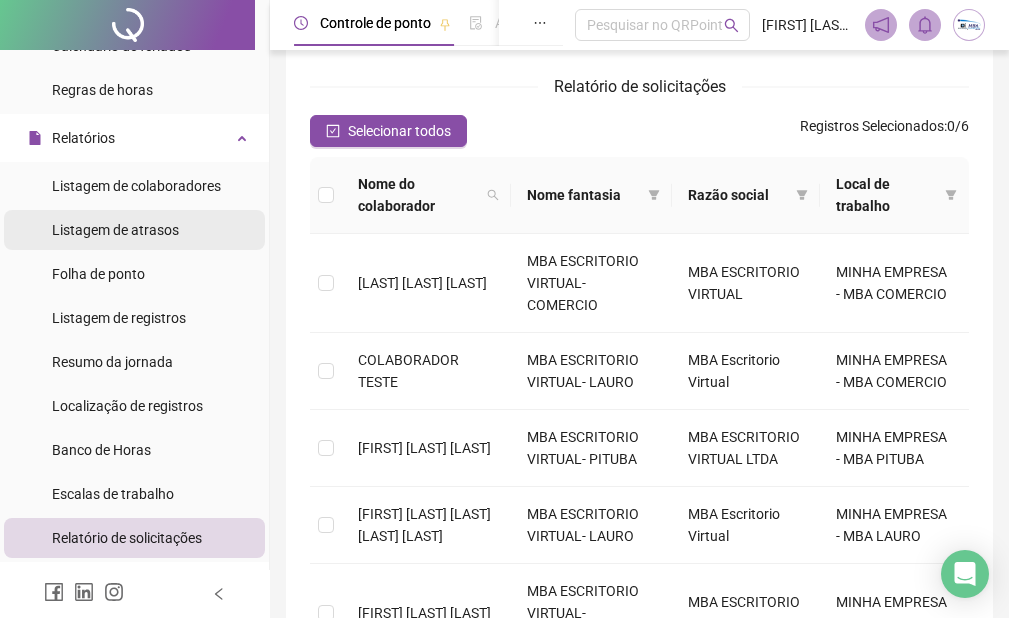 click on "Listagem de atrasos" at bounding box center [115, 230] 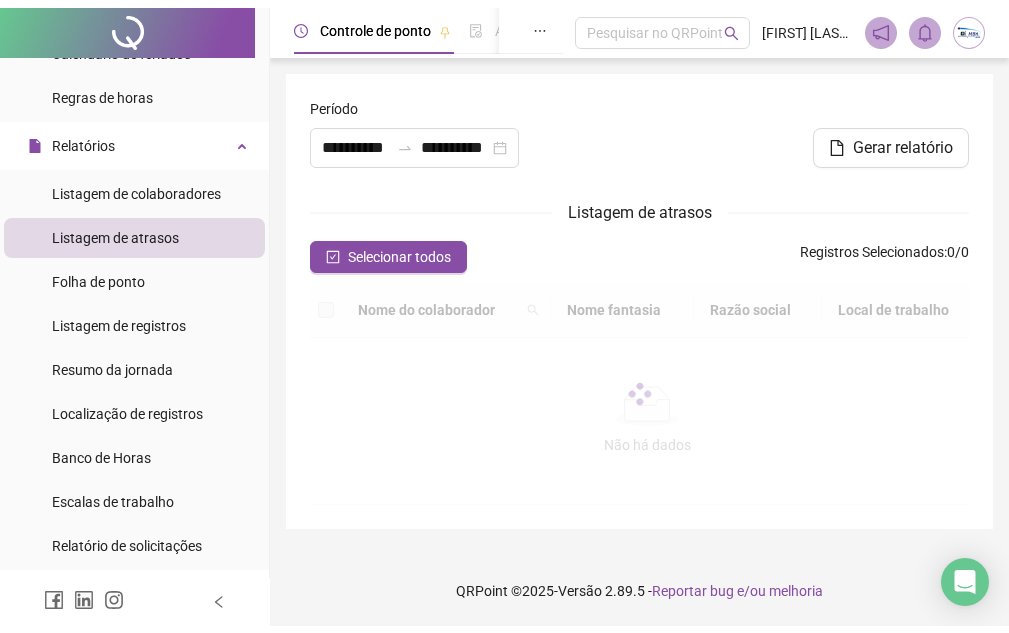 scroll, scrollTop: 0, scrollLeft: 0, axis: both 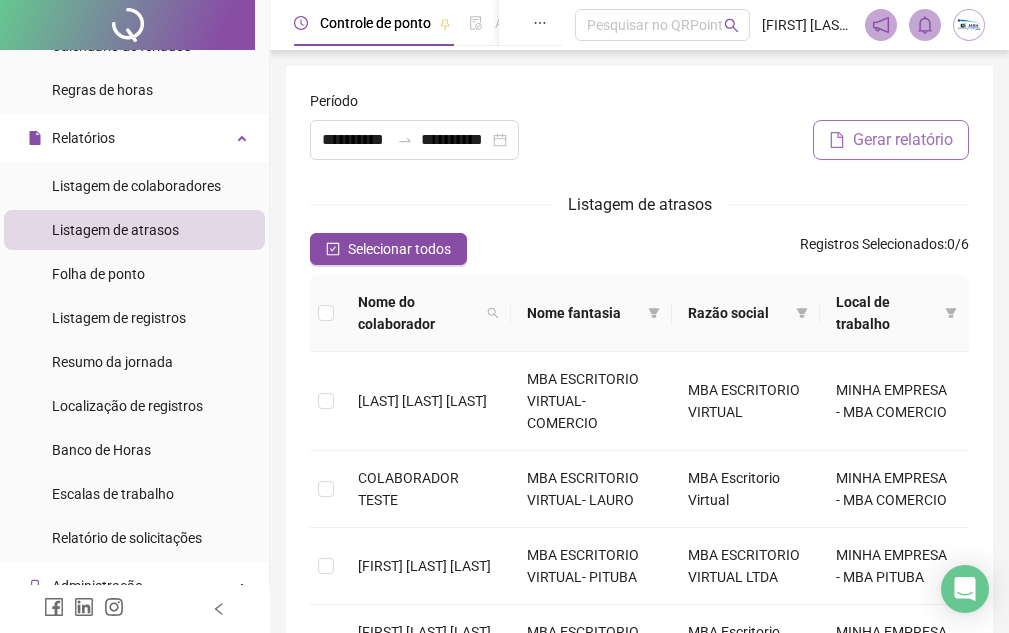 click on "Gerar relatório" at bounding box center (903, 140) 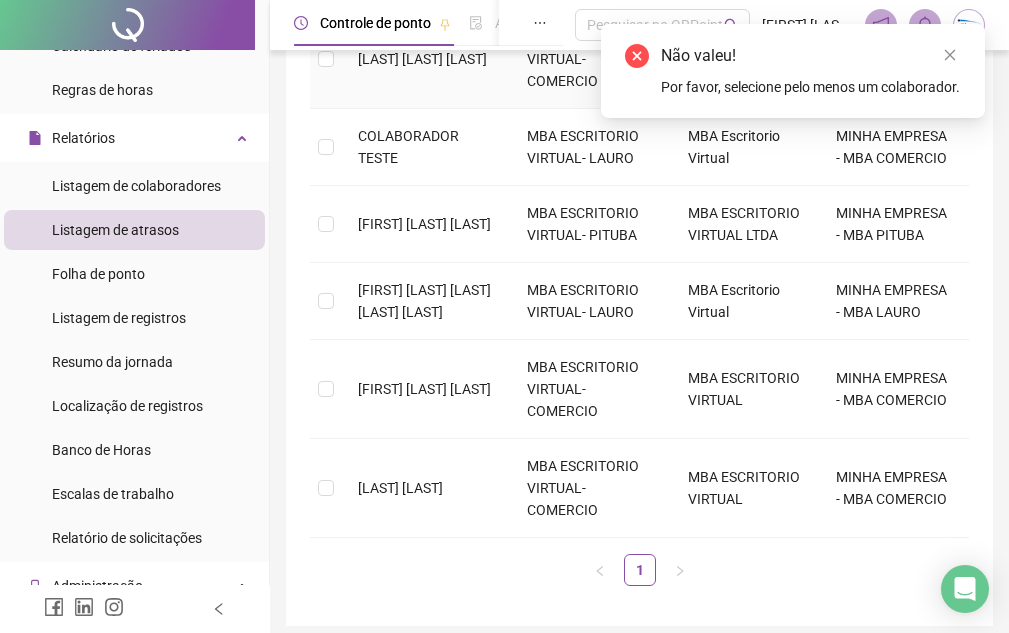 scroll, scrollTop: 400, scrollLeft: 0, axis: vertical 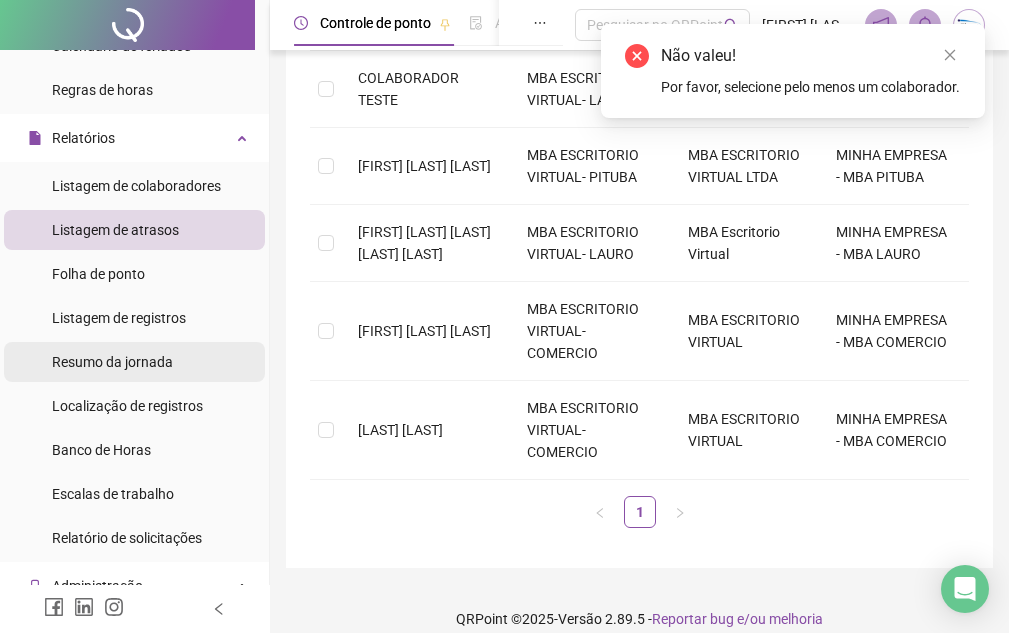 click on "Resumo da jornada" at bounding box center [112, 362] 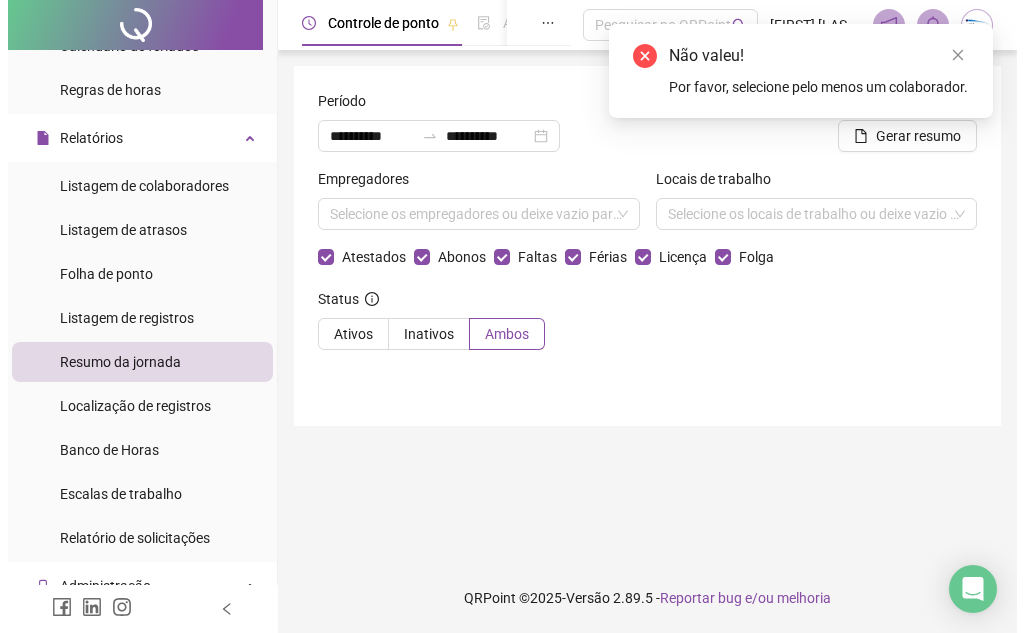 scroll, scrollTop: 0, scrollLeft: 0, axis: both 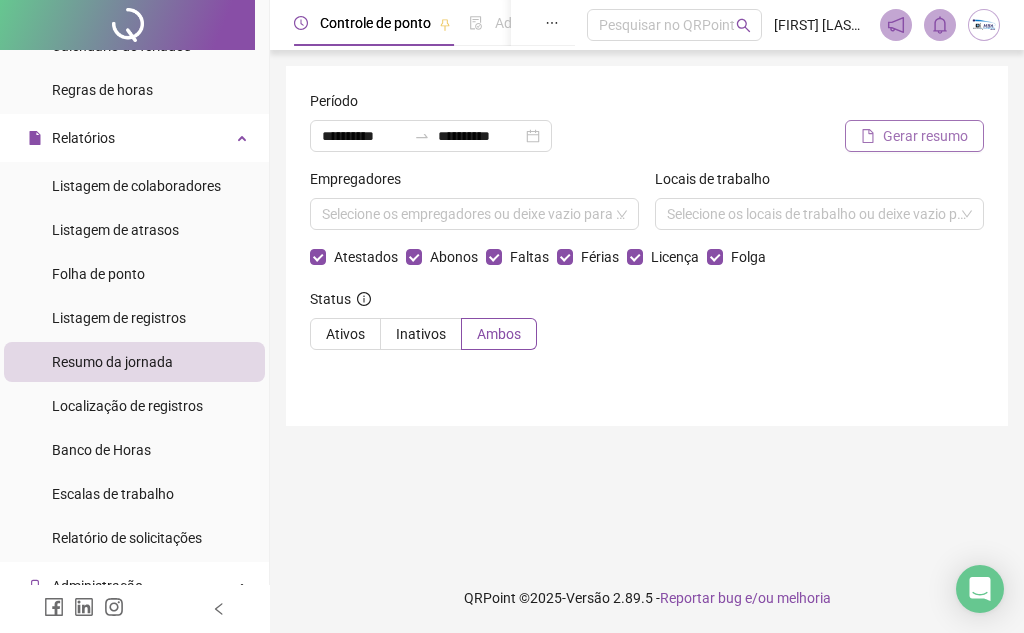 click on "Gerar resumo" at bounding box center (925, 136) 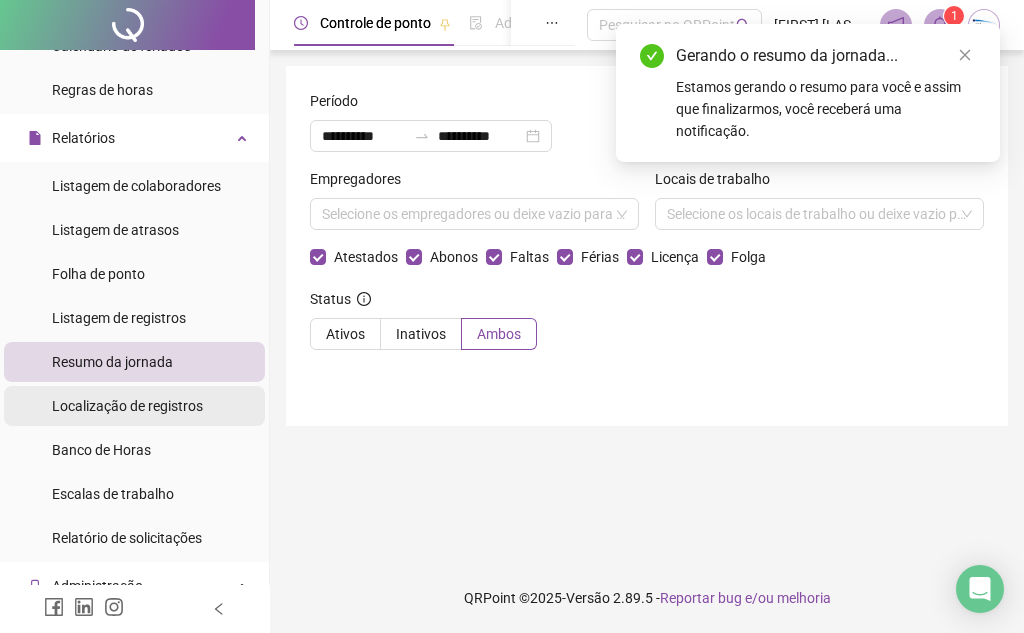 click on "Localização de registros" at bounding box center (127, 406) 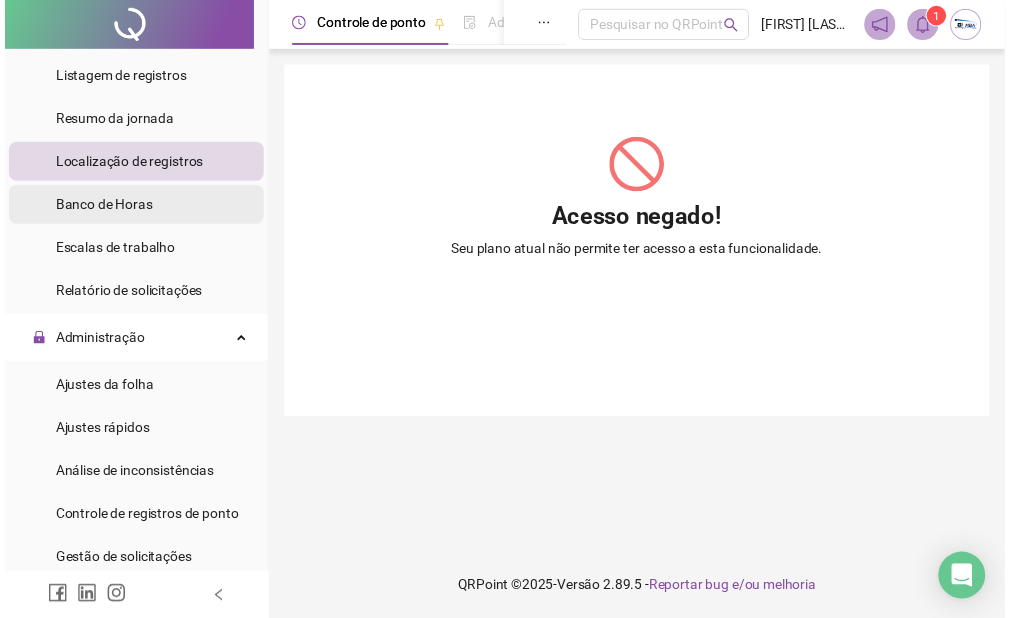 scroll, scrollTop: 640, scrollLeft: 0, axis: vertical 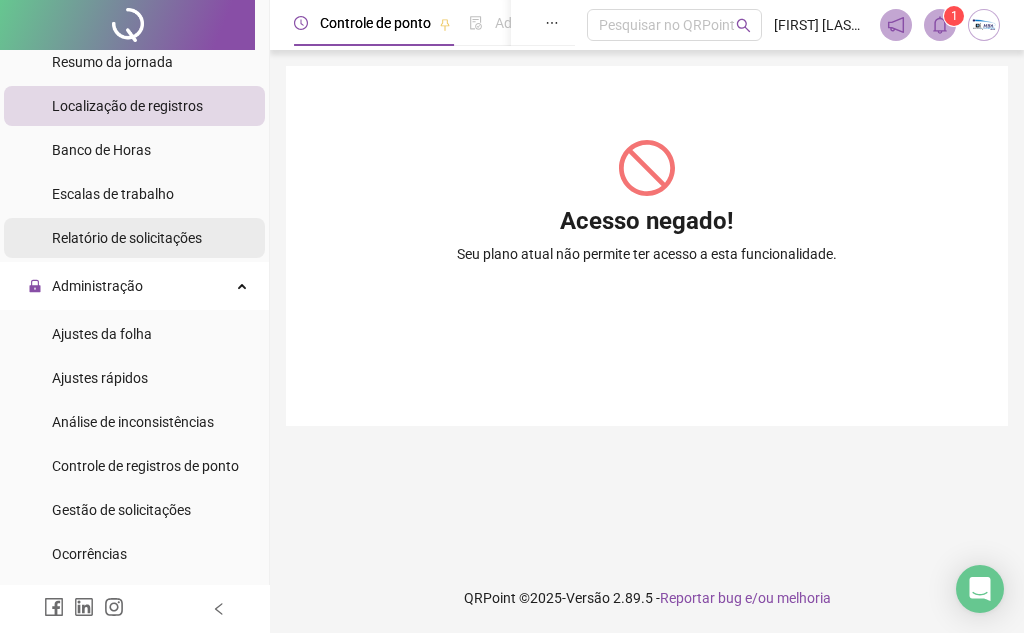 click on "Relatório de solicitações" at bounding box center [127, 238] 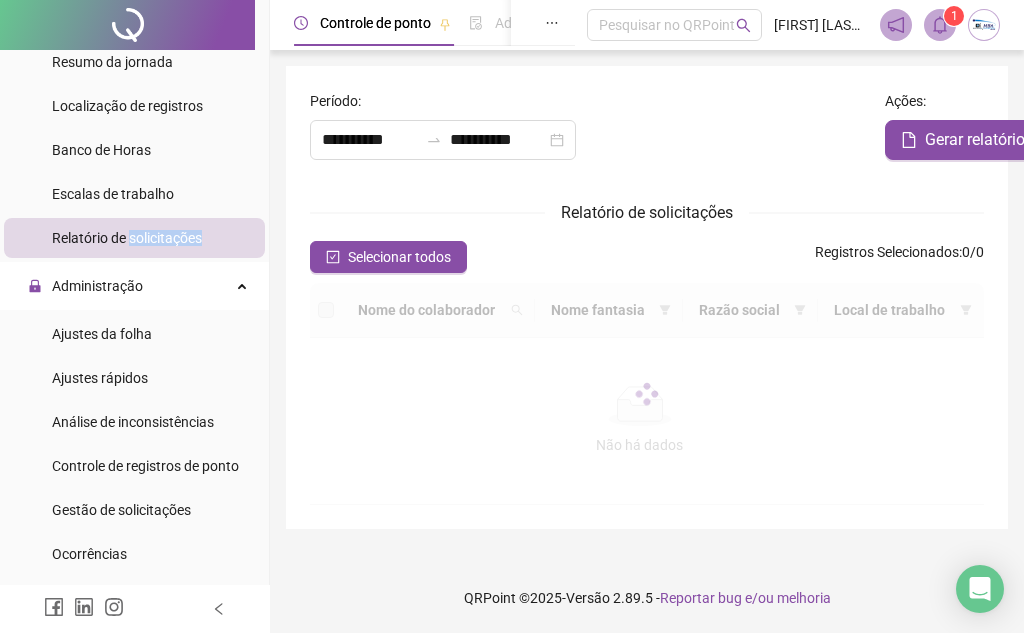 click on "Relatório de solicitações" at bounding box center [127, 238] 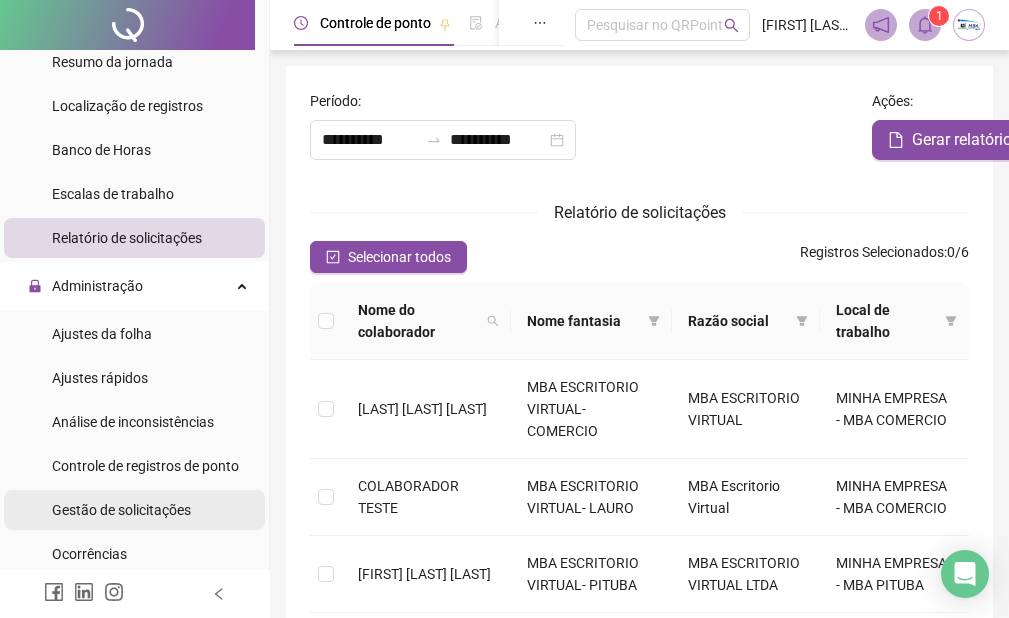 click on "Gestão de solicitações" at bounding box center [121, 510] 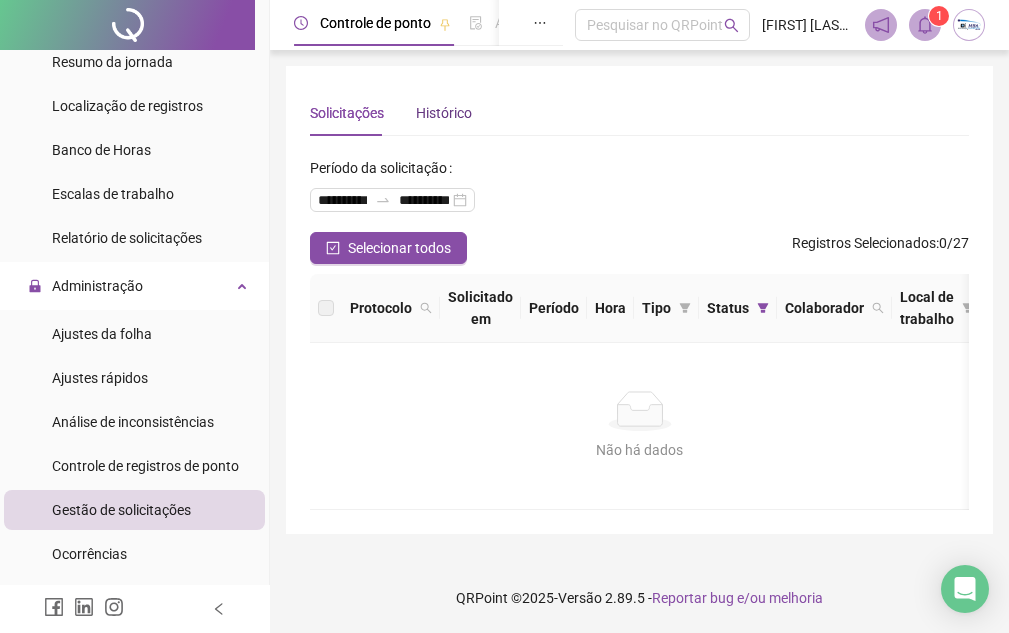 click on "Histórico" at bounding box center [444, 113] 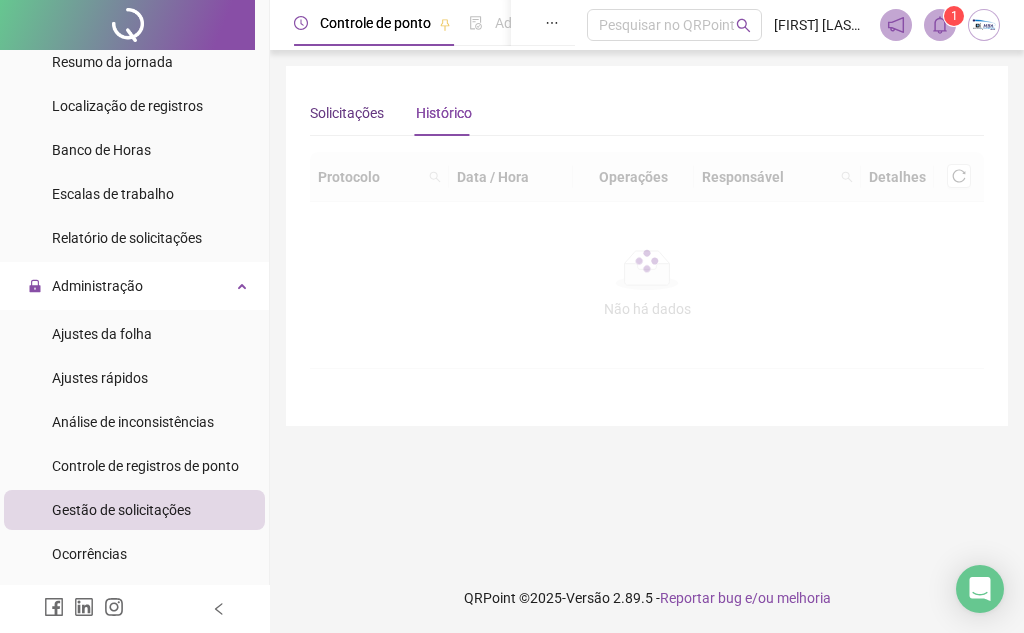 click on "Solicitações" at bounding box center (347, 113) 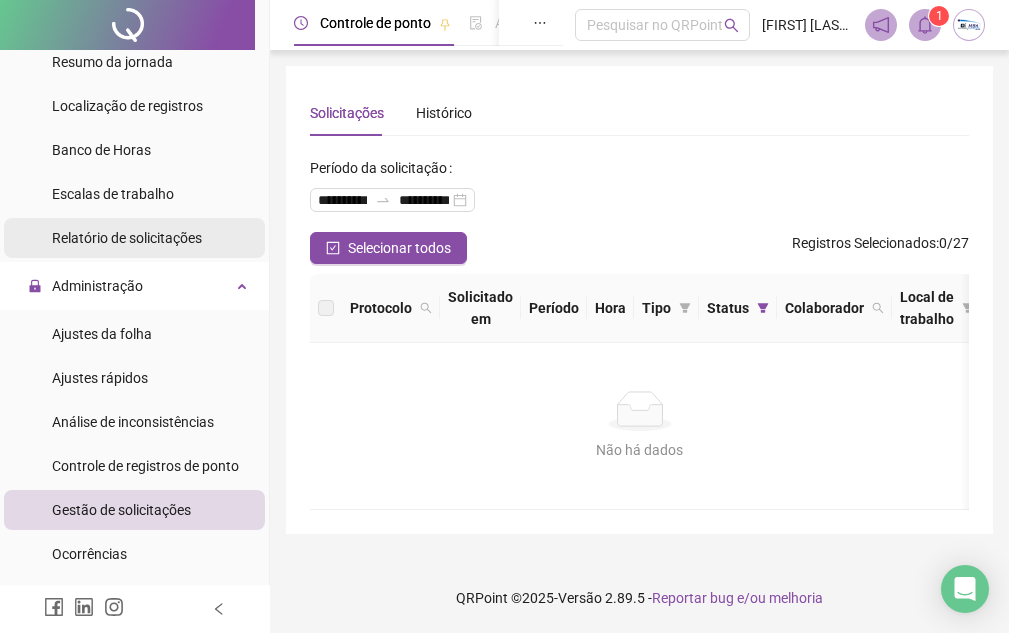 click on "Relatório de solicitações" at bounding box center [127, 238] 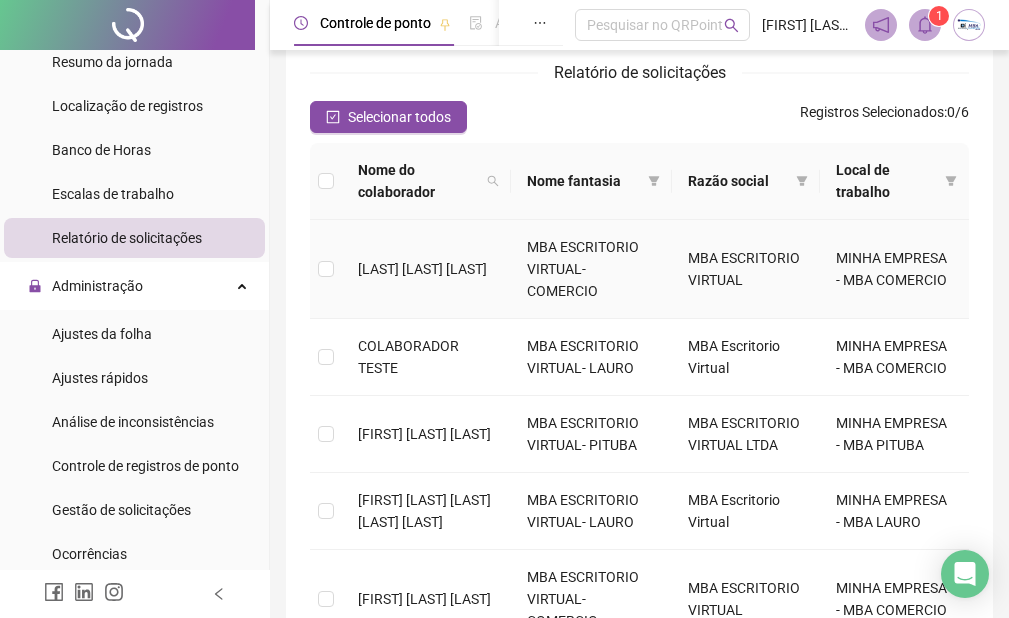 scroll, scrollTop: 266, scrollLeft: 0, axis: vertical 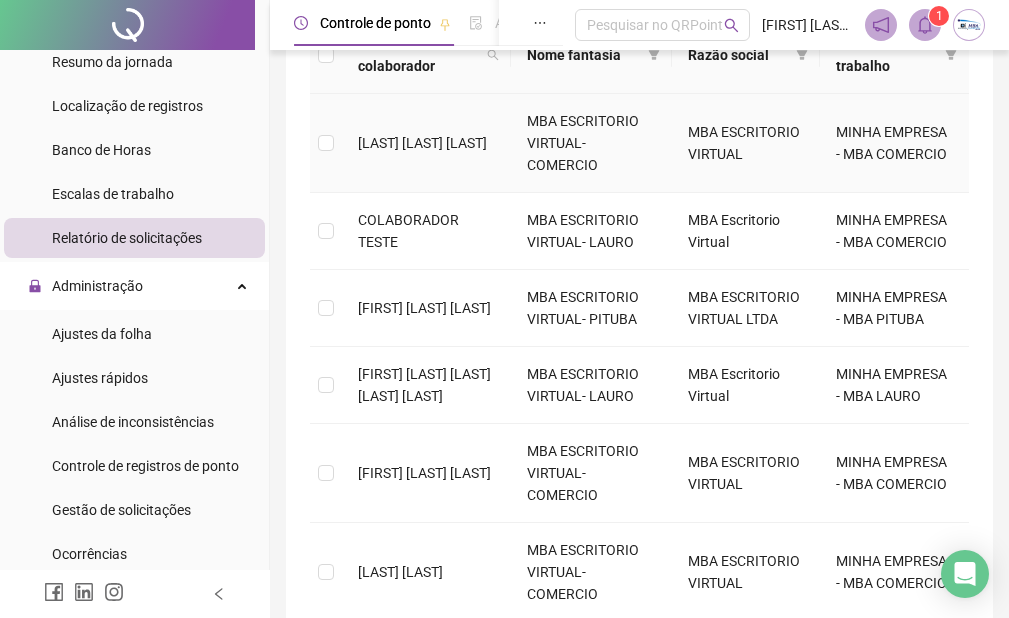 click on "[FIRST] [LAST] [LAST]" at bounding box center [422, 143] 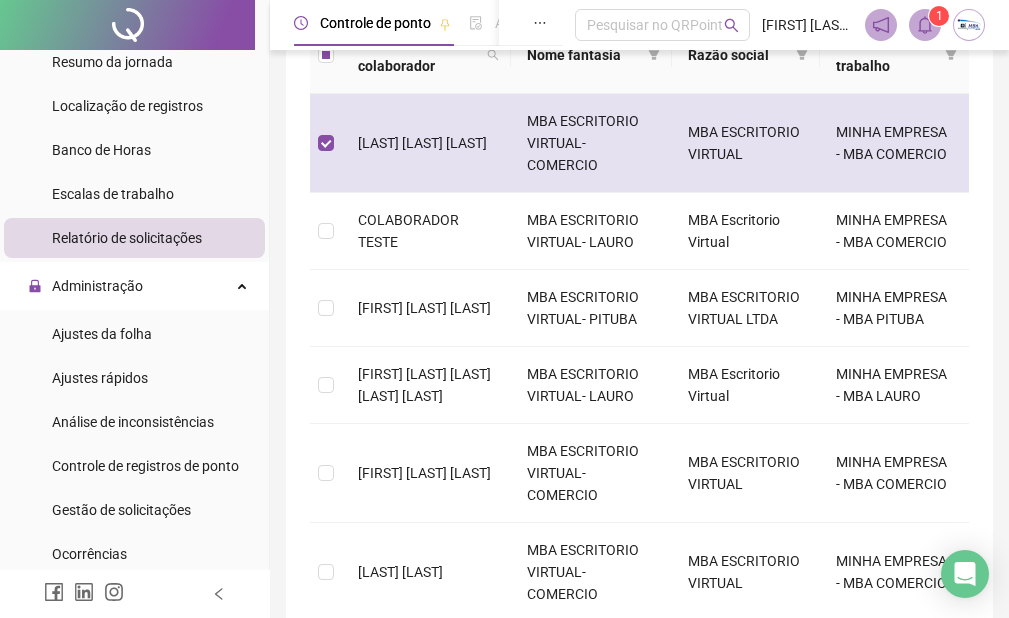 click on "[FIRST] [LAST] [LAST]" at bounding box center [422, 143] 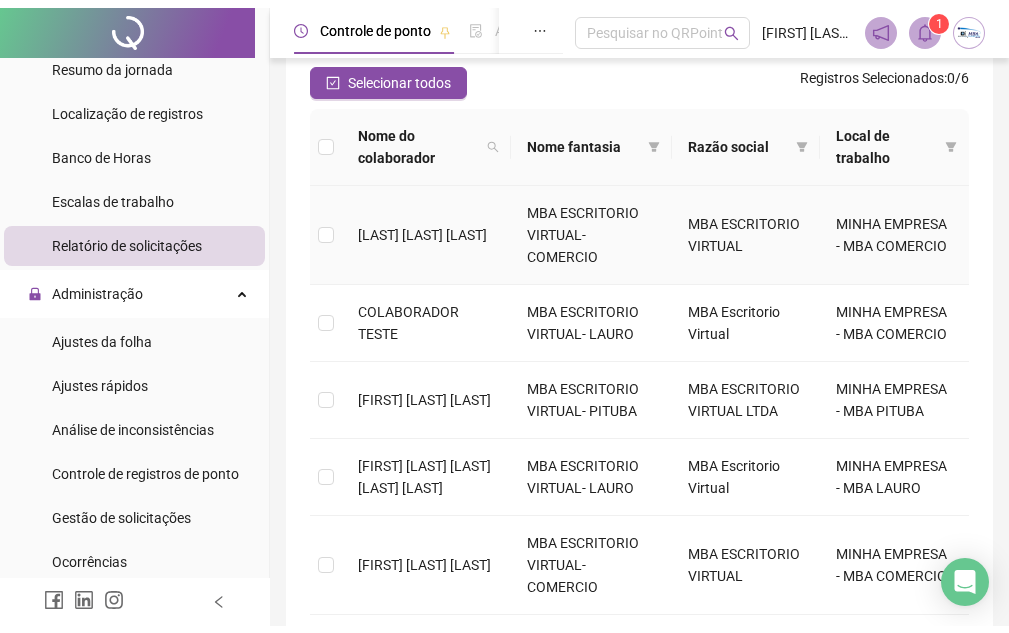 scroll, scrollTop: 66, scrollLeft: 0, axis: vertical 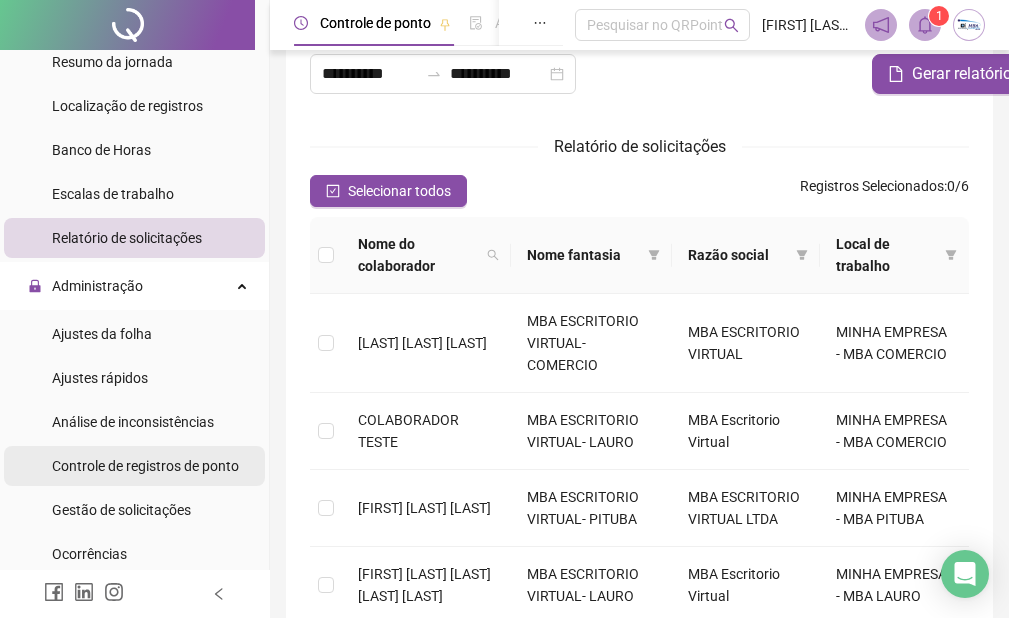 click on "Controle de registros de ponto" at bounding box center [145, 466] 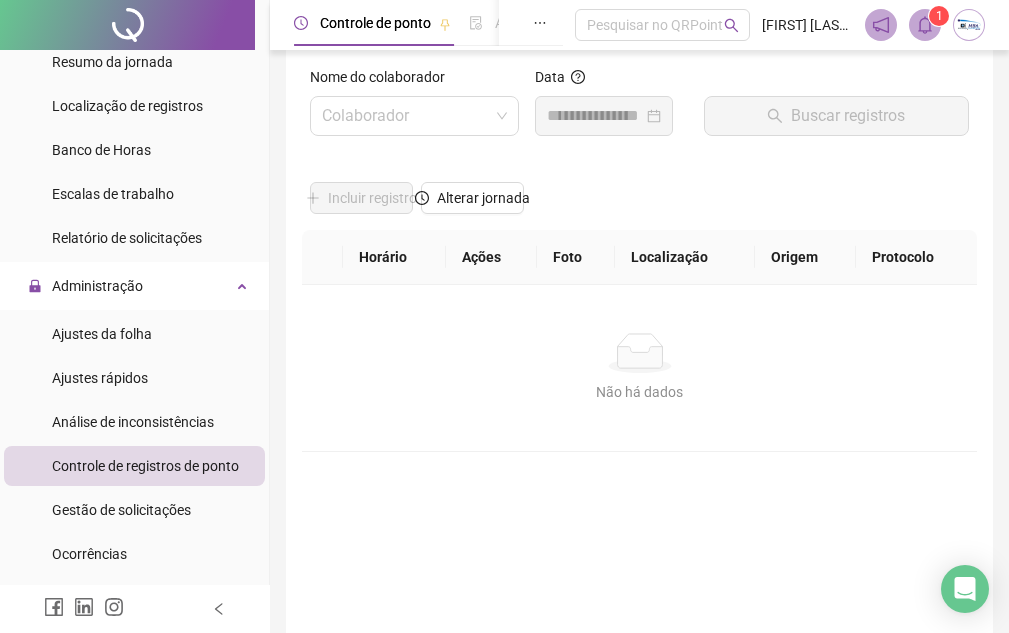 scroll, scrollTop: 0, scrollLeft: 0, axis: both 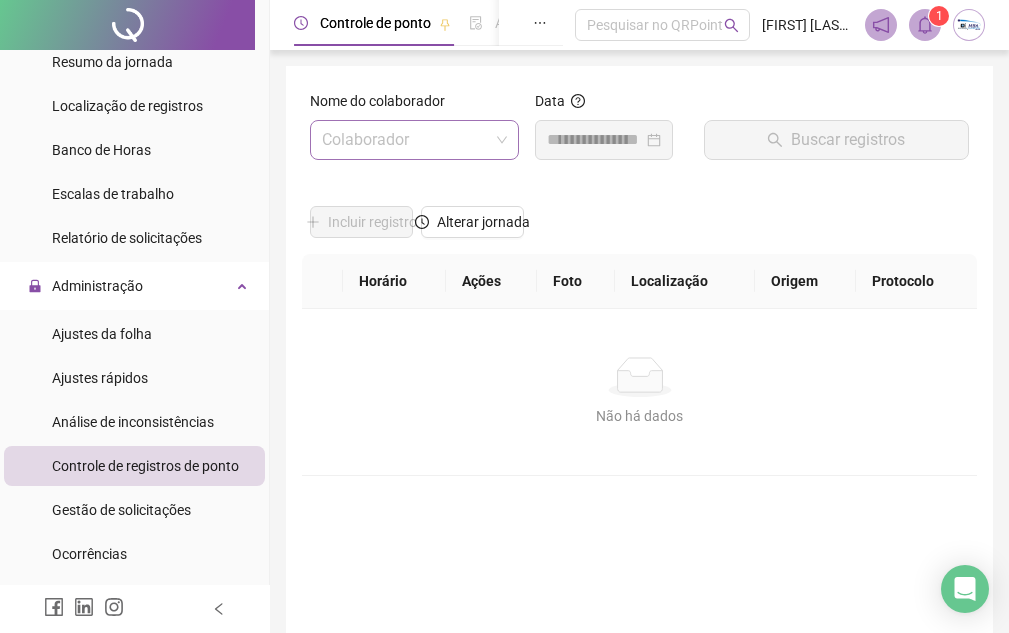 click at bounding box center (405, 140) 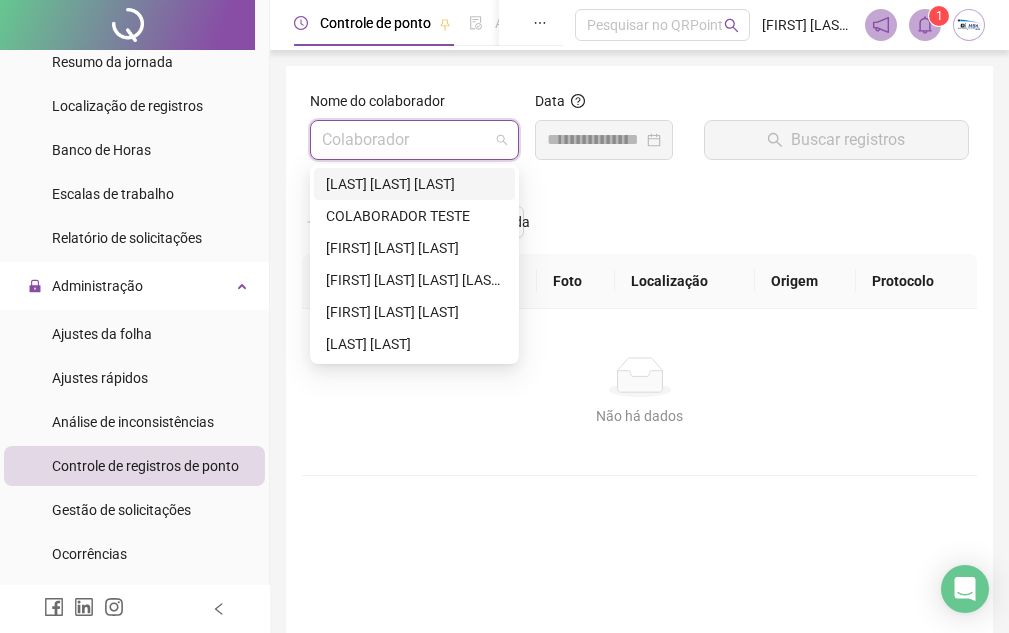 click on "[FIRST] [LAST] [LAST]" at bounding box center [414, 184] 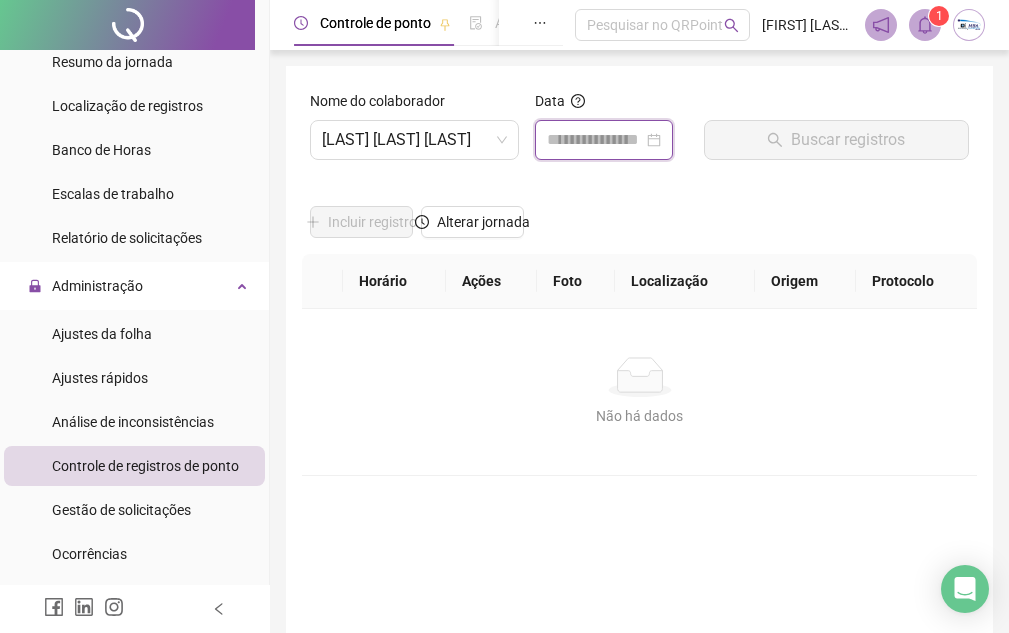 click at bounding box center (595, 140) 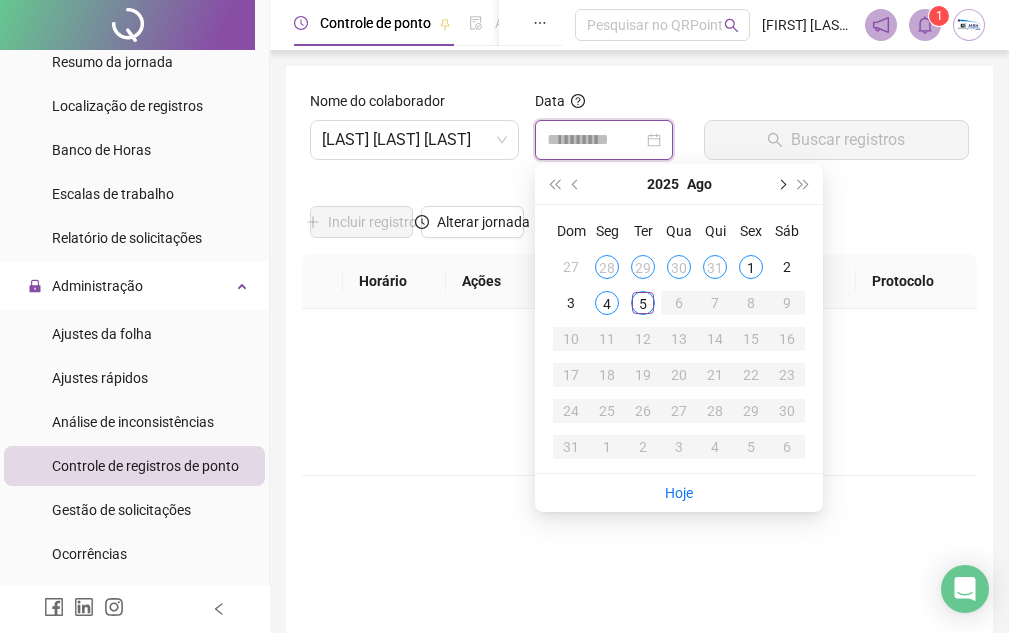 type on "**********" 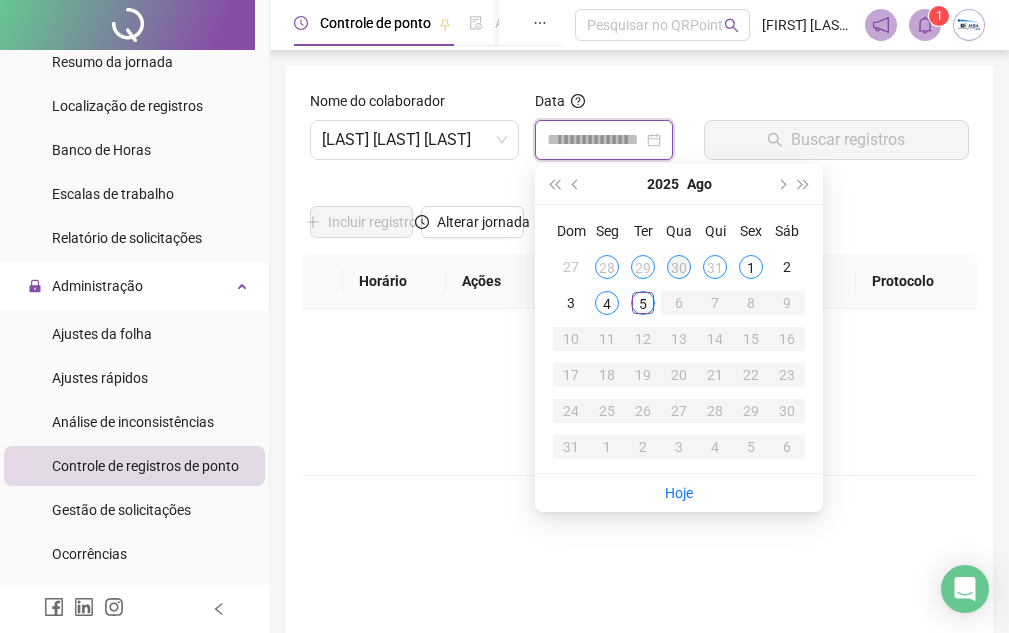 type on "**********" 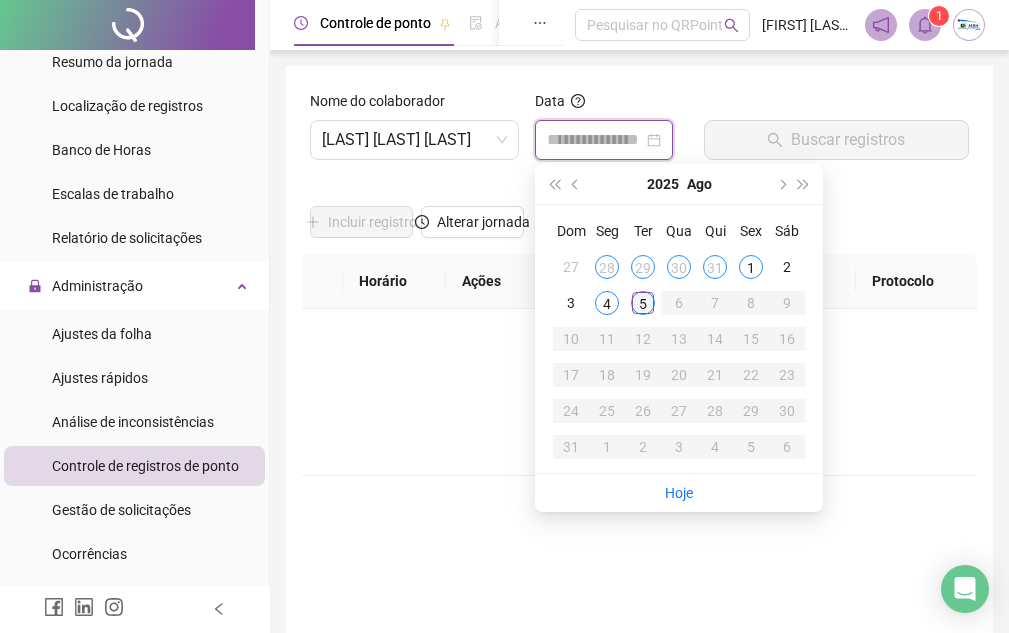 type on "**********" 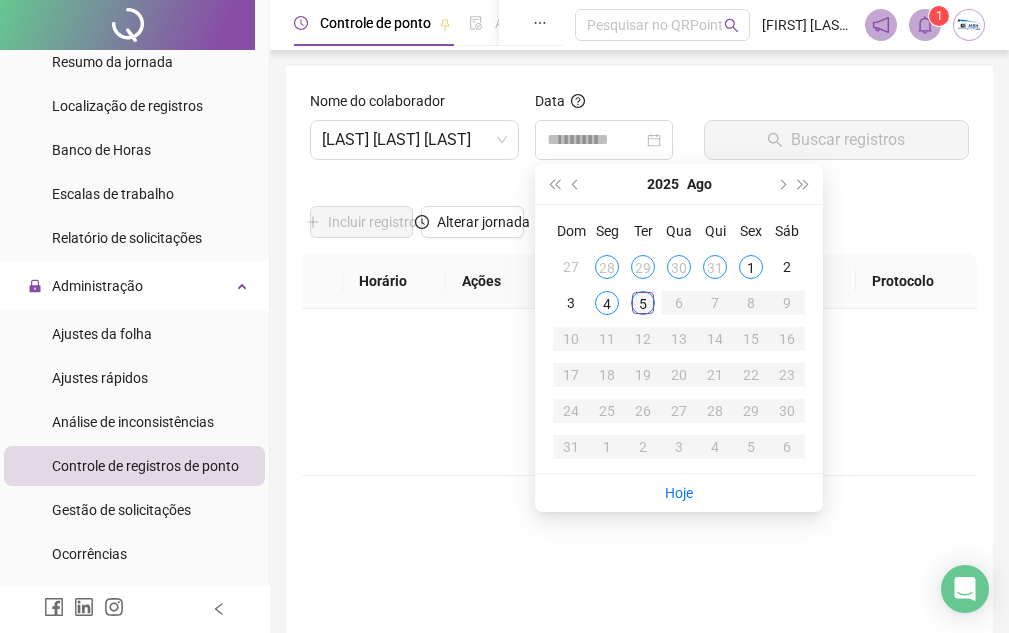 click on "5" at bounding box center (643, 303) 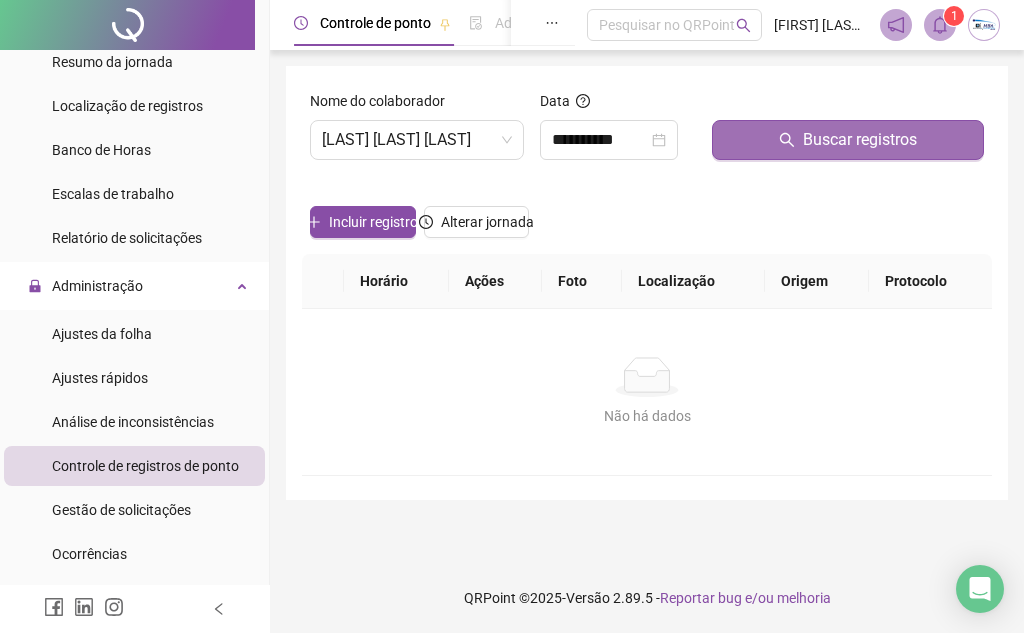 click on "Buscar registros" at bounding box center [860, 140] 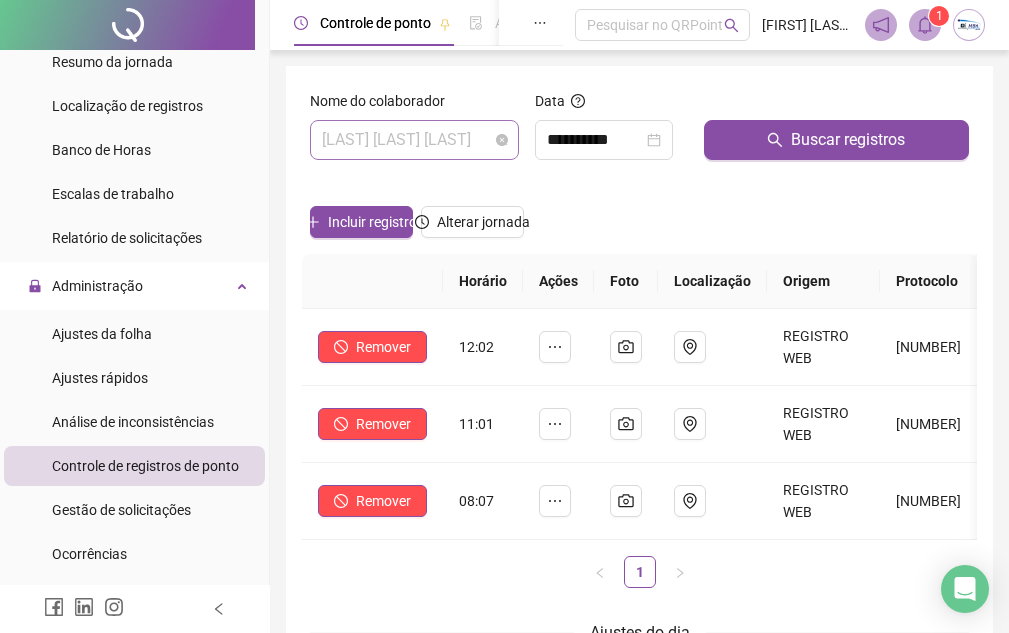 click on "[FIRST] [LAST] [LAST]" at bounding box center (414, 140) 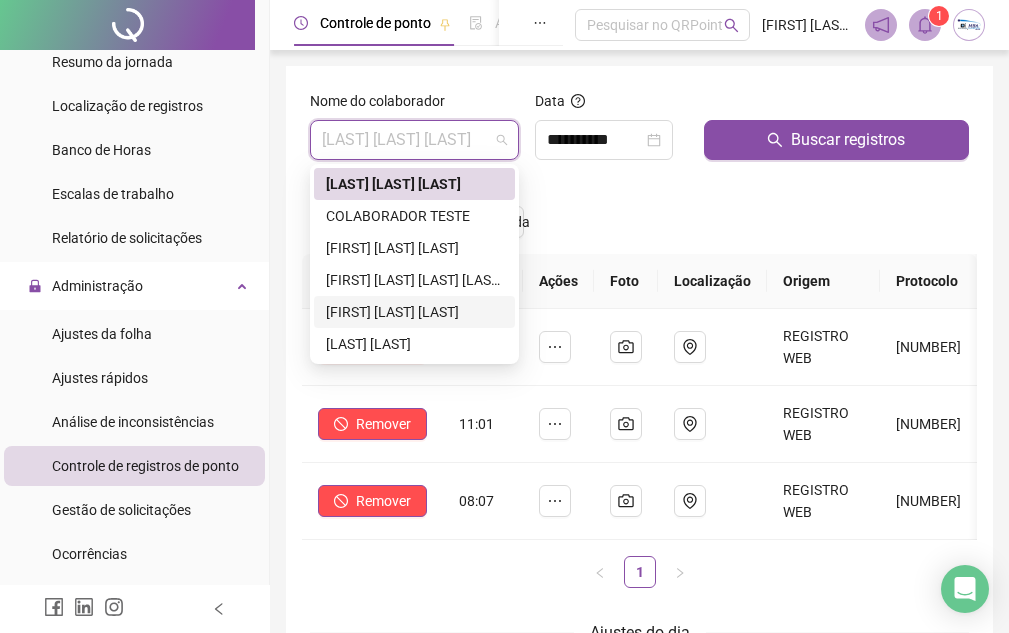 click on "[FIRST] [LAST] [LAST]" at bounding box center (414, 312) 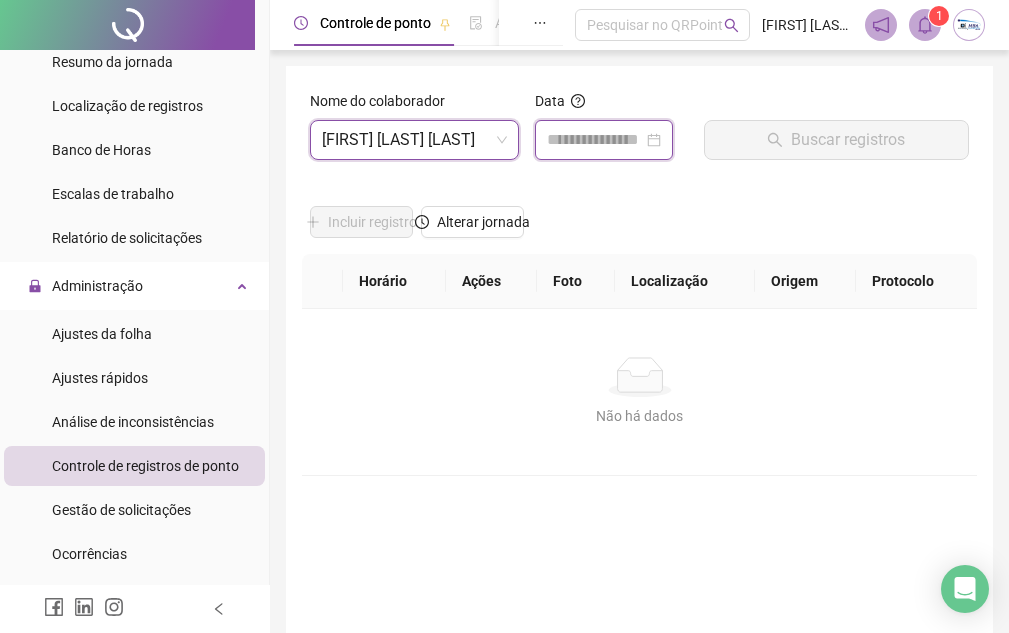 click at bounding box center (595, 140) 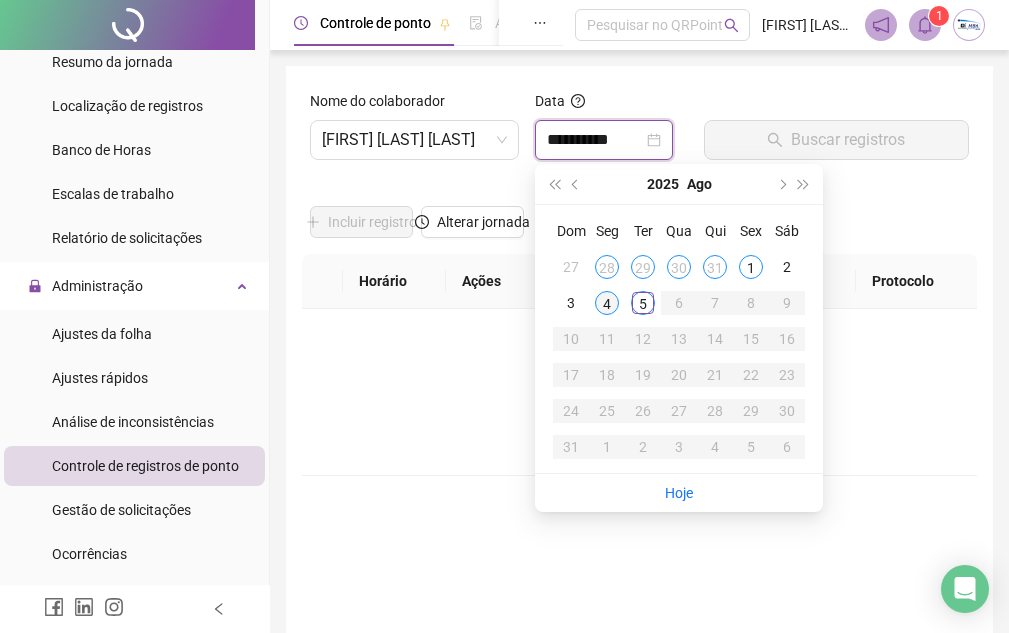 type on "**********" 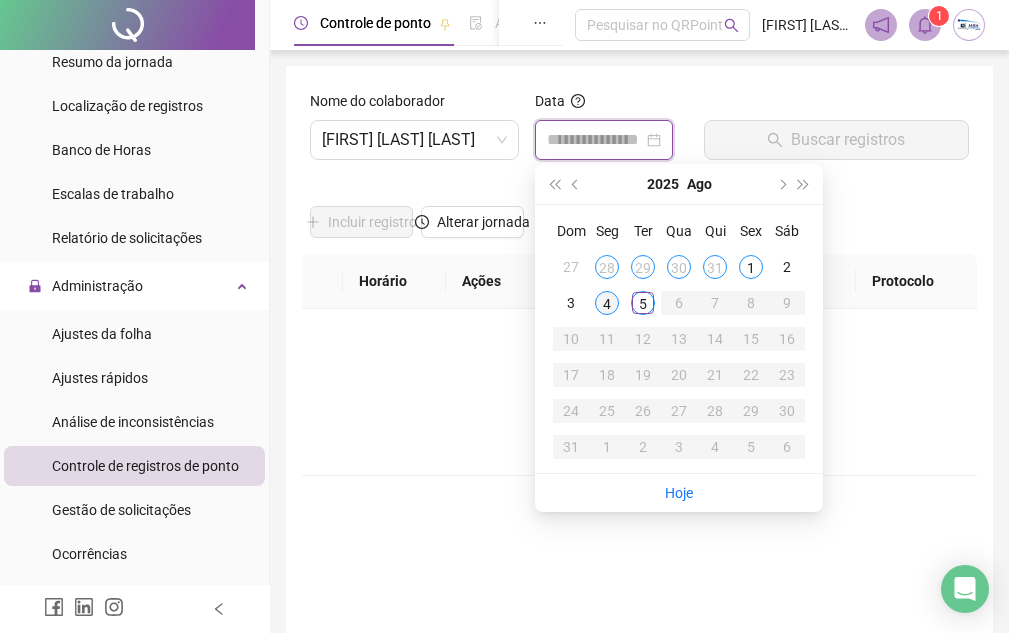 type on "**********" 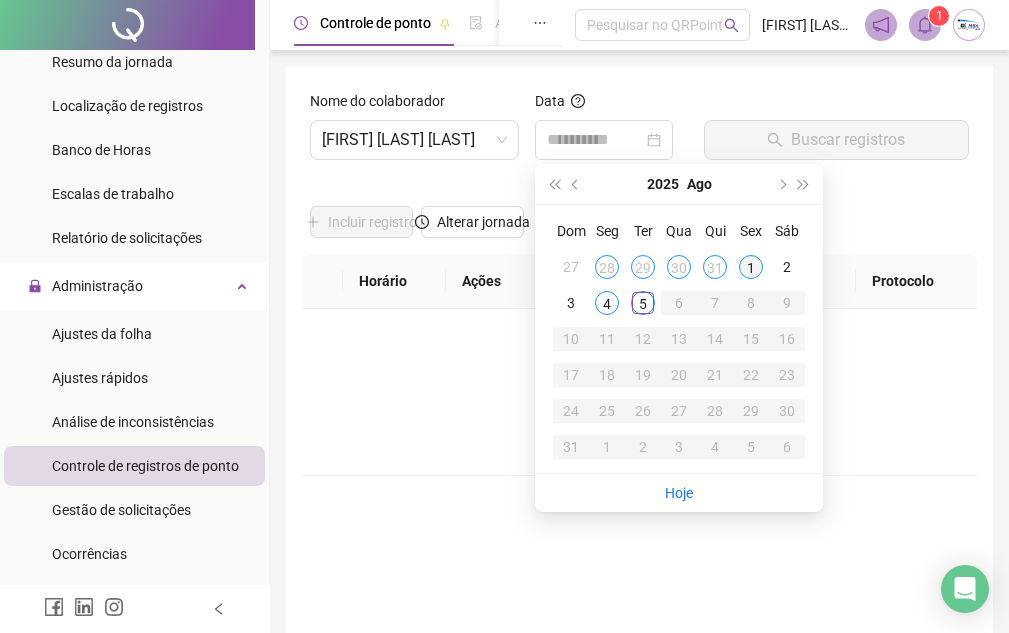 click on "1" at bounding box center (751, 267) 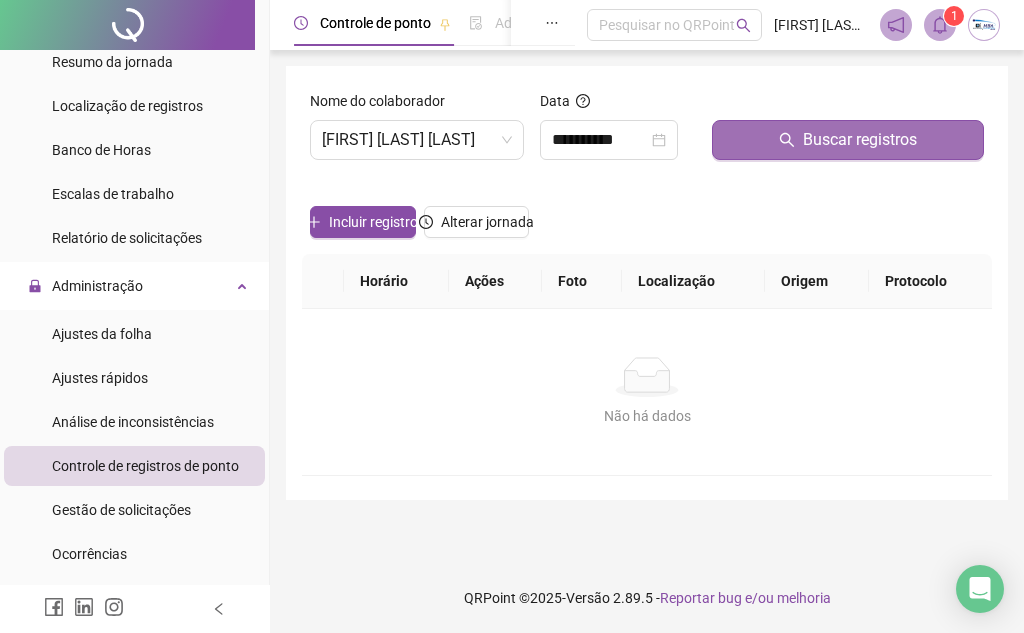 click on "Buscar registros" at bounding box center (860, 140) 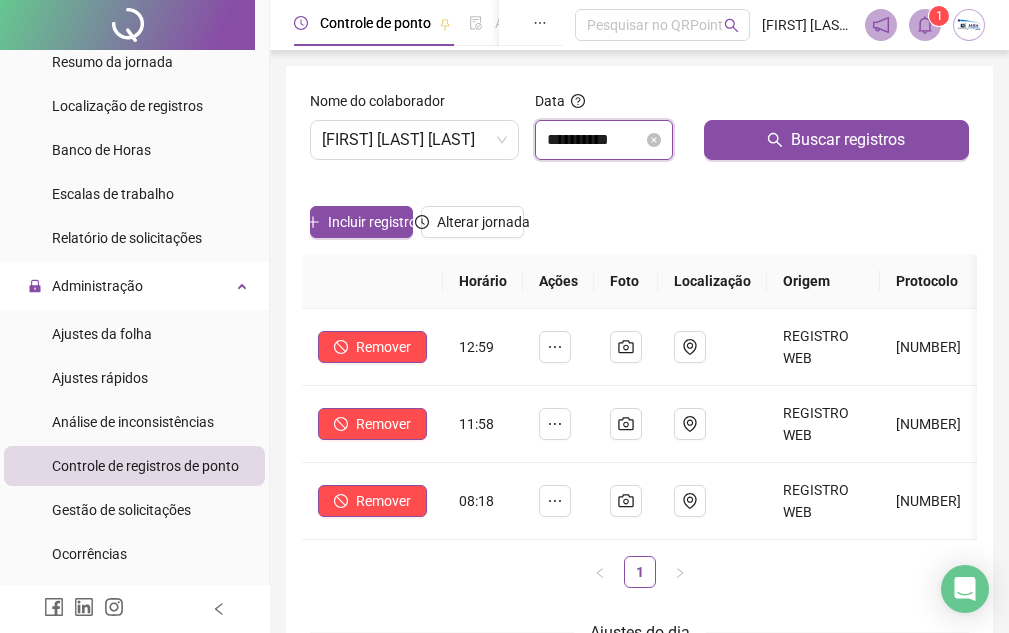 click on "**********" at bounding box center (595, 140) 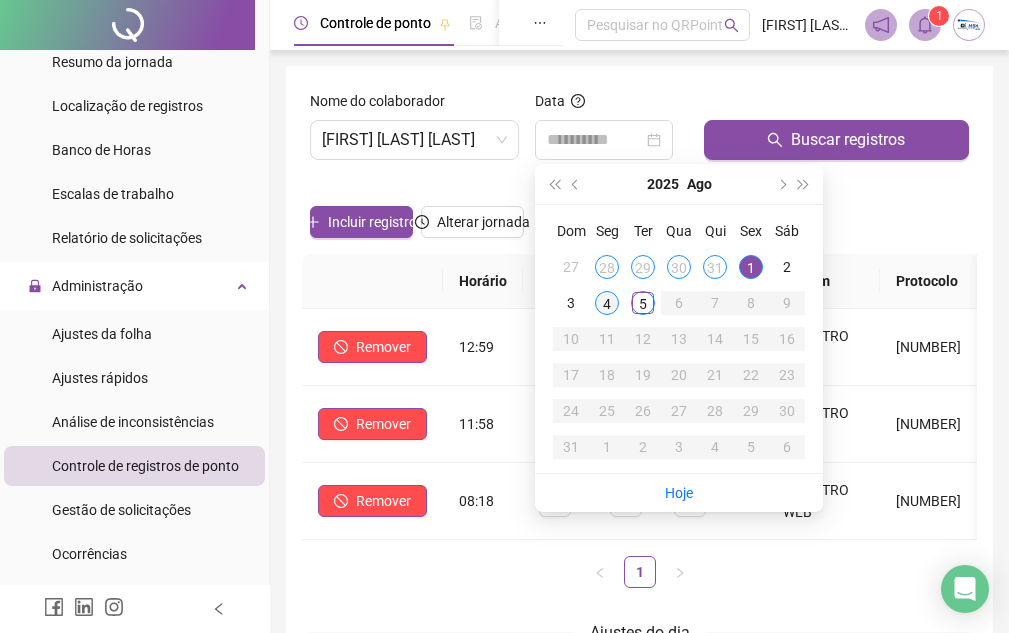 click on "4" at bounding box center (607, 303) 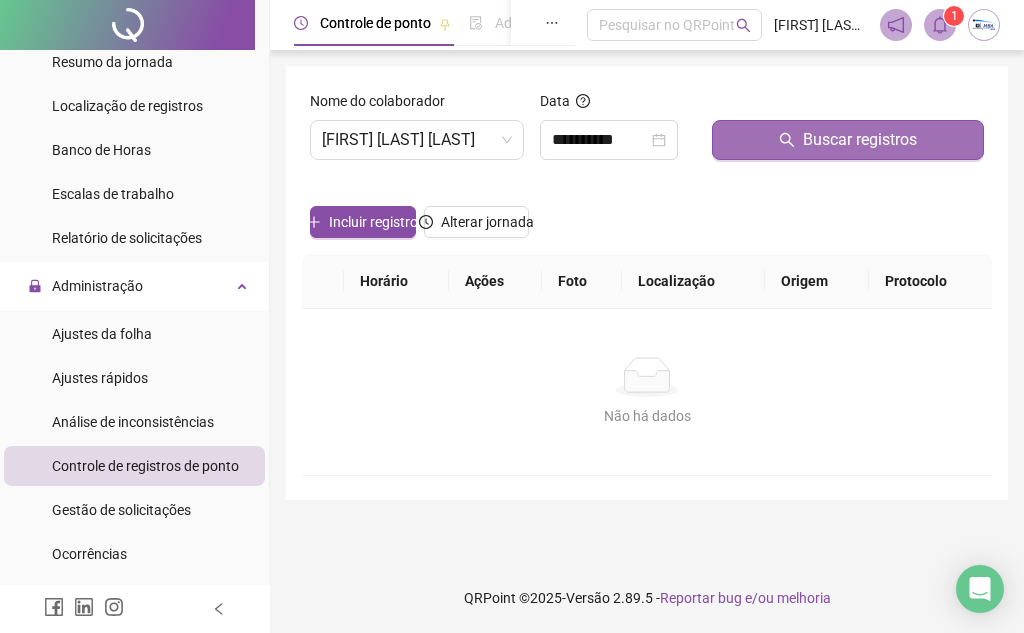click on "Buscar registros" at bounding box center (860, 140) 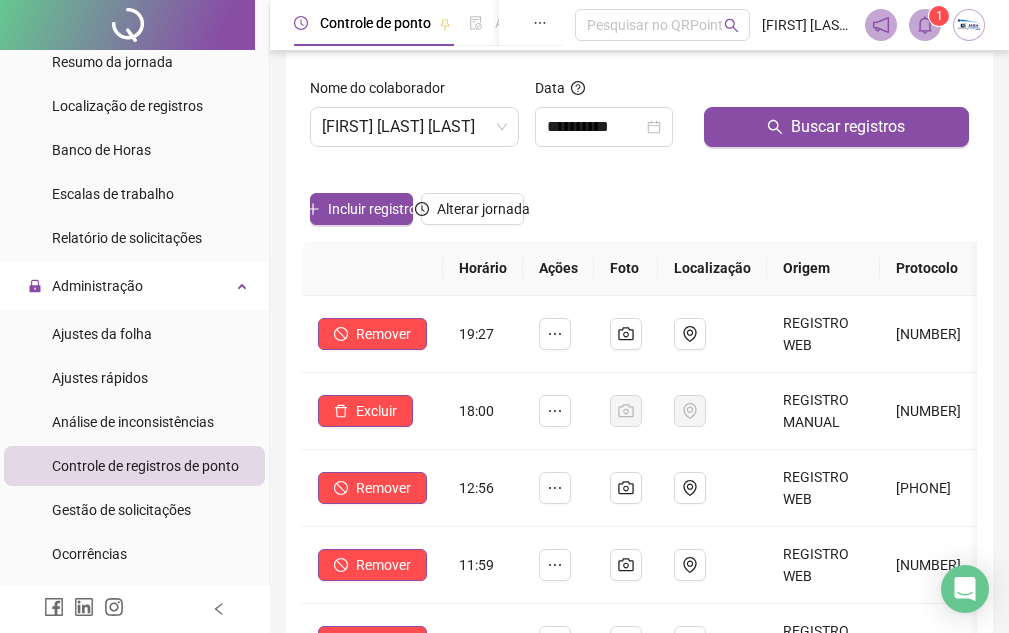 scroll, scrollTop: 0, scrollLeft: 0, axis: both 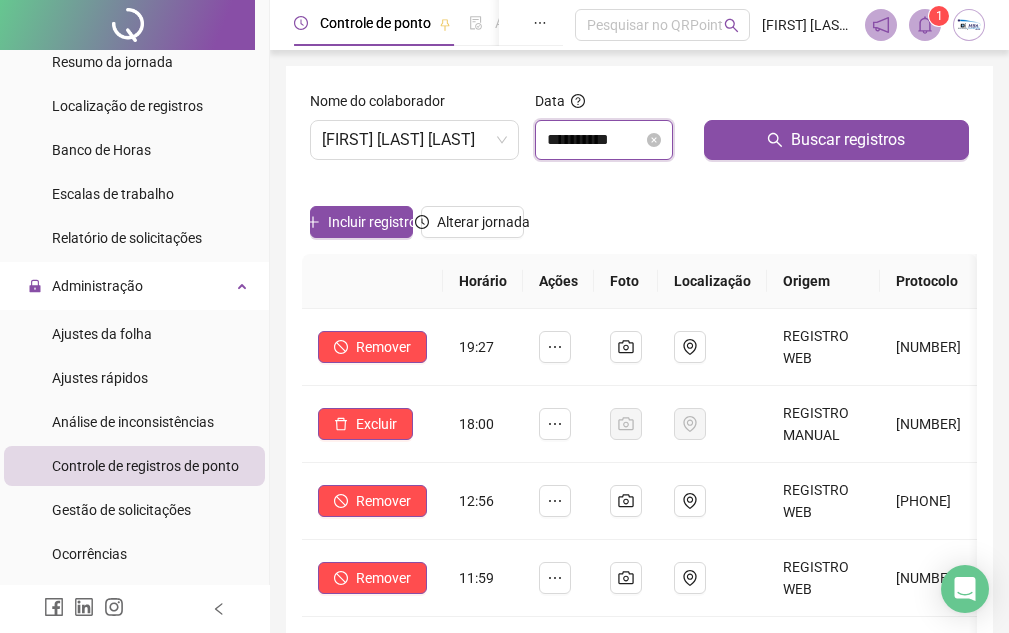click on "**********" at bounding box center (595, 140) 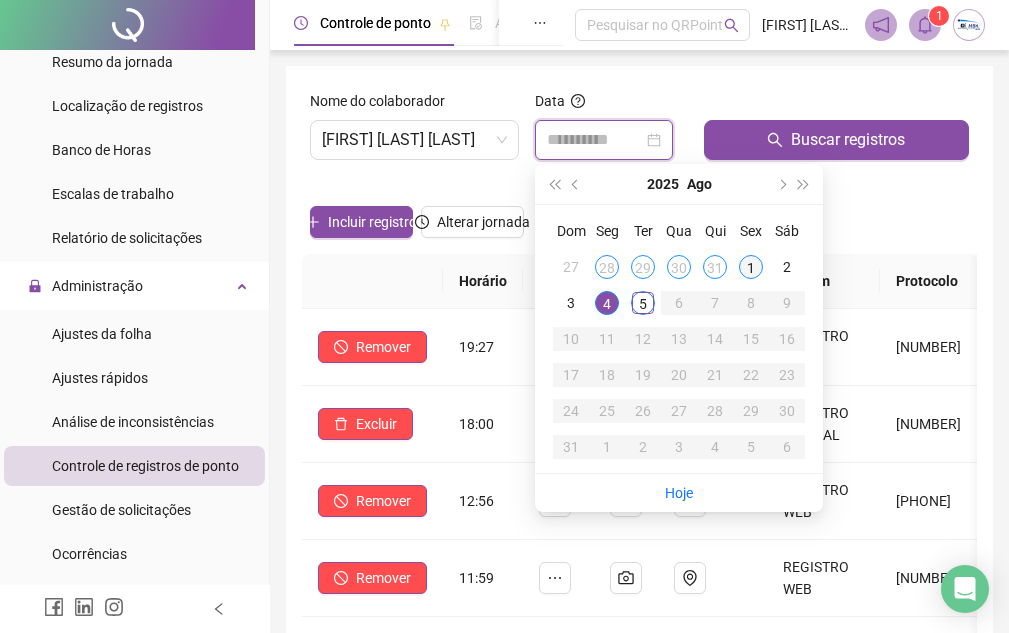 type on "**********" 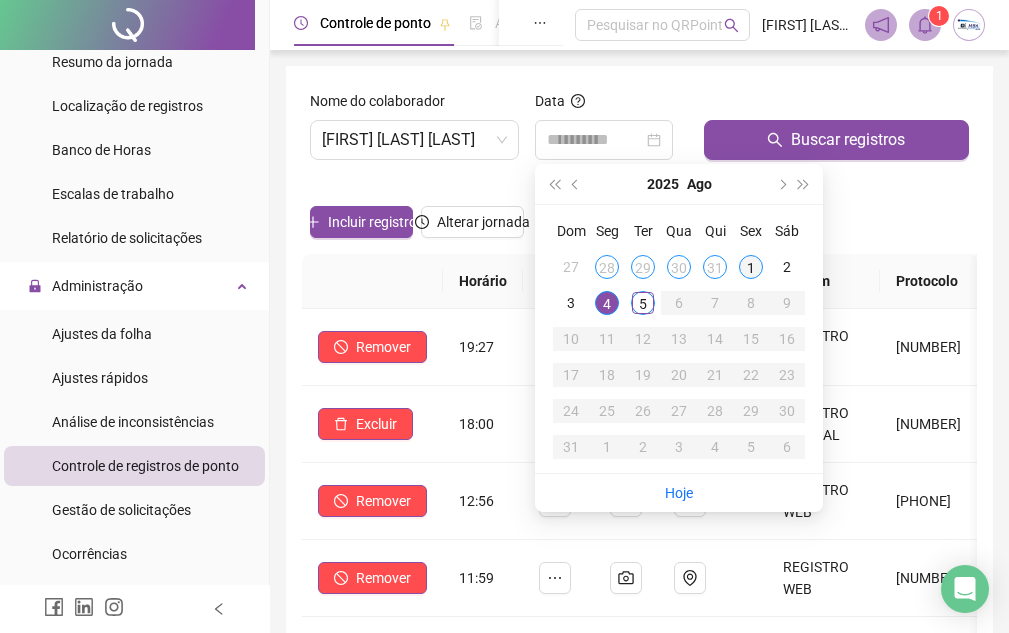 click on "1" at bounding box center (751, 267) 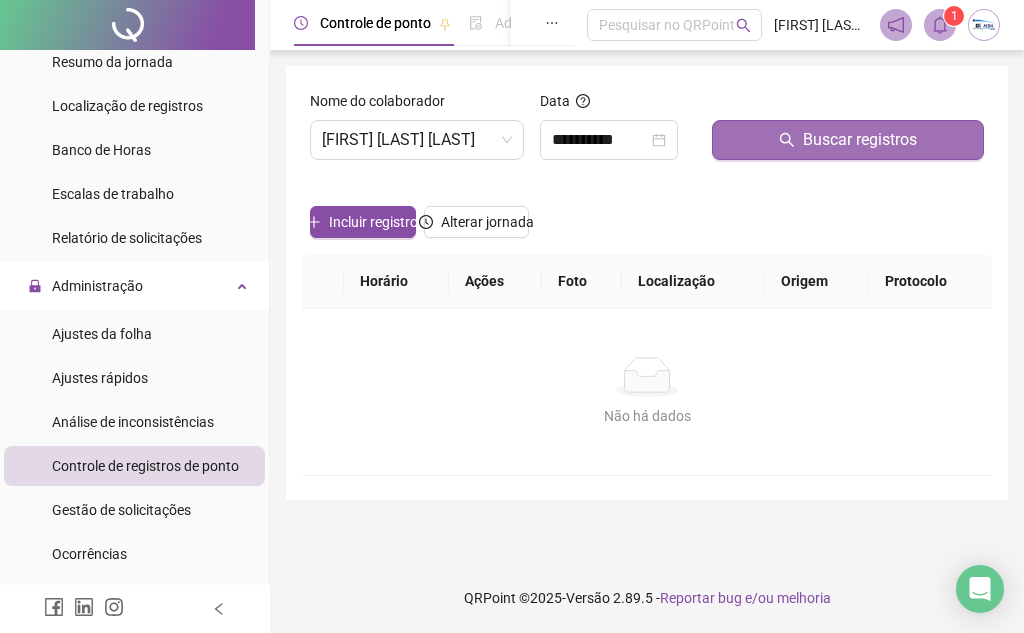 click on "Buscar registros" at bounding box center (848, 140) 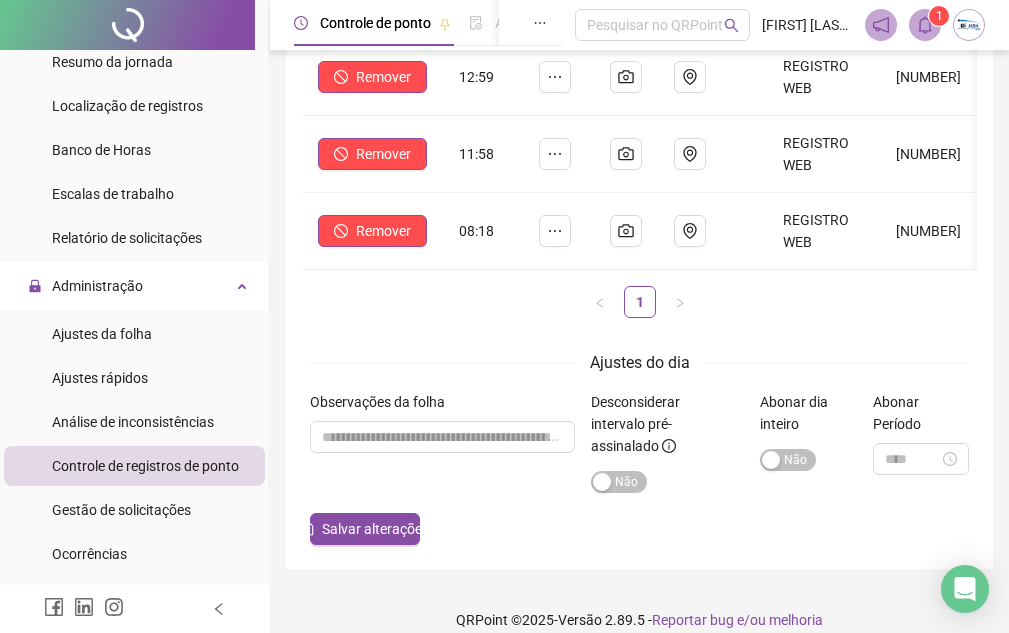 scroll, scrollTop: 300, scrollLeft: 0, axis: vertical 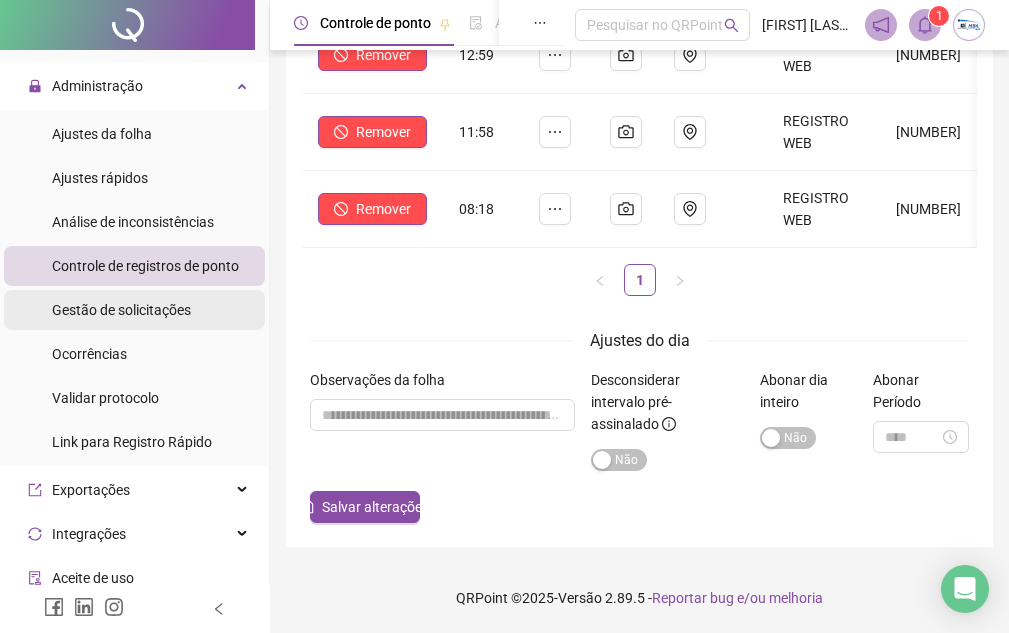 click on "Gestão de solicitações" at bounding box center (121, 310) 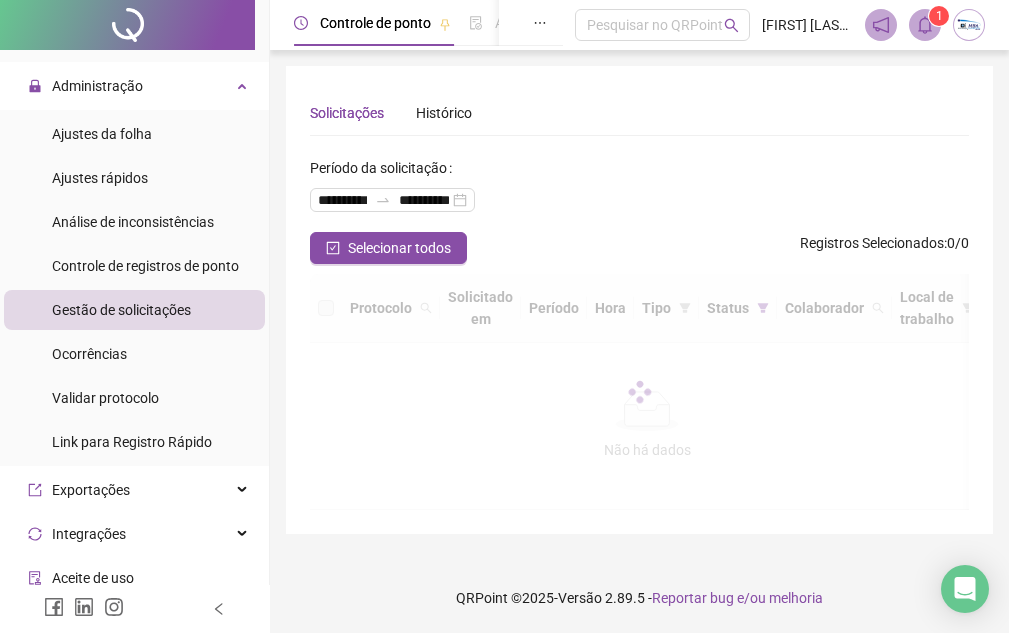 scroll, scrollTop: 0, scrollLeft: 0, axis: both 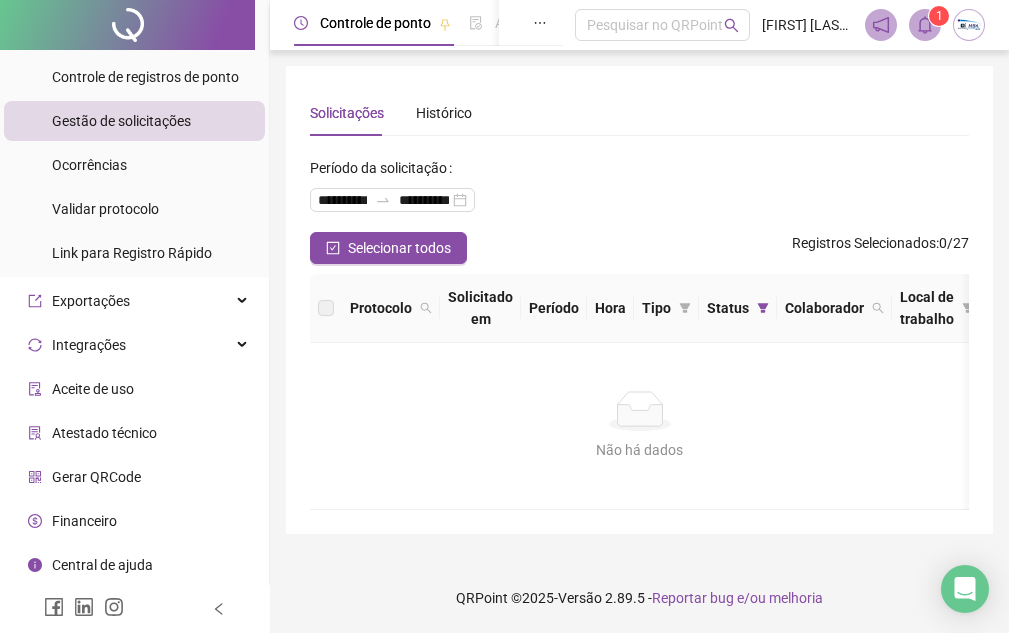 click at bounding box center (969, 25) 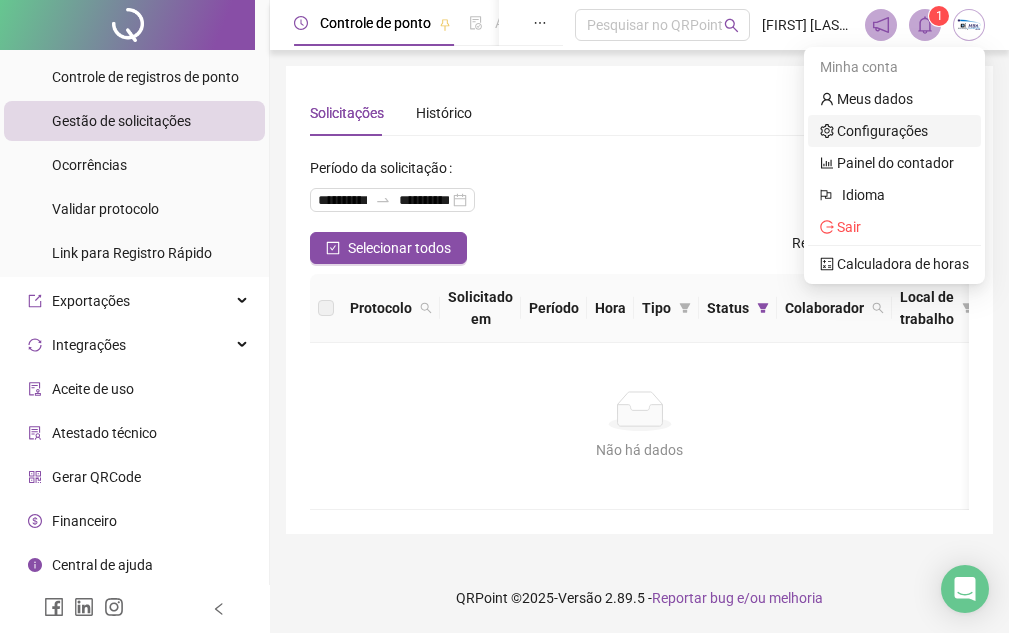 click on "Configurações" at bounding box center [874, 131] 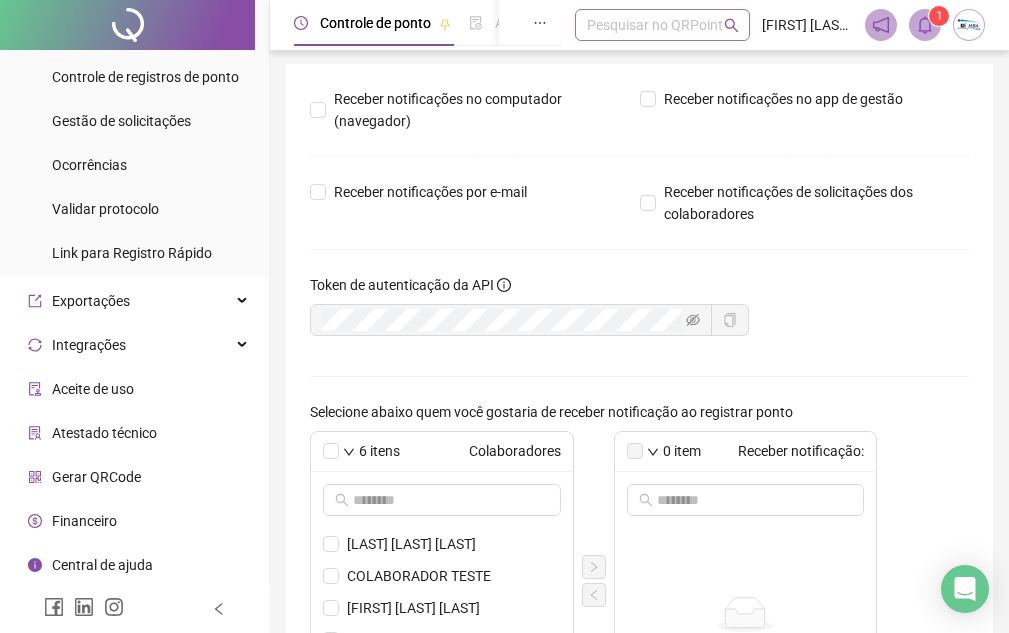 click on "Pesquisar no QRPoint" at bounding box center [662, 25] 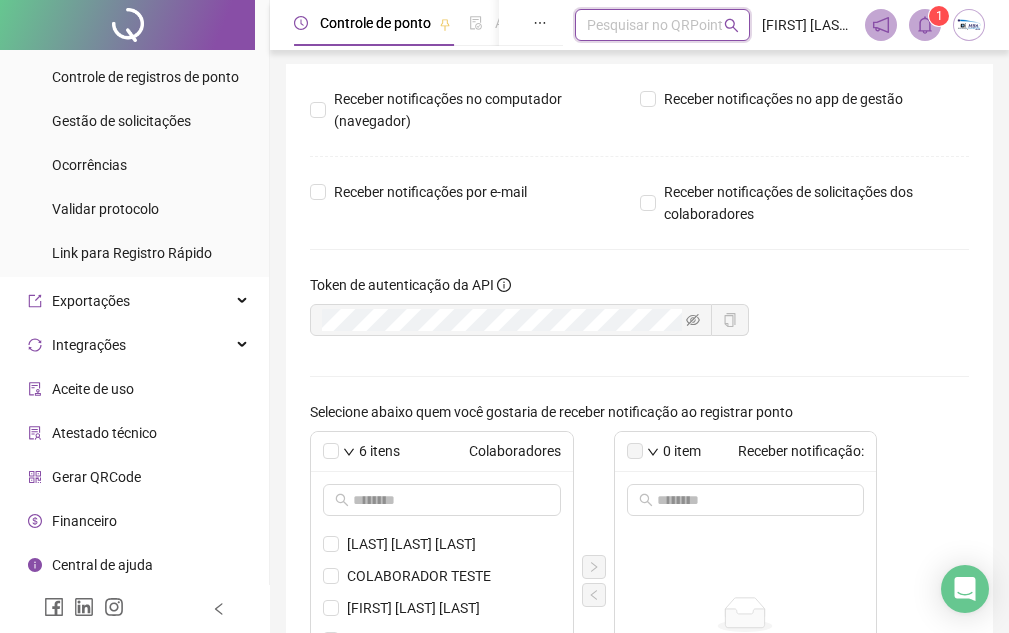 paste on "**********" 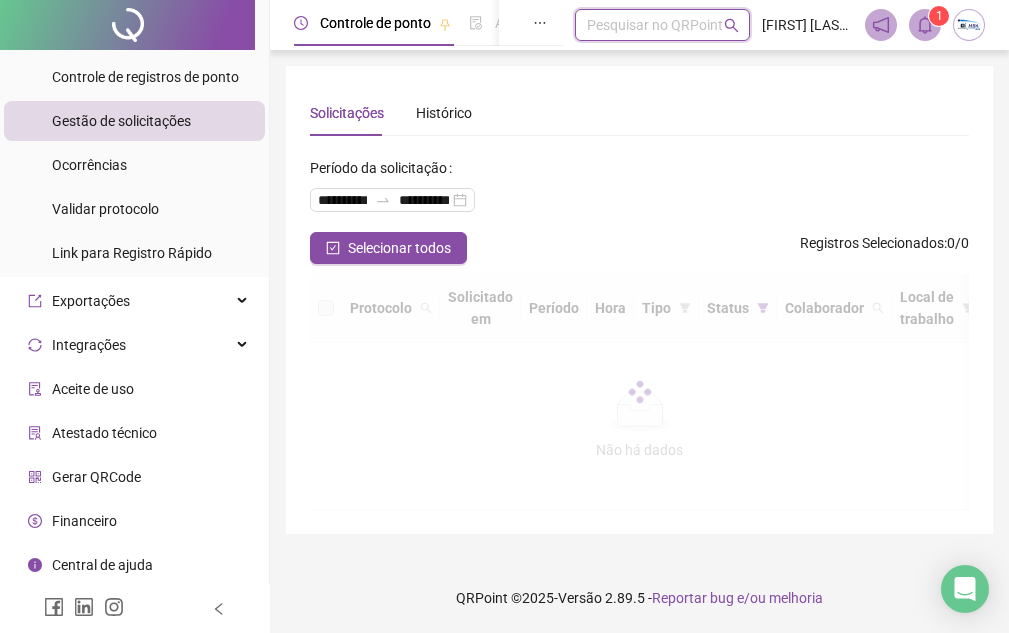 scroll, scrollTop: 0, scrollLeft: 0, axis: both 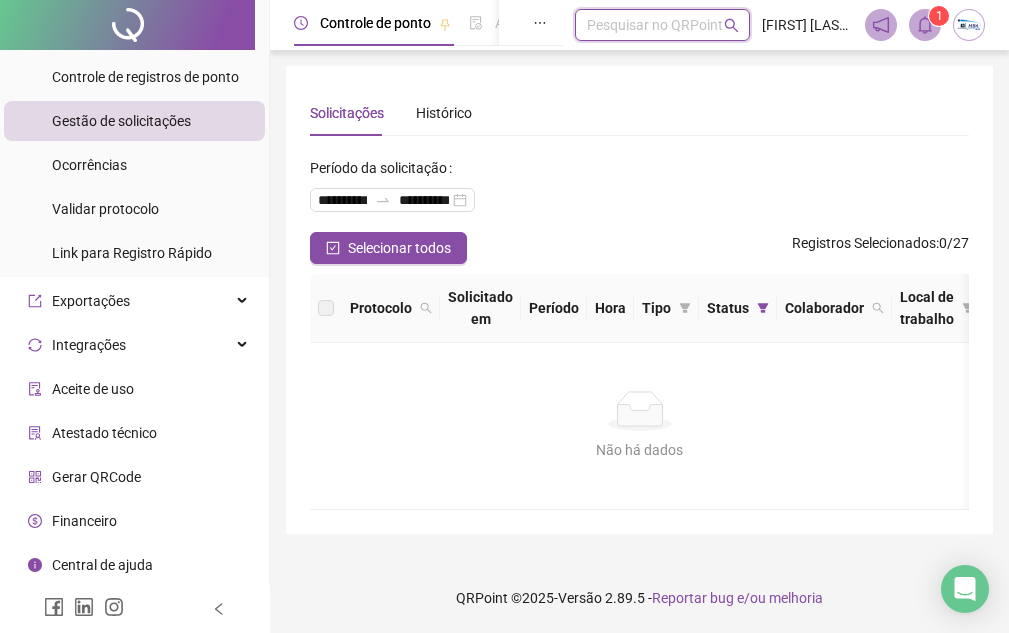 click on "Pesquisar no QRPoint" at bounding box center [662, 25] 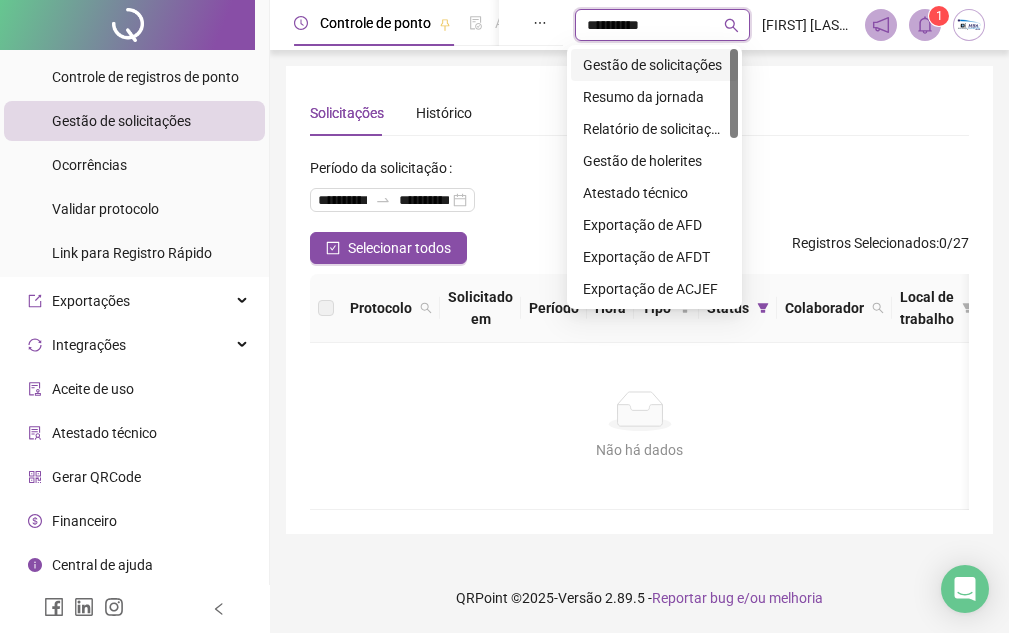 type on "*********" 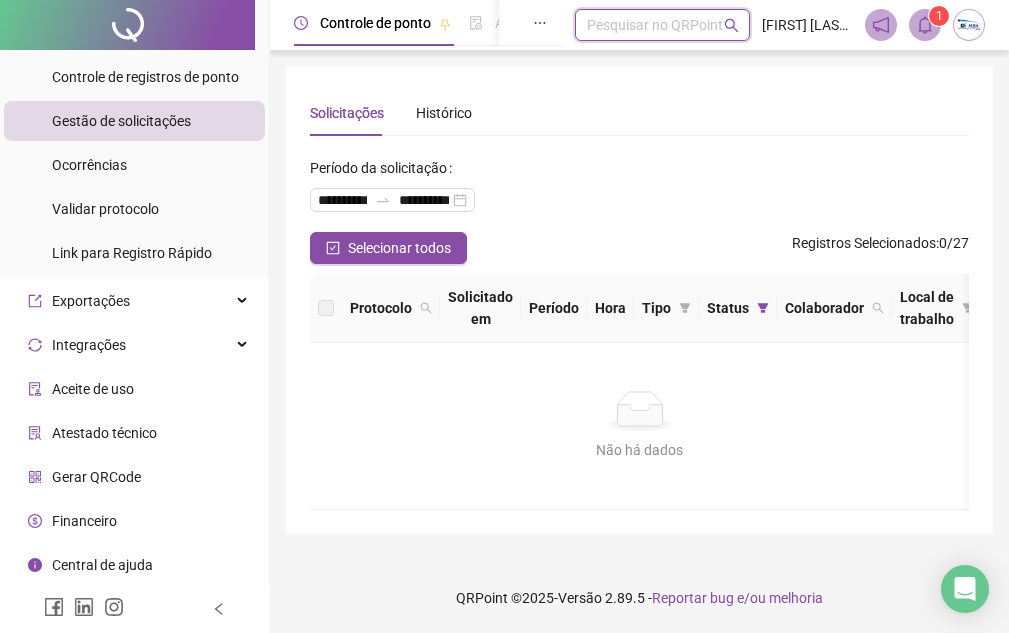 click on "Pesquisar no QRPoint" at bounding box center [662, 25] 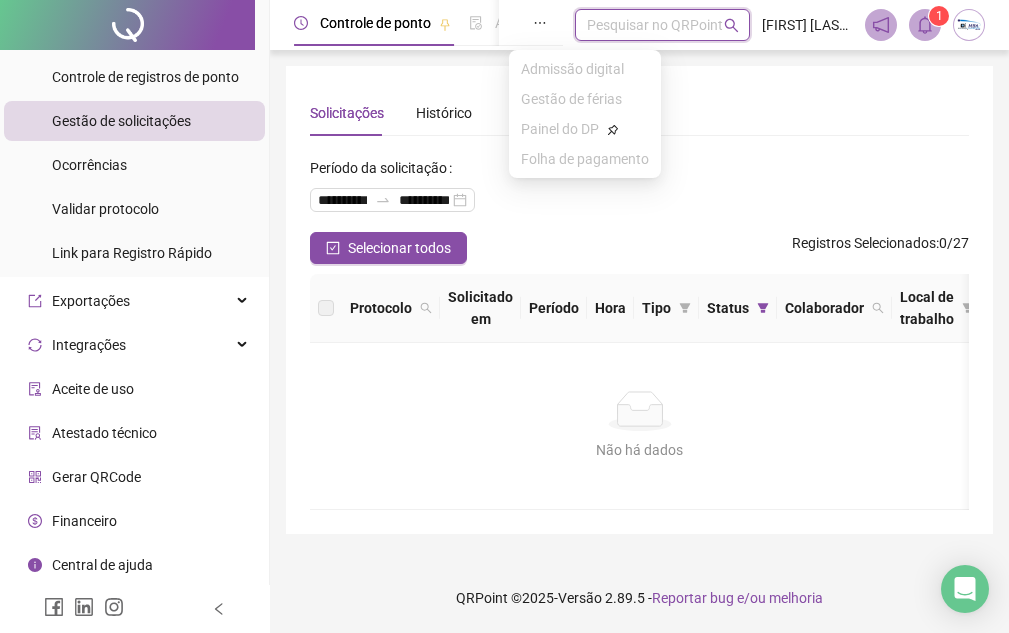 click 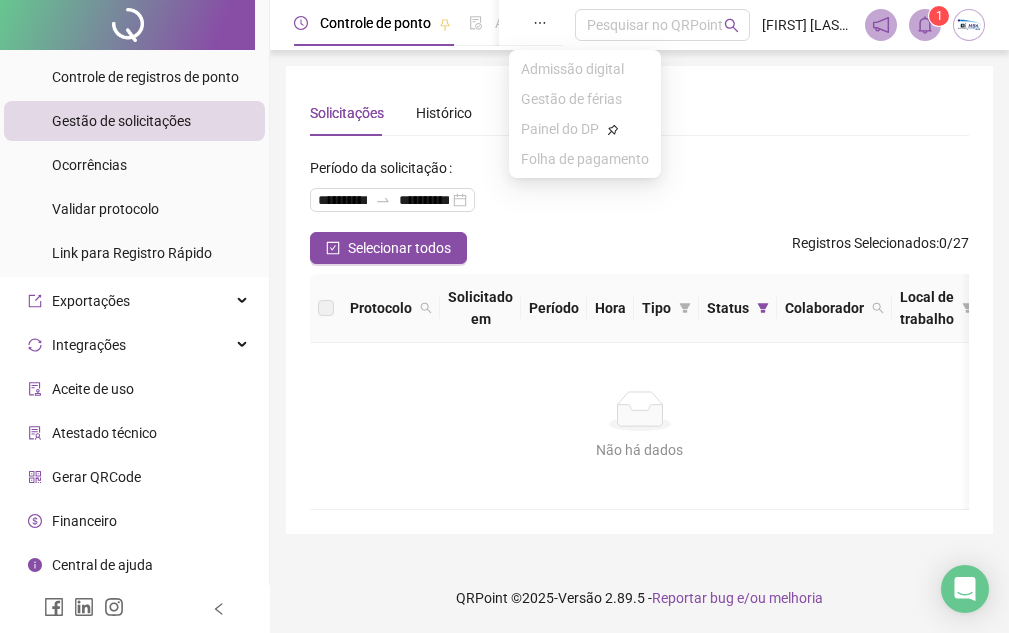 click 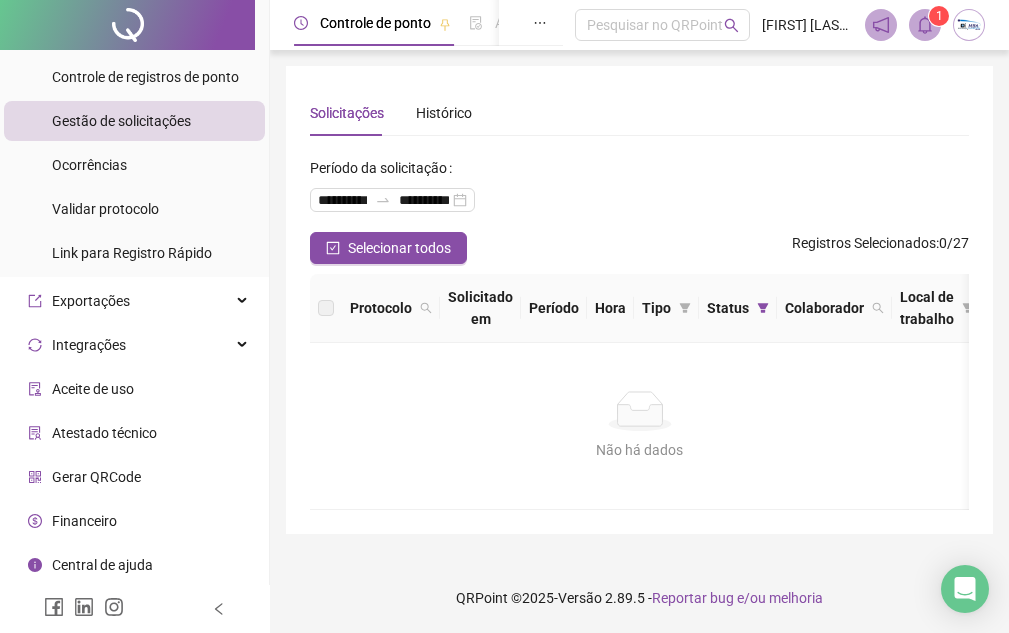 click at bounding box center [969, 25] 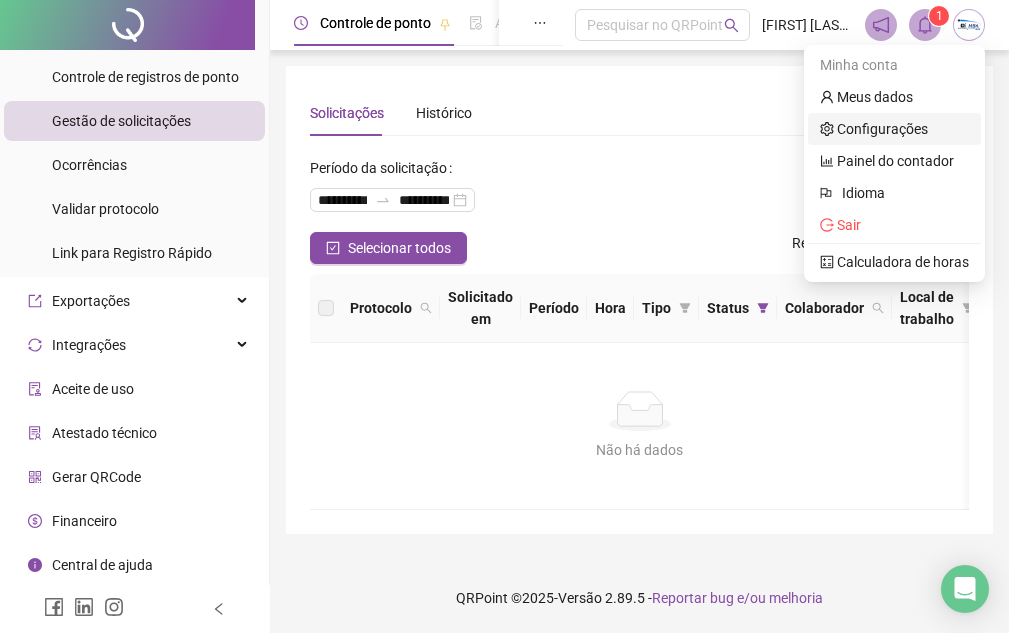 click on "Configurações" at bounding box center [874, 129] 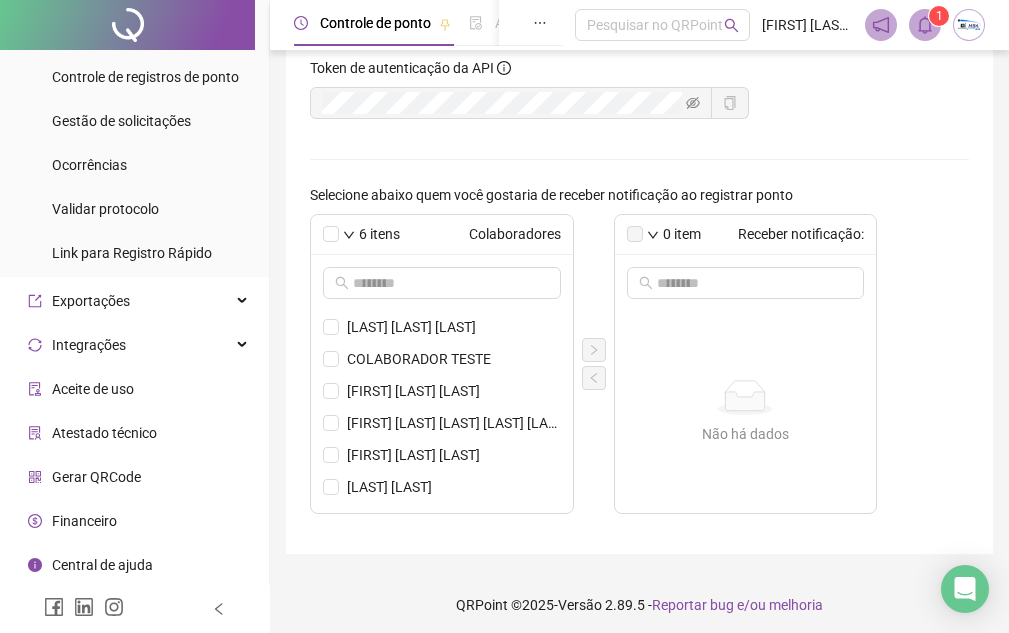 scroll, scrollTop: 226, scrollLeft: 0, axis: vertical 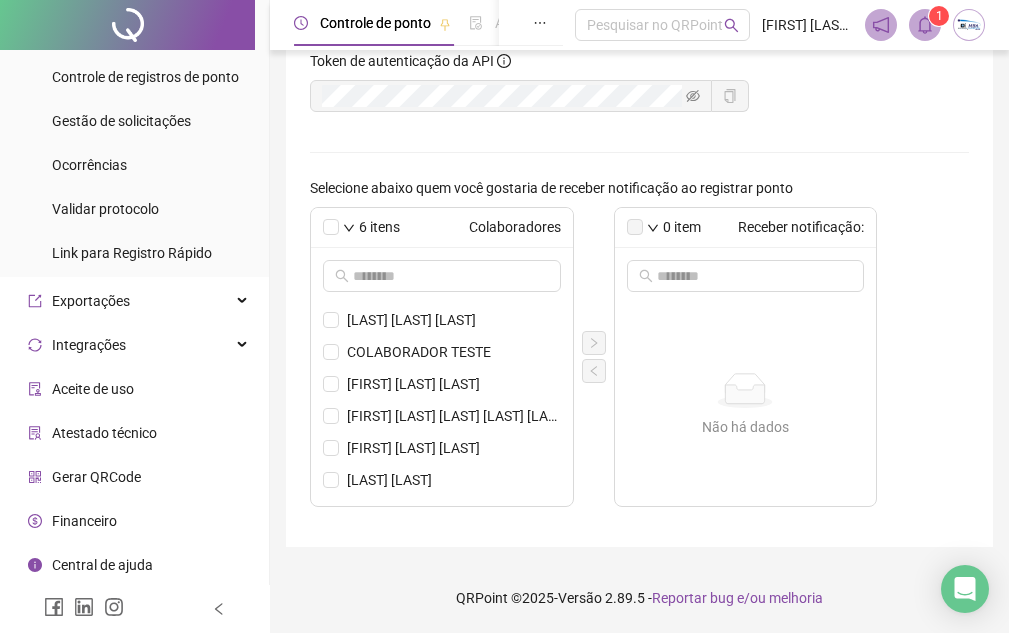click on "Controle de ponto Admissão digital Gestão de férias Painel do DP Folha de pagamento   Pesquisar no QRPoint Ana Lucia Barbosa  - MBA Escritorio Virtual 1" at bounding box center [639, 25] 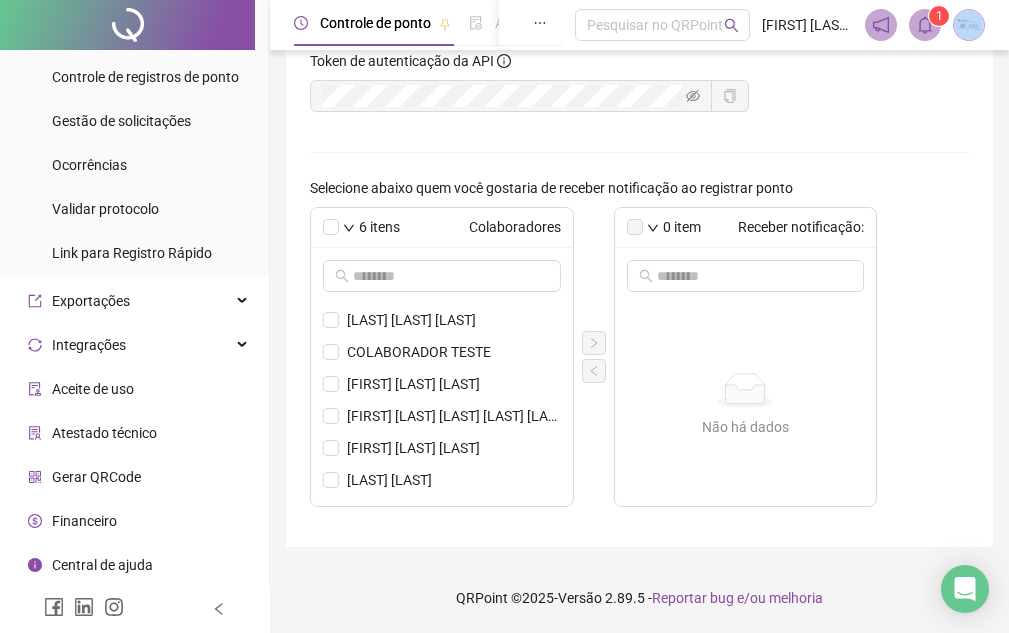click on "Controle de ponto Admissão digital Gestão de férias Painel do DP Folha de pagamento   Pesquisar no QRPoint Ana Lucia Barbosa  - MBA Escritorio Virtual 1" at bounding box center [639, 25] 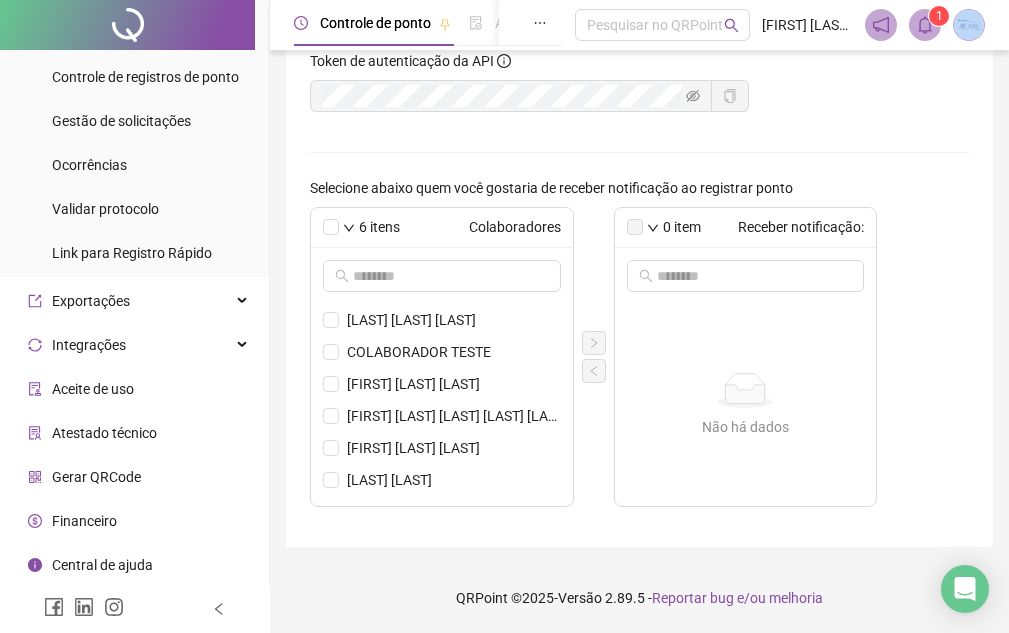 click at bounding box center (969, 25) 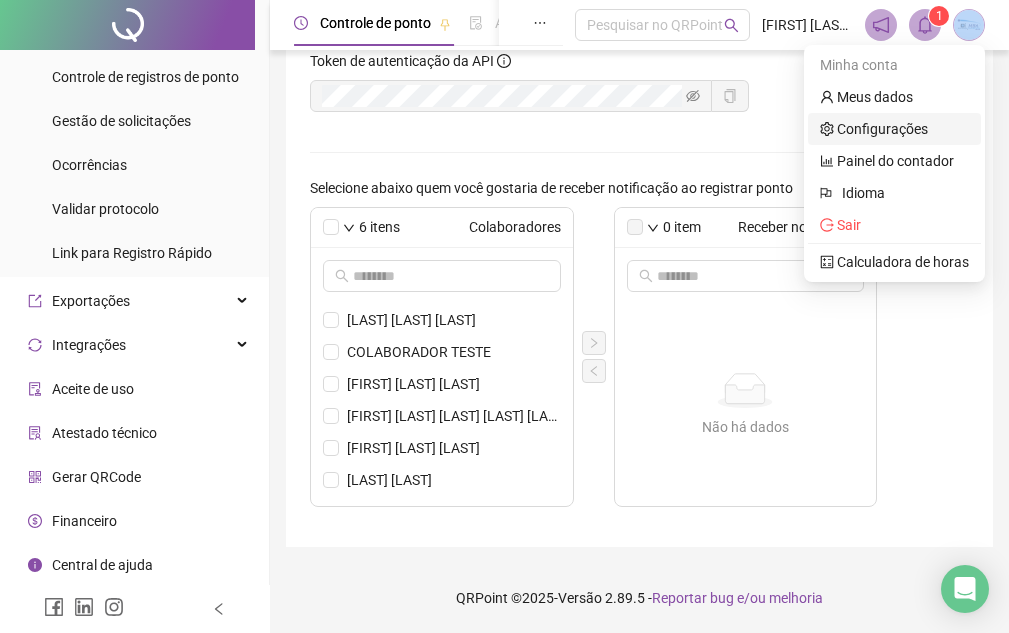 click on "Configurações" at bounding box center [874, 129] 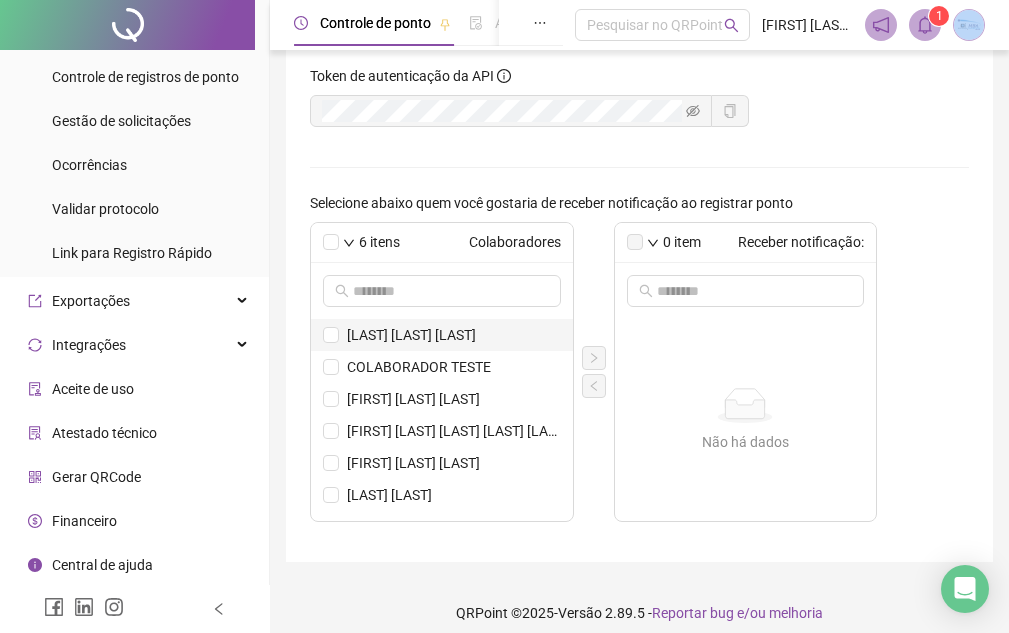 scroll, scrollTop: 226, scrollLeft: 0, axis: vertical 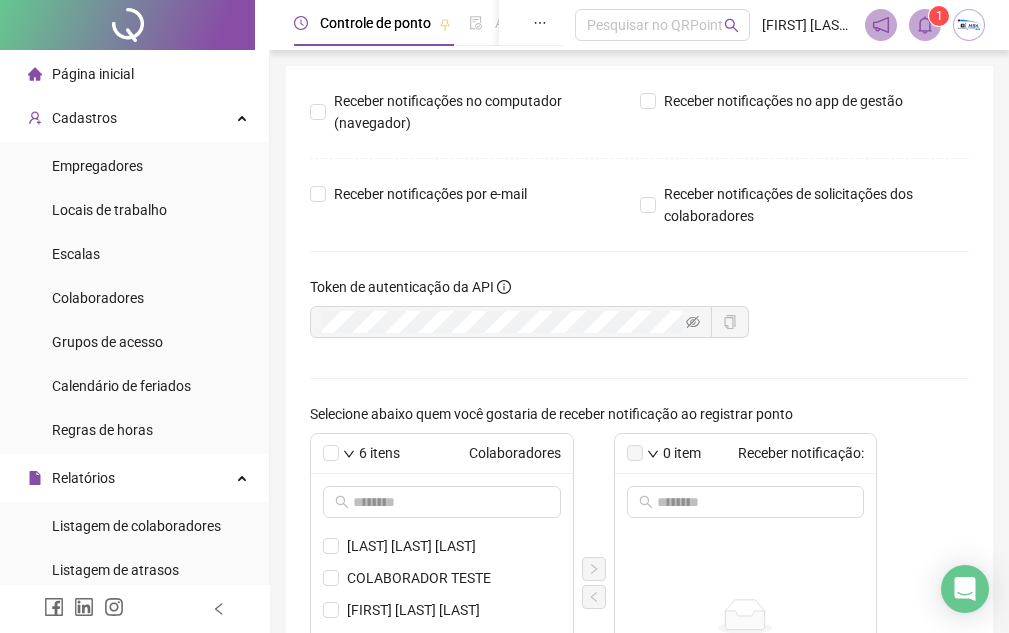 click on "Página inicial" at bounding box center (93, 74) 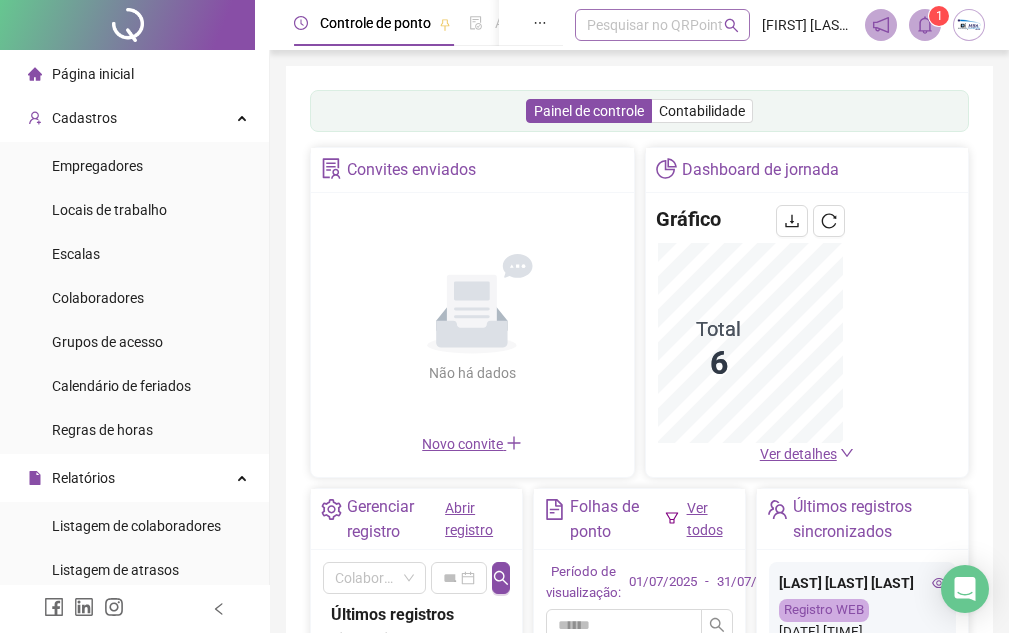 click on "Pesquisar no QRPoint" at bounding box center [662, 25] 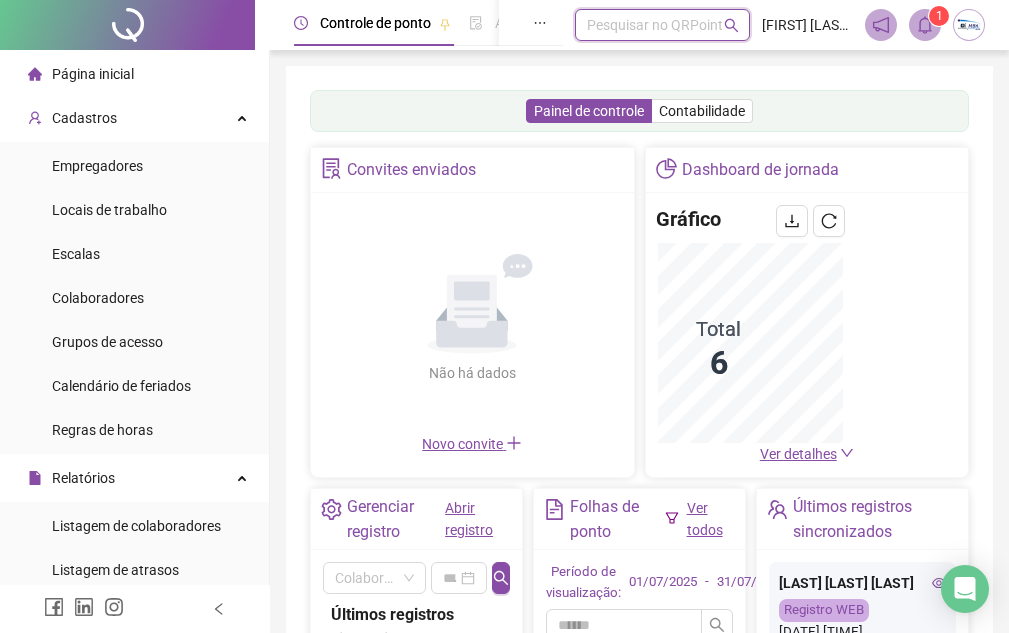 paste on "**********" 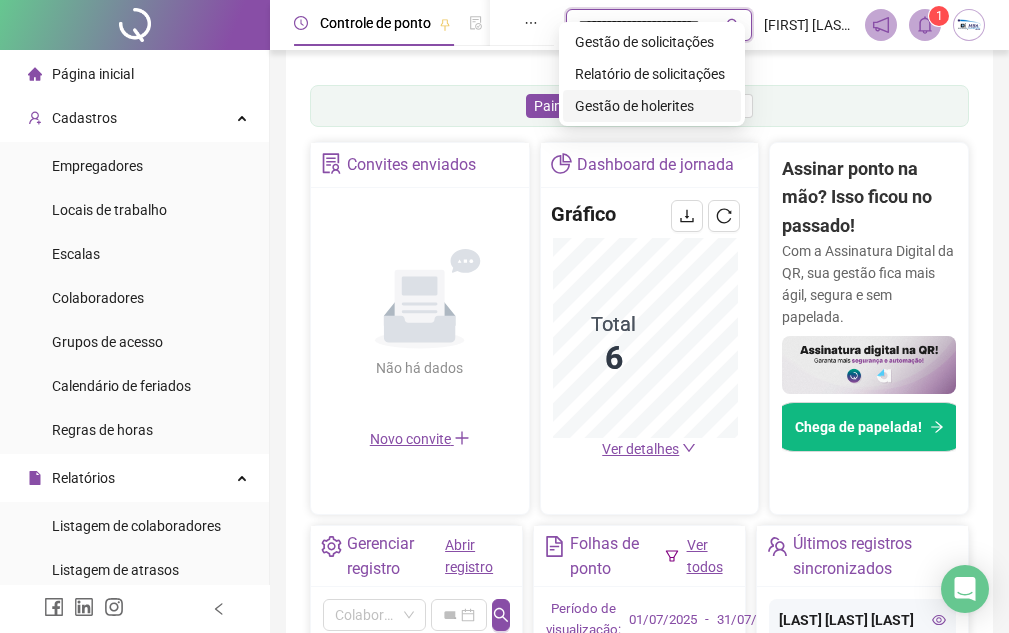 scroll, scrollTop: 200, scrollLeft: 0, axis: vertical 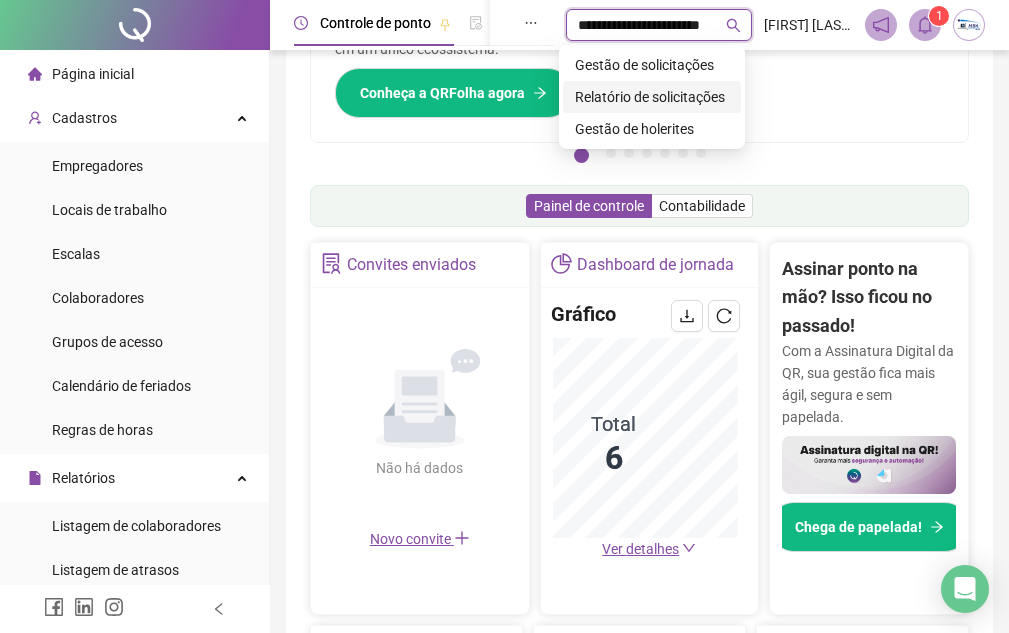 type on "**********" 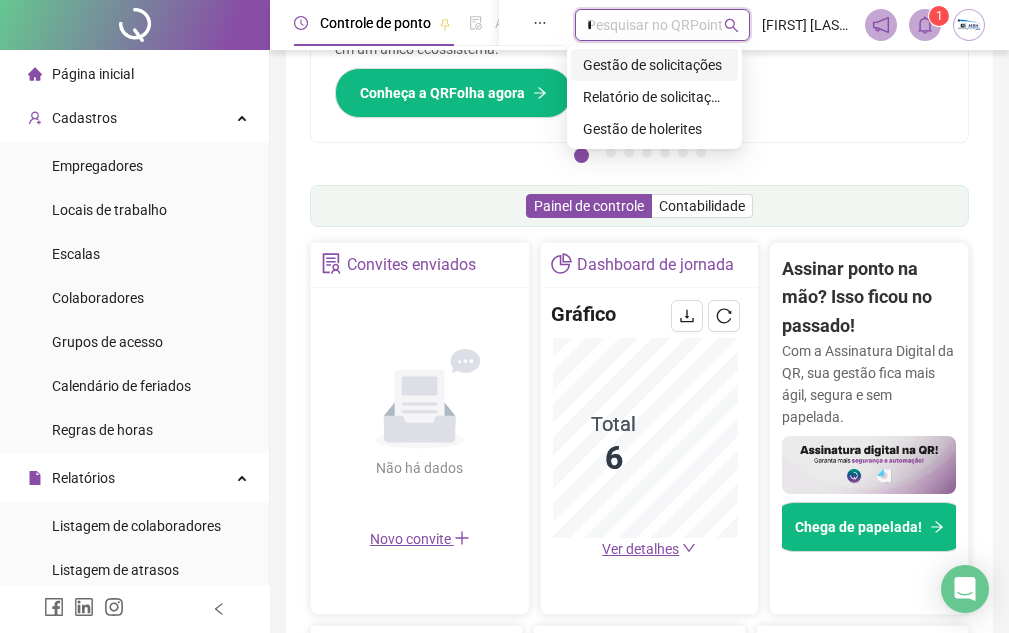 type 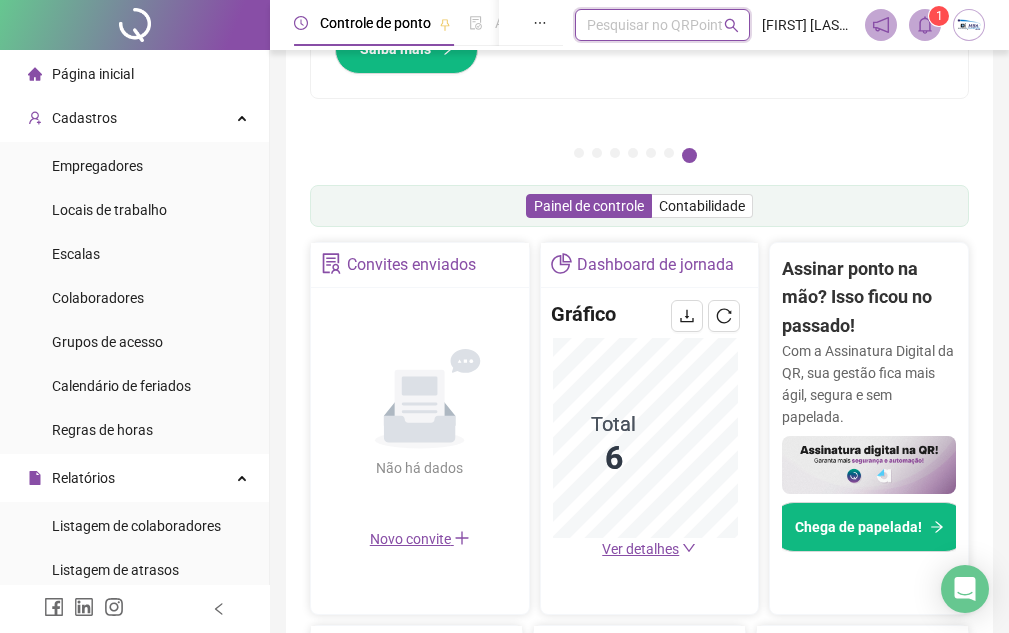 scroll, scrollTop: 0, scrollLeft: 0, axis: both 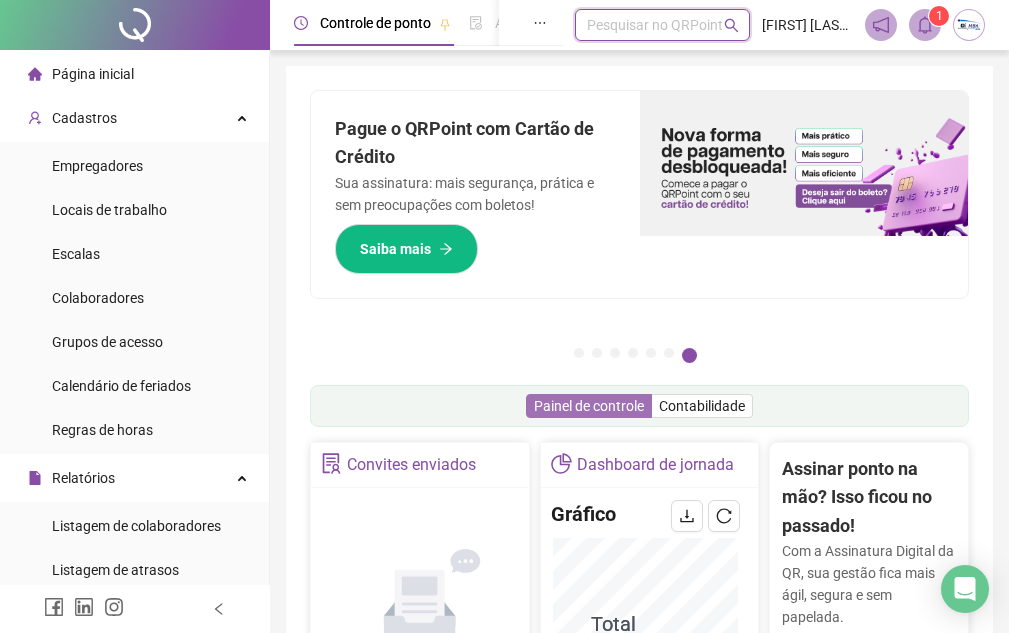 click on "Painel de controle" at bounding box center (589, 406) 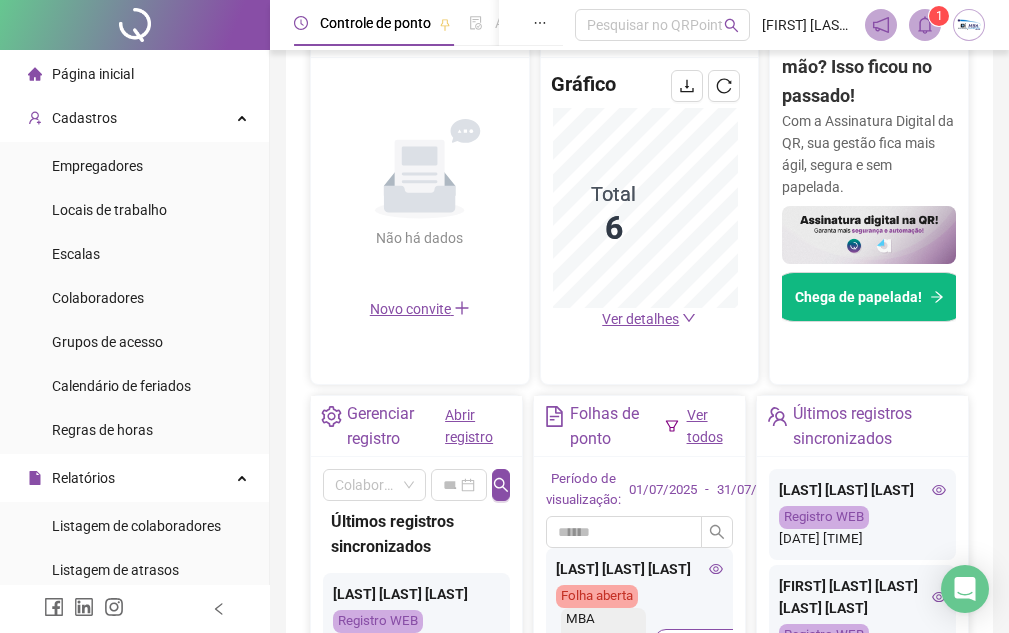 scroll, scrollTop: 600, scrollLeft: 0, axis: vertical 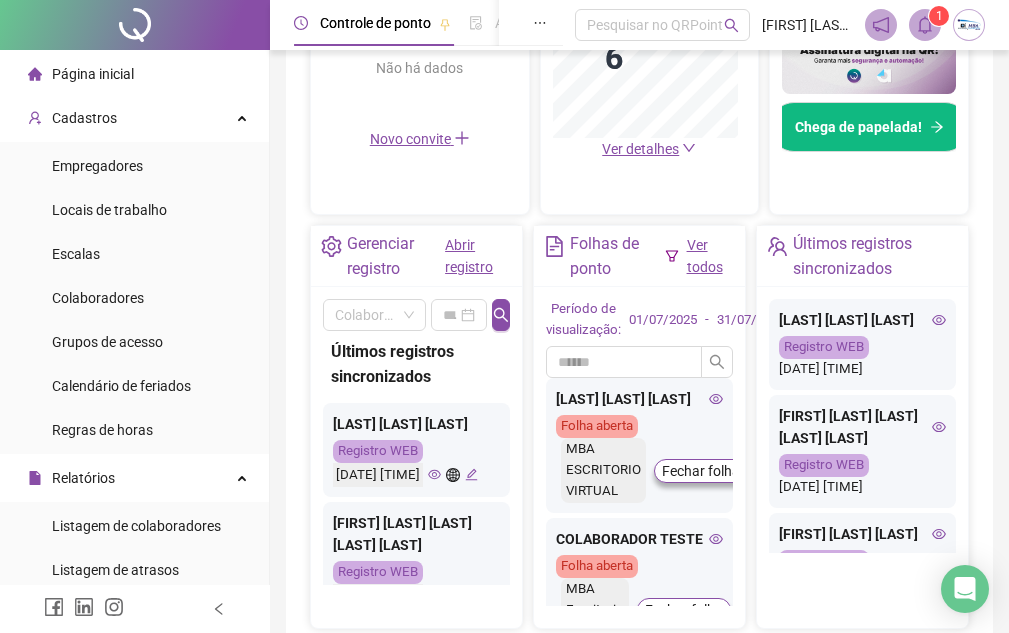 click on "Abrir registro" at bounding box center [469, 256] 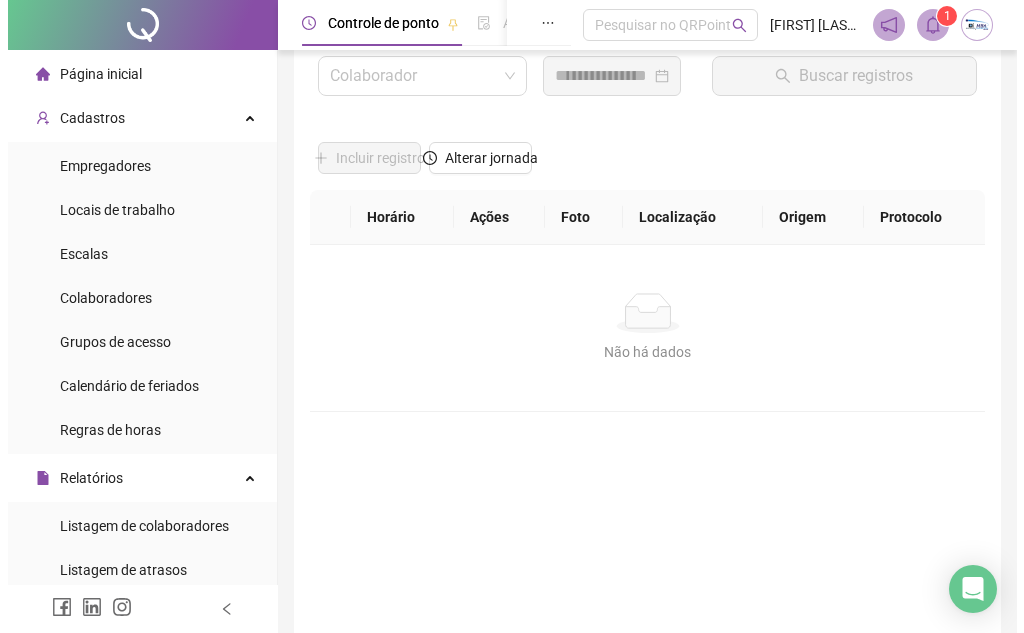scroll, scrollTop: 0, scrollLeft: 0, axis: both 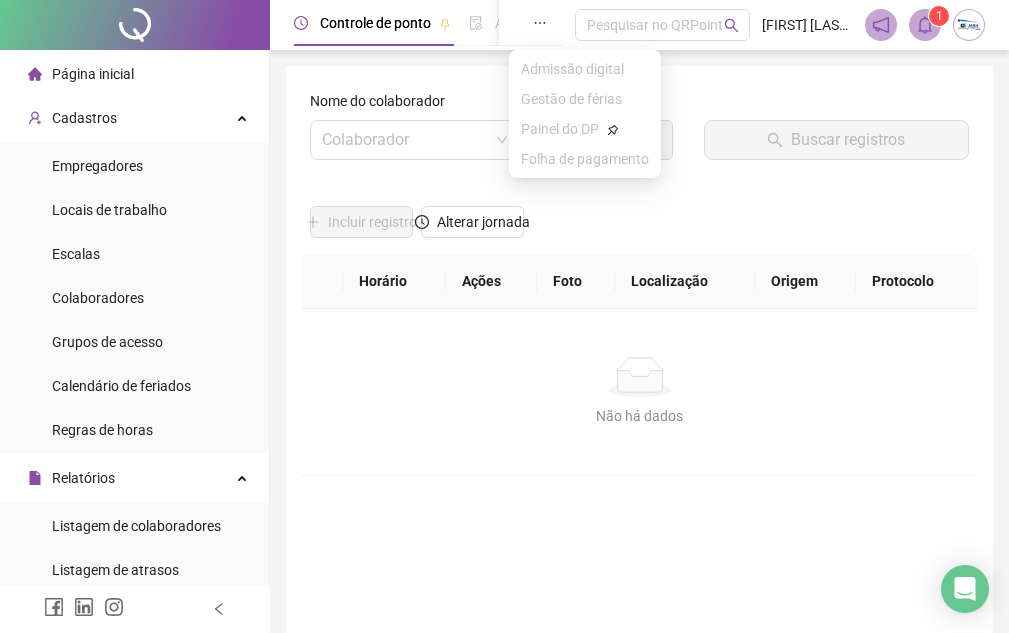 click at bounding box center (540, 23) 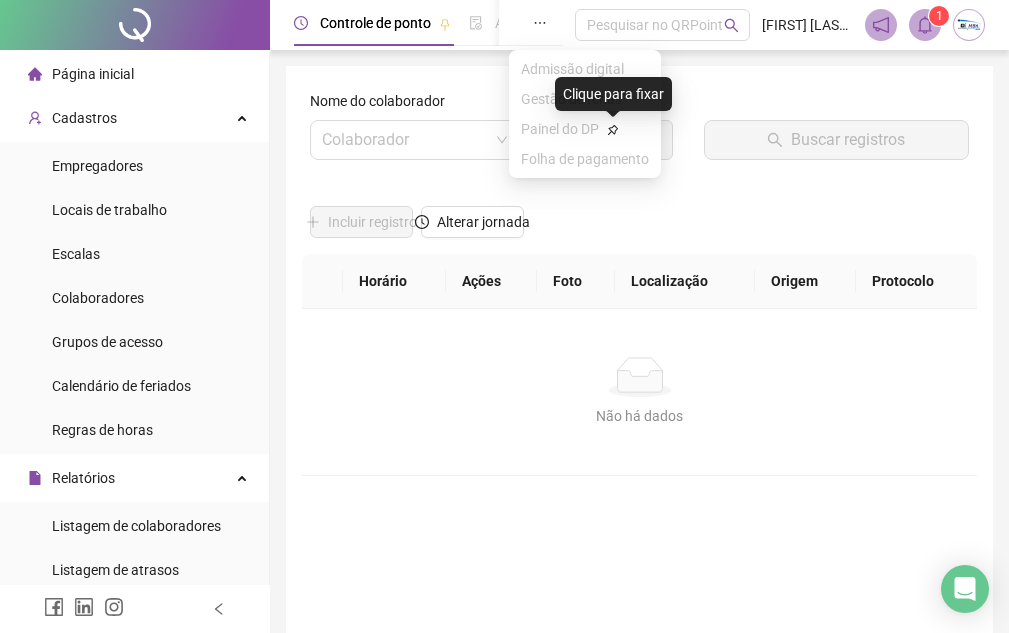 click 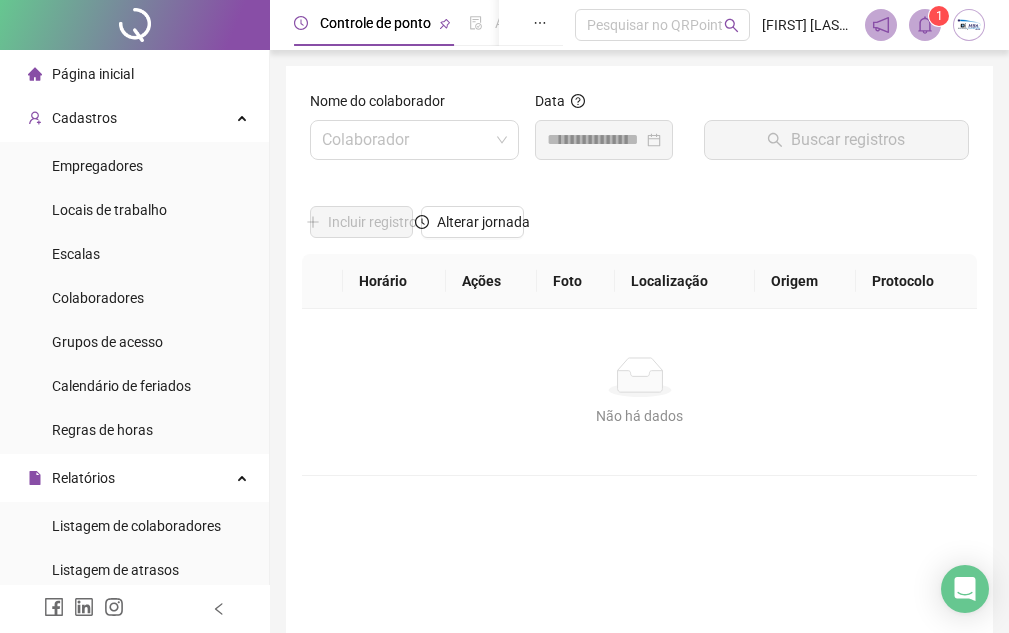 click on "Controle de ponto" at bounding box center (375, 23) 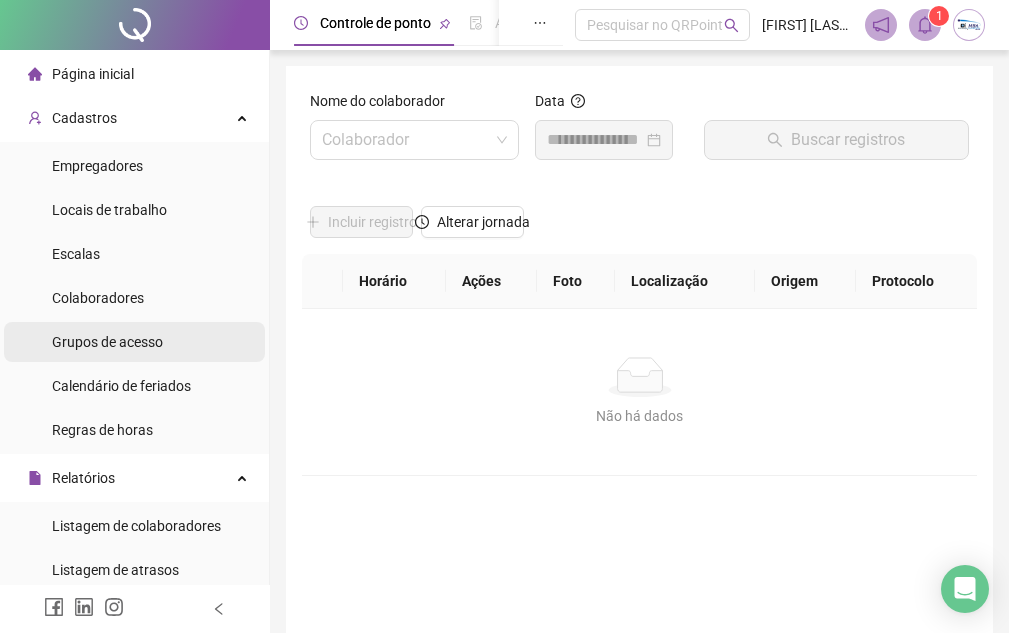 click on "Grupos de acesso" at bounding box center [107, 342] 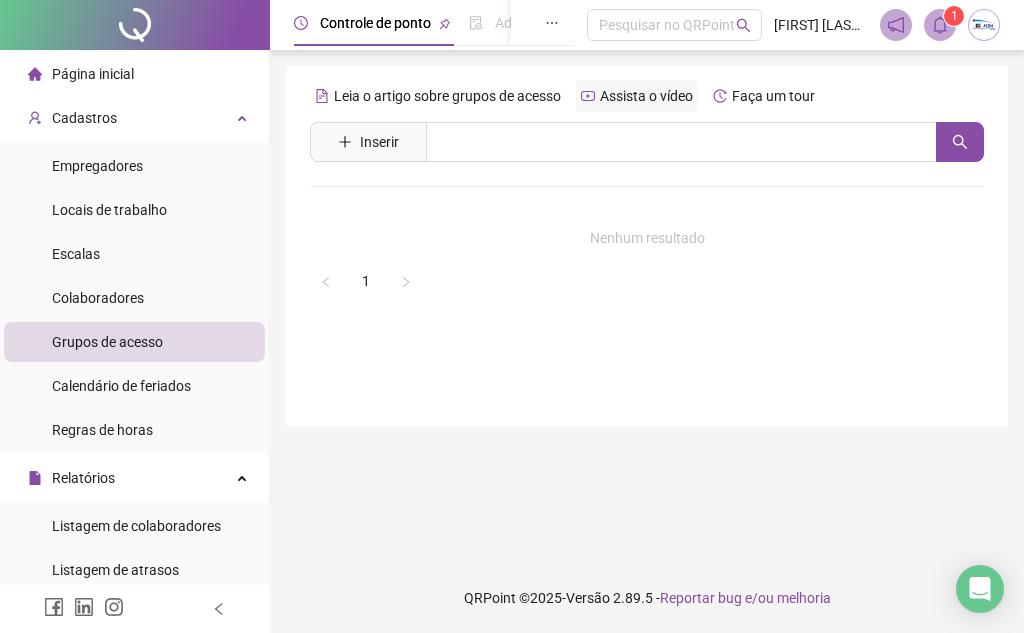 click on "Assista o vídeo" at bounding box center (646, 96) 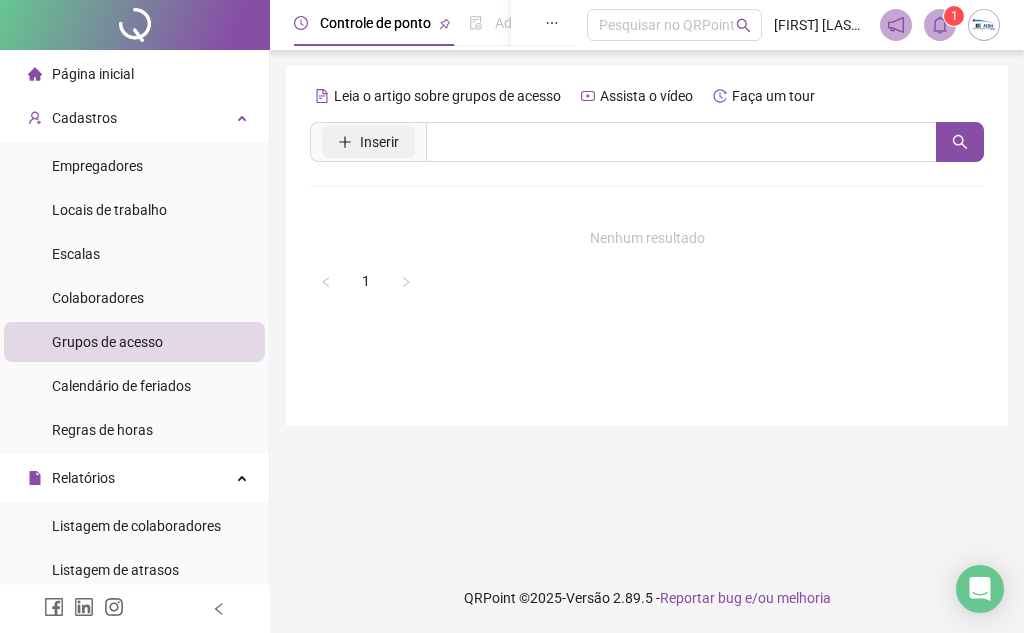 click on "Inserir" at bounding box center (379, 142) 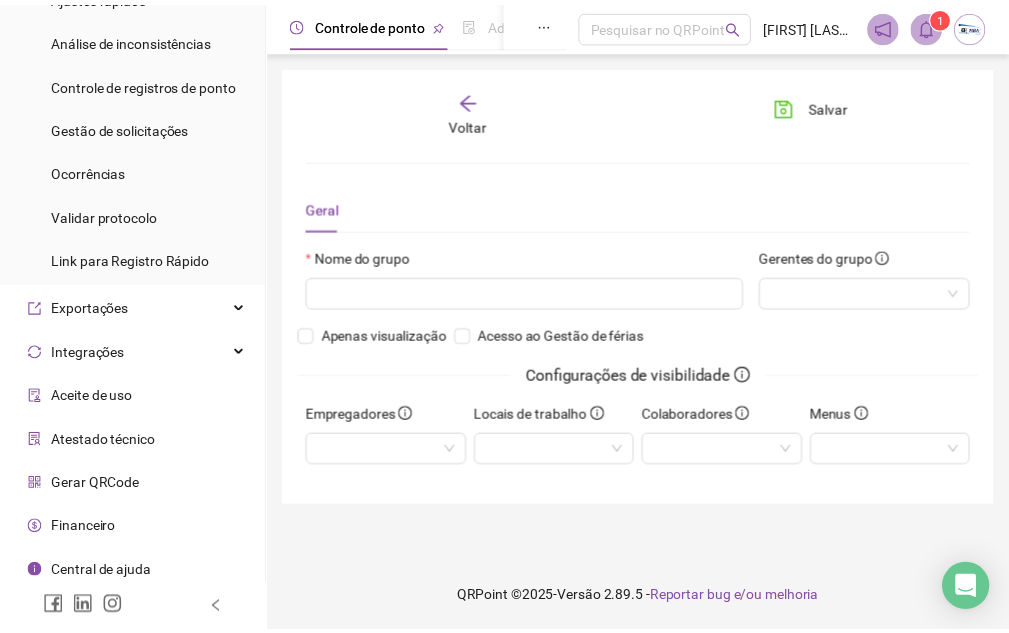 scroll, scrollTop: 1029, scrollLeft: 0, axis: vertical 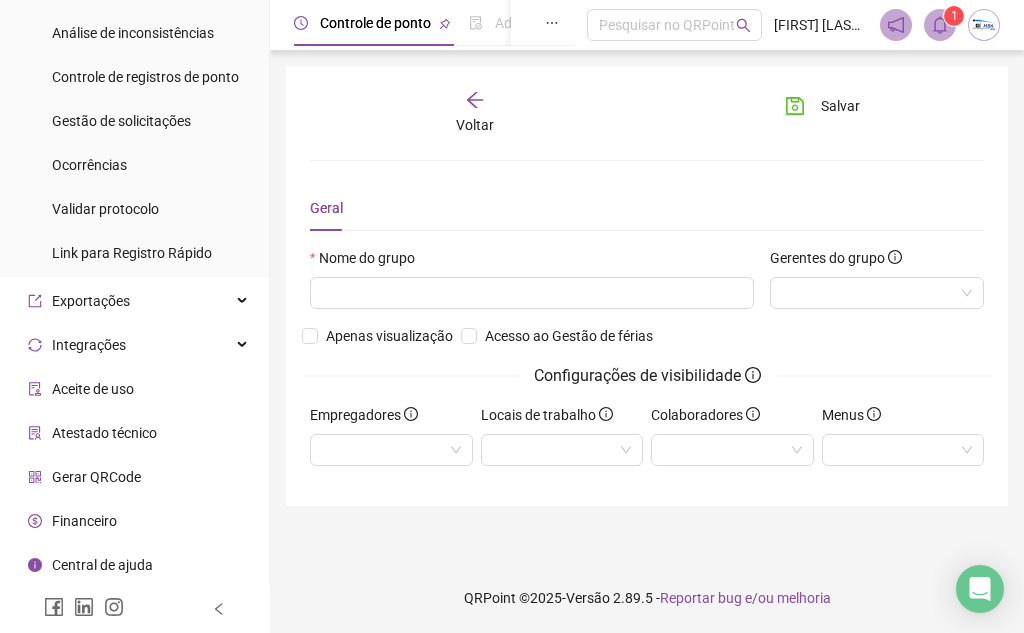 click on "Financeiro" at bounding box center (84, 521) 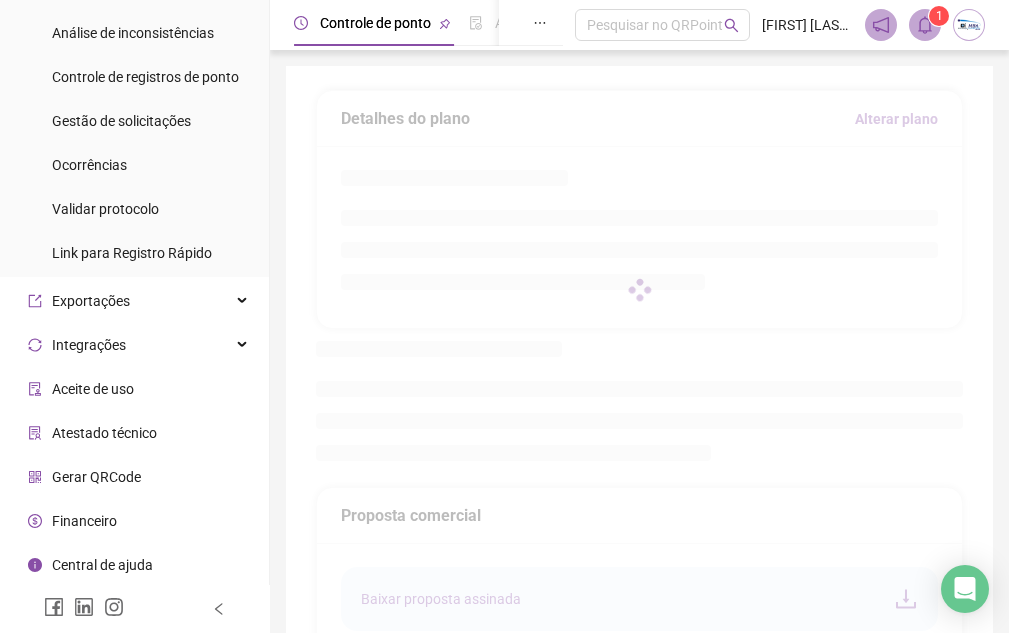 type on "**********" 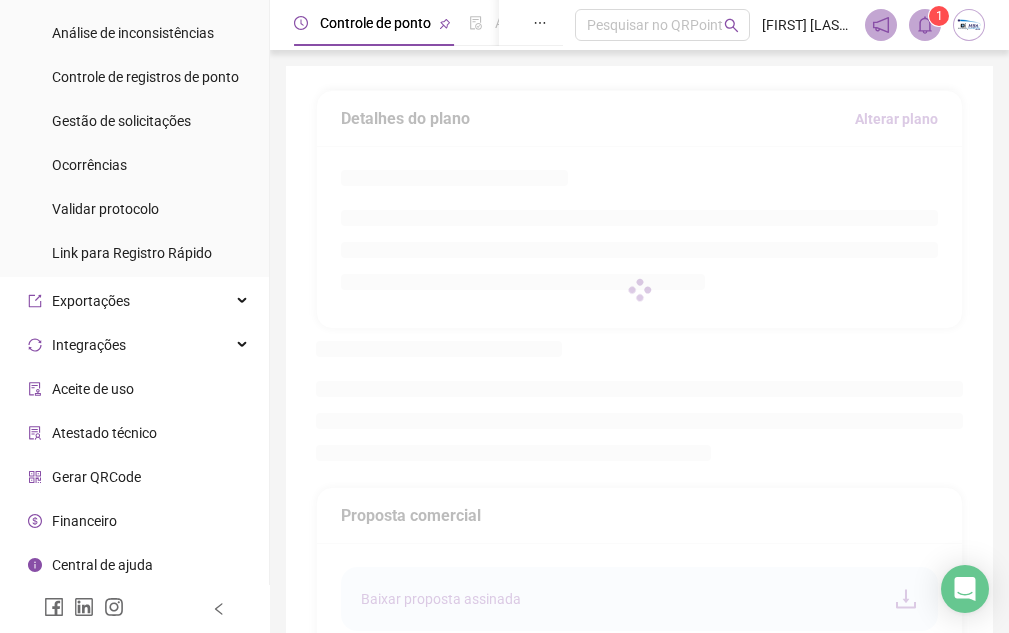 type on "**********" 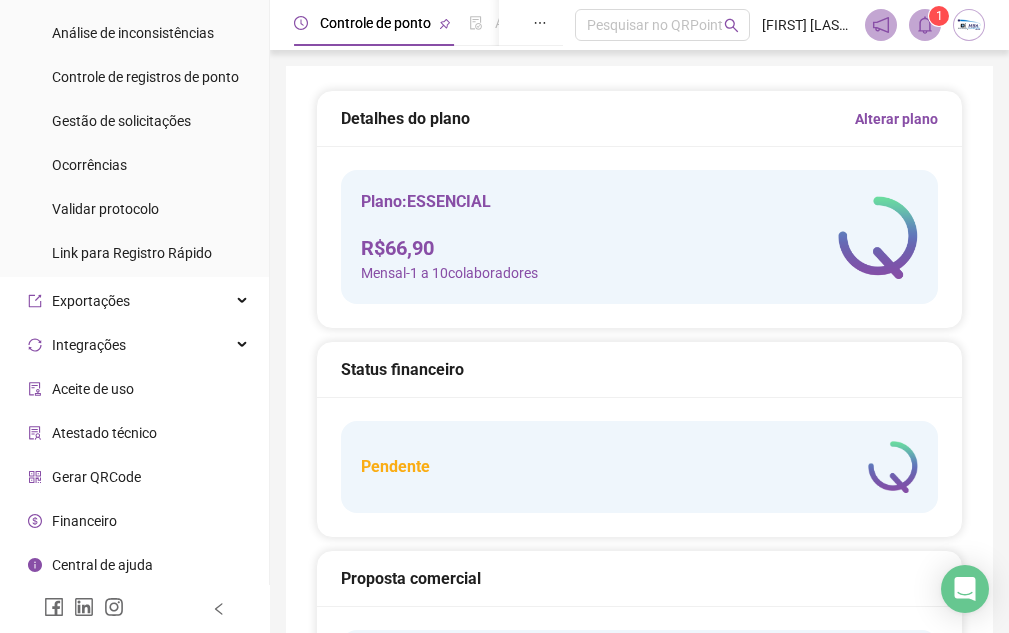 click on "Gerar QRCode" at bounding box center (96, 477) 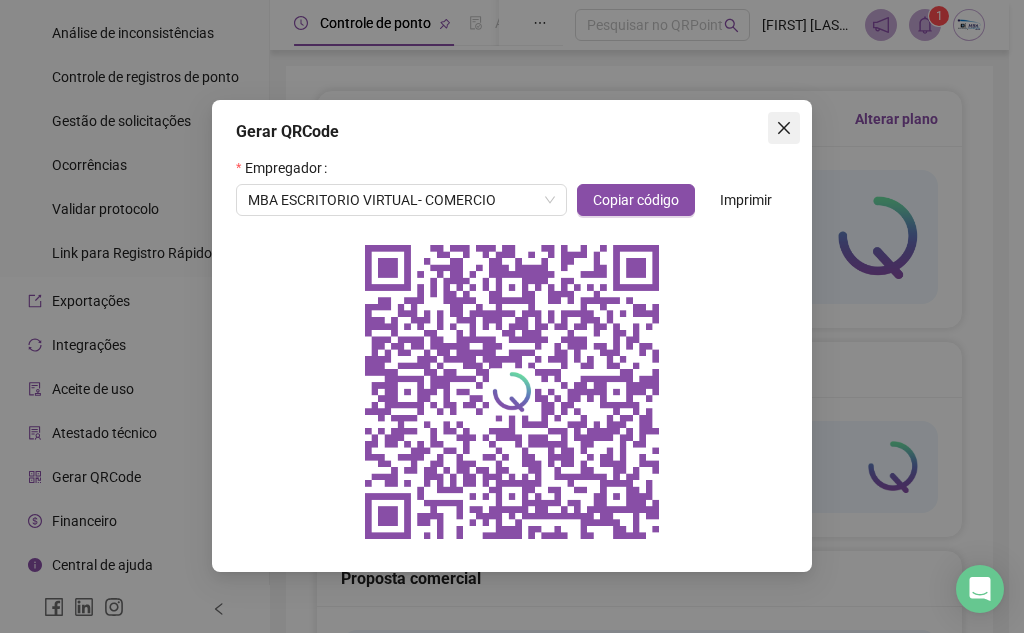click 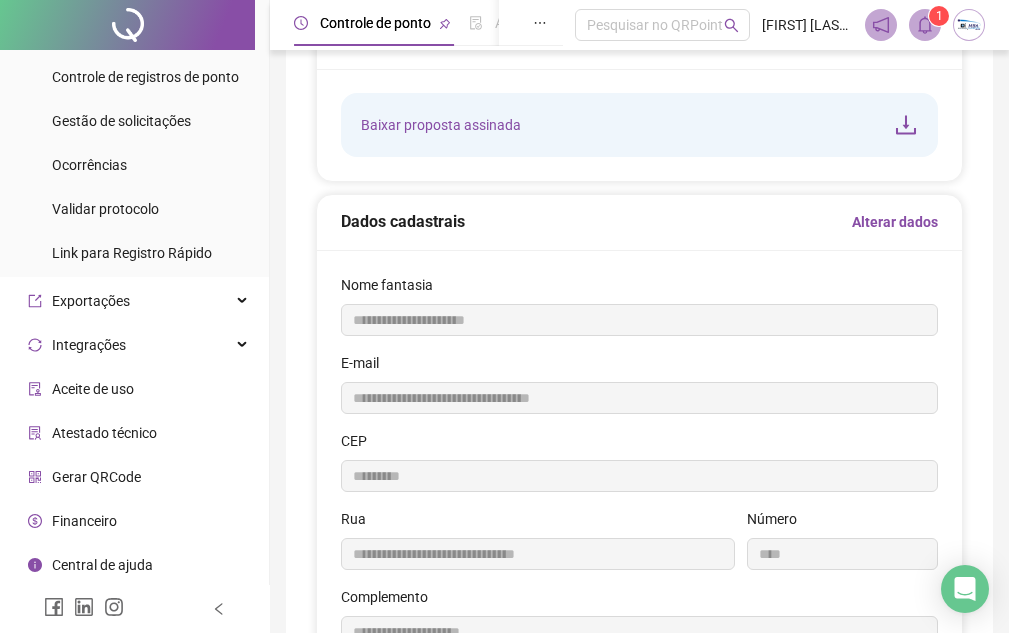scroll, scrollTop: 800, scrollLeft: 0, axis: vertical 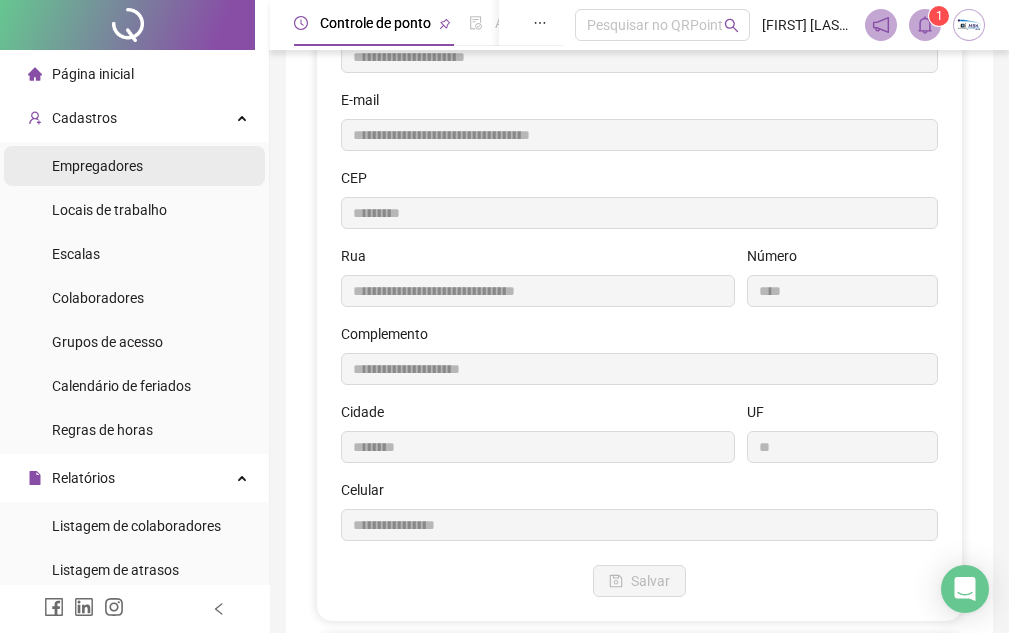 click on "Empregadores" at bounding box center (97, 166) 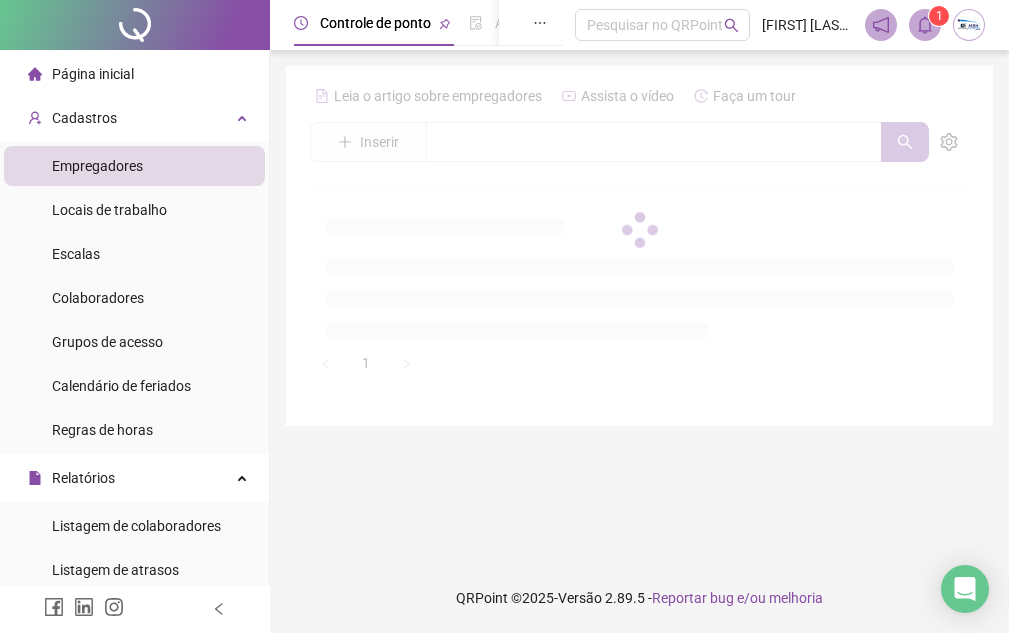 scroll, scrollTop: 0, scrollLeft: 0, axis: both 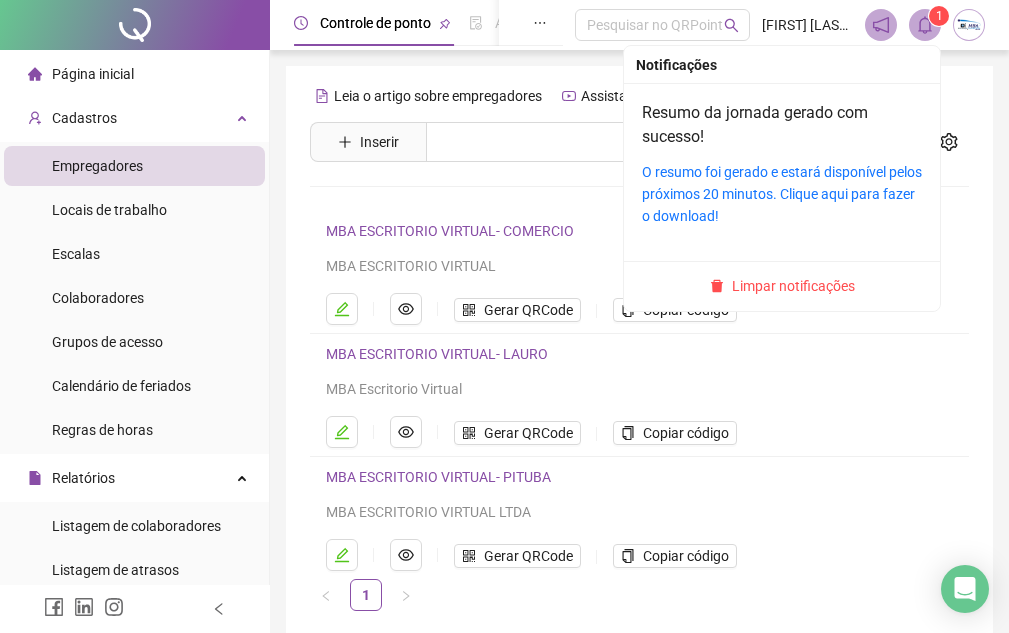 click on "1" at bounding box center (939, 16) 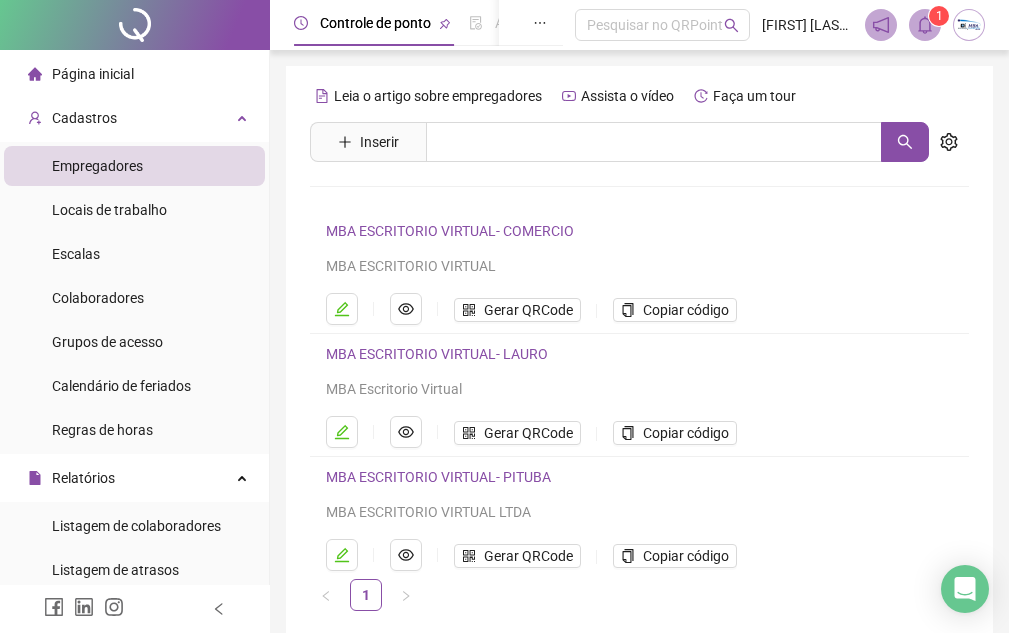 click at bounding box center [969, 25] 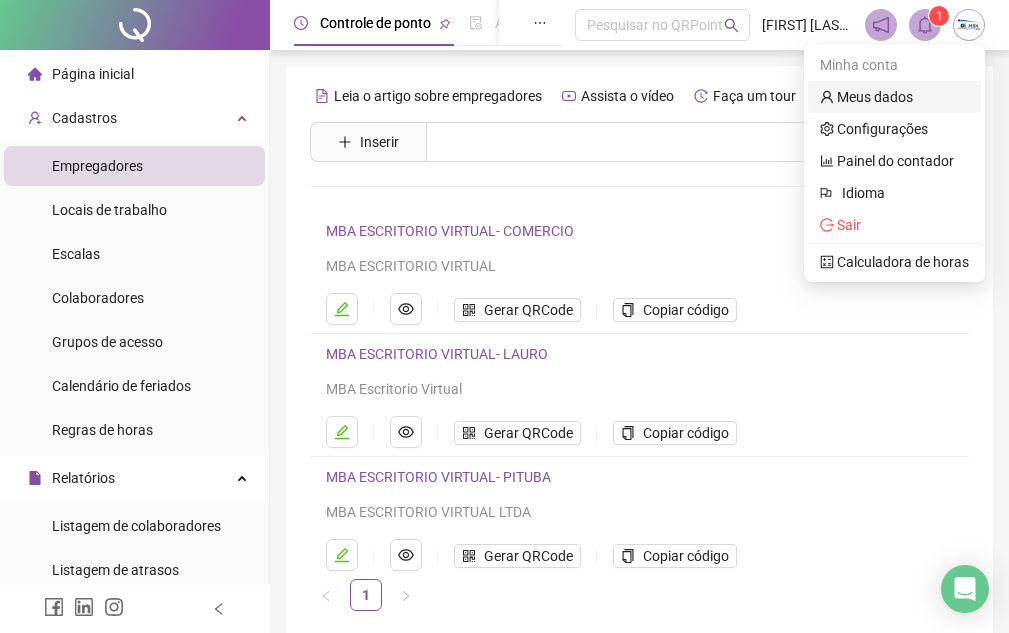 click on "Meus dados" at bounding box center [866, 97] 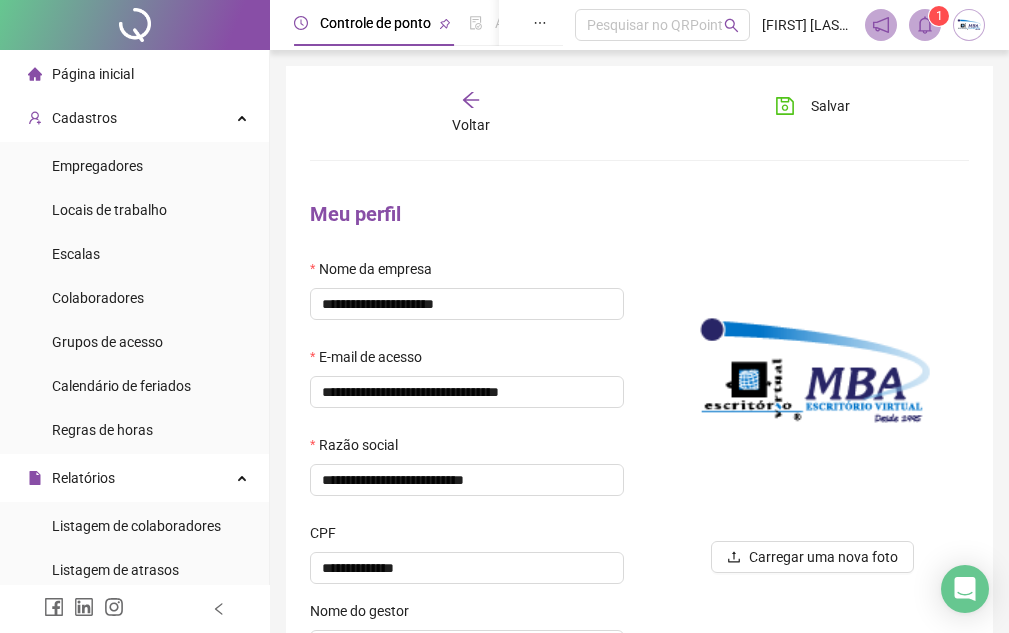 type on "*********" 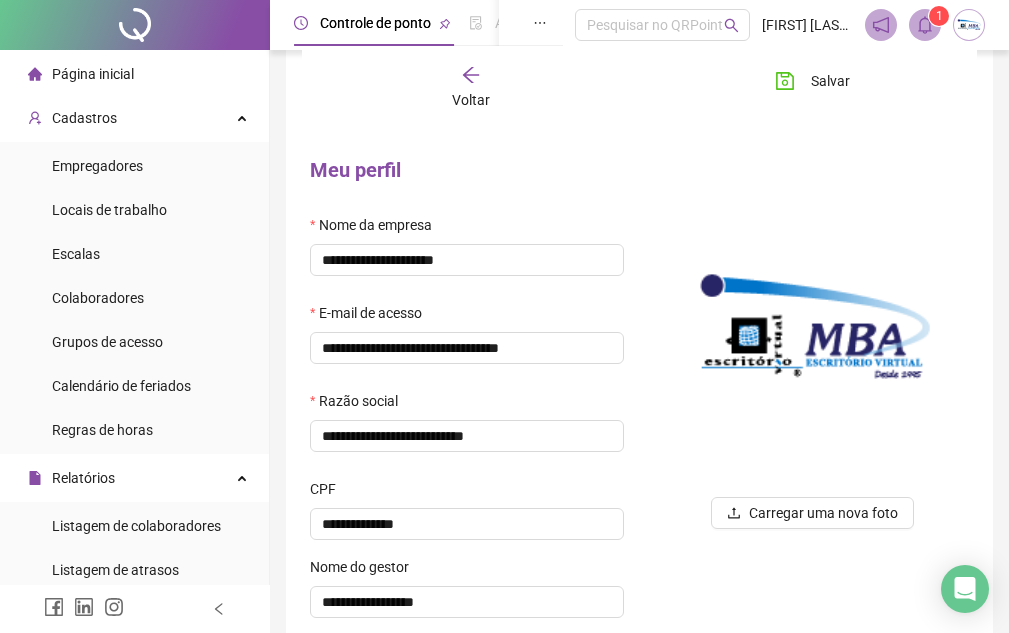 scroll, scrollTop: 0, scrollLeft: 0, axis: both 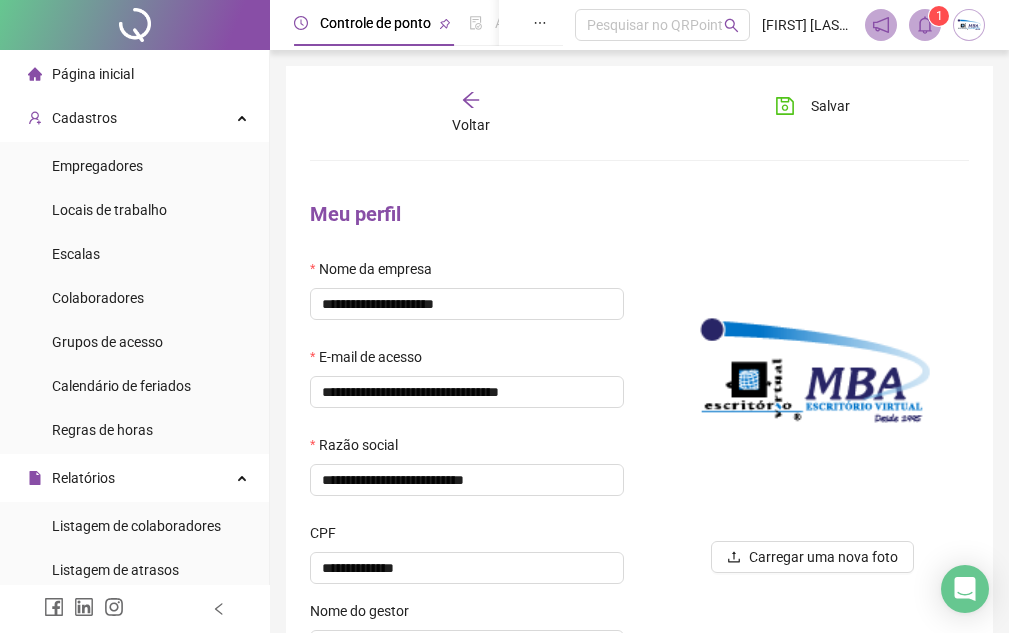 click at bounding box center (969, 25) 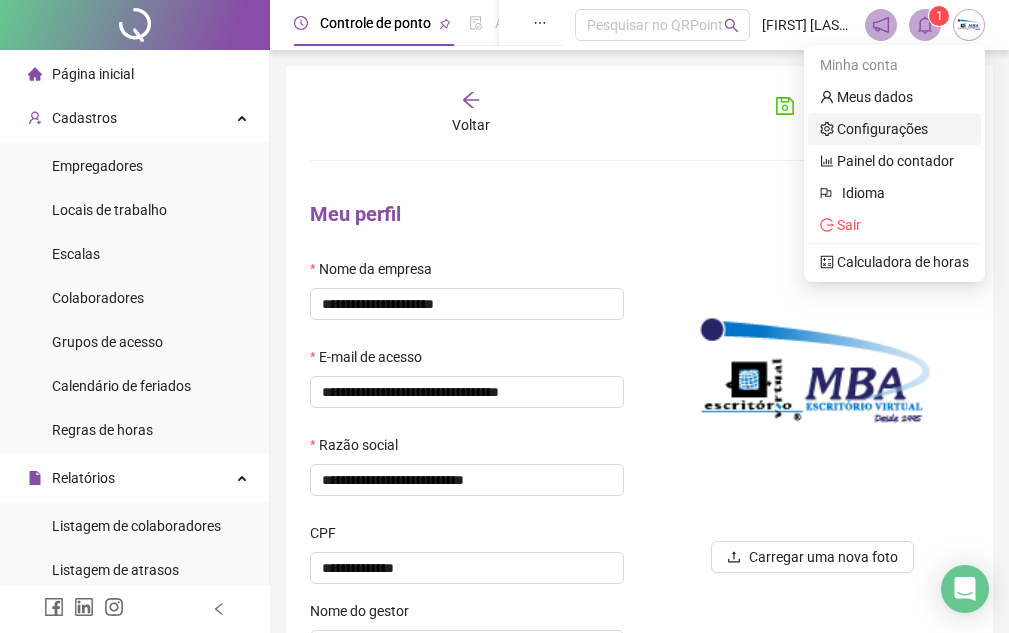 click on "Configurações" at bounding box center (874, 129) 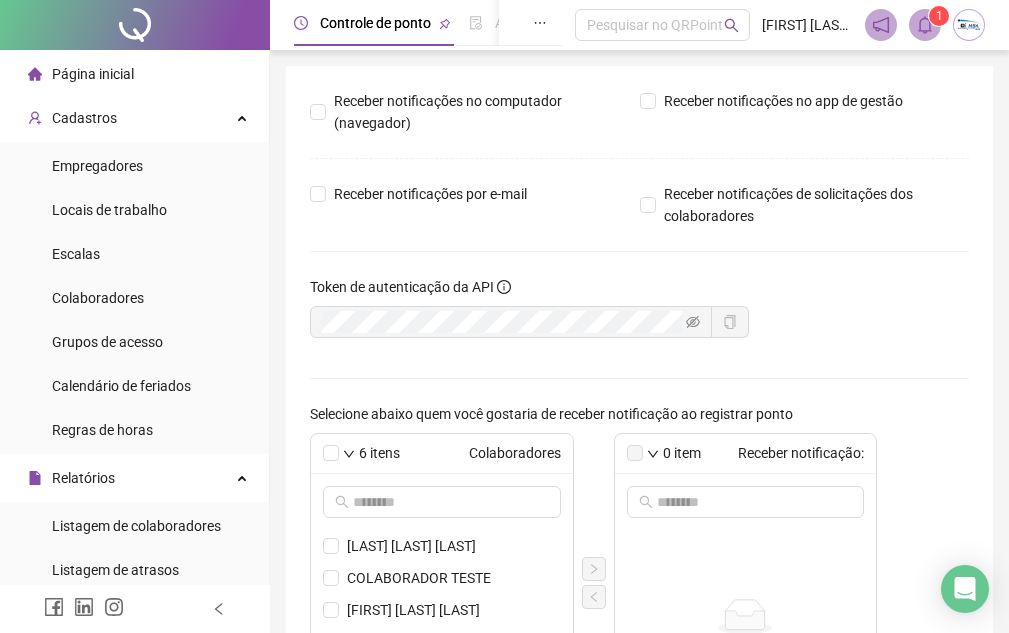 click at bounding box center (969, 25) 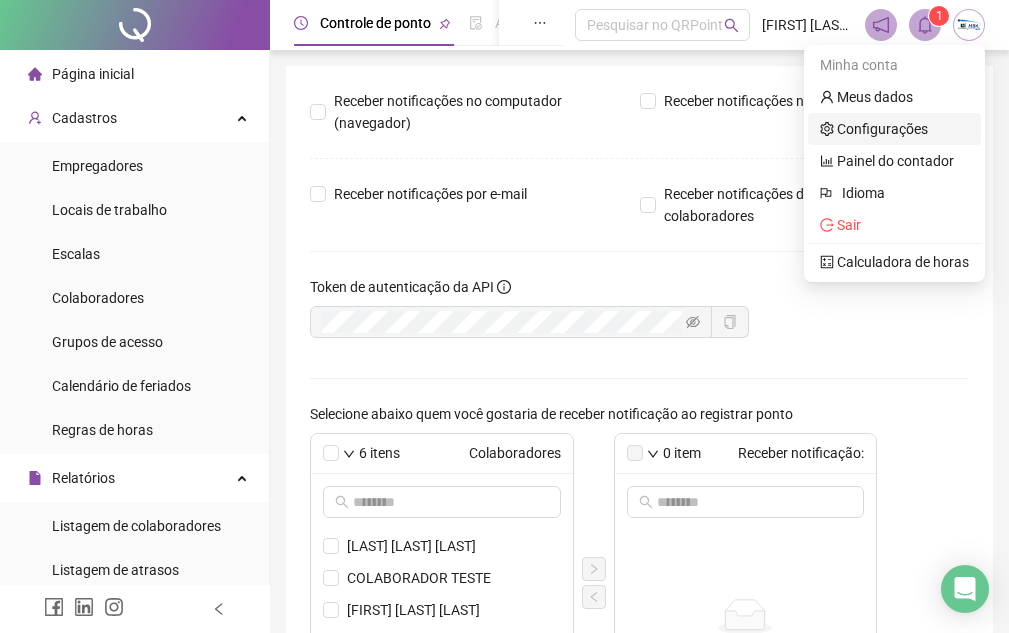 click on "Configurações" at bounding box center (874, 129) 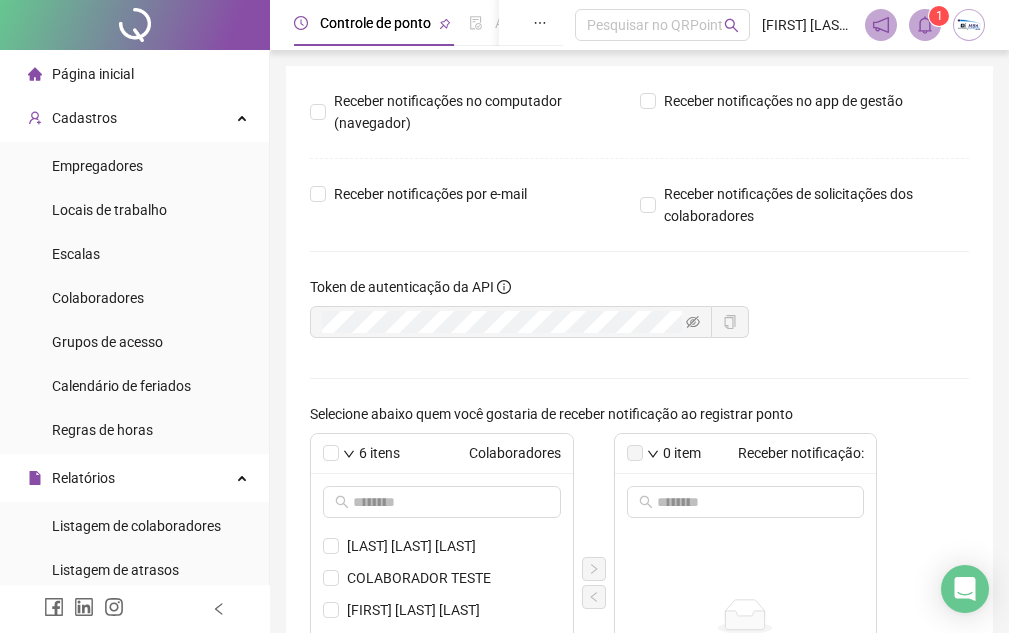 click at bounding box center (969, 25) 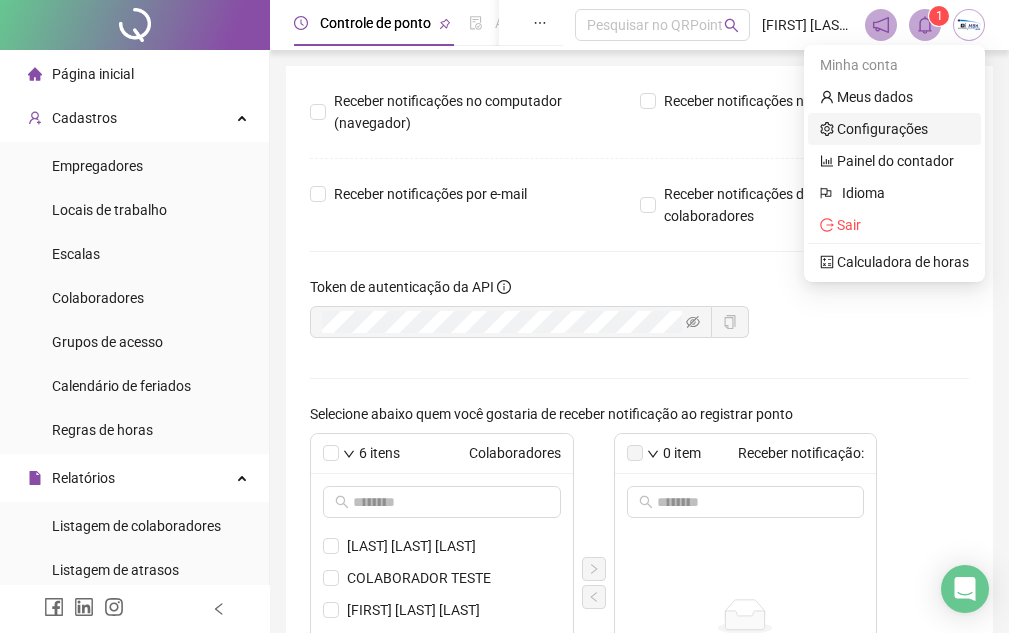 click on "Configurações" at bounding box center (874, 129) 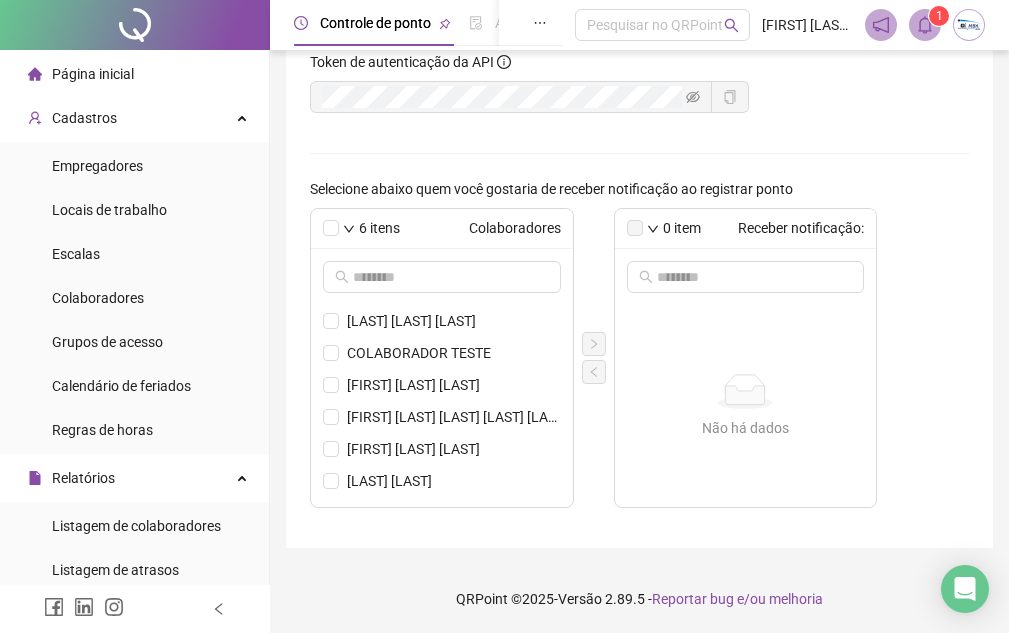 scroll, scrollTop: 226, scrollLeft: 0, axis: vertical 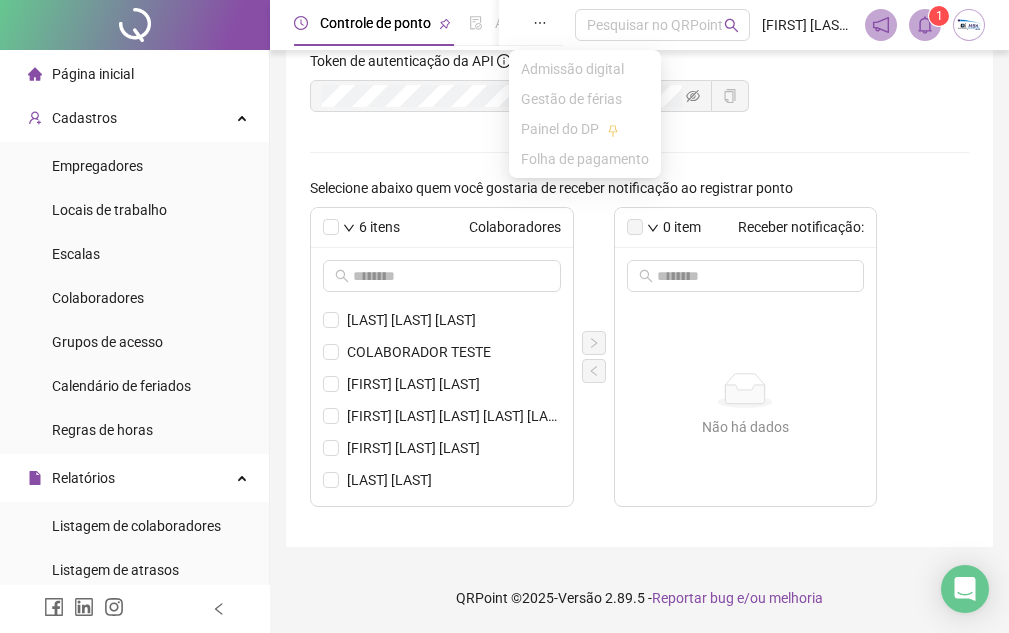 click 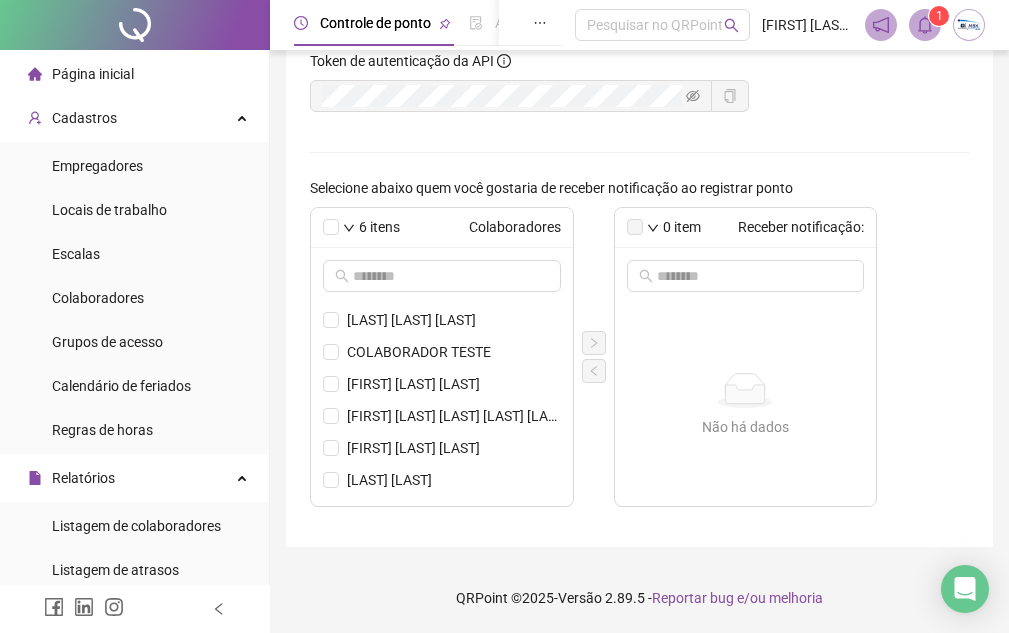 click on "[FIRST] [LAST] - MBA Escritorio Virtual" at bounding box center [807, 25] 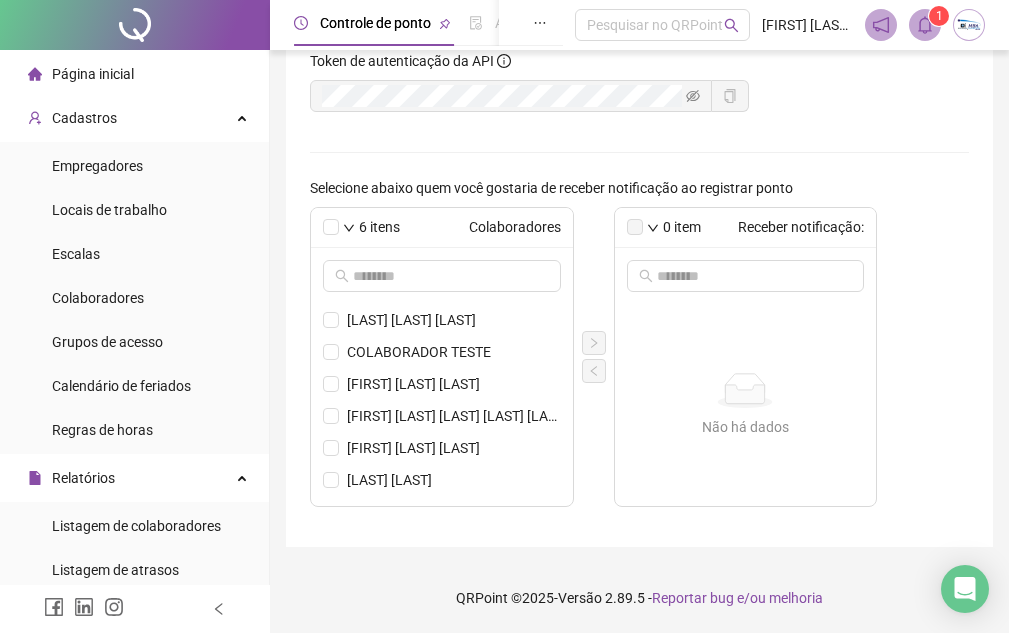 click 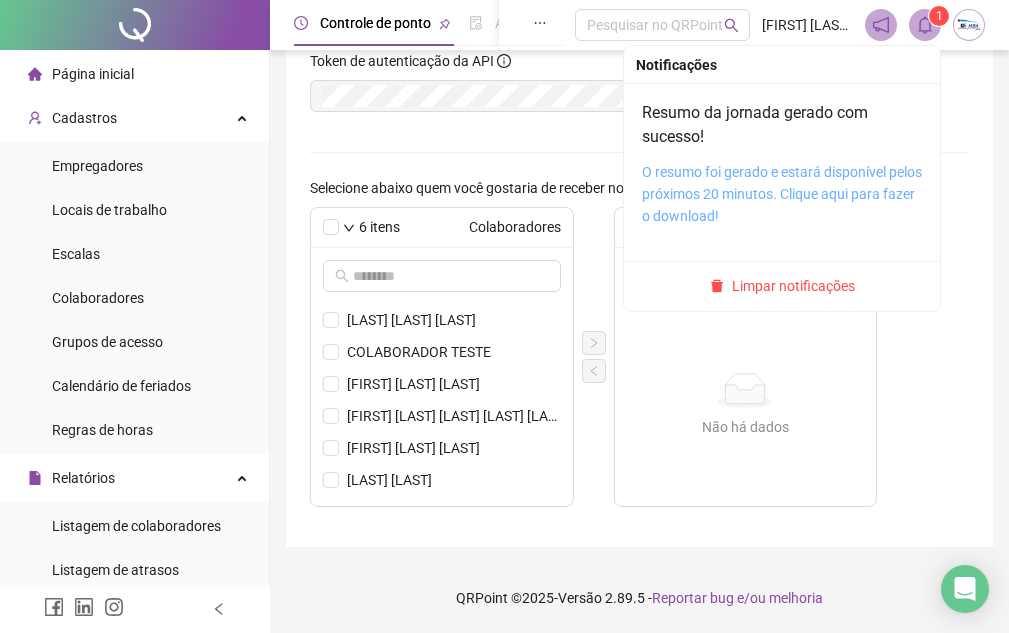 click on "O resumo foi gerado e estará disponível pelos próximos 20 minutos.
Clique aqui para fazer o download!" at bounding box center [782, 194] 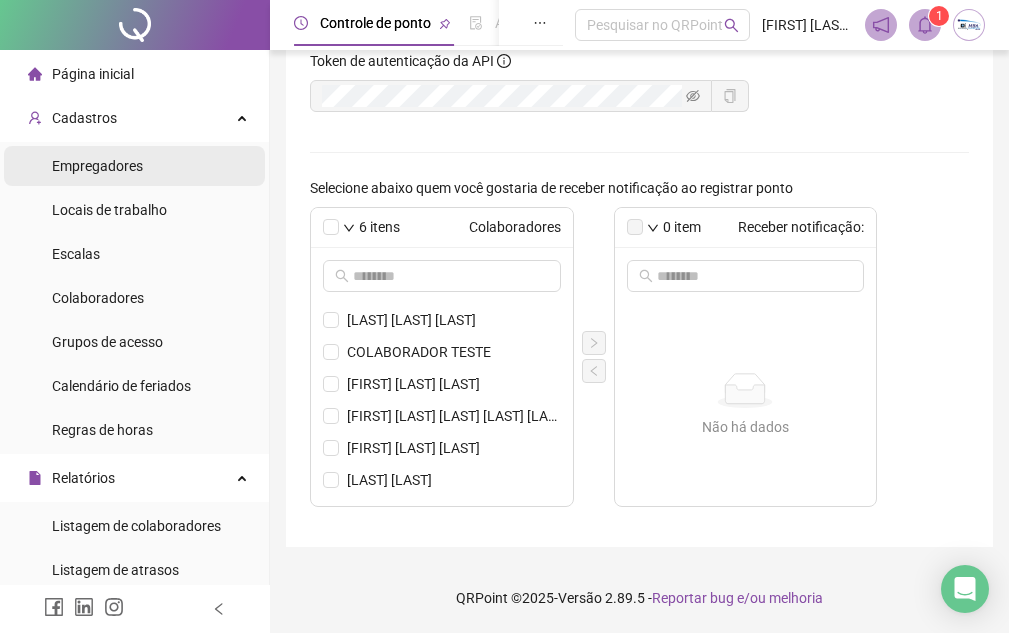 click on "Empregadores" at bounding box center (97, 166) 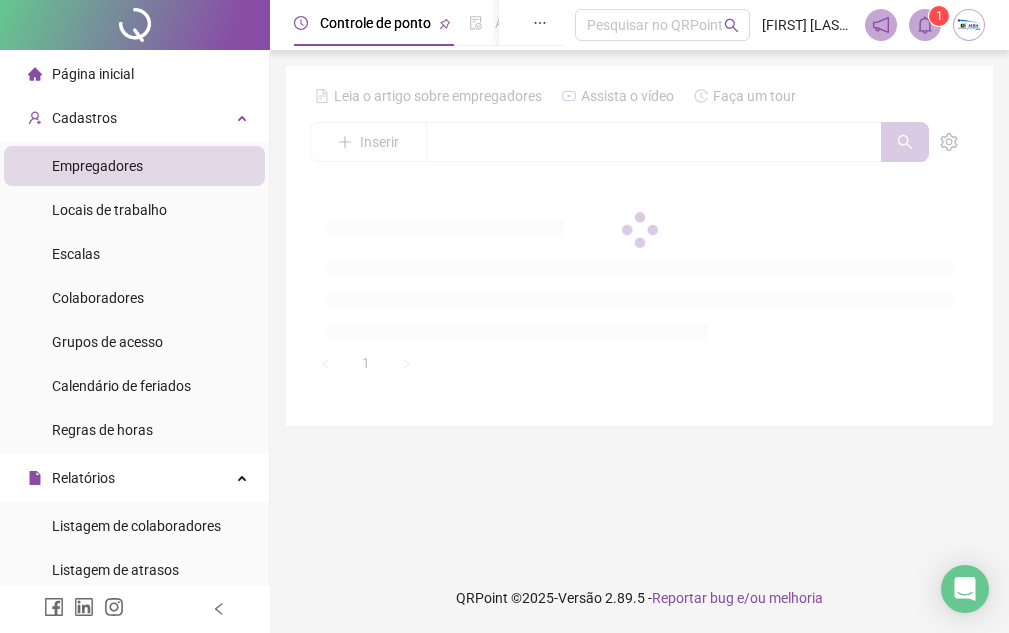 scroll, scrollTop: 0, scrollLeft: 0, axis: both 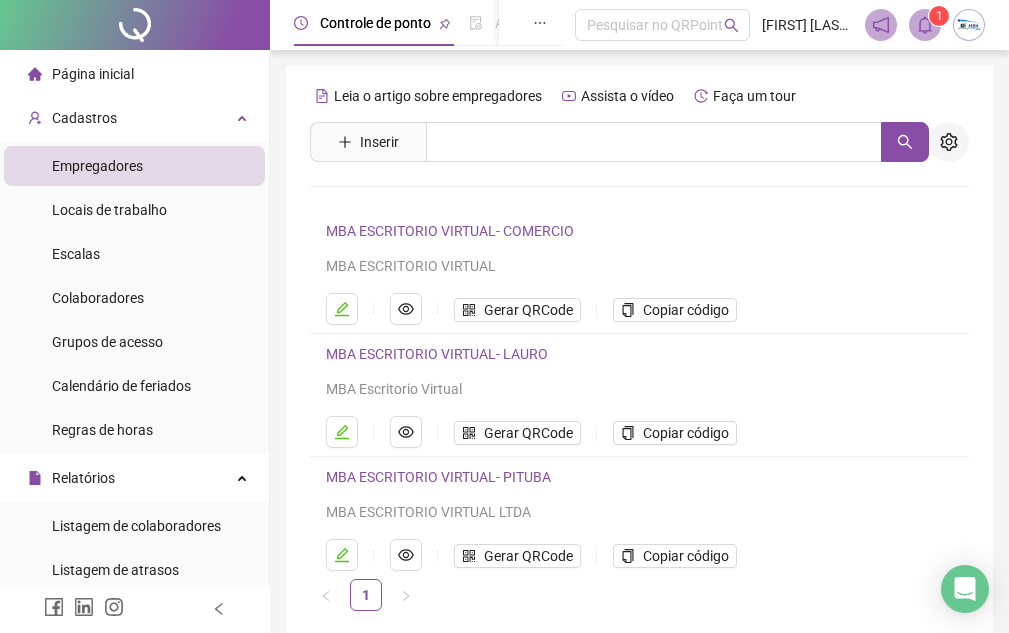 click 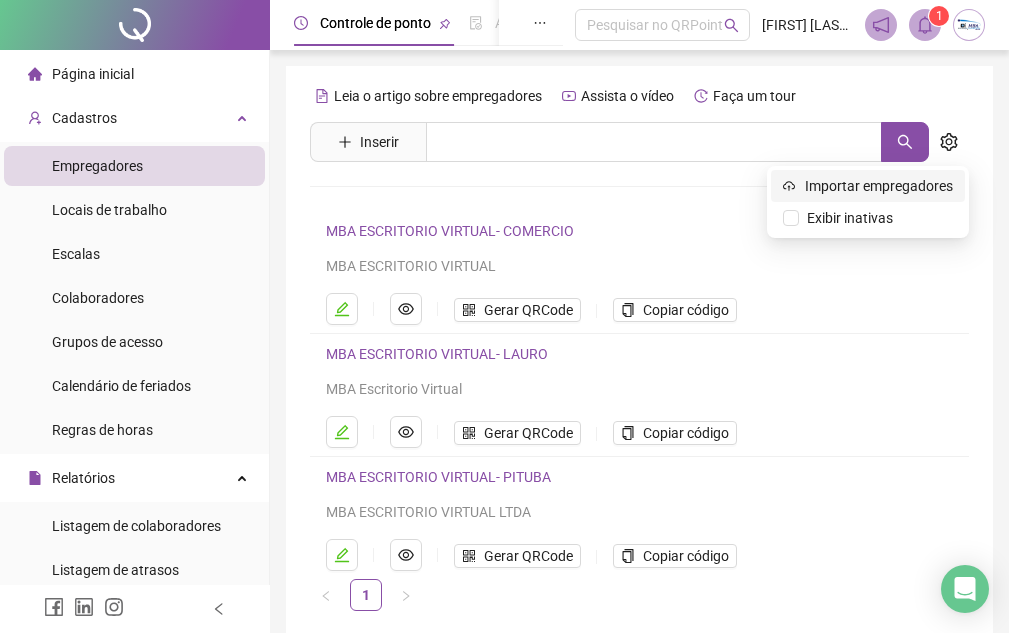 click on "Importar empregadores" at bounding box center (879, 186) 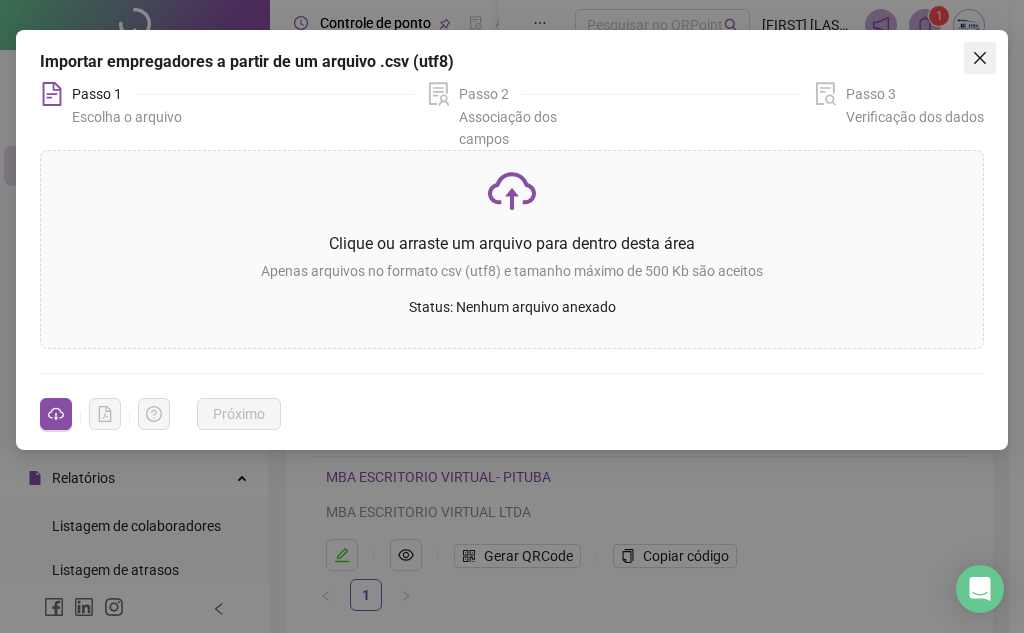 click 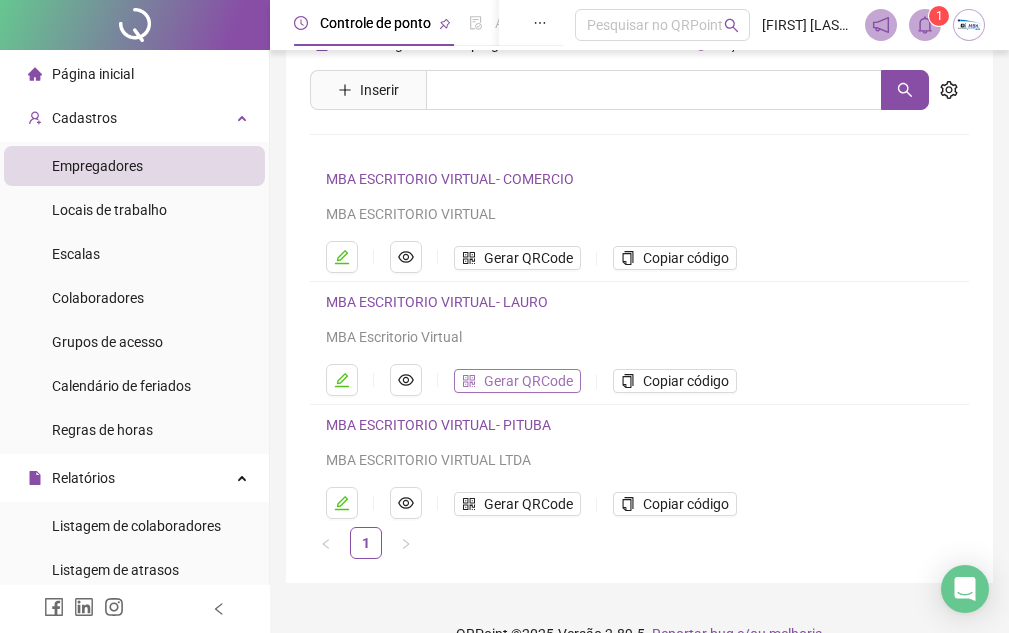 scroll, scrollTop: 88, scrollLeft: 0, axis: vertical 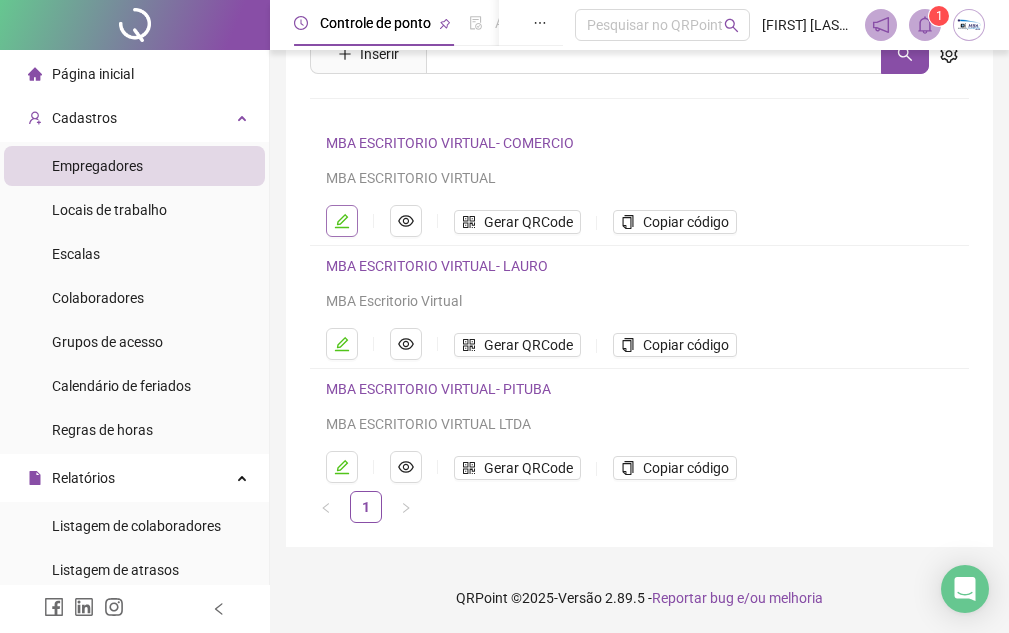 click at bounding box center [342, 221] 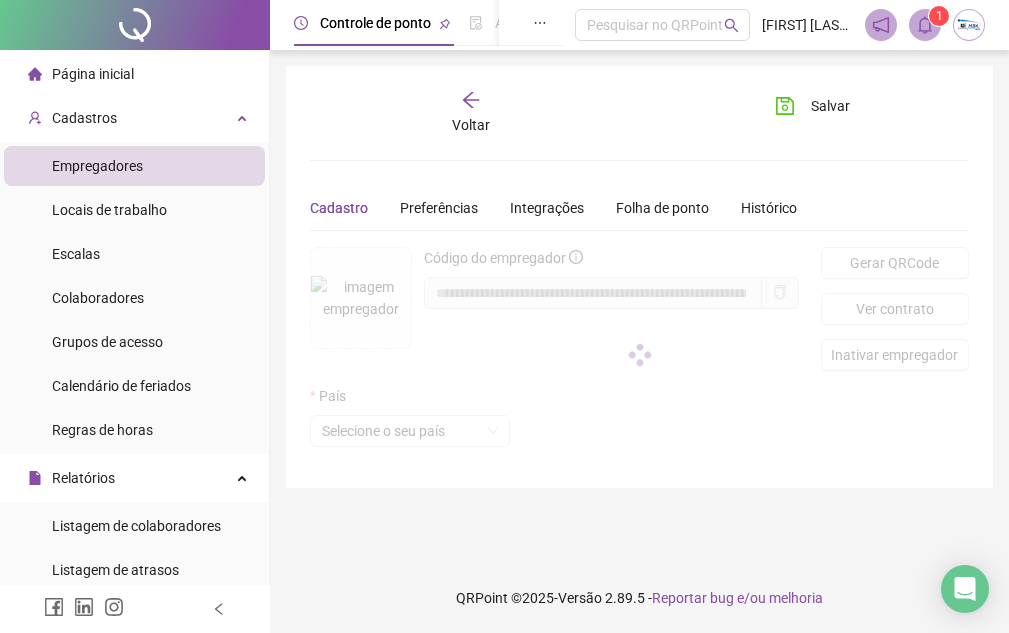 scroll, scrollTop: 0, scrollLeft: 0, axis: both 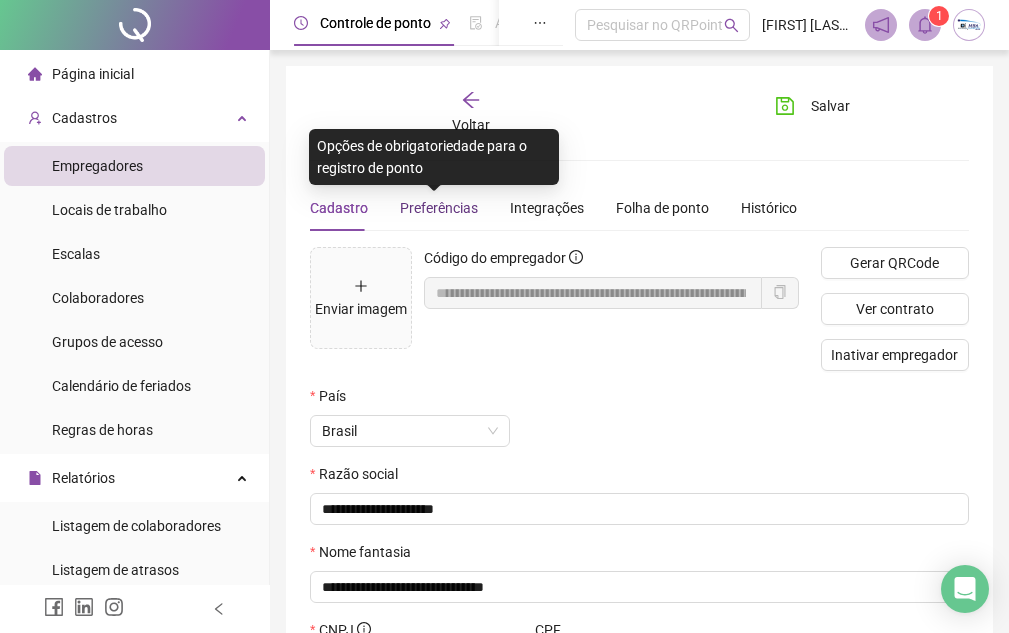 click on "Preferências" at bounding box center (439, 208) 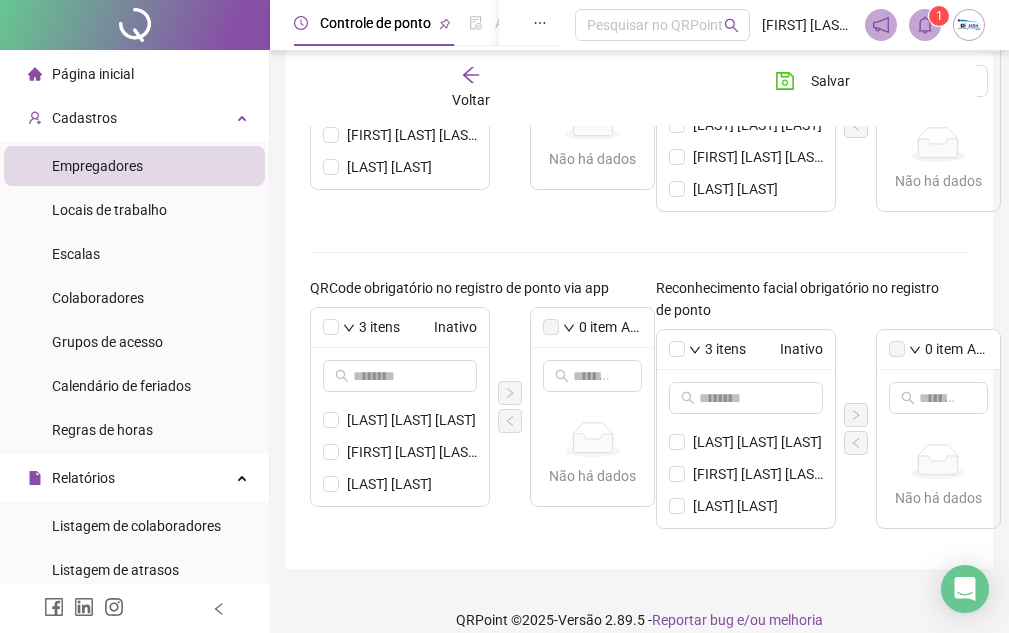 scroll, scrollTop: 867, scrollLeft: 0, axis: vertical 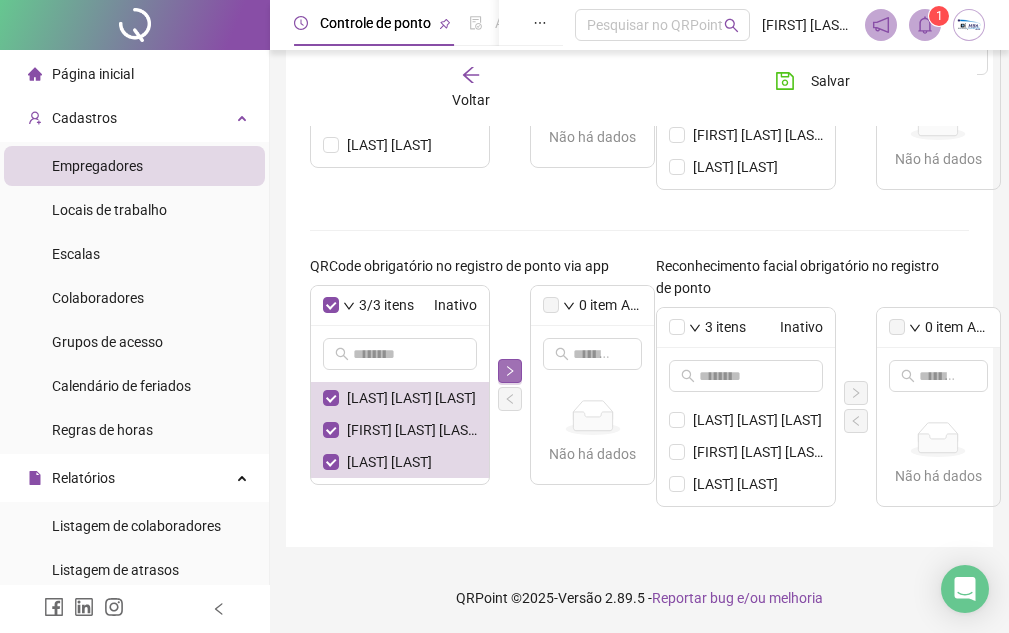 click at bounding box center (510, 371) 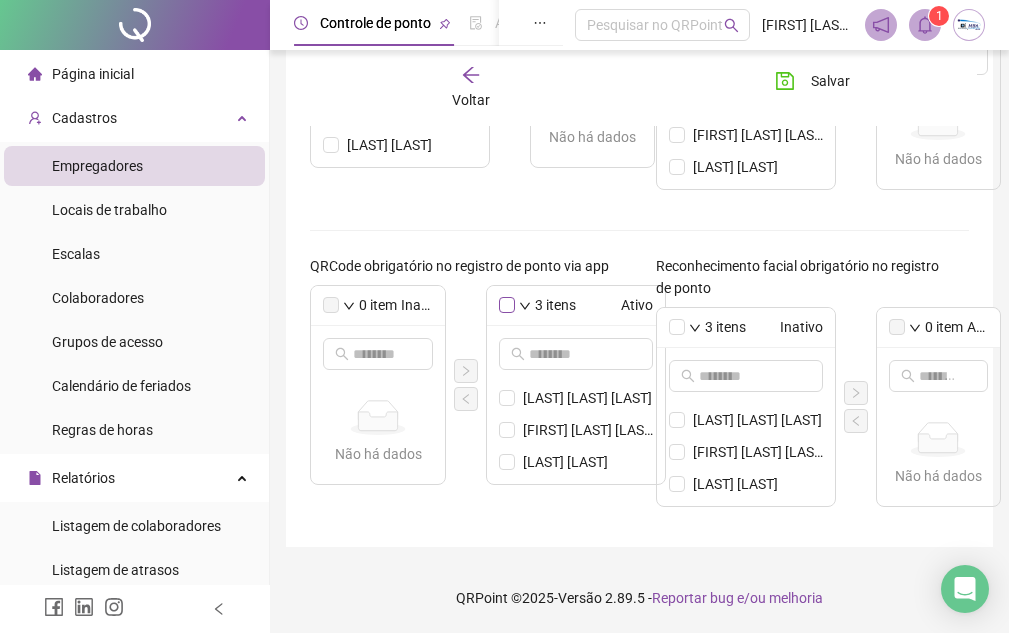 click at bounding box center [507, 305] 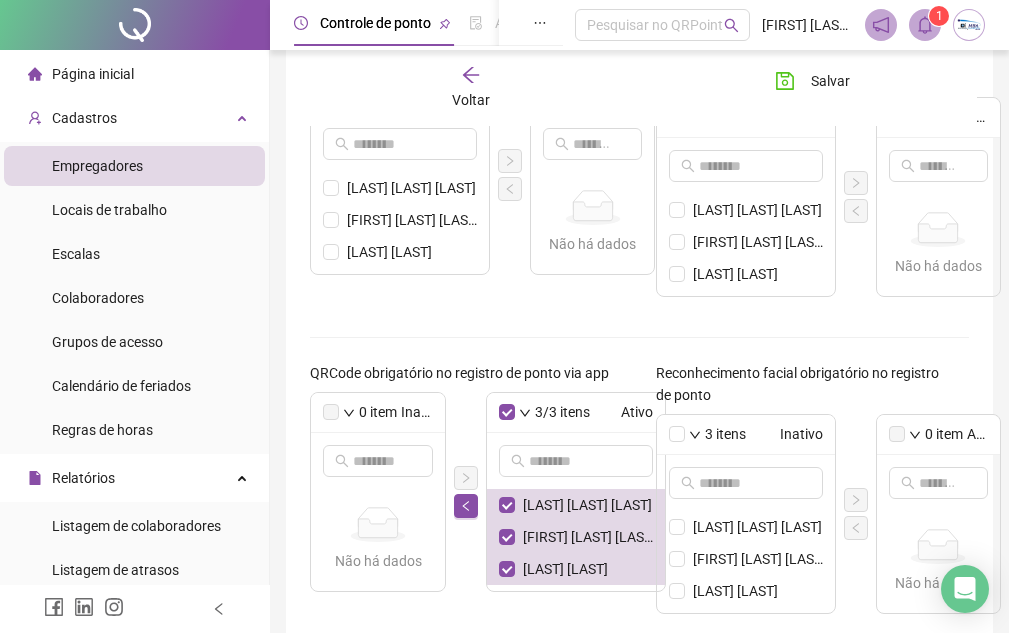 scroll, scrollTop: 867, scrollLeft: 0, axis: vertical 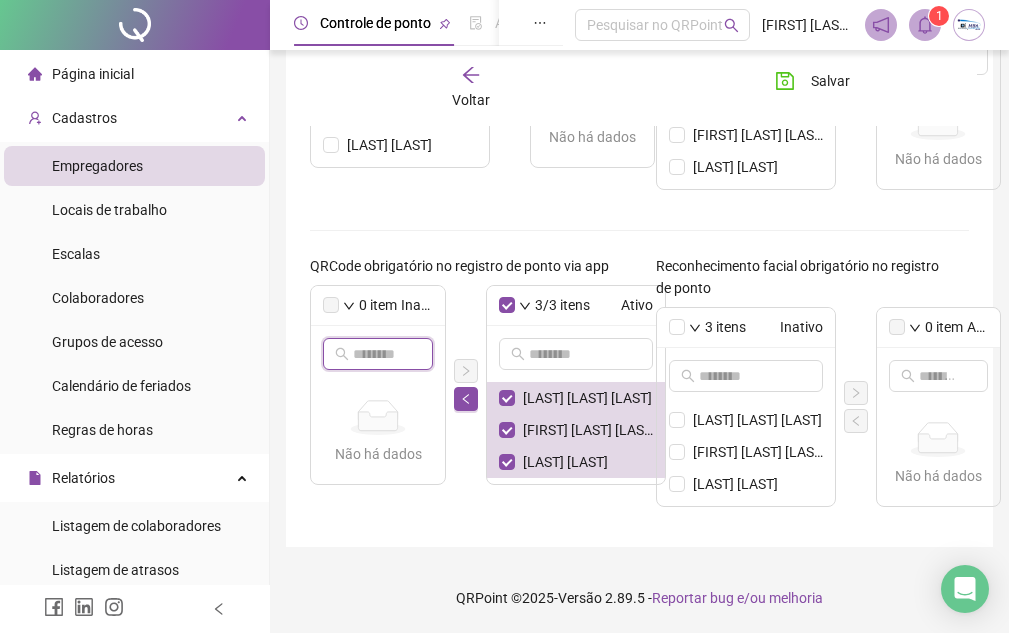 click at bounding box center (379, 354) 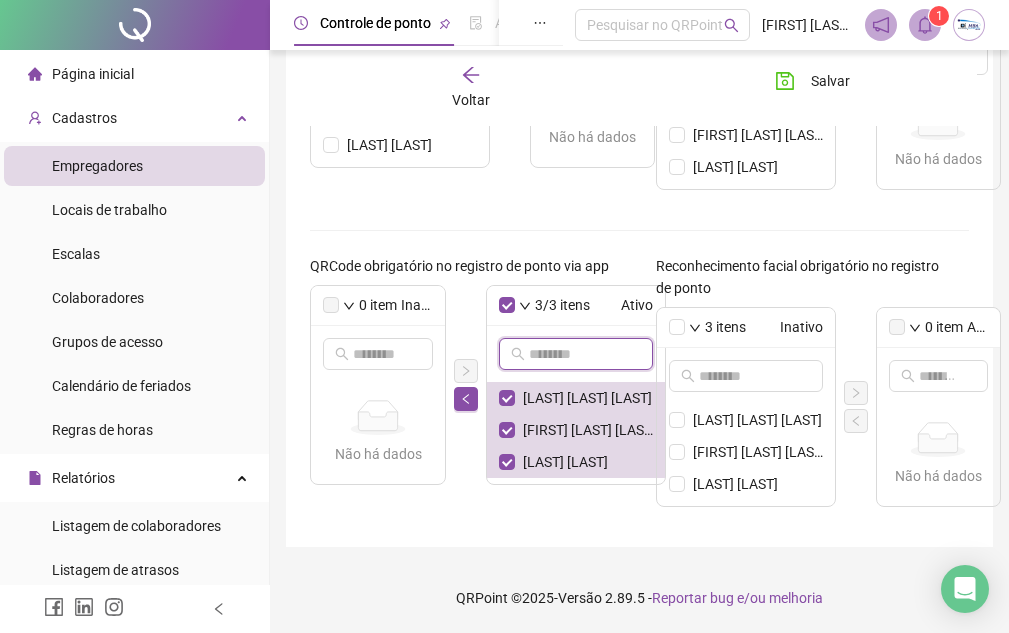 click at bounding box center [577, 354] 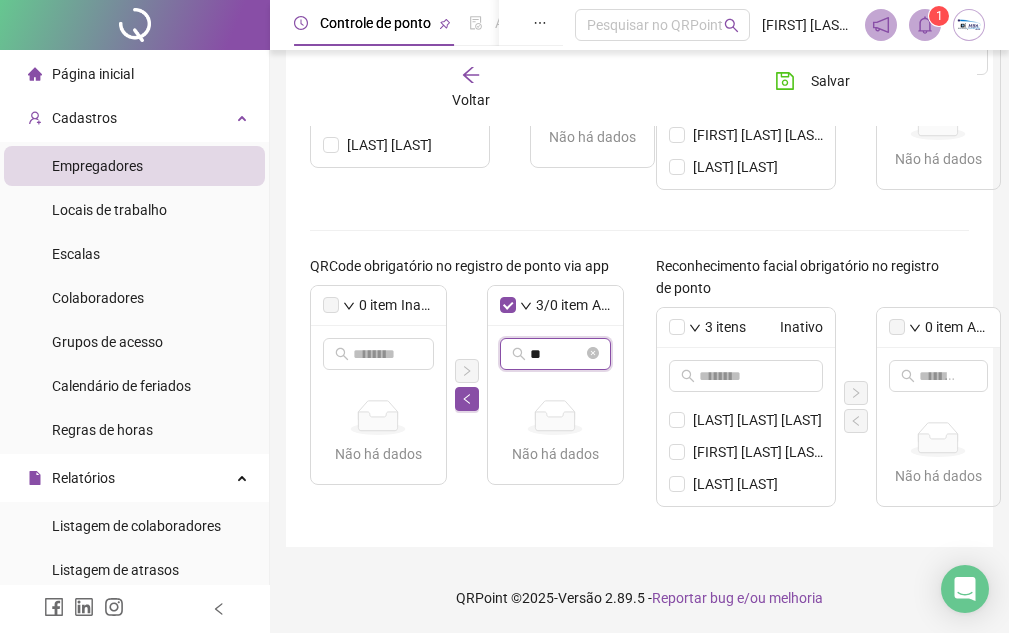 type on "*" 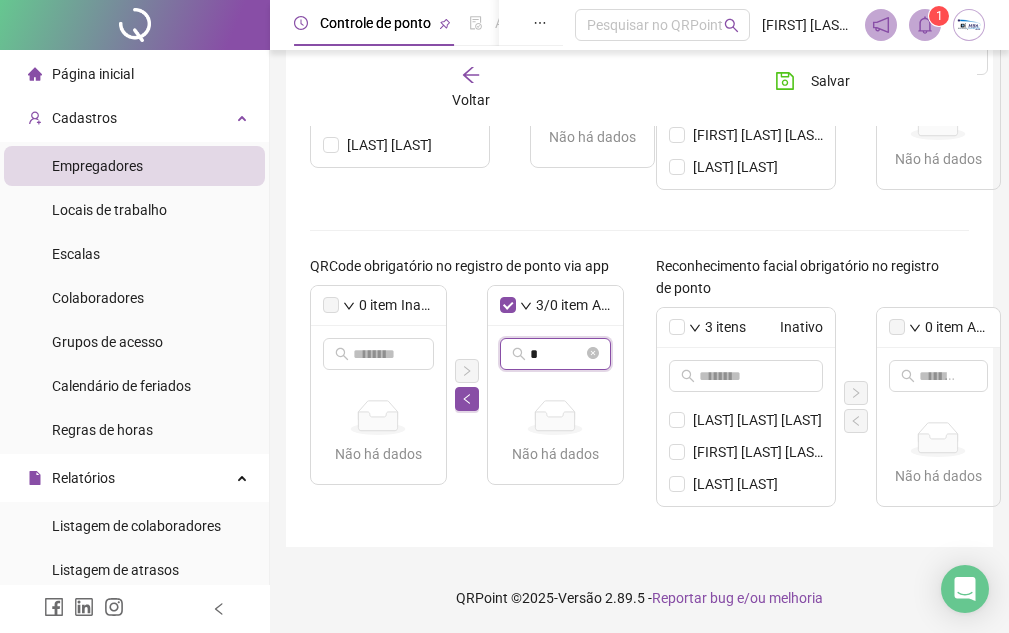 type 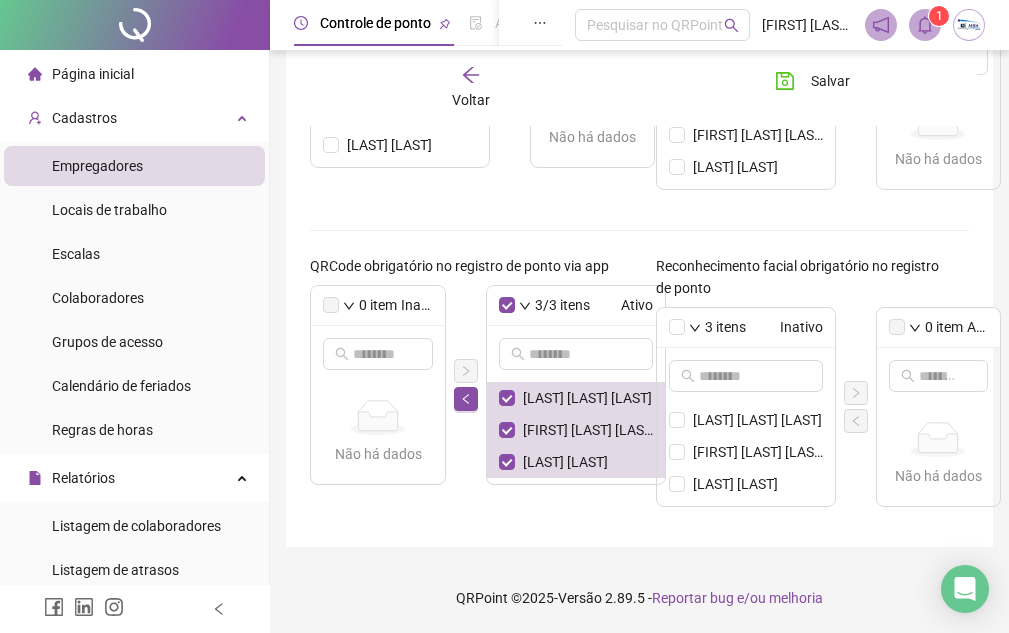 click on "Permitir registro de ponto pelo computador? Fuso horário automático obrigatório? Taxa de rejeição   Baixo Alto Tempo de login offline permitido * Tempo em dias GPS obrigatório no registro de ponto web 3   itens Inativo CLEIDE OLIVEIRA SANTANA  RODRIGO SOUSA SOARES SHEILA OLIVEIRA 0   item Ativo Não há dados Não há dados GPS obrigatório no registro de ponto pelo aplicativo 3   itens Inativo CLEIDE OLIVEIRA SANTANA  RODRIGO SOUSA SOARES SHEILA OLIVEIRA 0   item Ativo Não há dados Não há dados Foto obrigatória no registro de ponto web 3   itens Inativo CLEIDE OLIVEIRA SANTANA  RODRIGO SOUSA SOARES SHEILA OLIVEIRA 0   item Ativo Não há dados Não há dados Foto obrigatória no registro de ponto pelo aplicativo 3   itens Inativo CLEIDE OLIVEIRA SANTANA  RODRIGO SOUSA SOARES SHEILA OLIVEIRA 0   item Ativo Não há dados Não há dados QRCode obrigatório no registro de ponto via app 0   item Inativo Não há dados Não há dados 3/3   itens Ativo CLEIDE OLIVEIRA SANTANA  RODRIGO SOUSA SOARES 3" at bounding box center [639, -49] 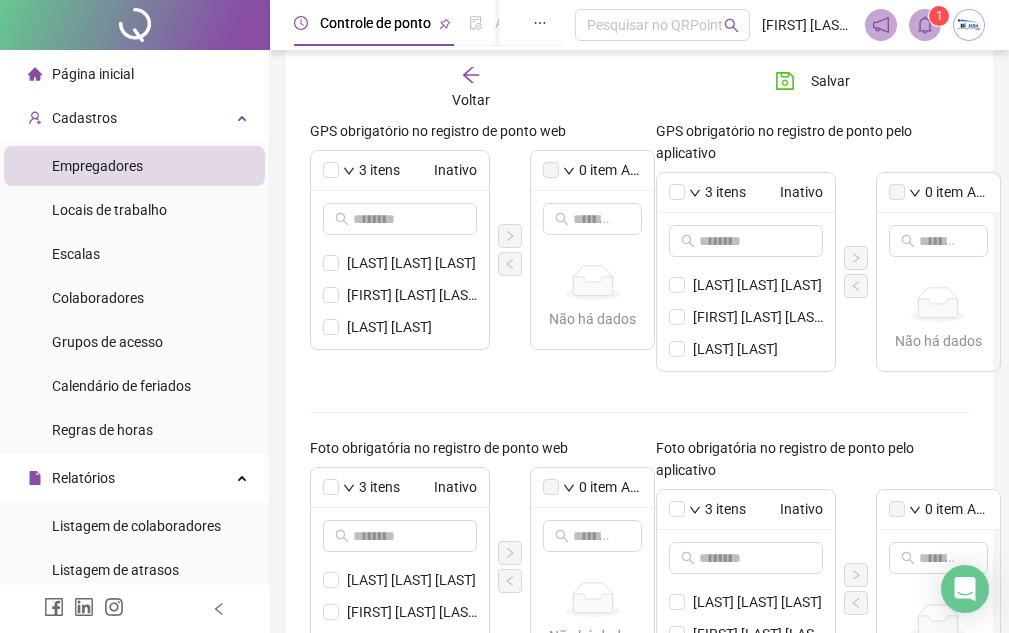 scroll, scrollTop: 367, scrollLeft: 0, axis: vertical 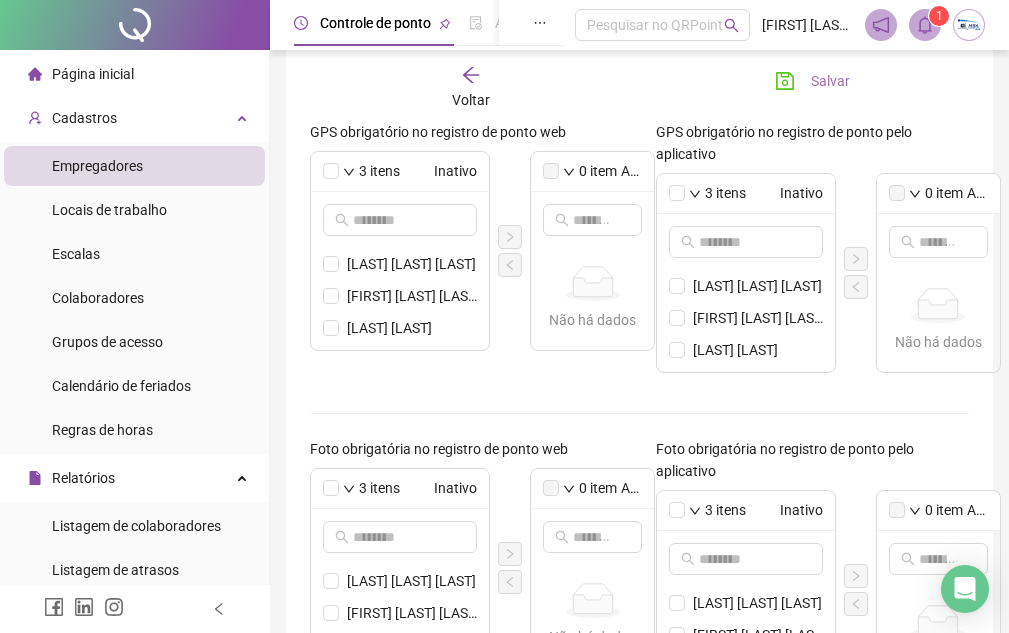 click on "Salvar" at bounding box center [830, 81] 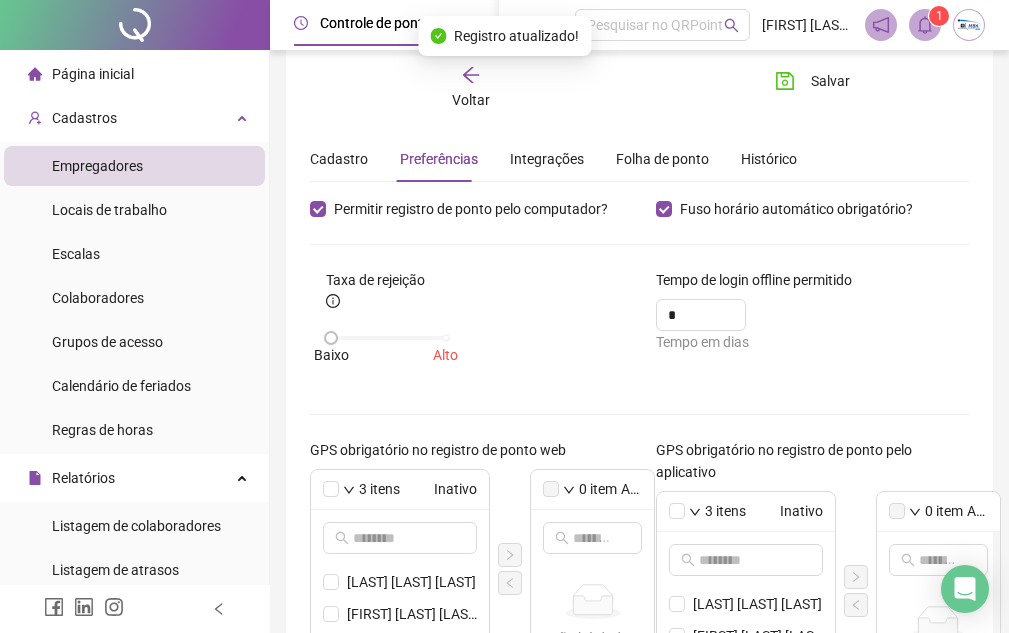 scroll, scrollTop: 0, scrollLeft: 0, axis: both 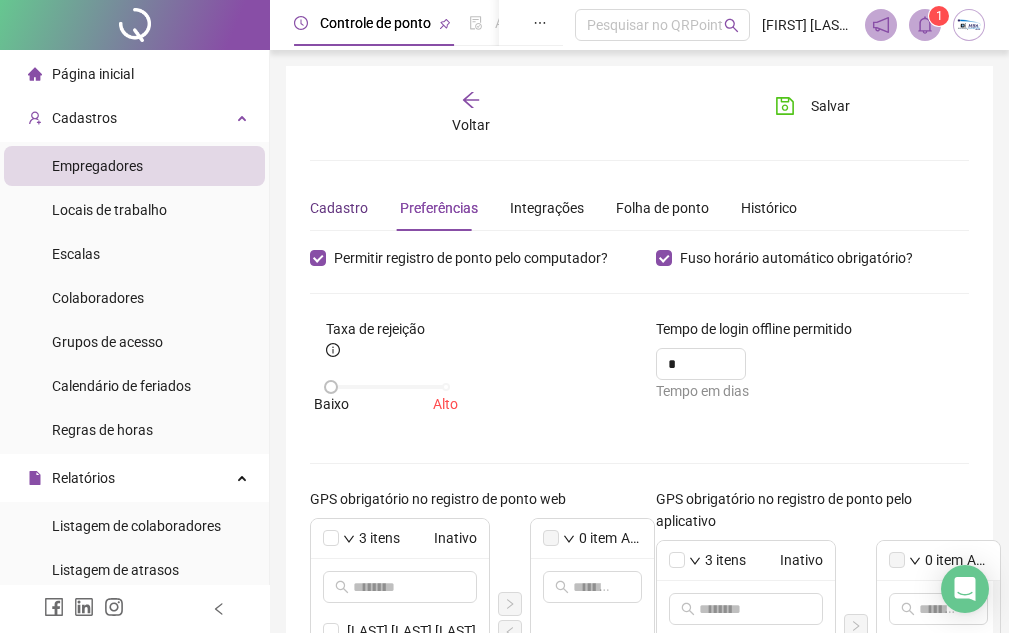 click on "Cadastro" at bounding box center (339, 208) 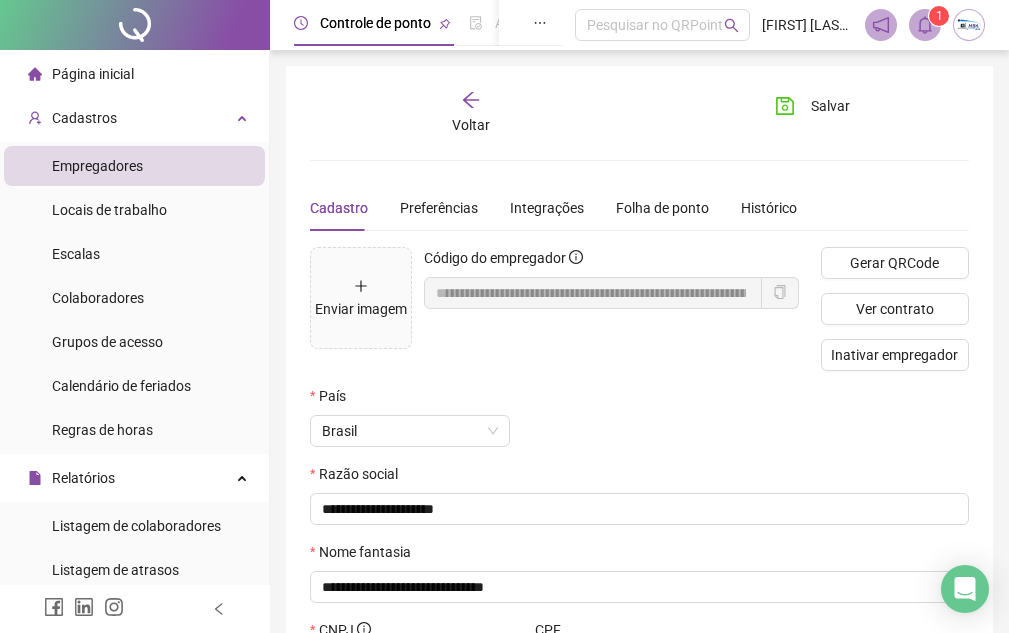 click on "Voltar" at bounding box center (471, 125) 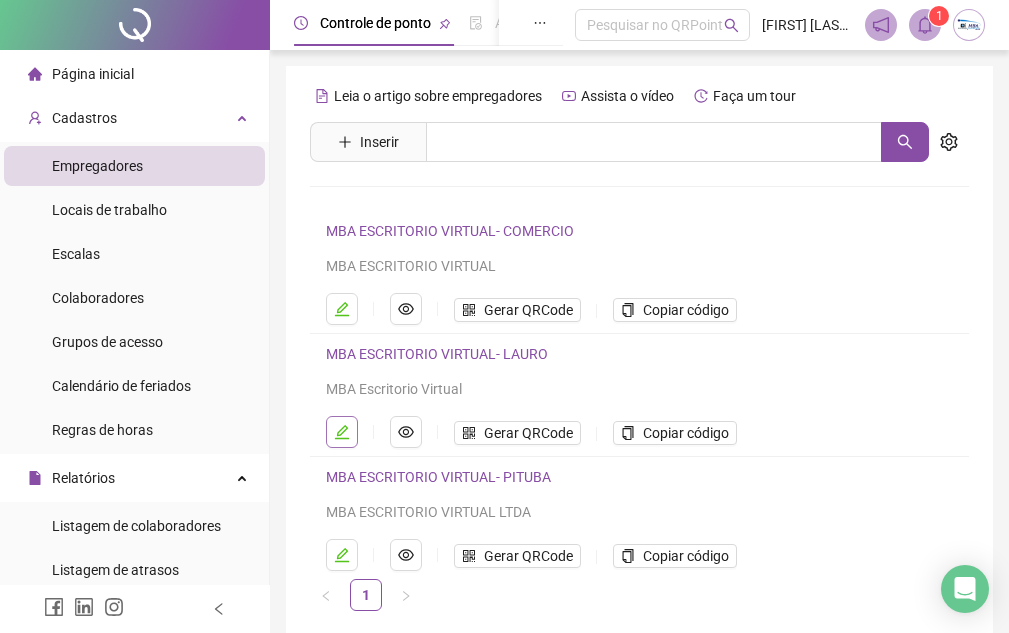 click at bounding box center (342, 432) 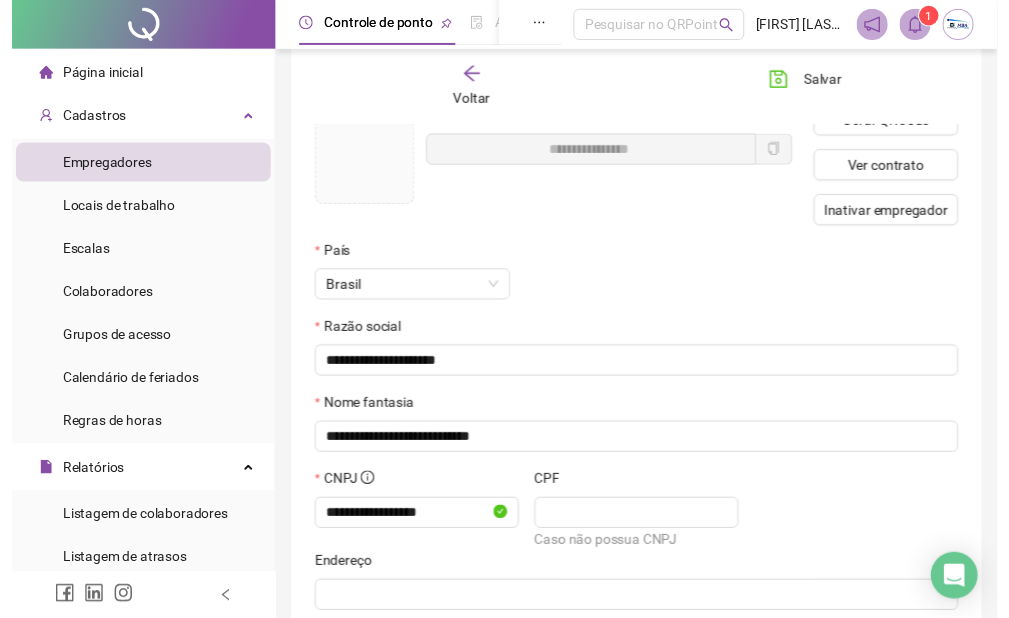 scroll, scrollTop: 0, scrollLeft: 0, axis: both 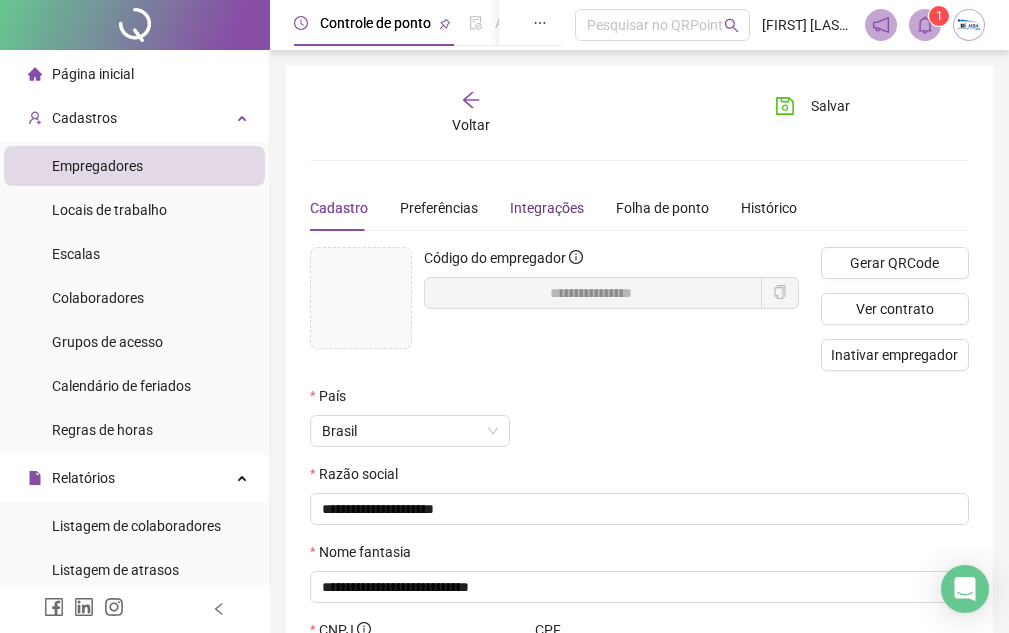 click on "Integrações" at bounding box center [547, 208] 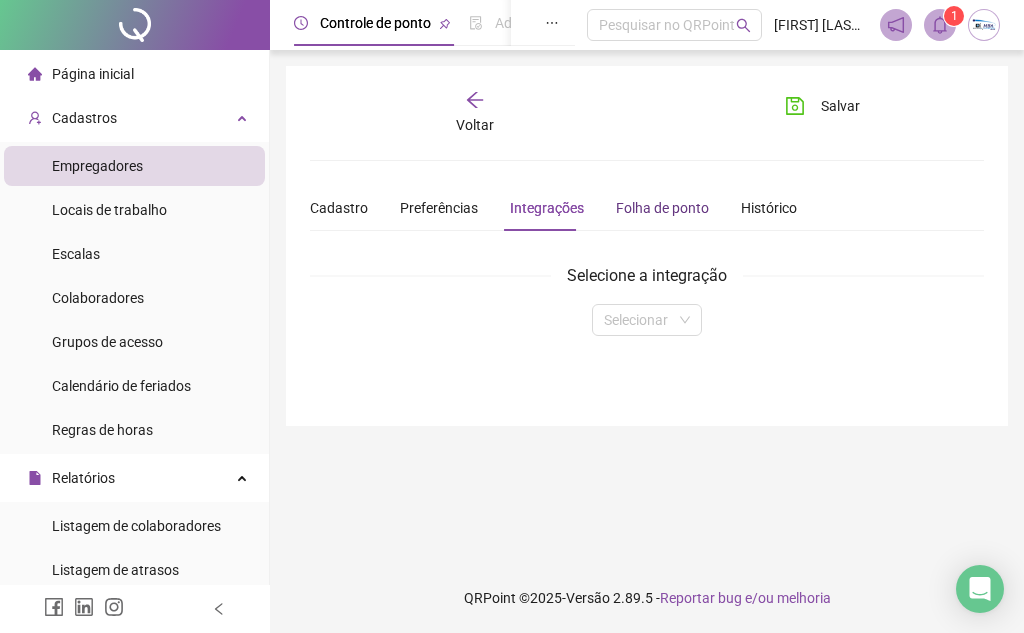 click on "Folha de ponto" at bounding box center (662, 208) 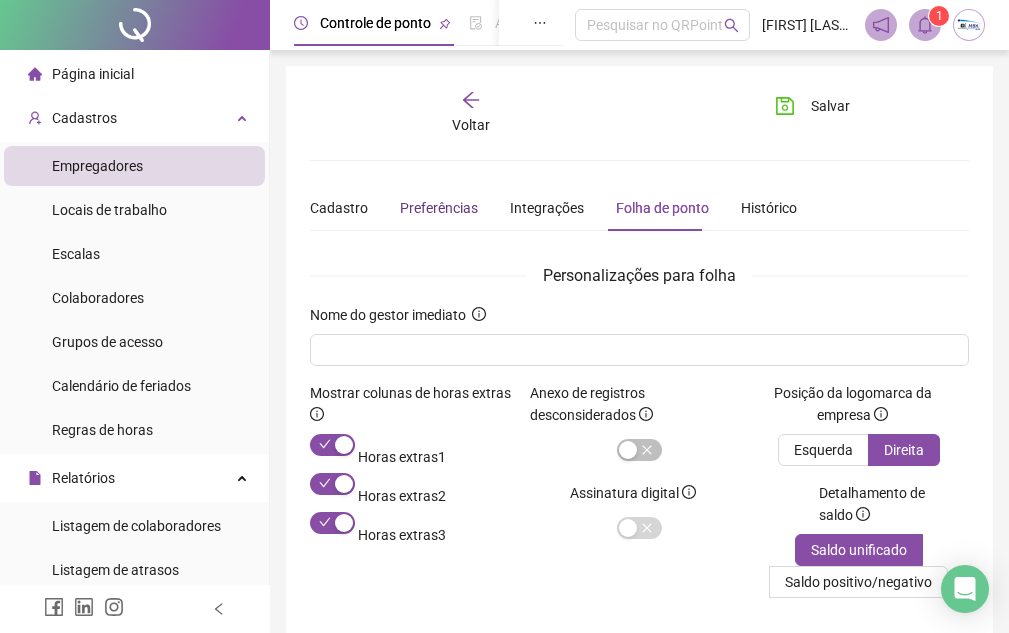 click on "Preferências" at bounding box center [439, 208] 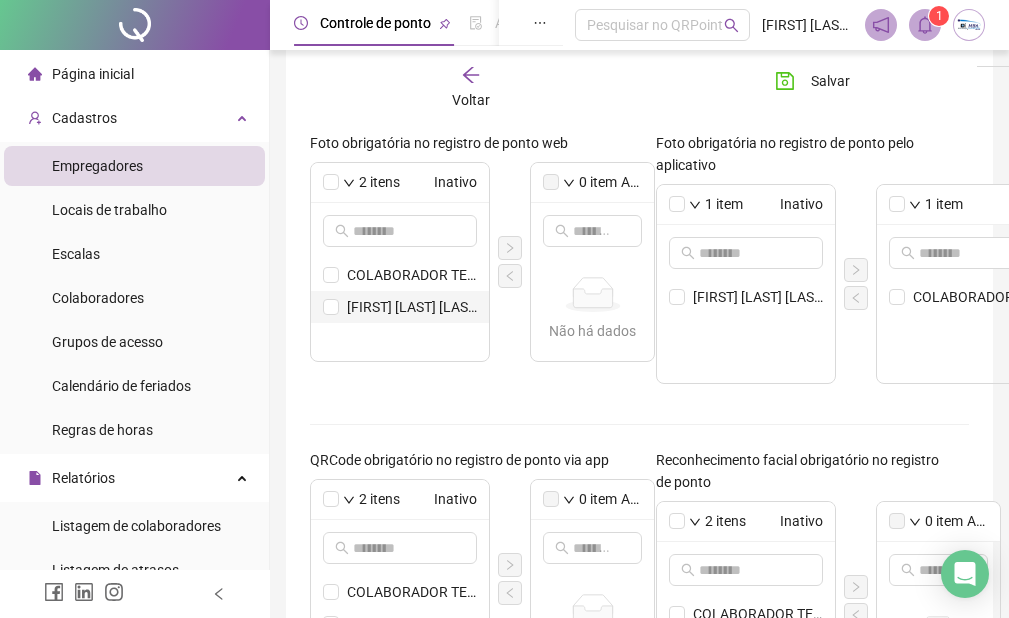 scroll, scrollTop: 700, scrollLeft: 0, axis: vertical 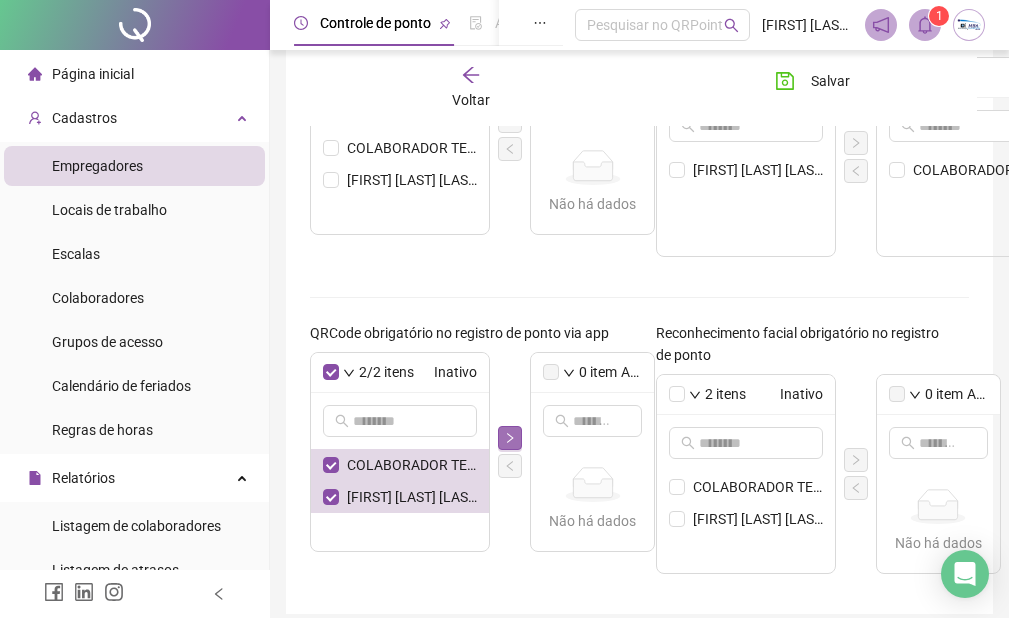 click at bounding box center (510, 438) 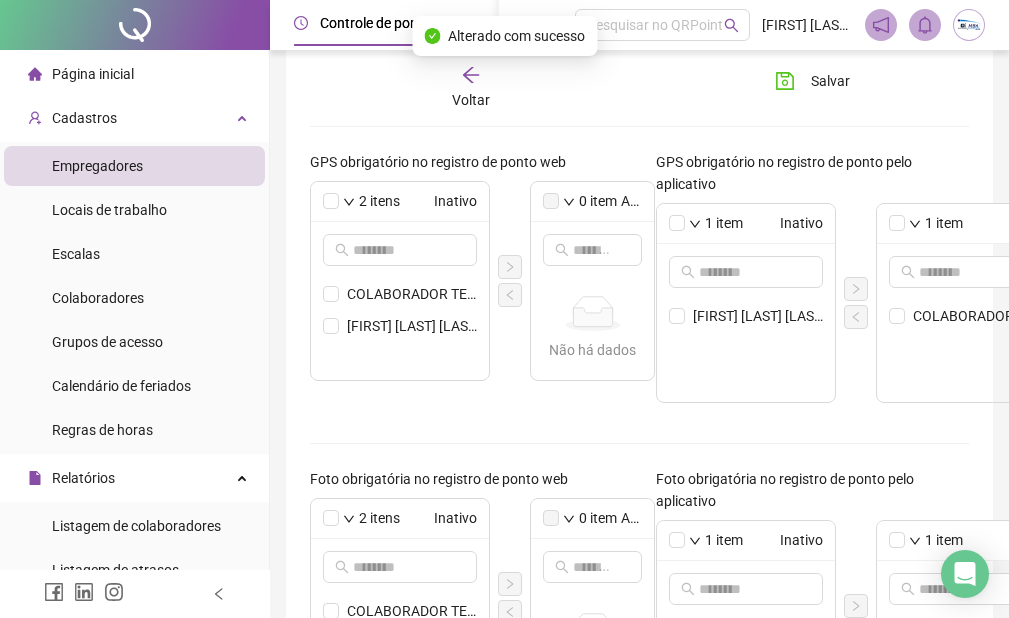 scroll, scrollTop: 182, scrollLeft: 0, axis: vertical 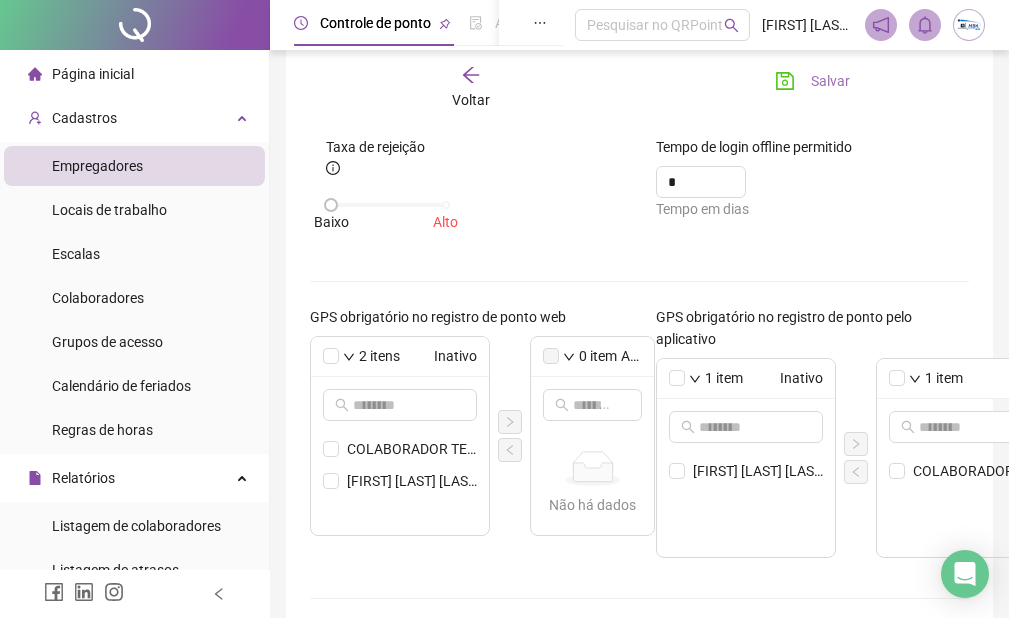 click on "Salvar" at bounding box center (812, 81) 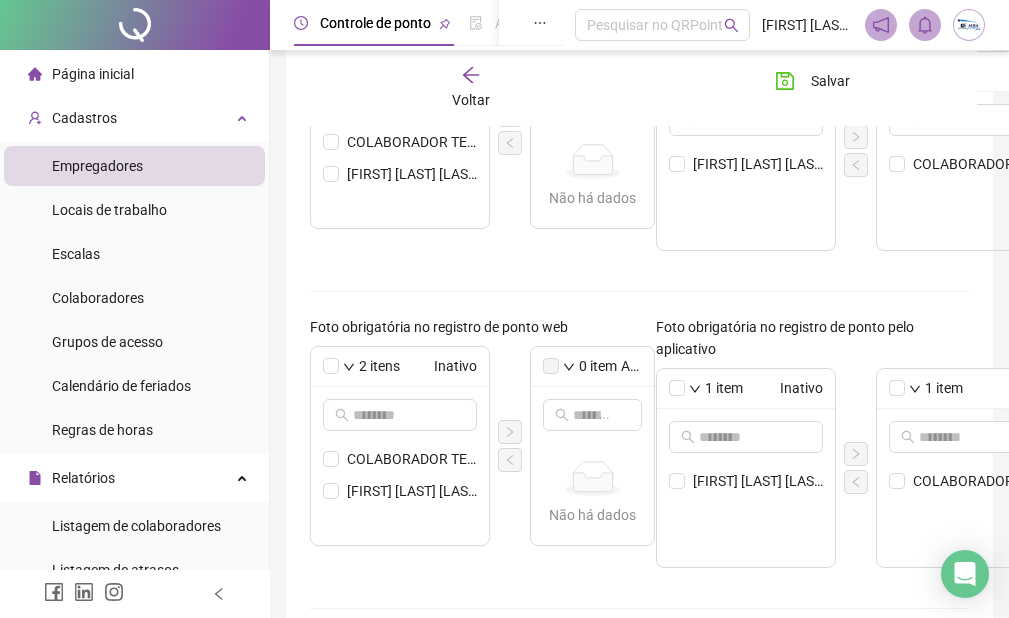scroll, scrollTop: 382, scrollLeft: 0, axis: vertical 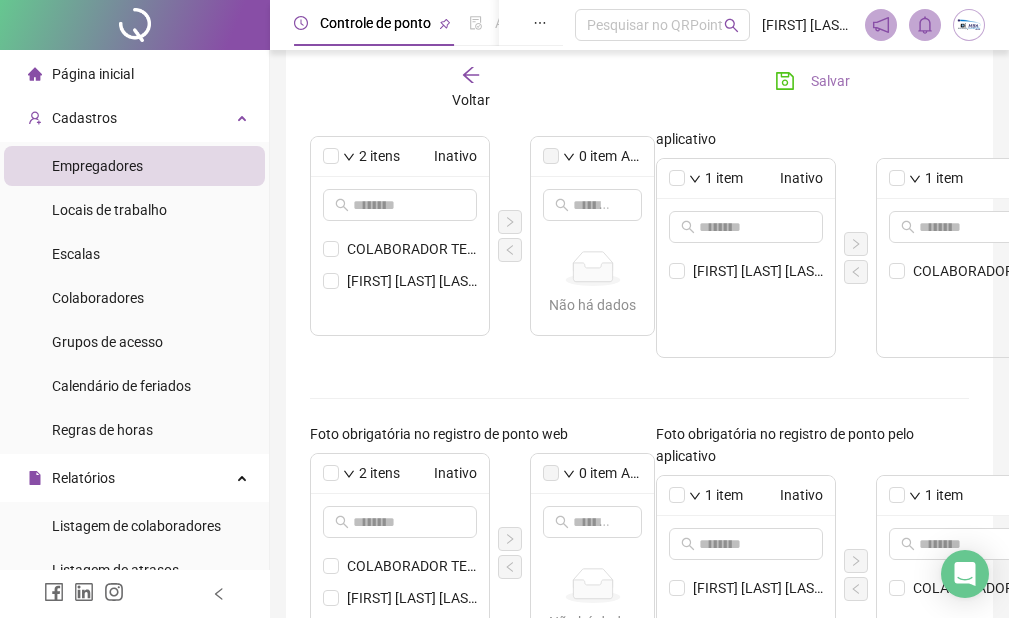 click 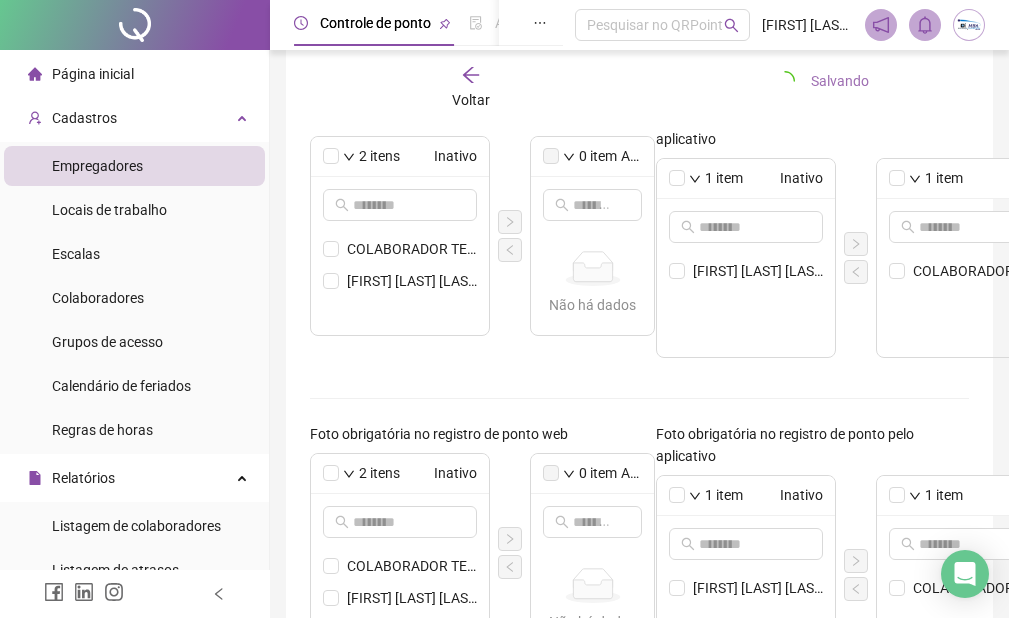 click 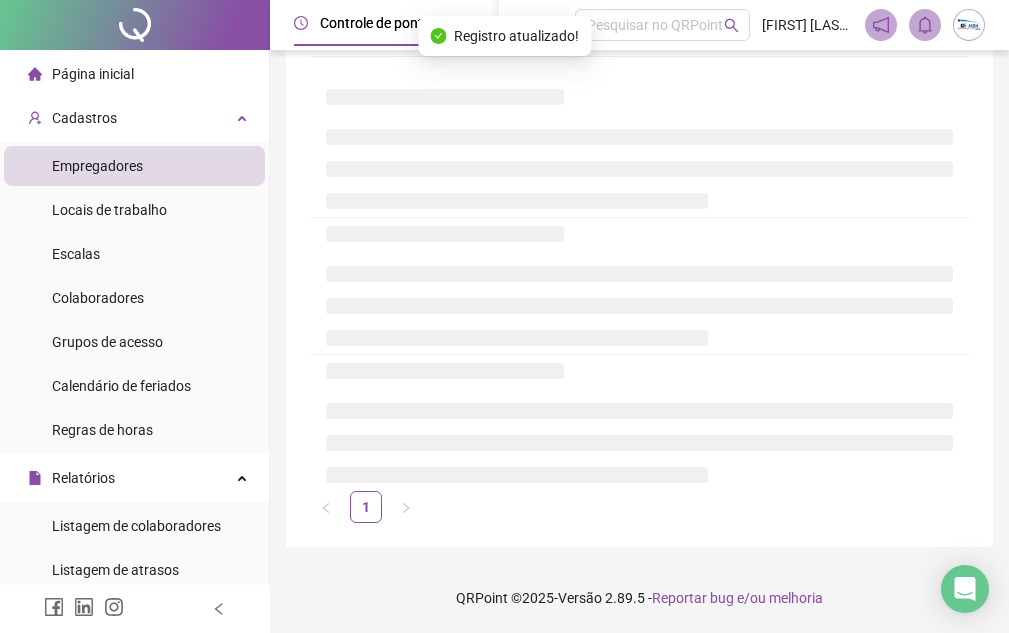 scroll, scrollTop: 88, scrollLeft: 0, axis: vertical 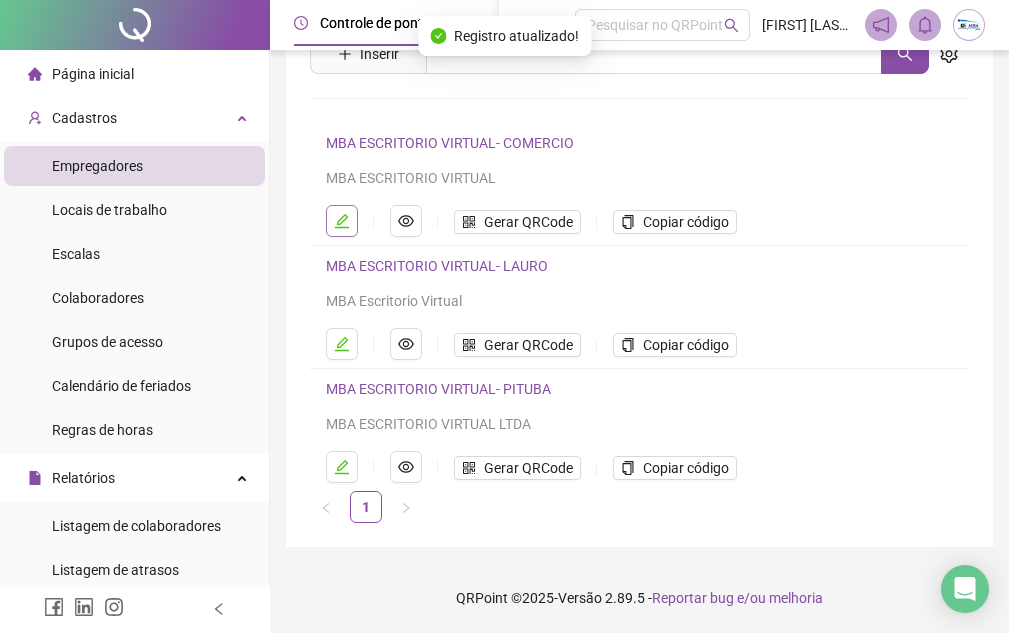 click 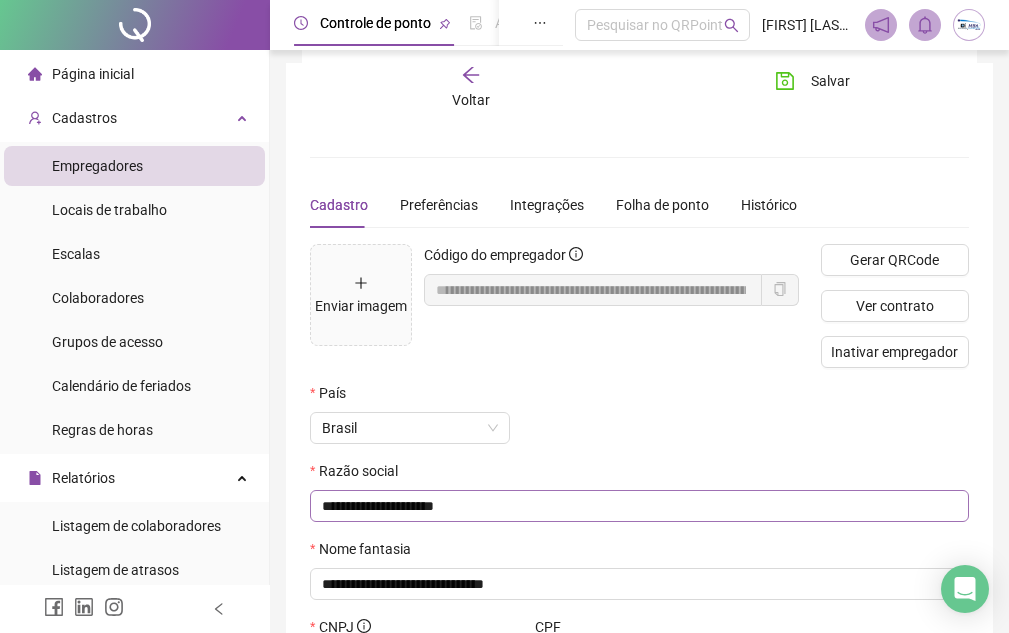 scroll, scrollTop: 0, scrollLeft: 0, axis: both 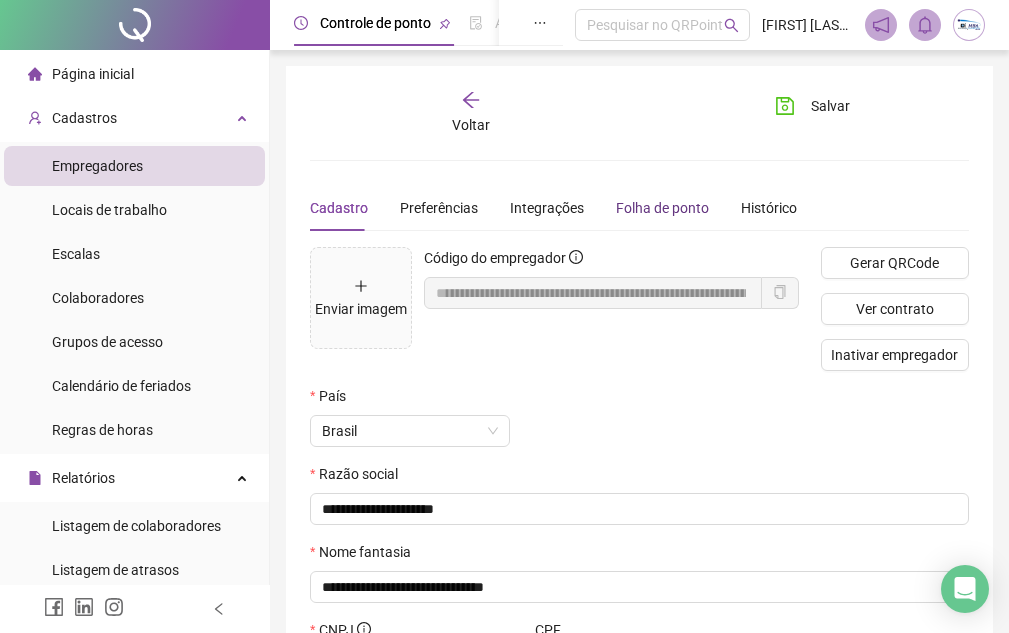 click on "Folha de ponto" at bounding box center [662, 208] 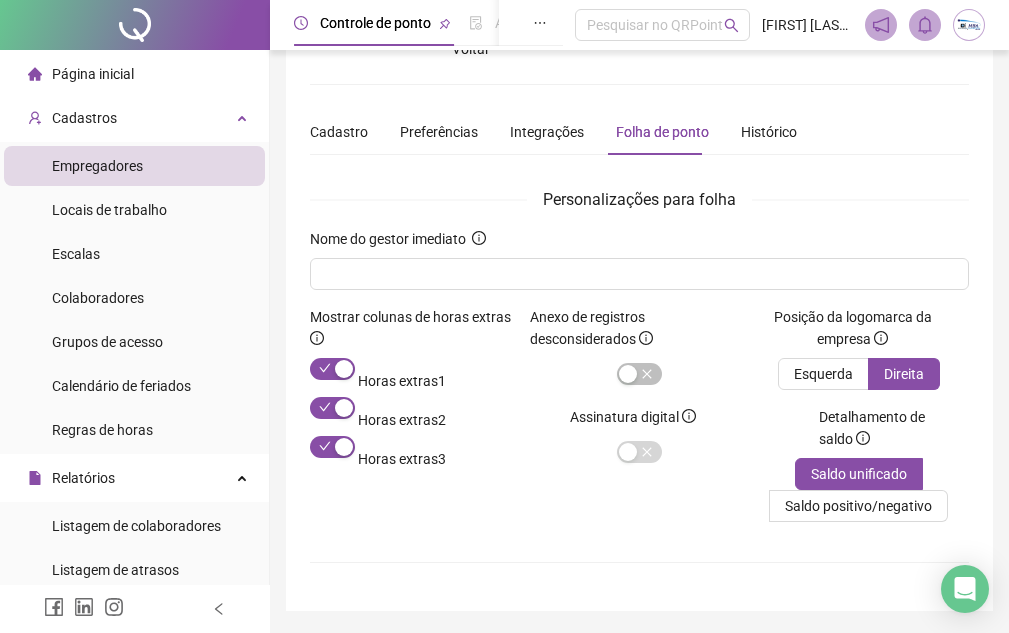 scroll, scrollTop: 0, scrollLeft: 0, axis: both 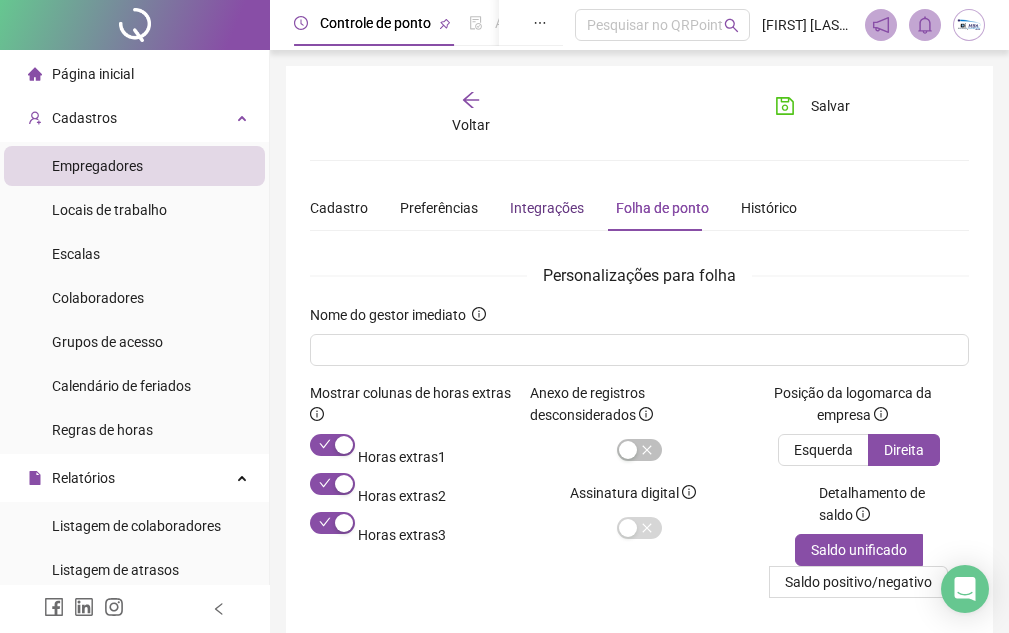 click on "Integrações" at bounding box center (547, 208) 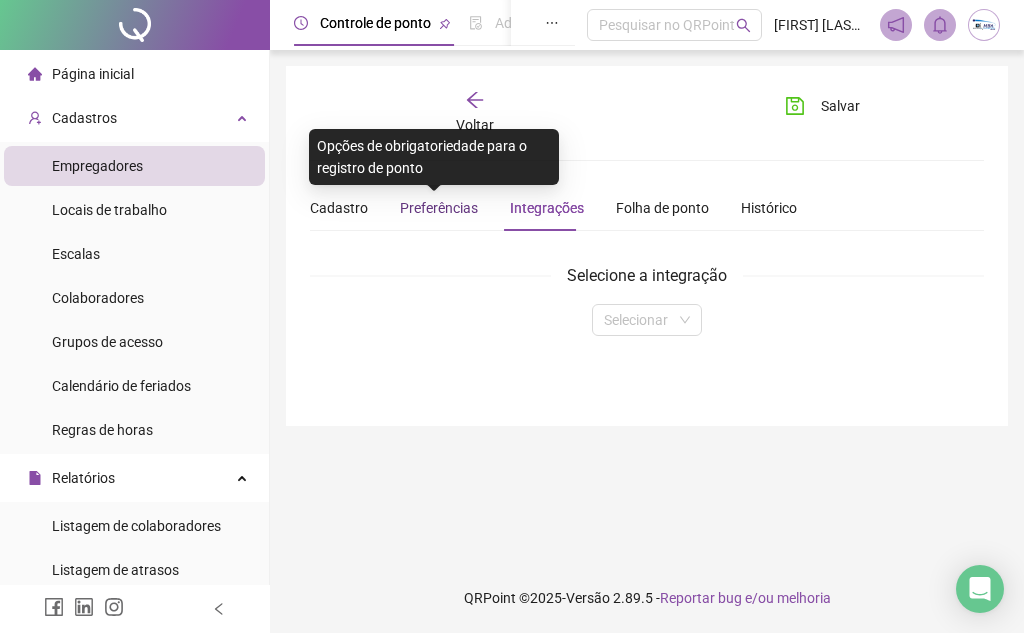 click on "Preferências" at bounding box center [439, 208] 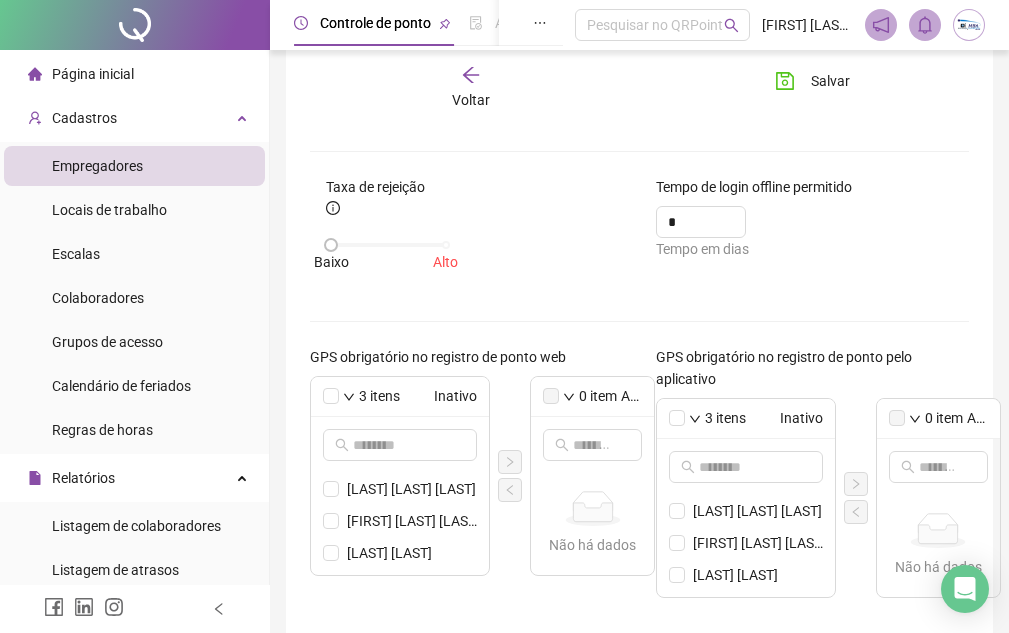 scroll, scrollTop: 0, scrollLeft: 0, axis: both 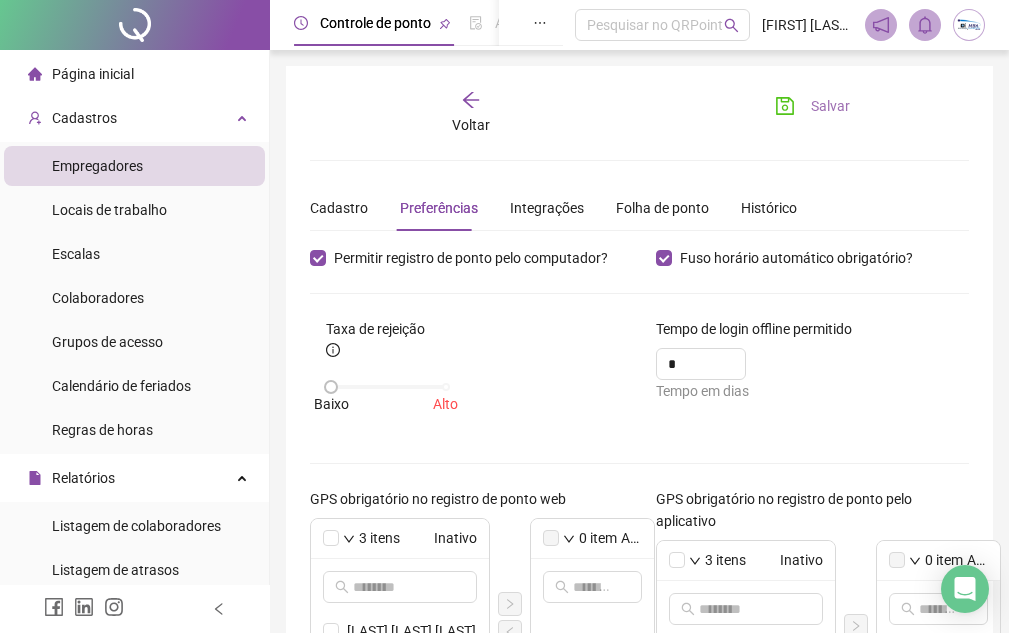 click on "Salvar" at bounding box center [830, 106] 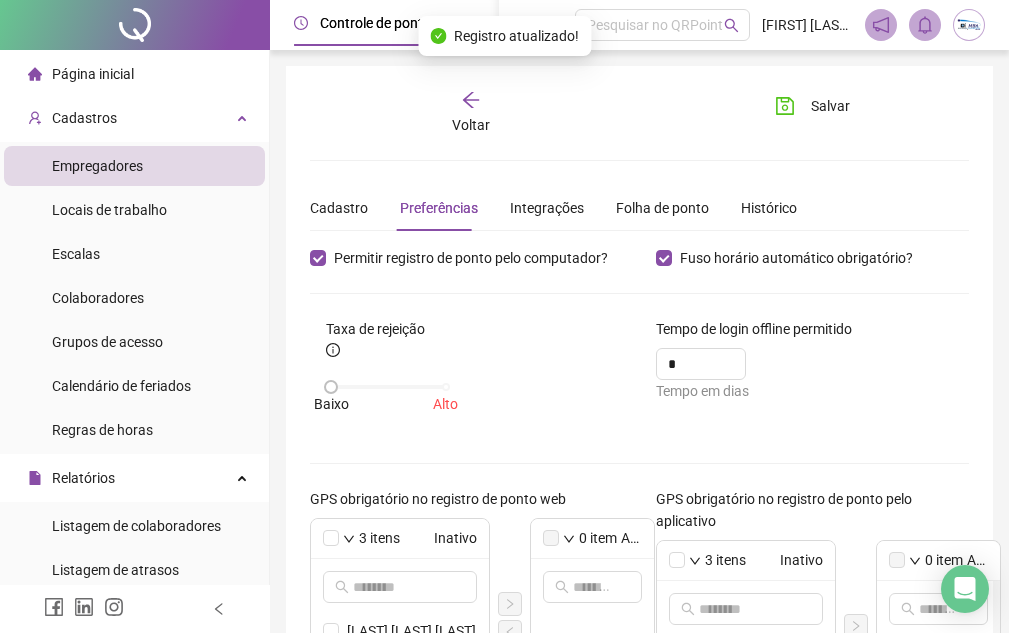 click 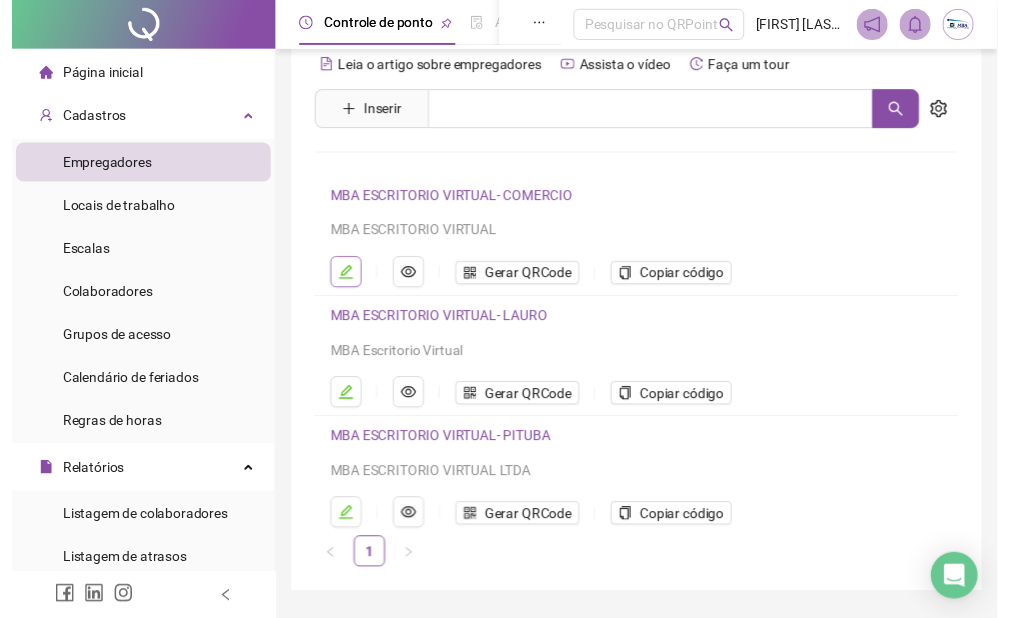 scroll, scrollTop: 0, scrollLeft: 0, axis: both 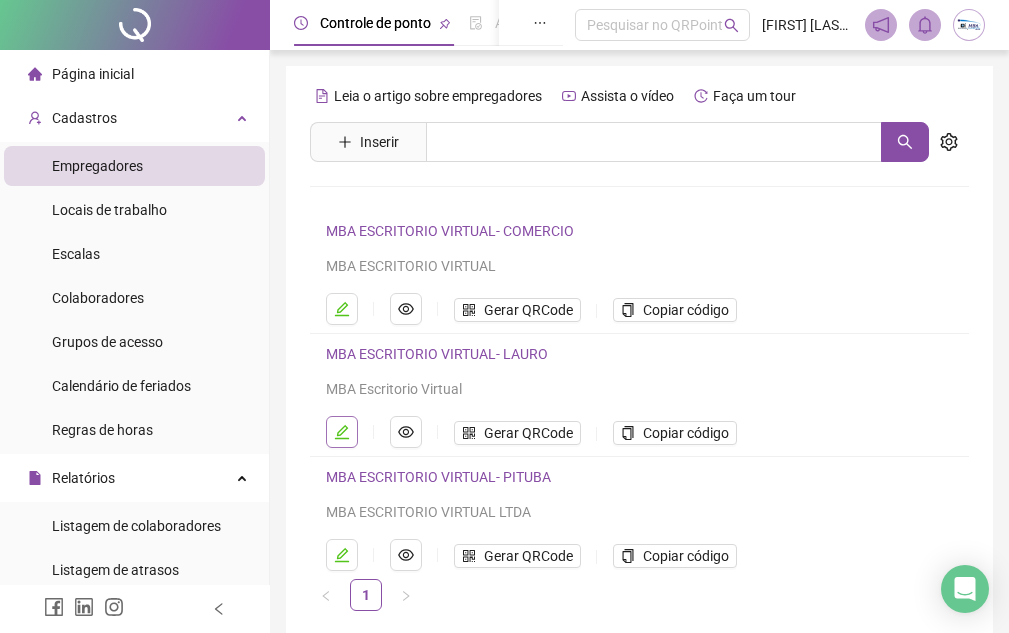 click 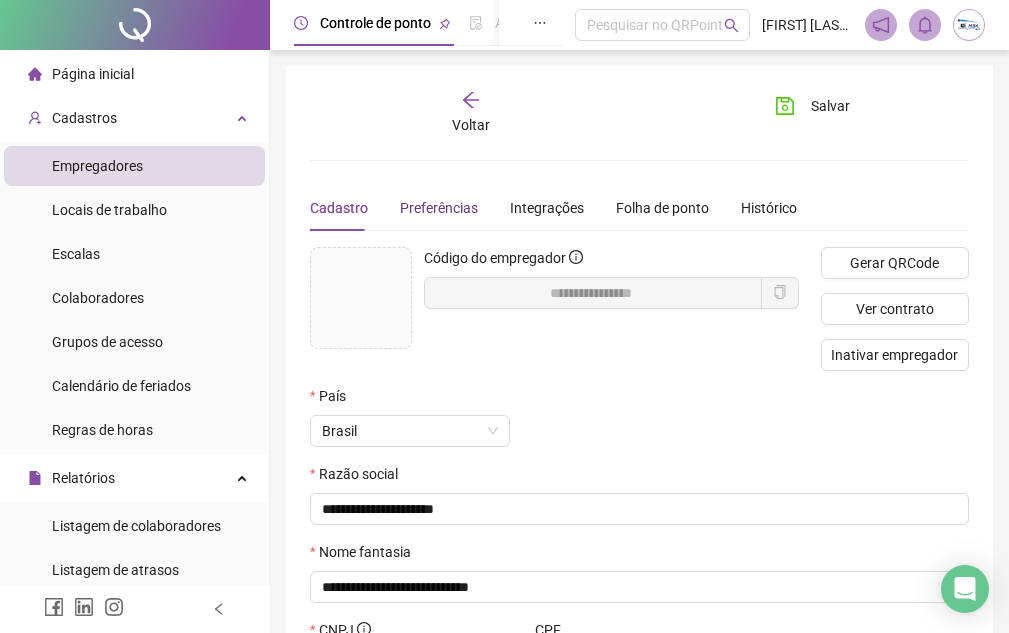 click on "Preferências" at bounding box center [439, 208] 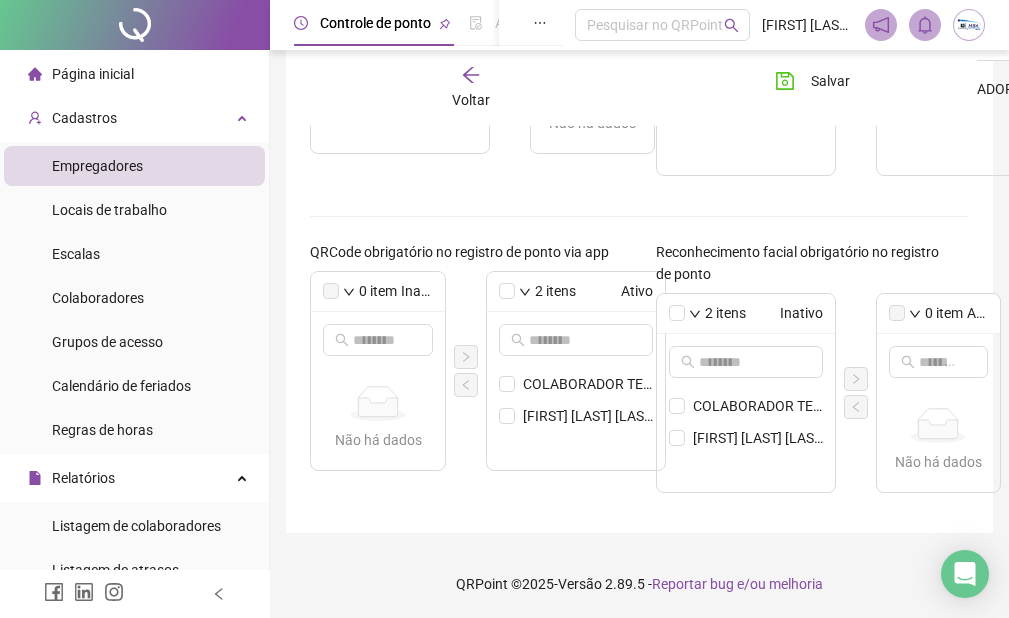 scroll, scrollTop: 882, scrollLeft: 0, axis: vertical 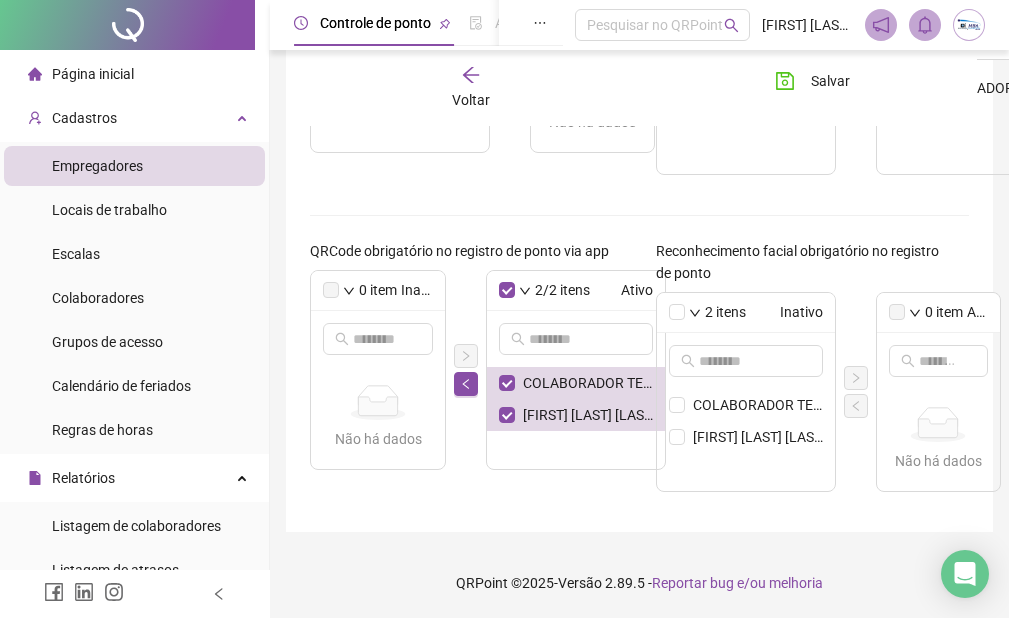 click on "Permitir registro de ponto pelo computador? Fuso horário automático obrigatório? Taxa de rejeição   Baixo Alto Tempo de login offline permitido * Tempo em dias GPS obrigatório no registro de ponto web 2   itens Inativo COLABORADOR TESTE LUIS FELIPE FERREIRA BONIFACIO DOS SANTOS 0   item Ativo Não há dados Não há dados GPS obrigatório no registro de ponto pelo aplicativo 1   item Inativo LUIS FELIPE FERREIRA BONIFACIO DOS SANTOS 1   item Ativo COLABORADOR TESTE Foto obrigatória no registro de ponto web 2   itens Inativo COLABORADOR TESTE LUIS FELIPE FERREIRA BONIFACIO DOS SANTOS 0   item Ativo Não há dados Não há dados Foto obrigatória no registro de ponto pelo aplicativo 1   item Inativo LUIS FELIPE FERREIRA BONIFACIO DOS SANTOS 1   item Ativo COLABORADOR TESTE QRCode obrigatório no registro de ponto via app 0   item Inativo Não há dados Não há dados 2/2   itens Ativo COLABORADOR TESTE LUIS FELIPE FERREIRA BONIFACIO DOS SANTOS Reconhecimento facial obrigatório no registro de ponto 2" at bounding box center [639, -64] 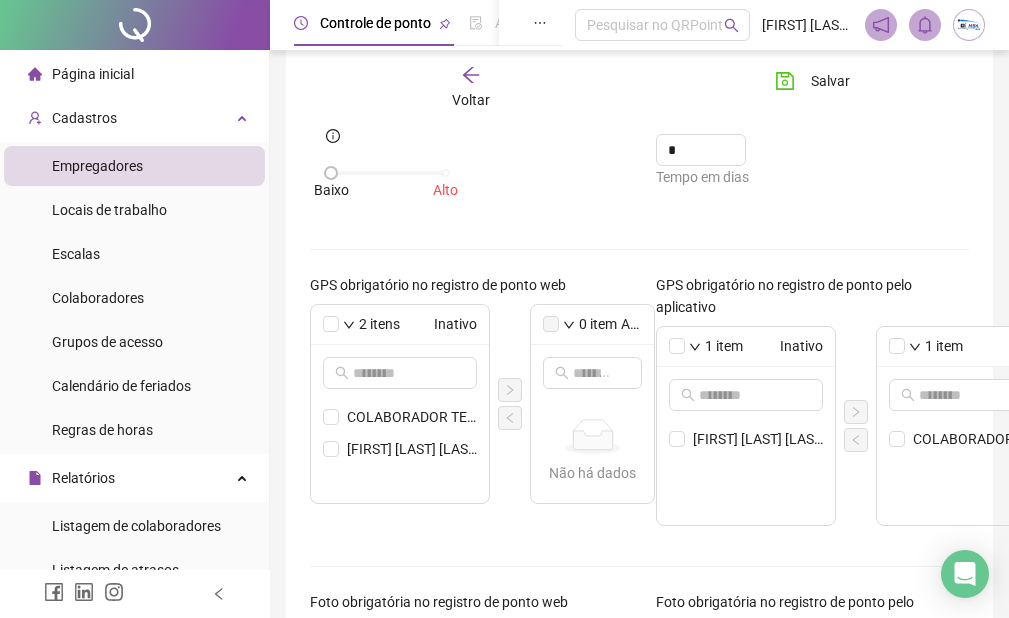 scroll, scrollTop: 182, scrollLeft: 0, axis: vertical 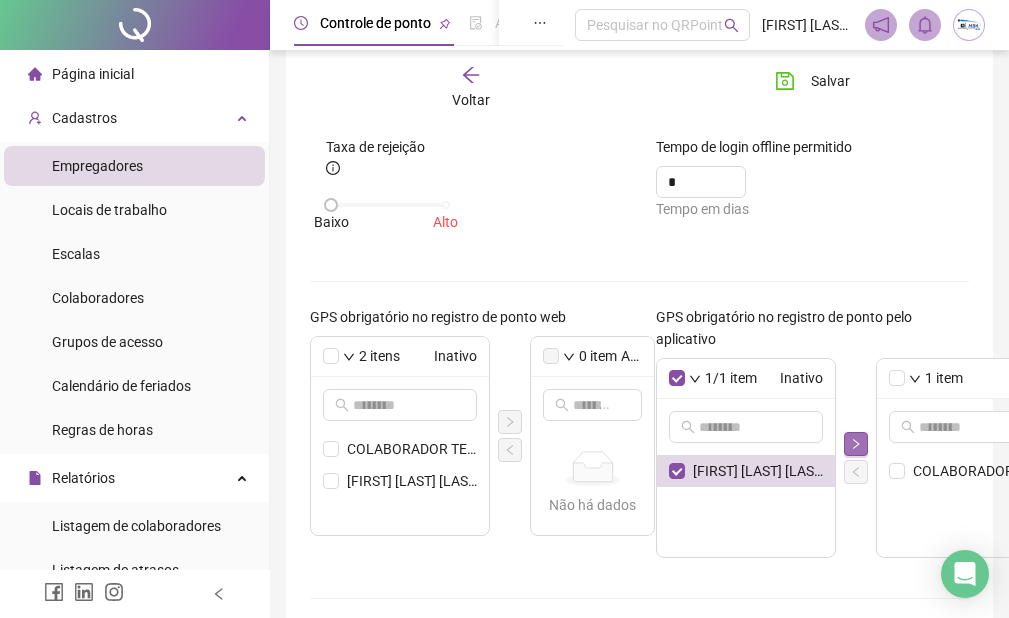 click 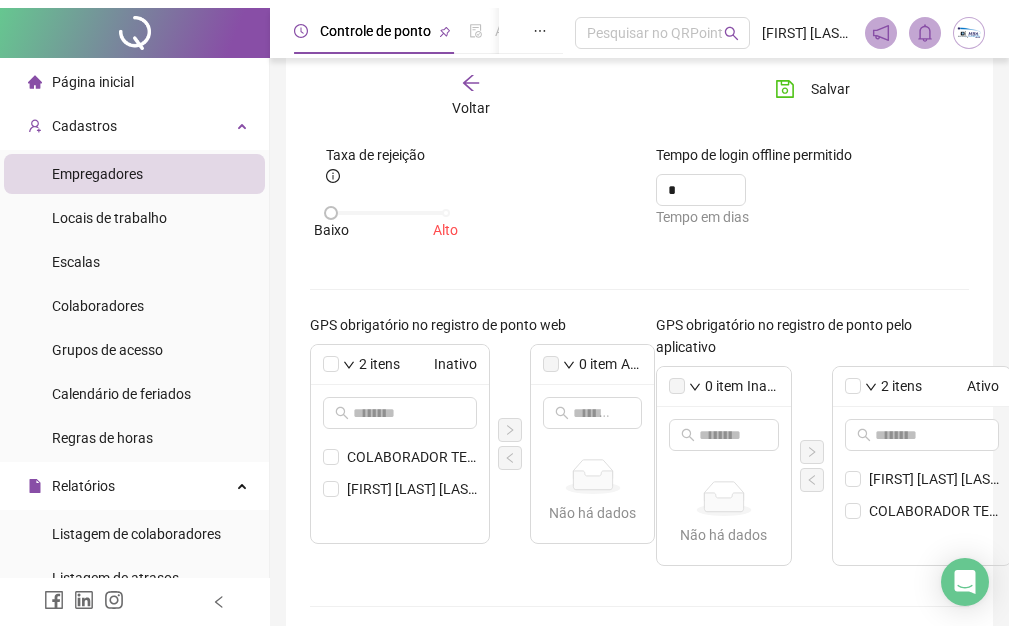 scroll, scrollTop: 0, scrollLeft: 0, axis: both 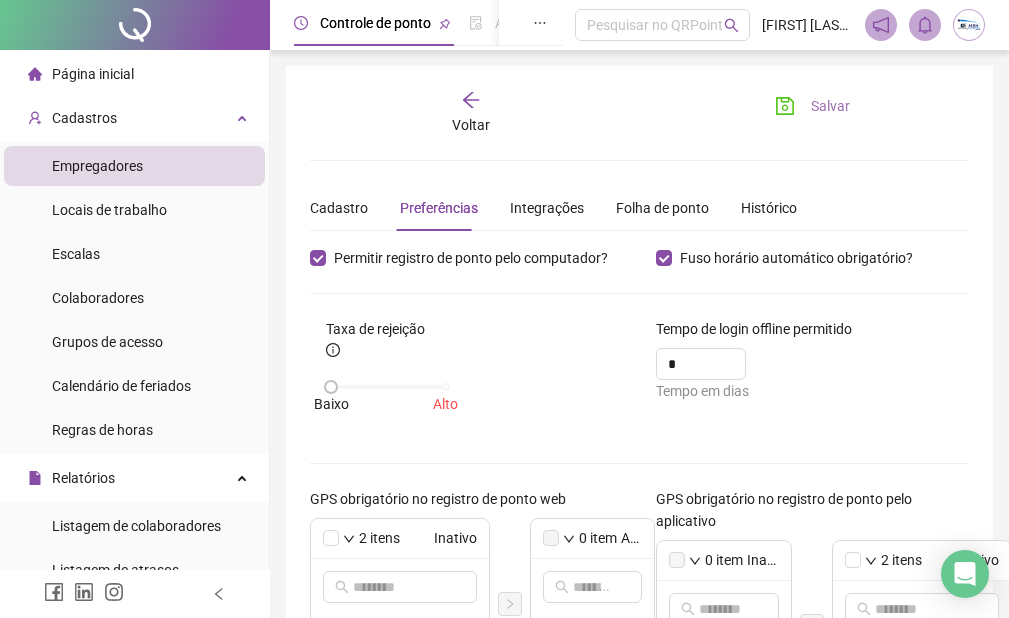 click on "Salvar" at bounding box center [830, 106] 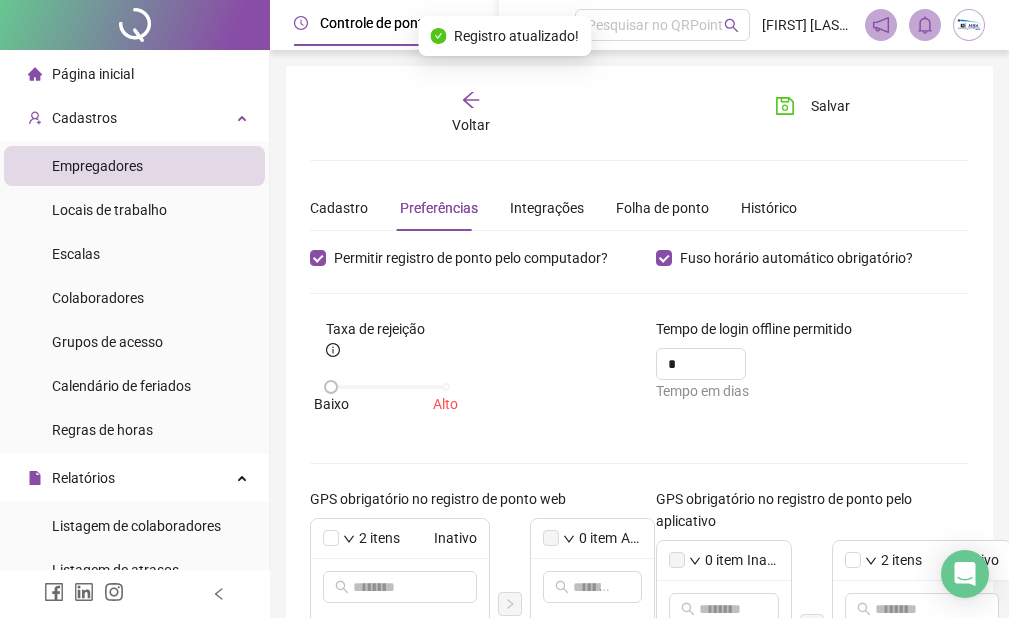 click 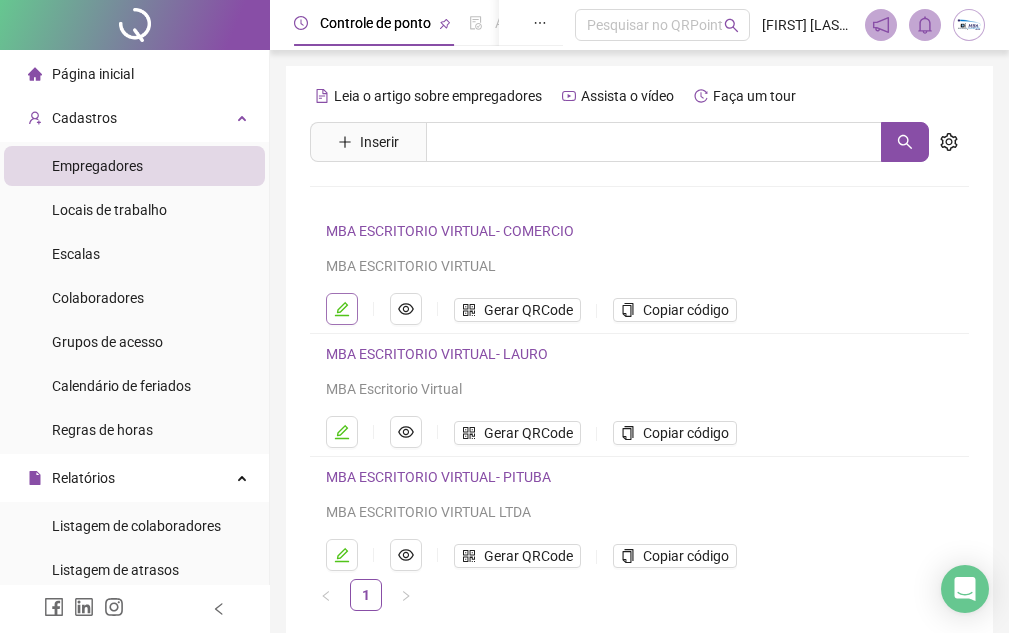 click 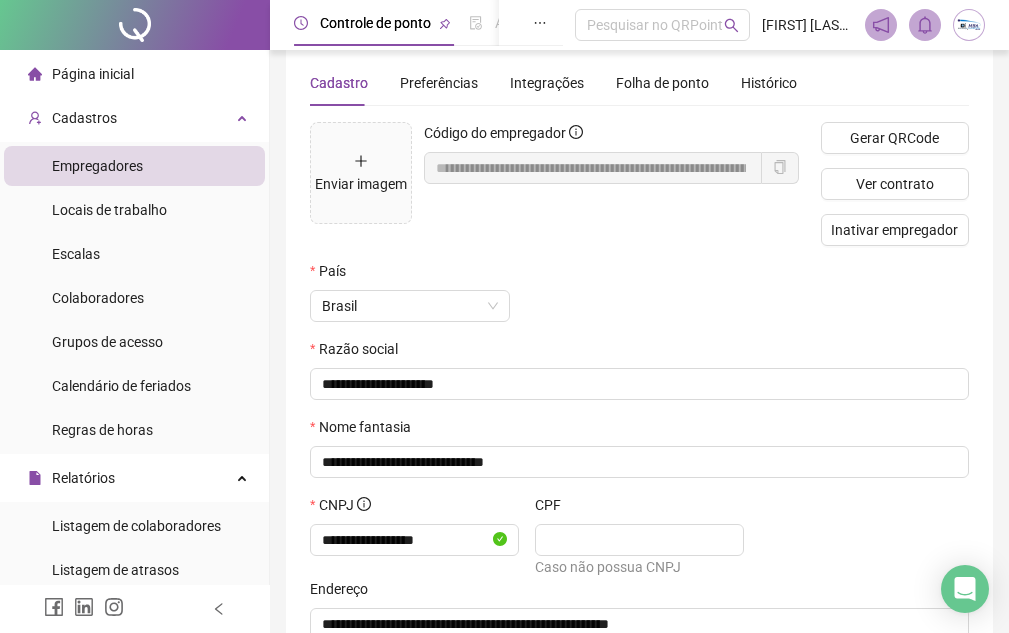 scroll, scrollTop: 0, scrollLeft: 0, axis: both 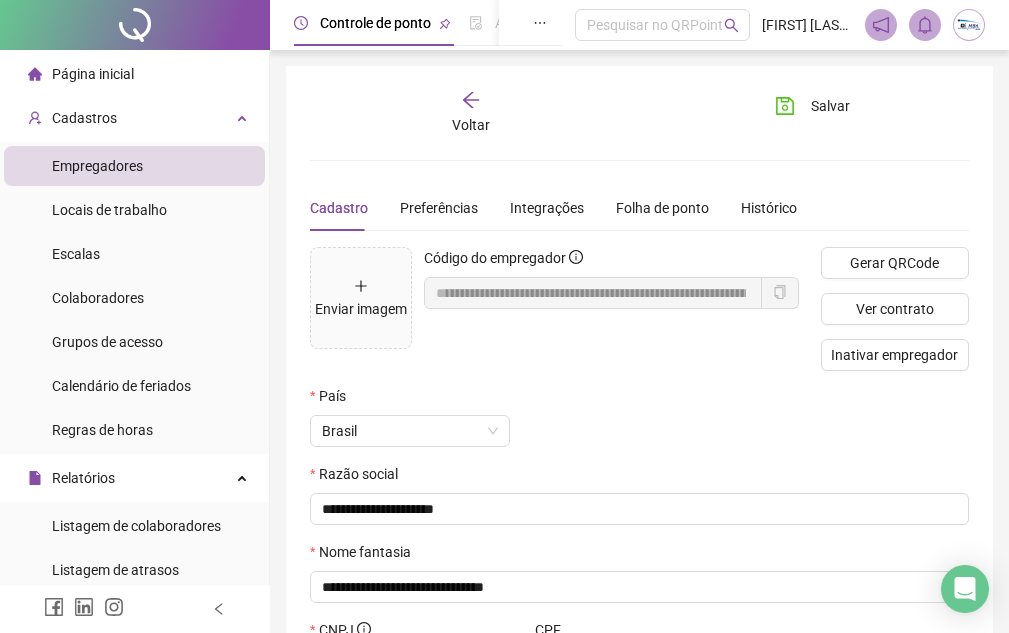 click on "Cadastro Preferências   Integrações Folha de ponto Histórico" at bounding box center [553, 208] 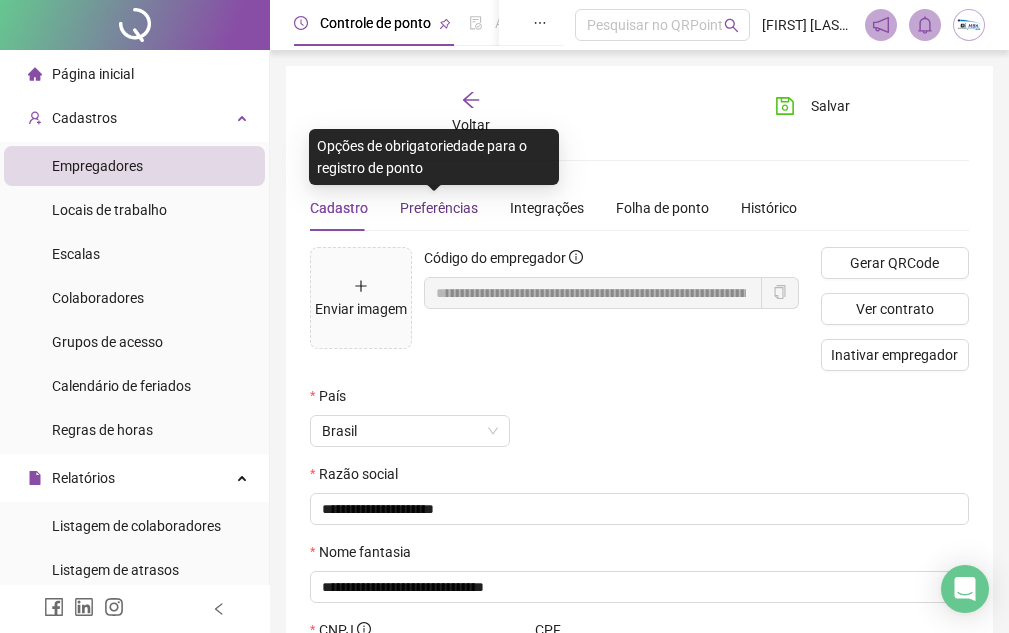 click on "Preferências" at bounding box center [439, 208] 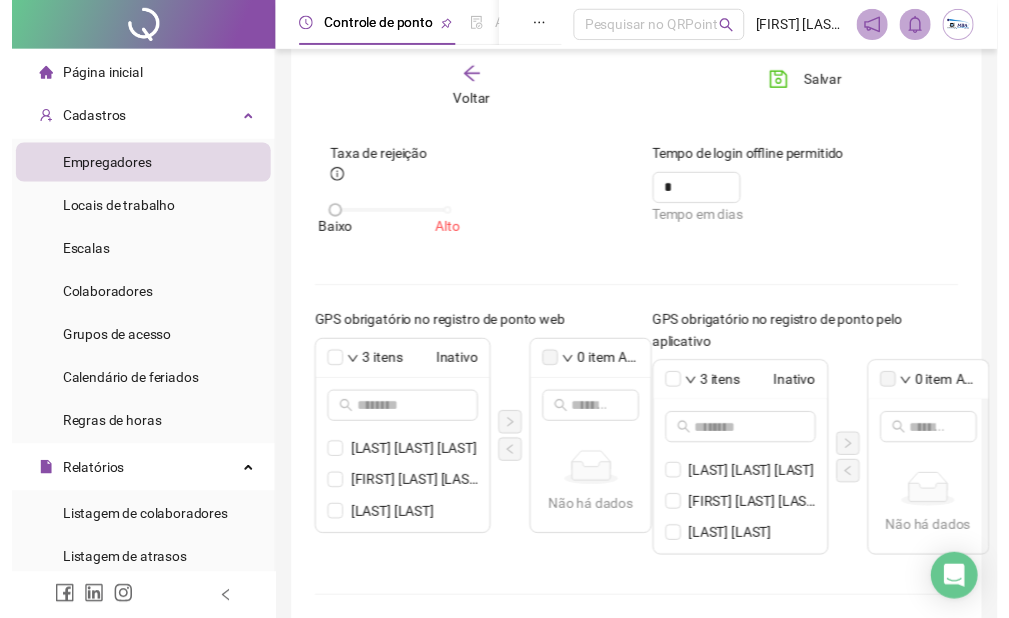 scroll, scrollTop: 200, scrollLeft: 0, axis: vertical 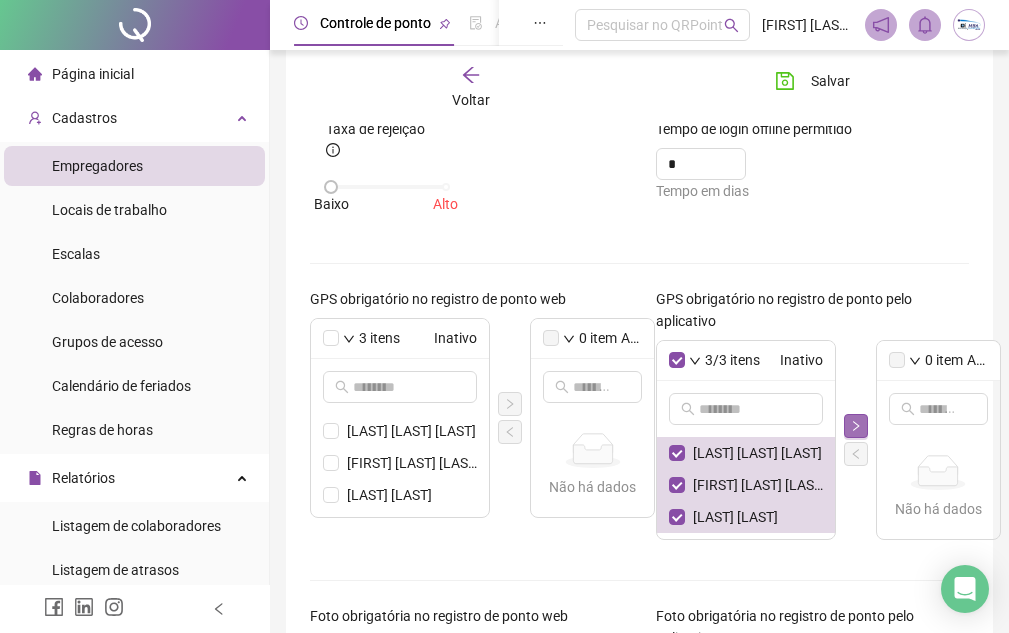 click at bounding box center [856, 426] 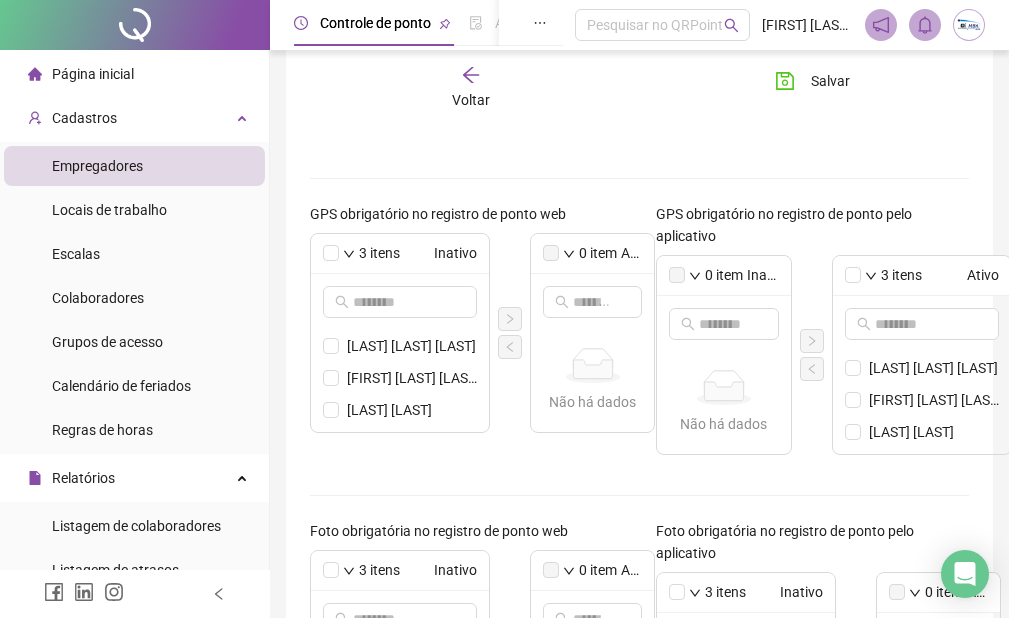scroll, scrollTop: 82, scrollLeft: 0, axis: vertical 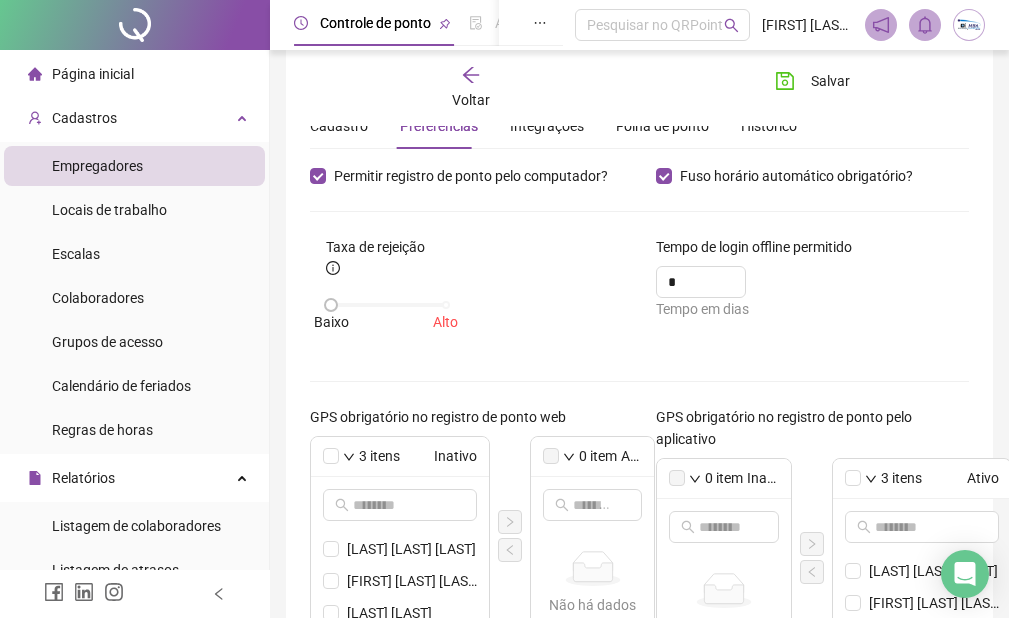 click on "Voltar Salvar" at bounding box center (639, 88) 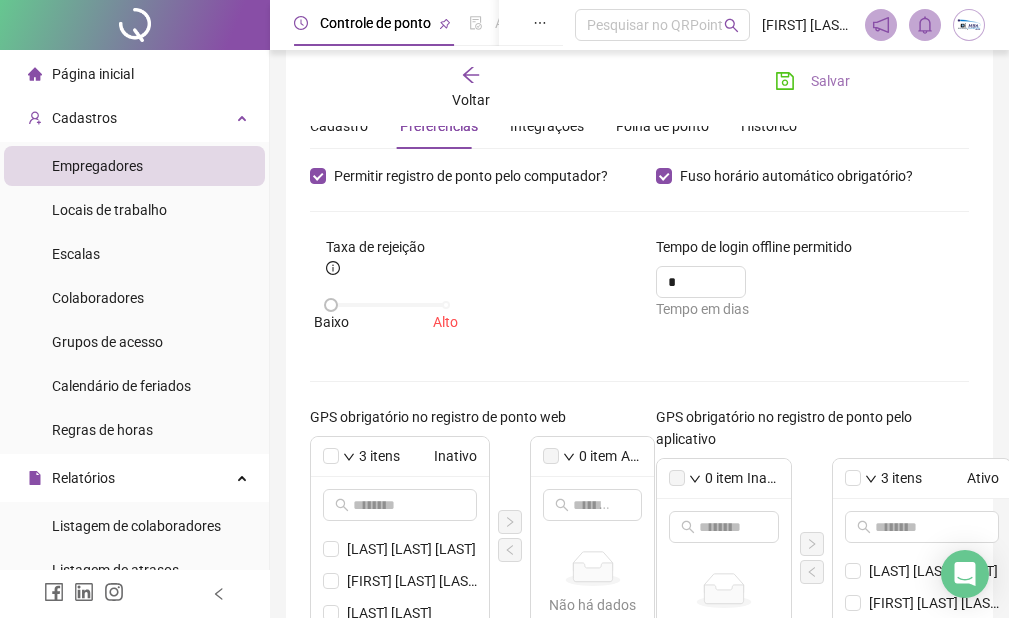 click 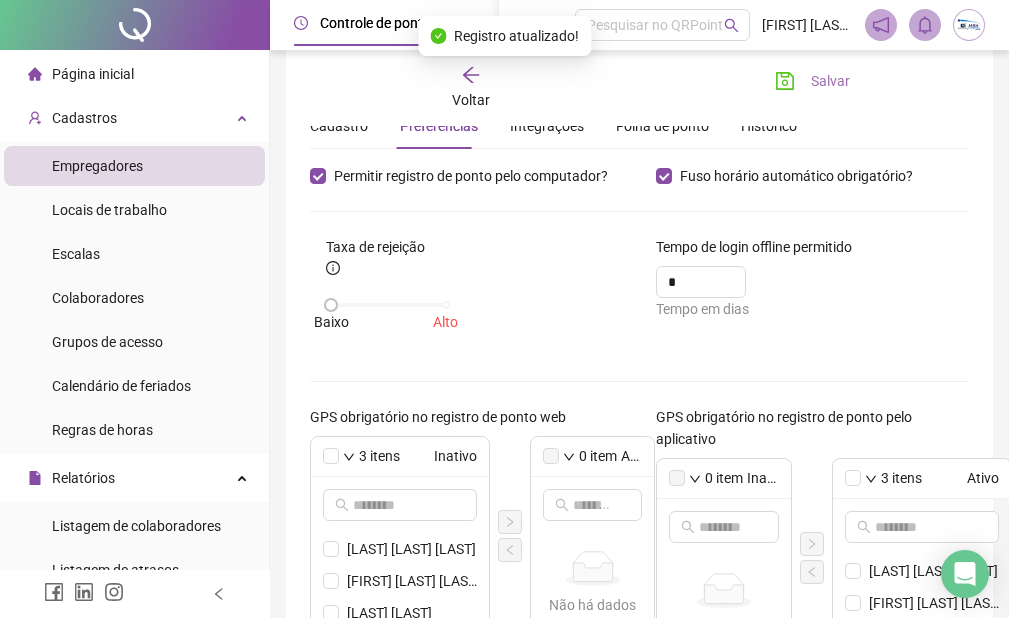 click 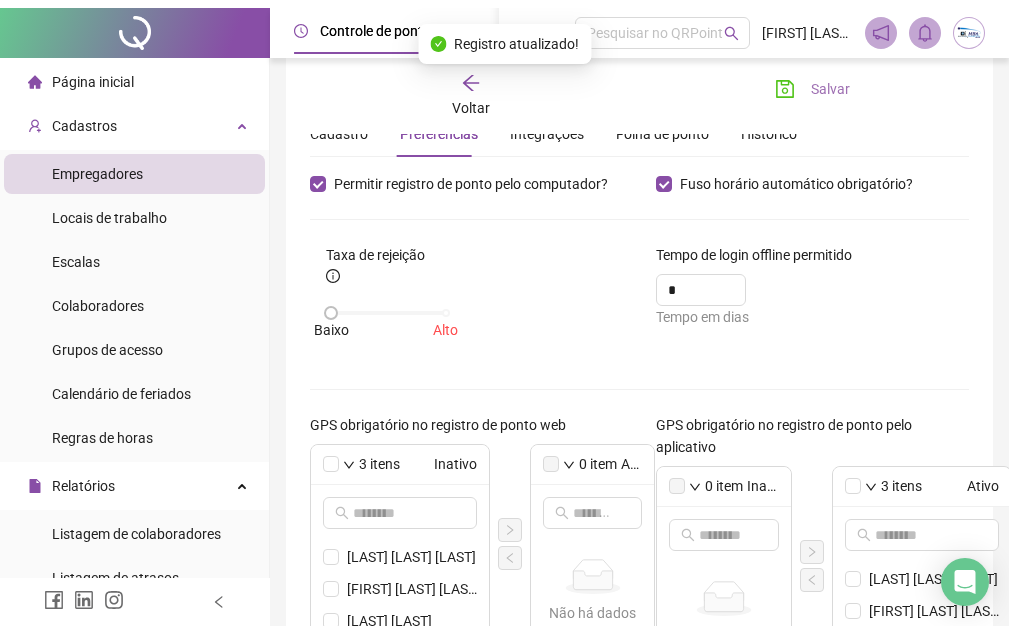 scroll, scrollTop: 72, scrollLeft: 0, axis: vertical 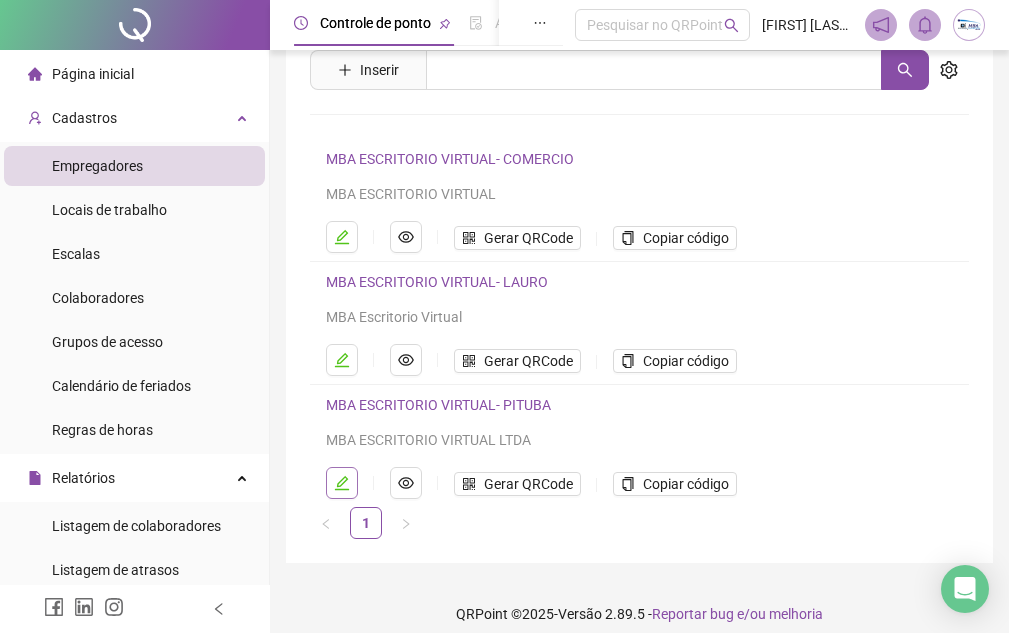 click at bounding box center (342, 483) 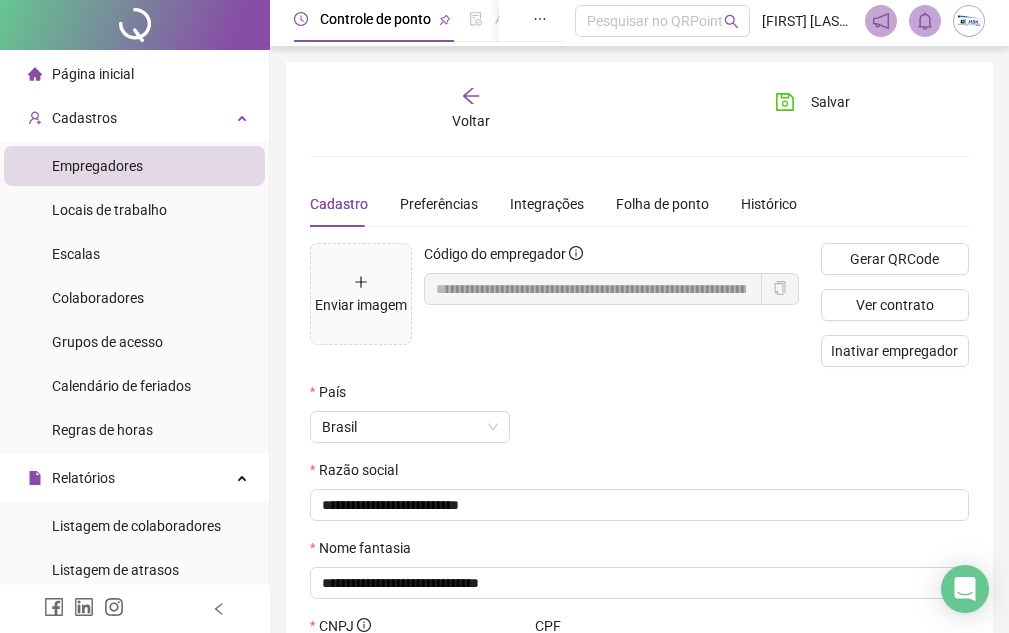 scroll, scrollTop: 0, scrollLeft: 0, axis: both 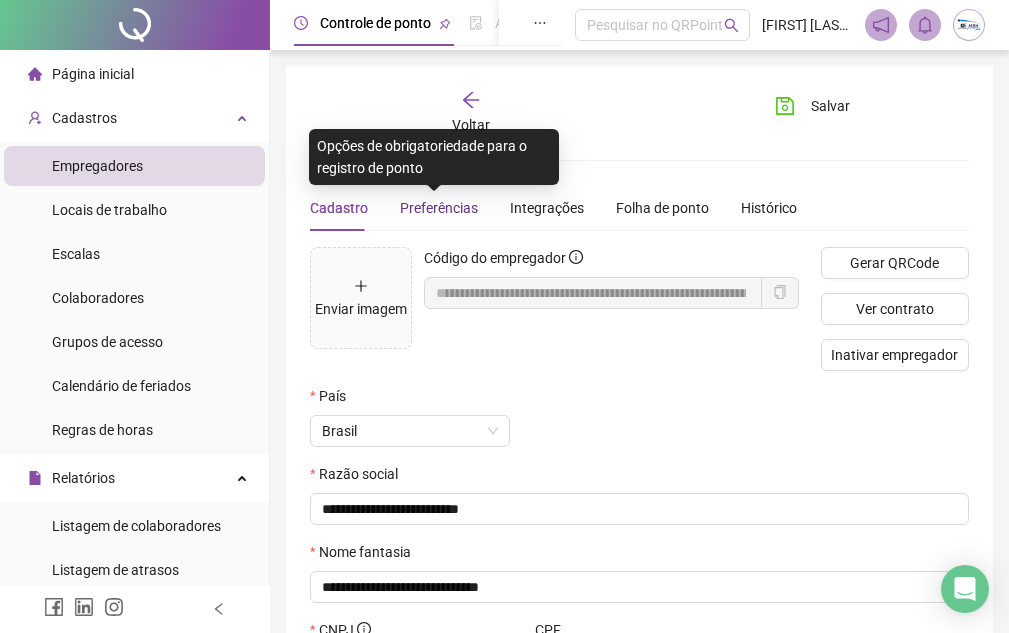 click on "Preferências" at bounding box center [439, 208] 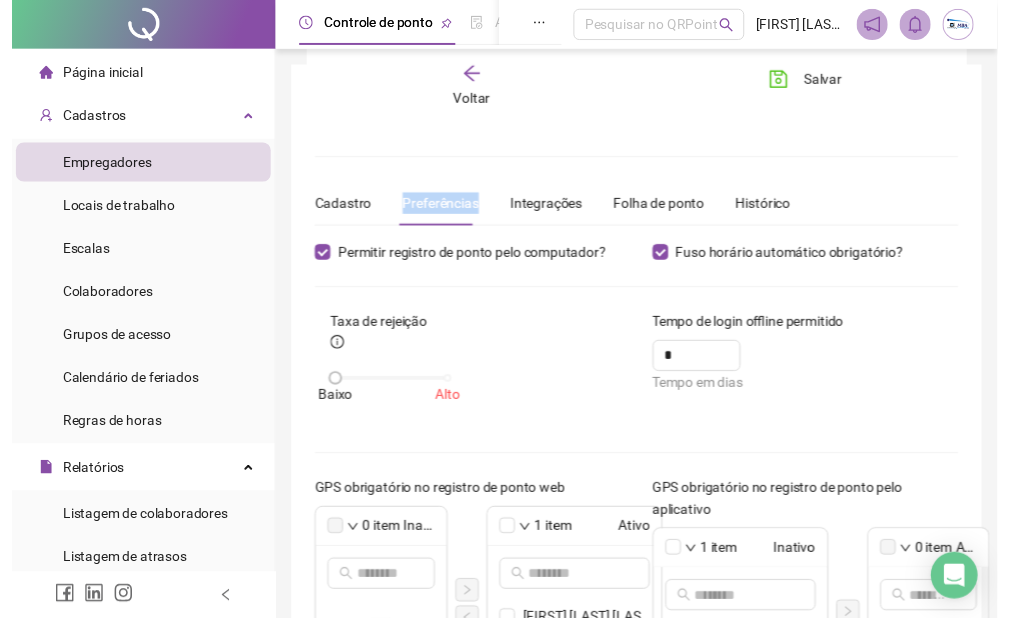 scroll, scrollTop: 300, scrollLeft: 0, axis: vertical 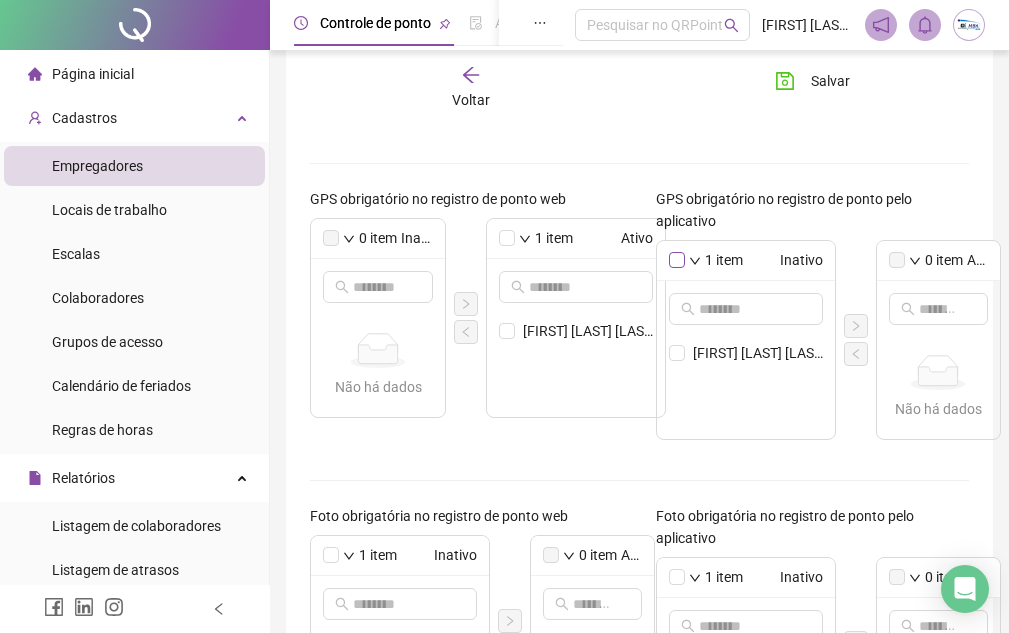 click at bounding box center (677, 260) 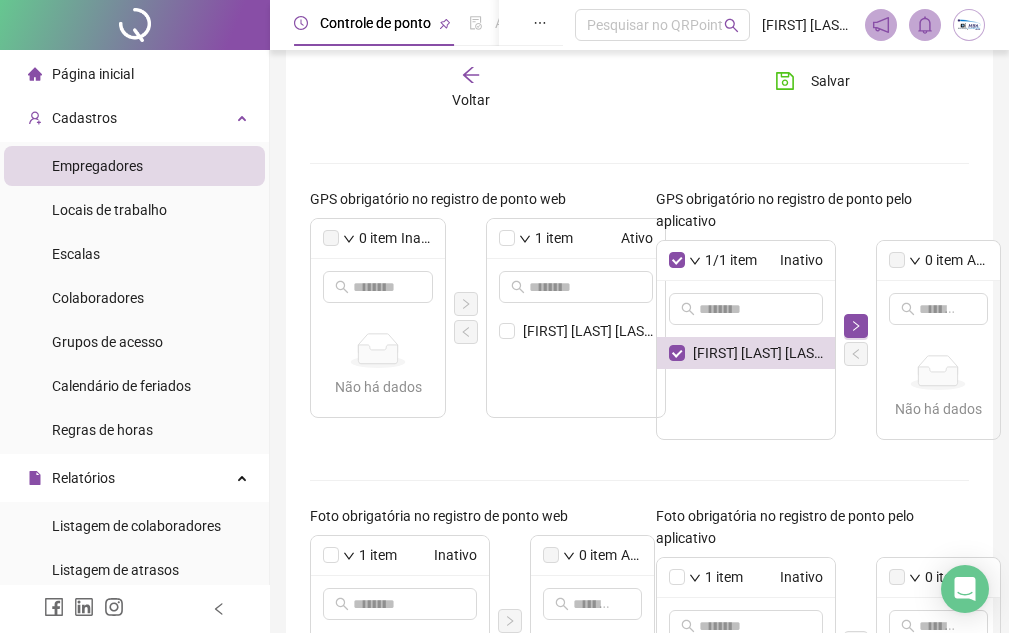 click on "1/1   item Inativo GIRLAN PEREIRA ALVES 0   item Ativo Não há dados Não há dados" at bounding box center (813, 340) 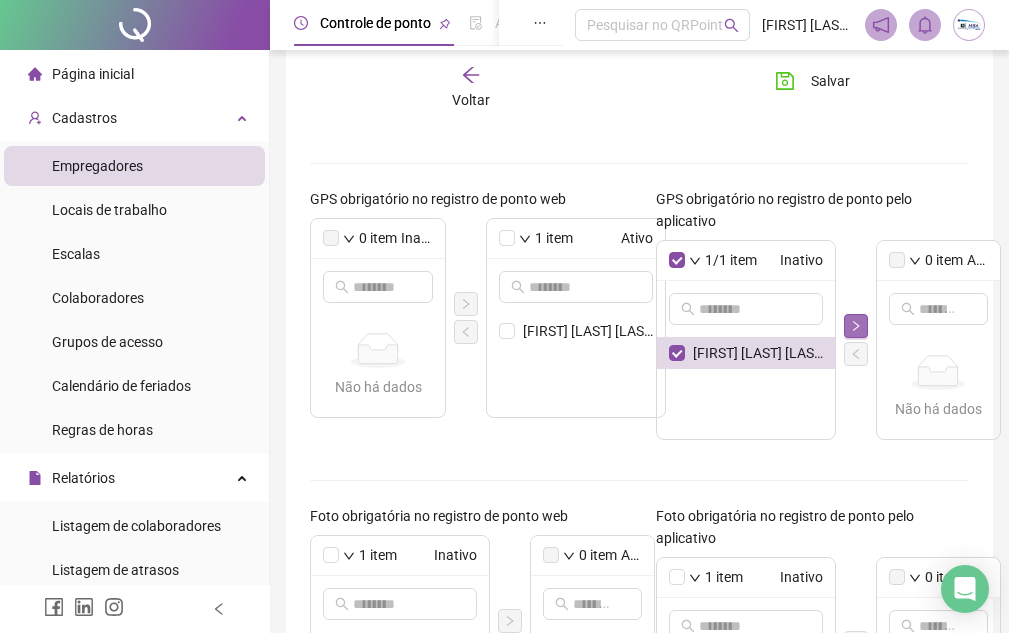 click 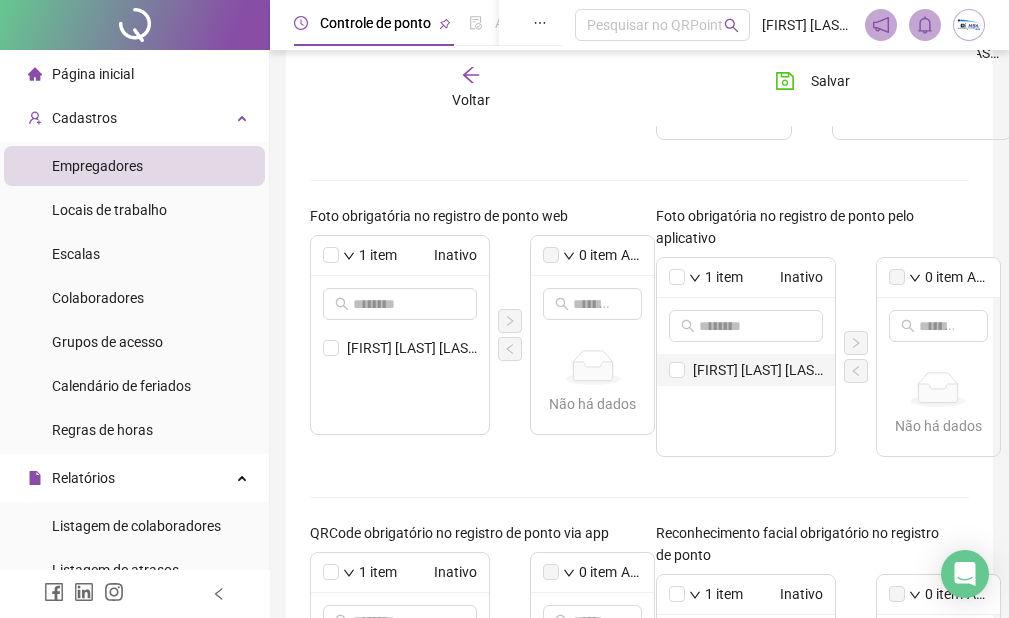 scroll, scrollTop: 800, scrollLeft: 0, axis: vertical 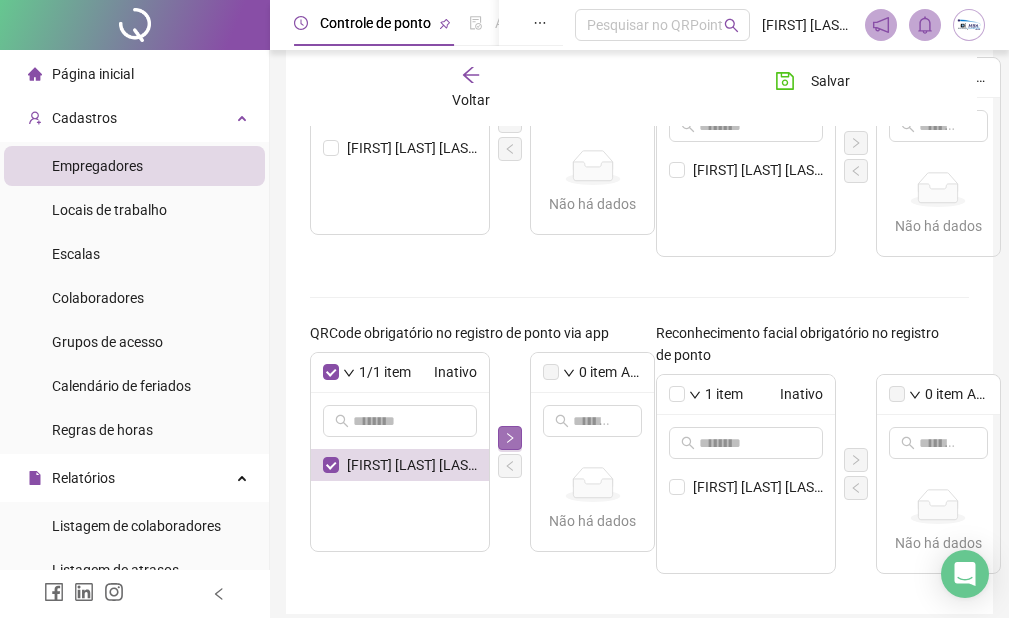 click at bounding box center (510, 438) 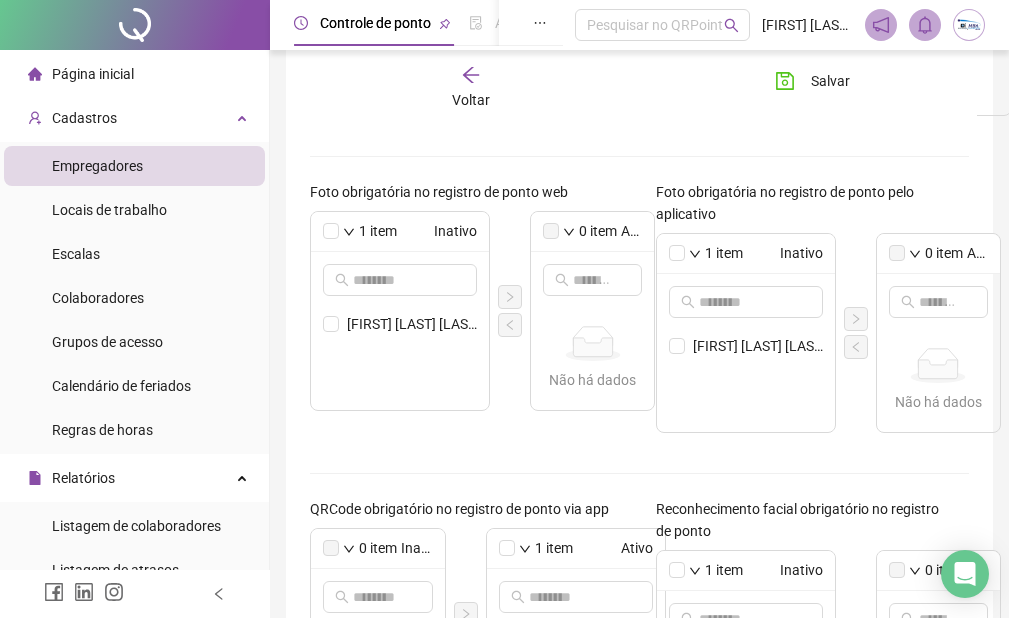 scroll, scrollTop: 582, scrollLeft: 0, axis: vertical 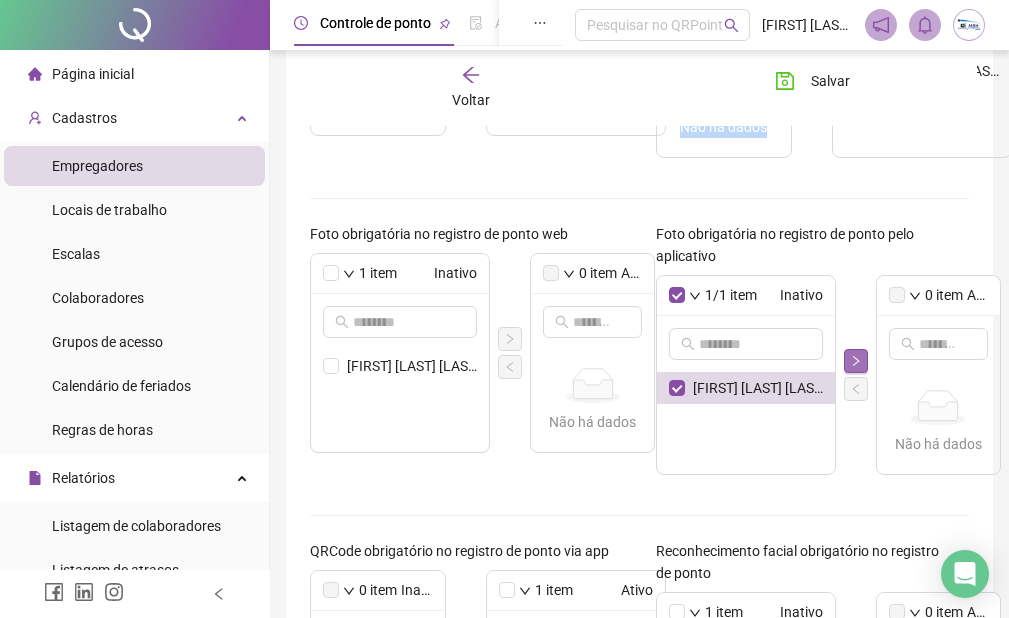 click 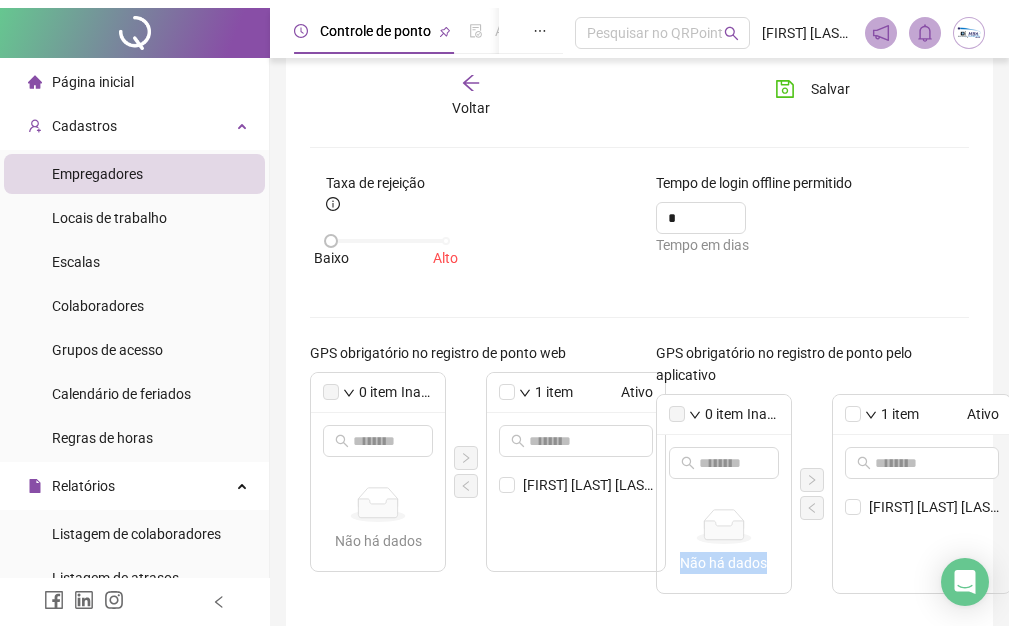 scroll, scrollTop: 0, scrollLeft: 0, axis: both 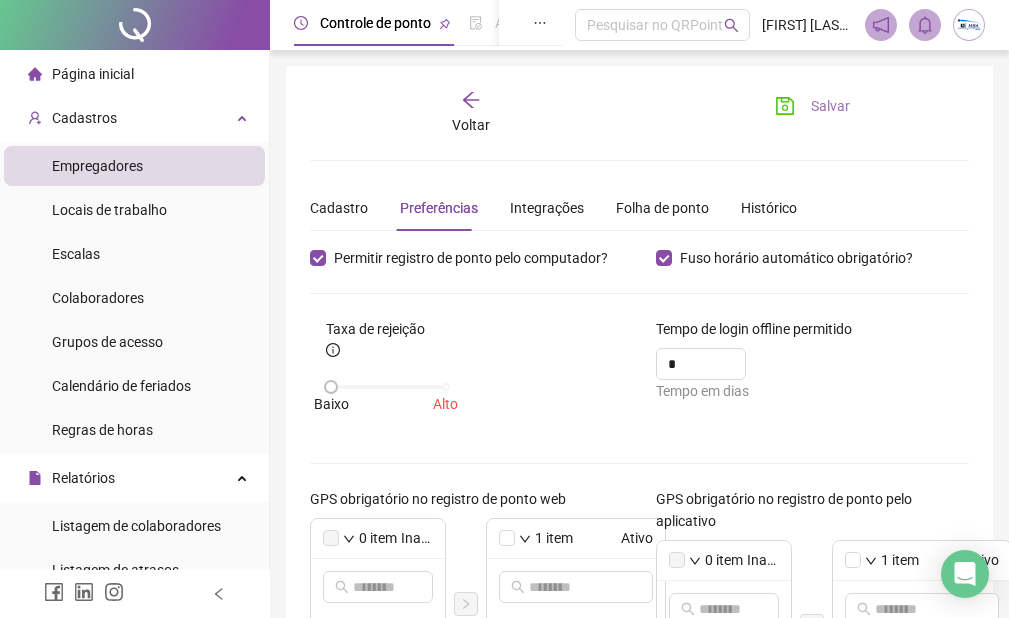 click on "Salvar" at bounding box center [812, 106] 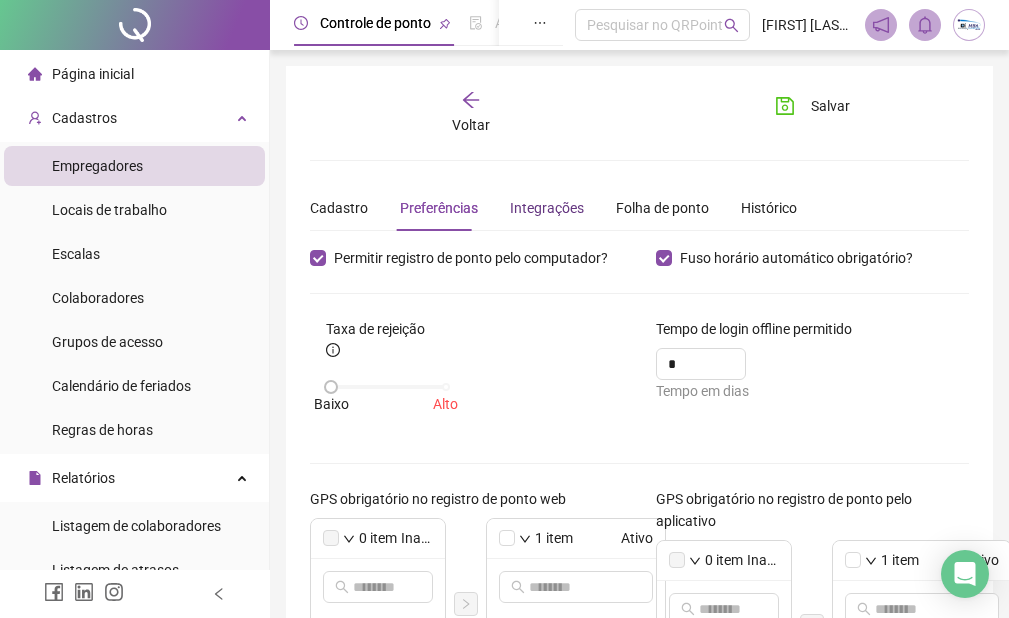 click on "Integrações" at bounding box center [547, 208] 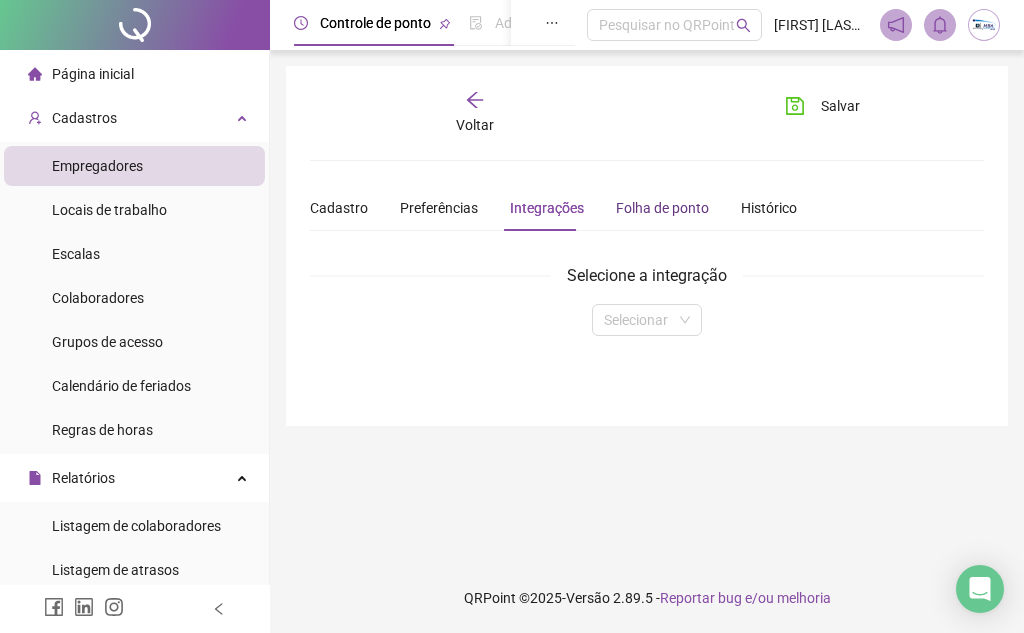 click on "Folha de ponto" at bounding box center (662, 208) 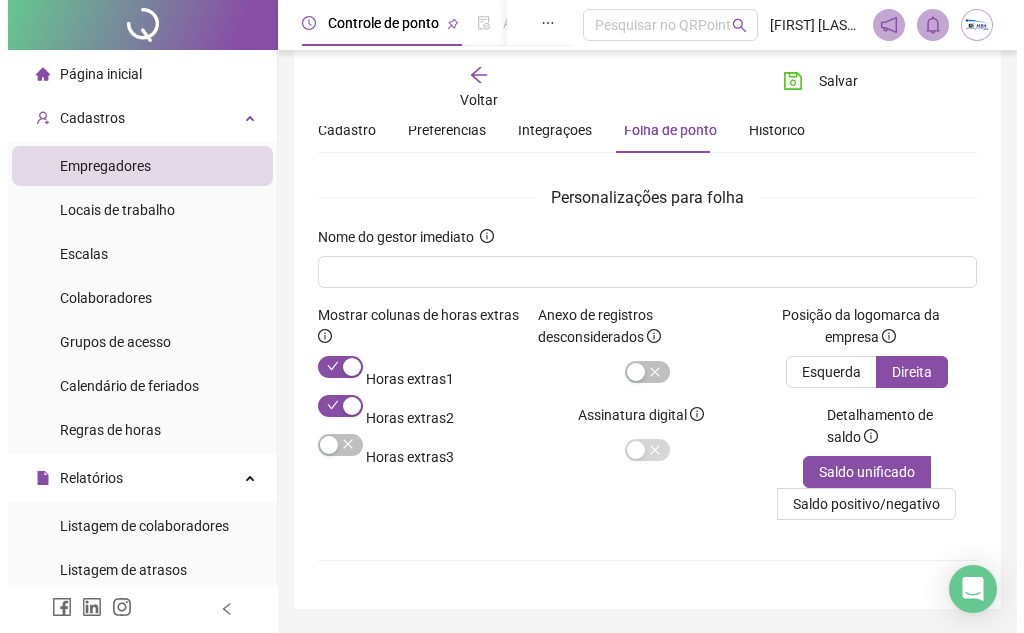 scroll, scrollTop: 0, scrollLeft: 0, axis: both 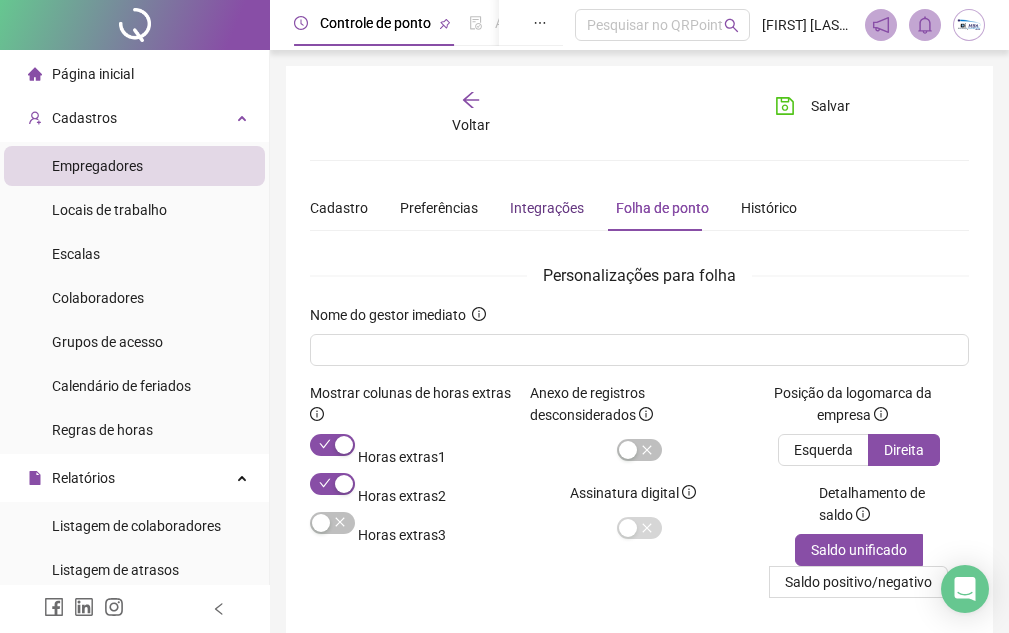 click on "Integrações" at bounding box center (547, 208) 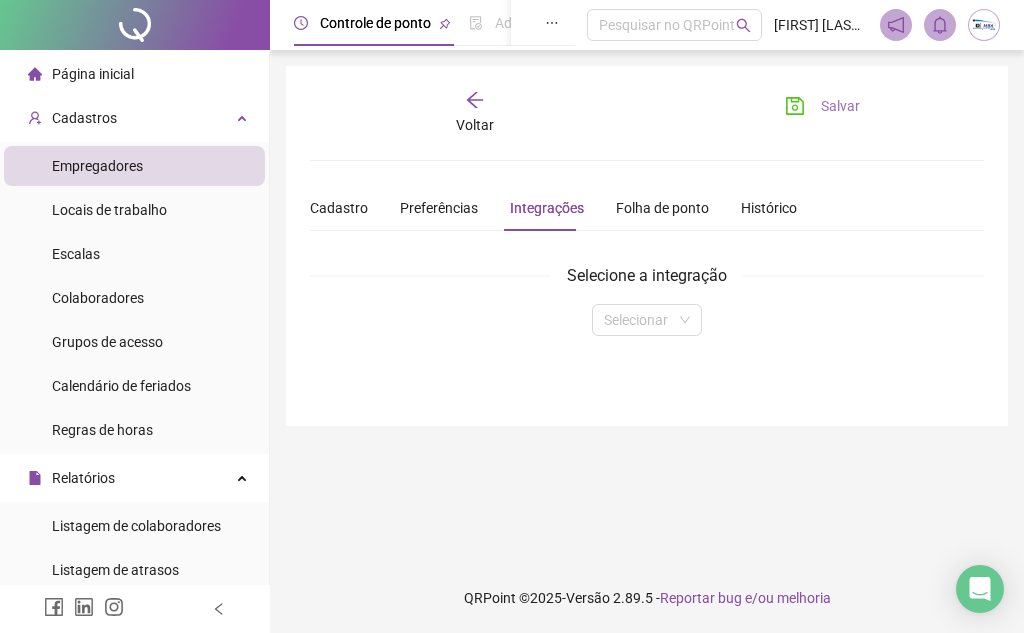 click on "Salvar" at bounding box center [822, 106] 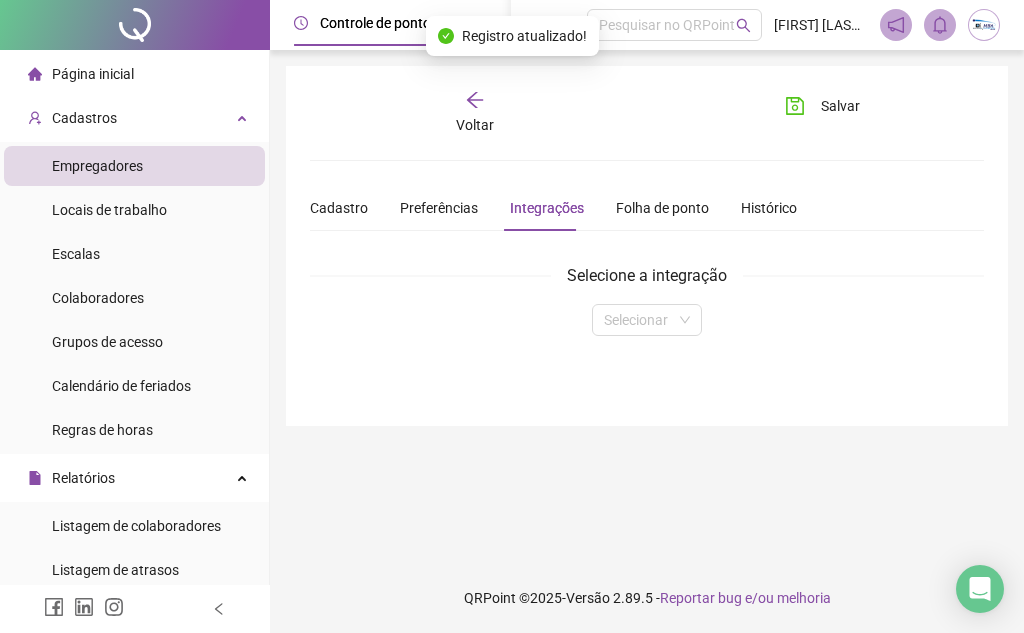 click at bounding box center [984, 25] 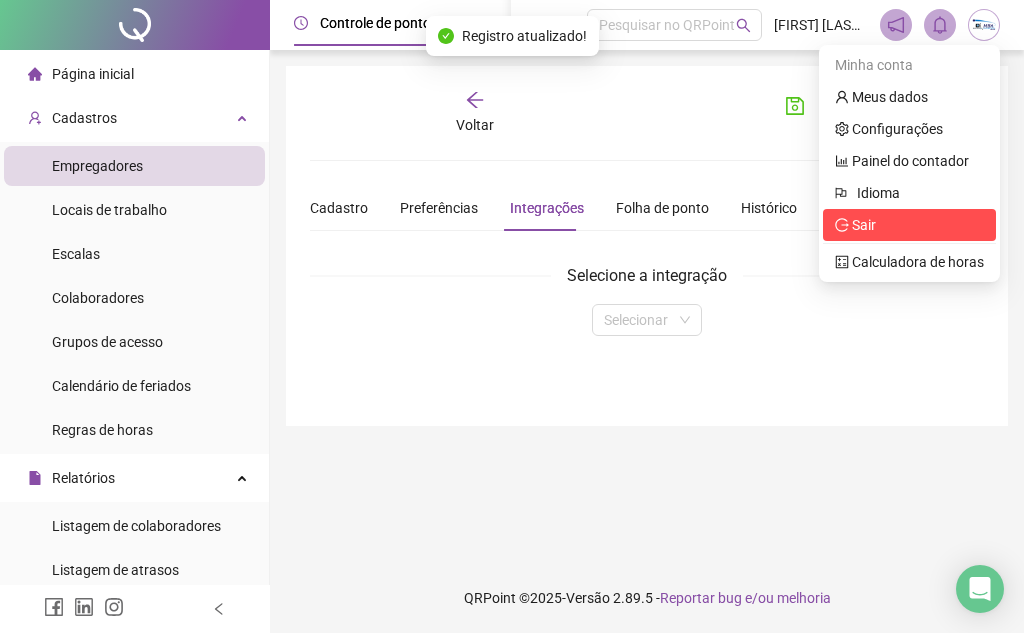click on "Sair" at bounding box center (909, 225) 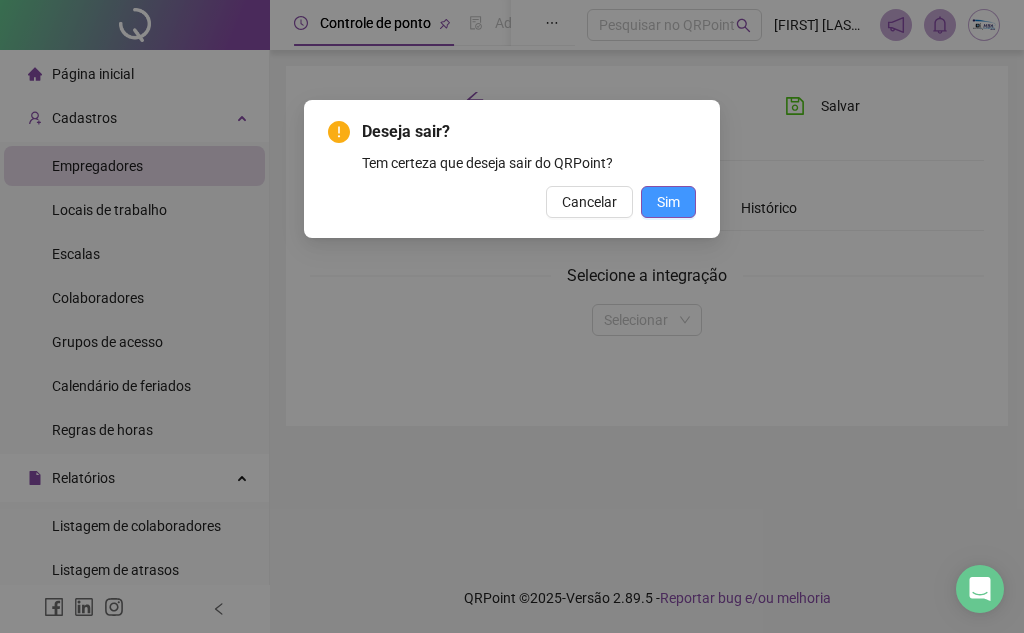 click on "Sim" at bounding box center [668, 202] 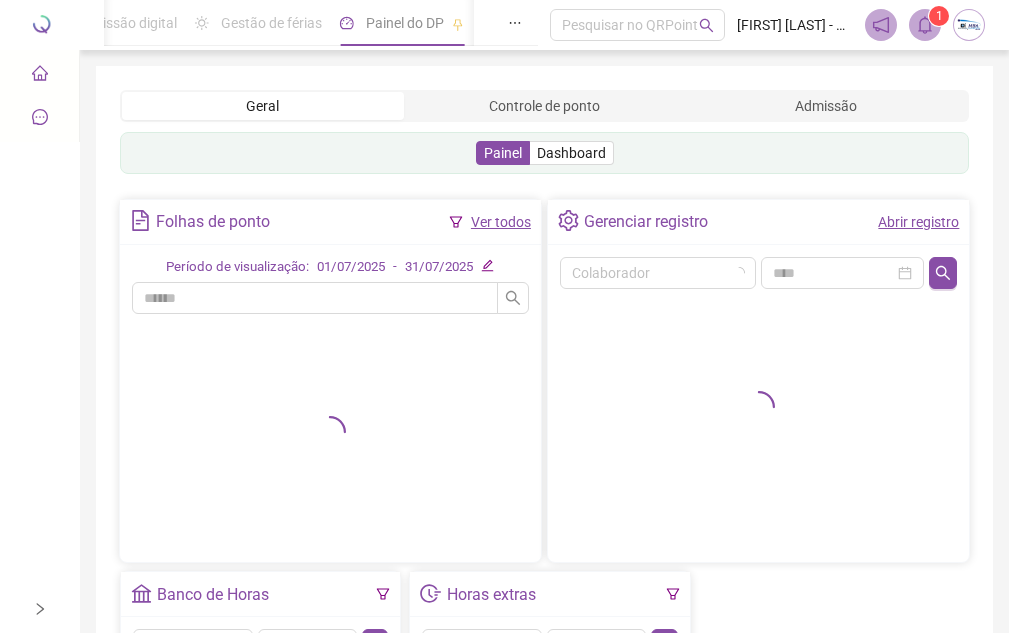 scroll, scrollTop: 0, scrollLeft: 0, axis: both 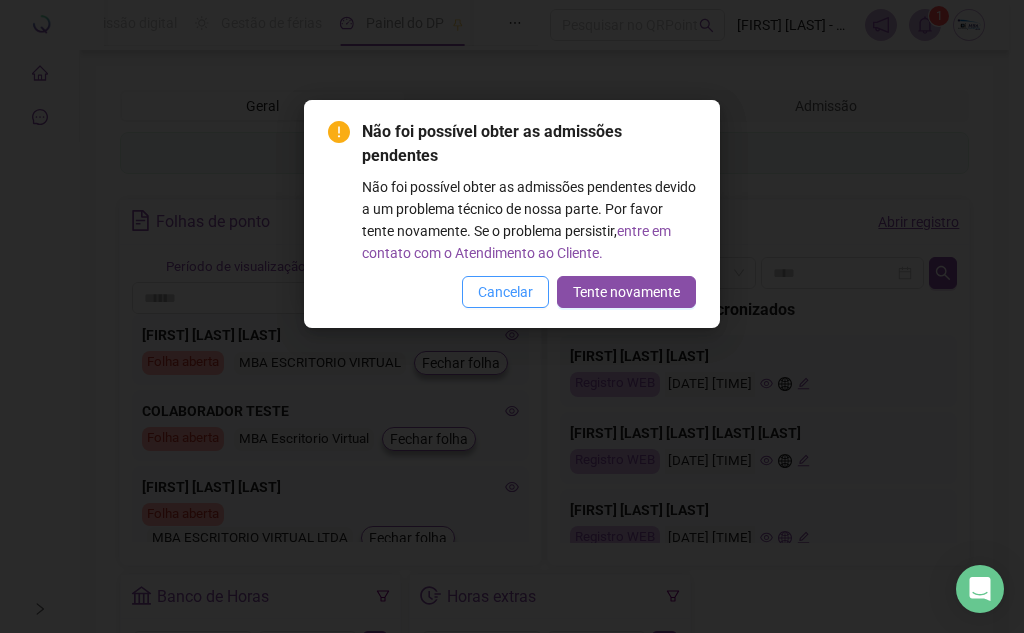 click on "Cancelar" at bounding box center [505, 292] 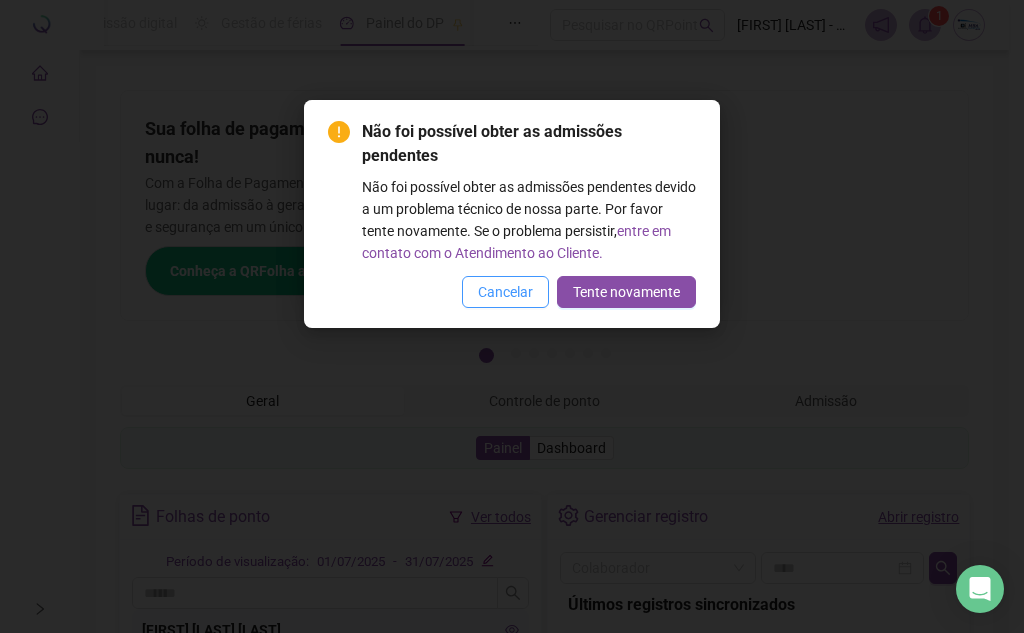 click on "Cancelar" at bounding box center (505, 292) 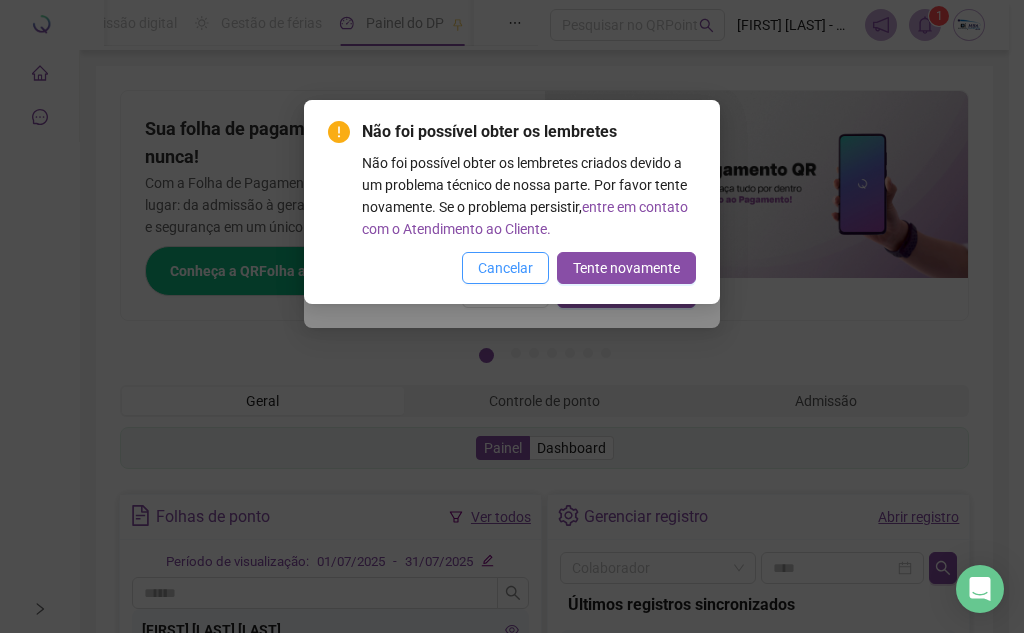 click on "Cancelar" at bounding box center (505, 268) 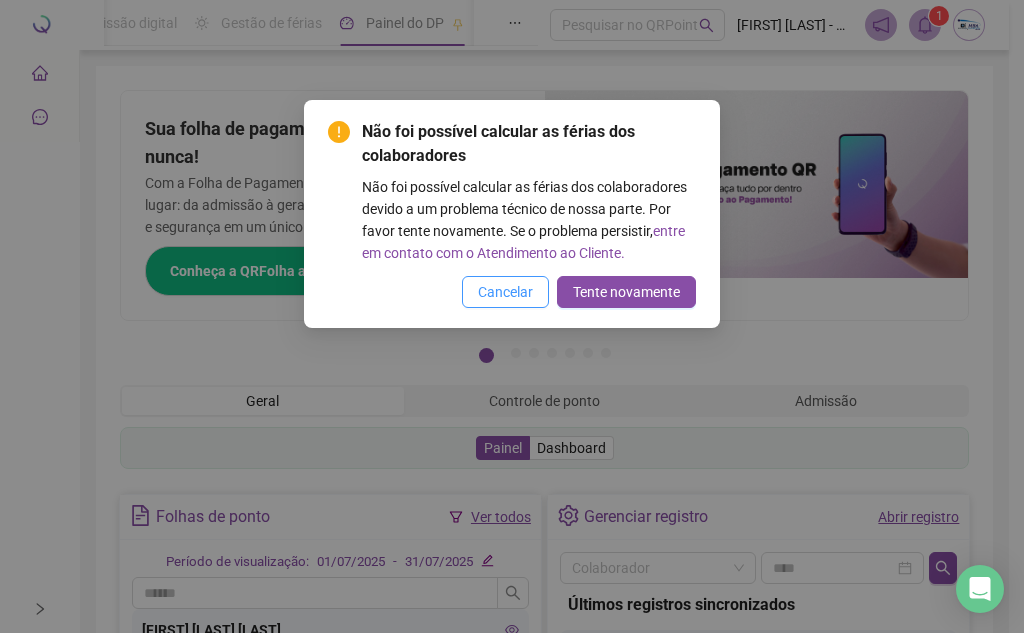 click on "Cancelar" at bounding box center (505, 292) 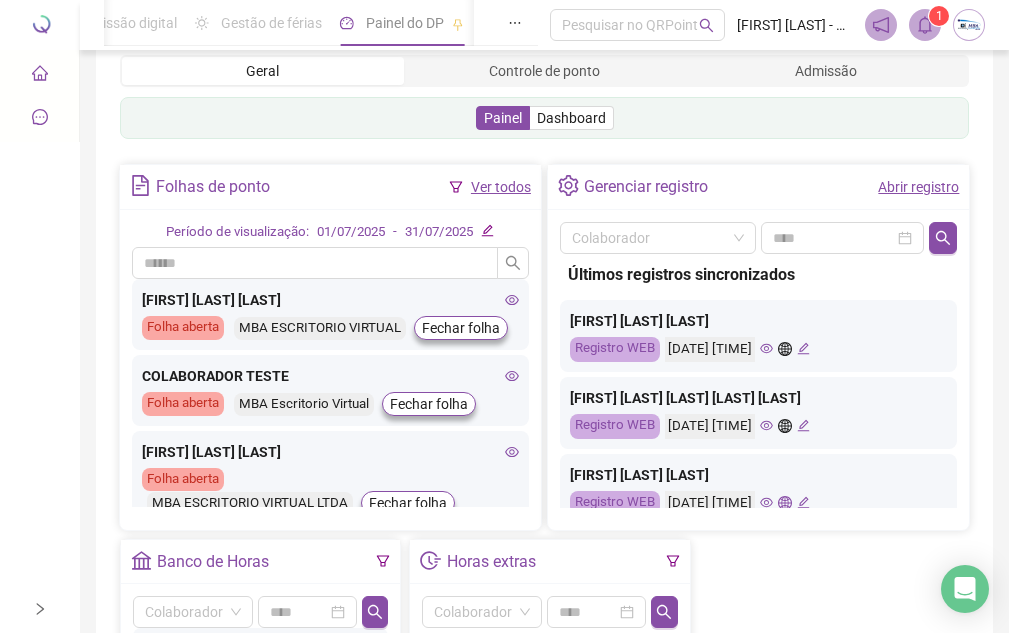 scroll, scrollTop: 400, scrollLeft: 0, axis: vertical 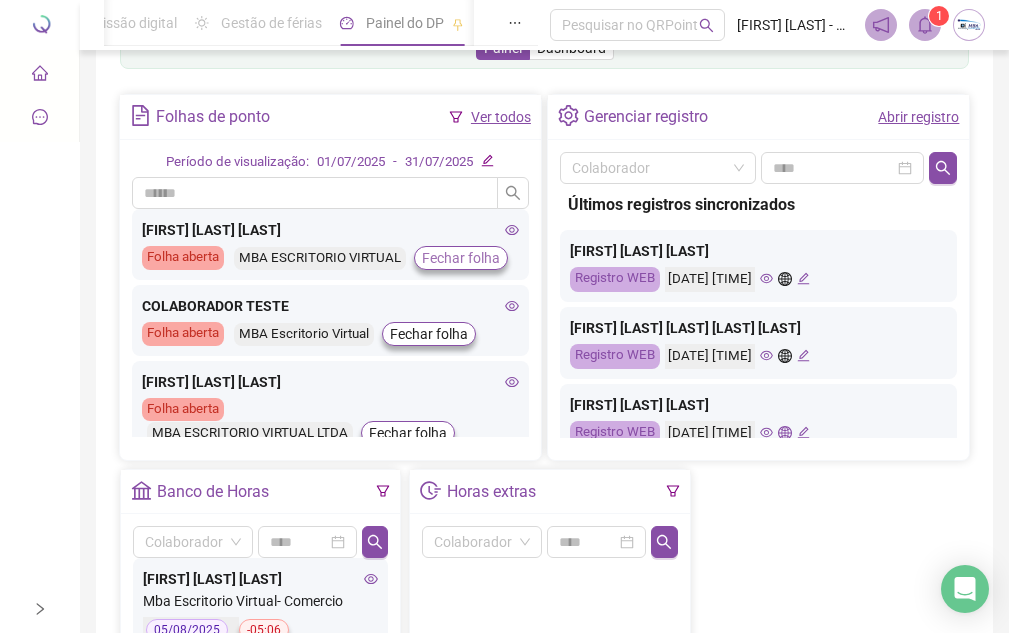 click on "Fechar folha" at bounding box center [461, 258] 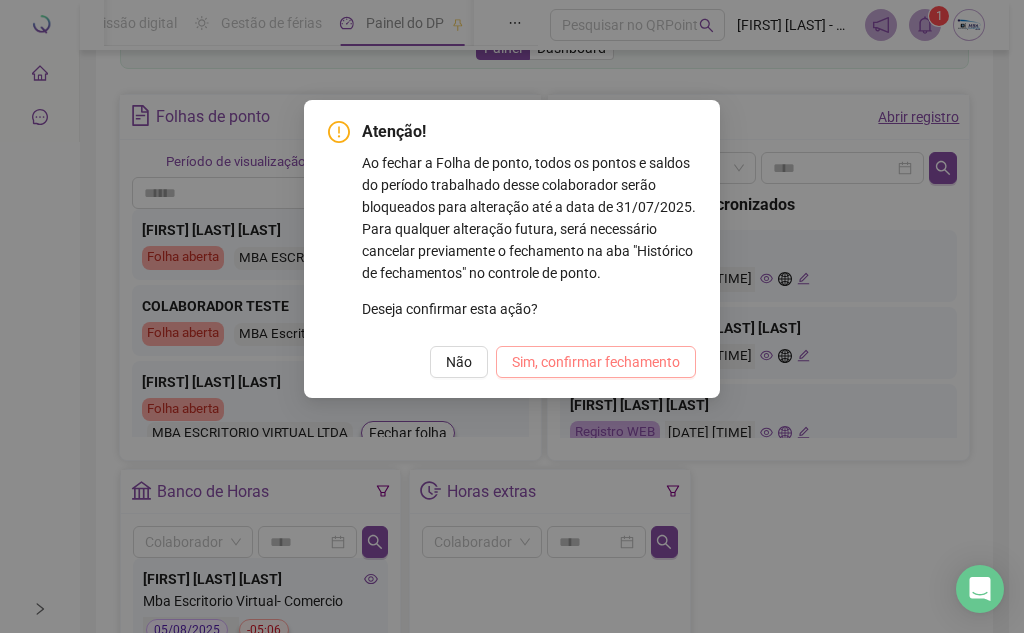 click on "Sim, confirmar fechamento" at bounding box center [596, 362] 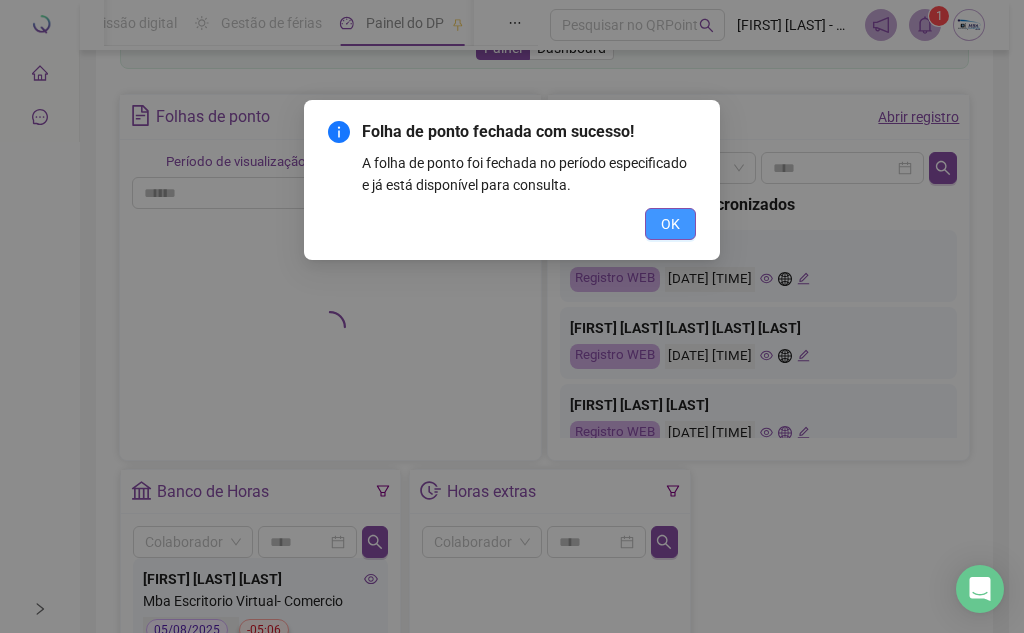 click on "OK" at bounding box center [670, 224] 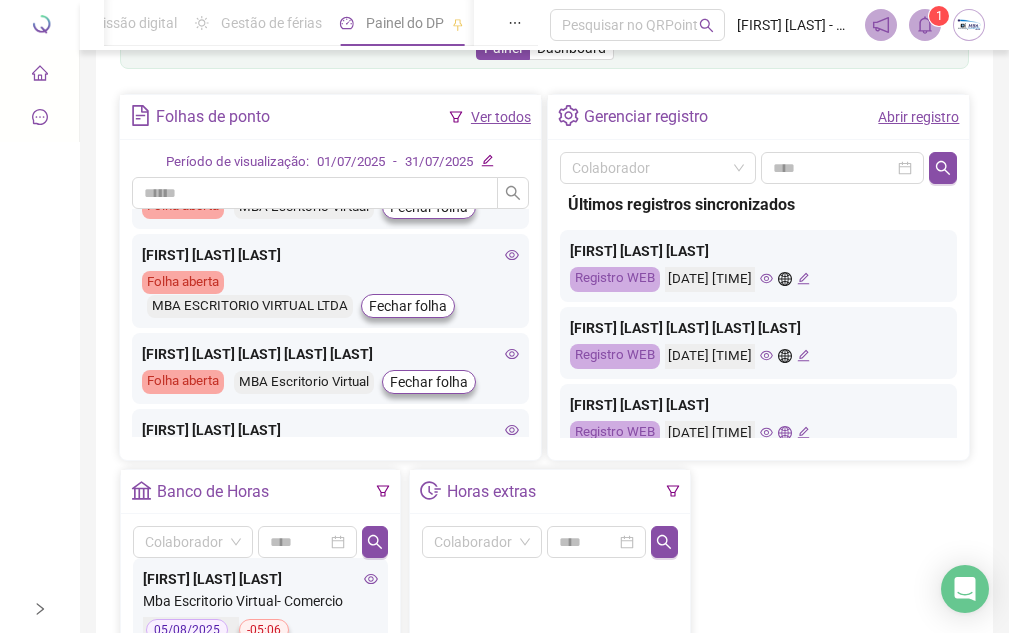 scroll, scrollTop: 100, scrollLeft: 0, axis: vertical 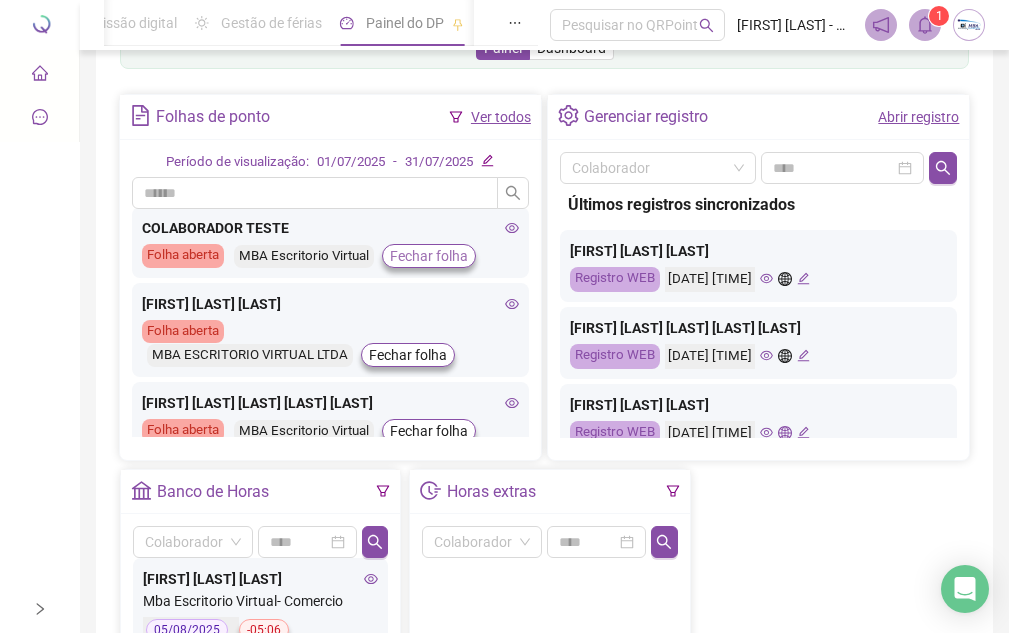 click on "Fechar folha" at bounding box center [429, 256] 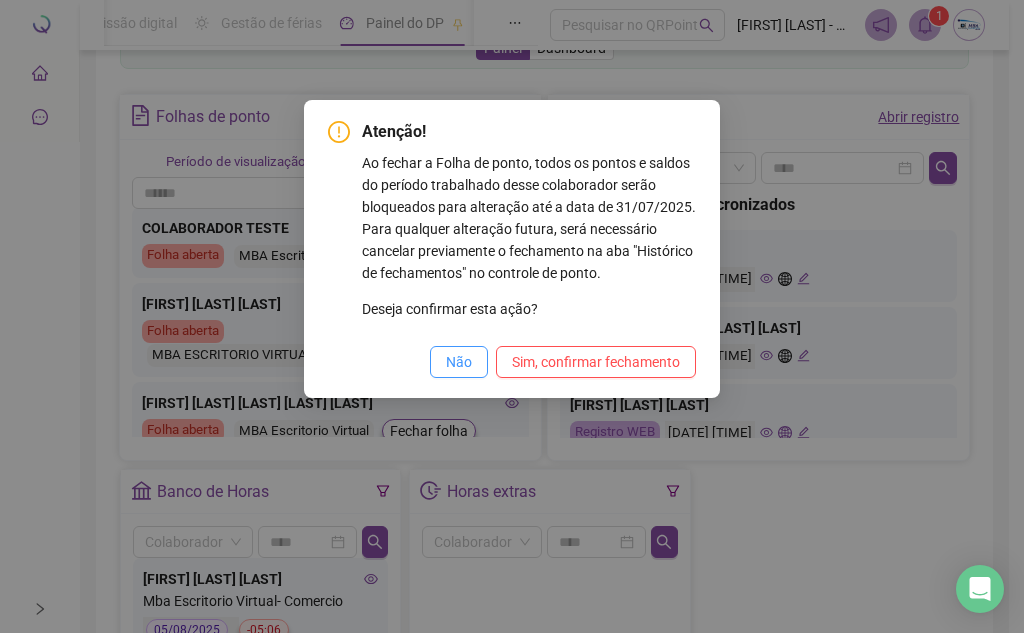 click on "Não" at bounding box center (459, 362) 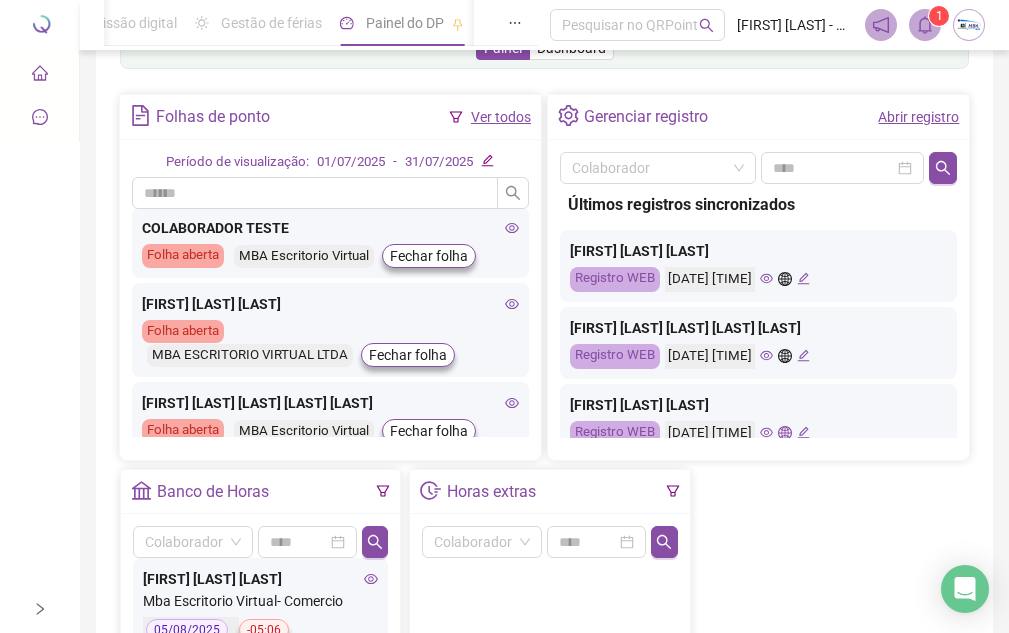 click on "[FIRST] [LAST] [LAST] Folha aberta MBA ESCRITORIO VIRTUAL LTDA Fechar folha" at bounding box center (330, 330) 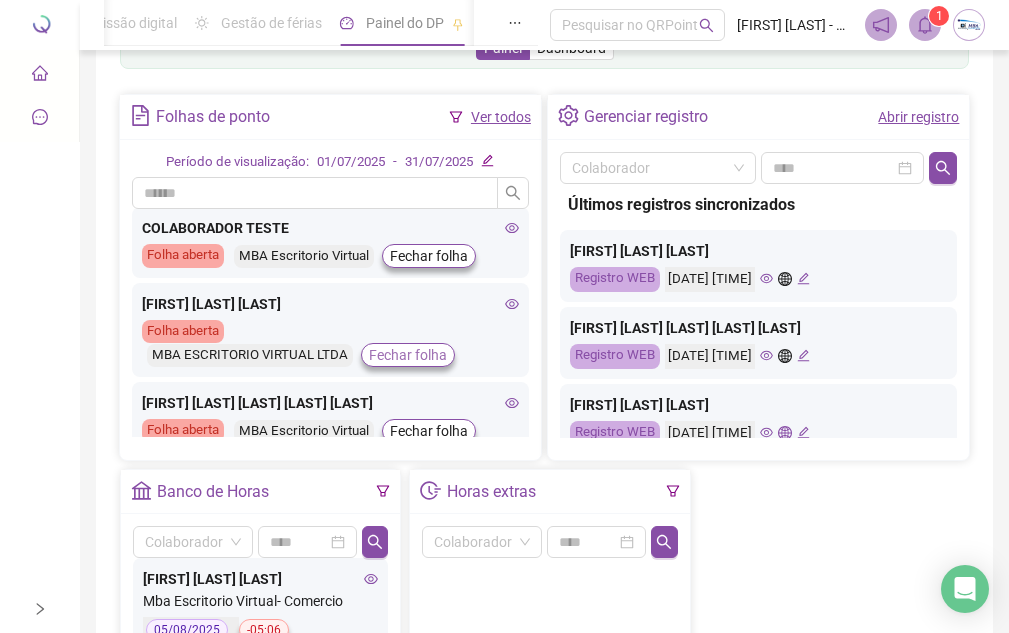 click on "Fechar folha" at bounding box center (408, 355) 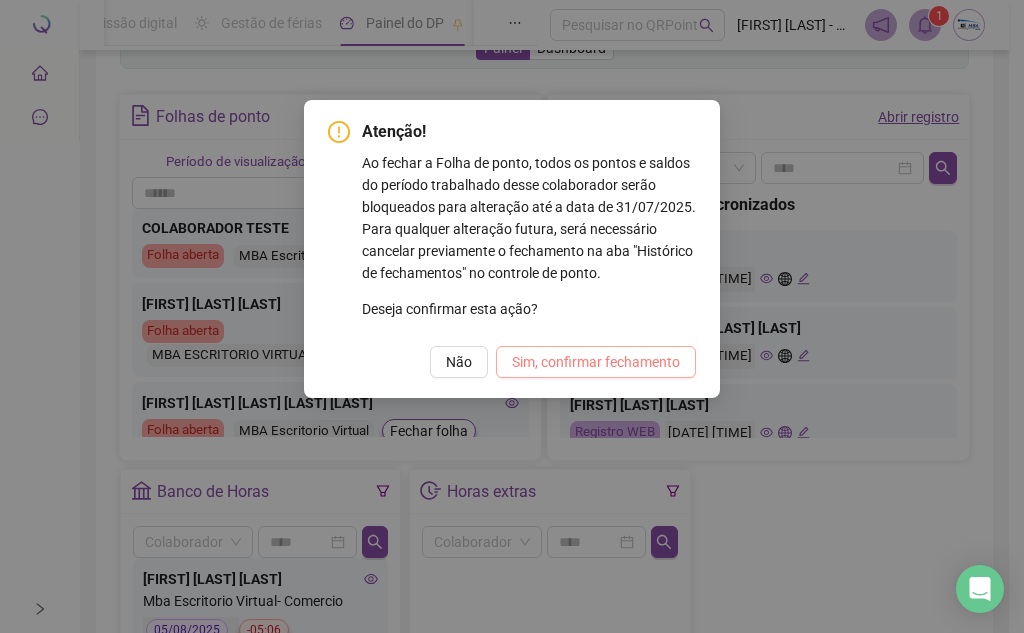 click on "Sim, confirmar fechamento" at bounding box center (596, 362) 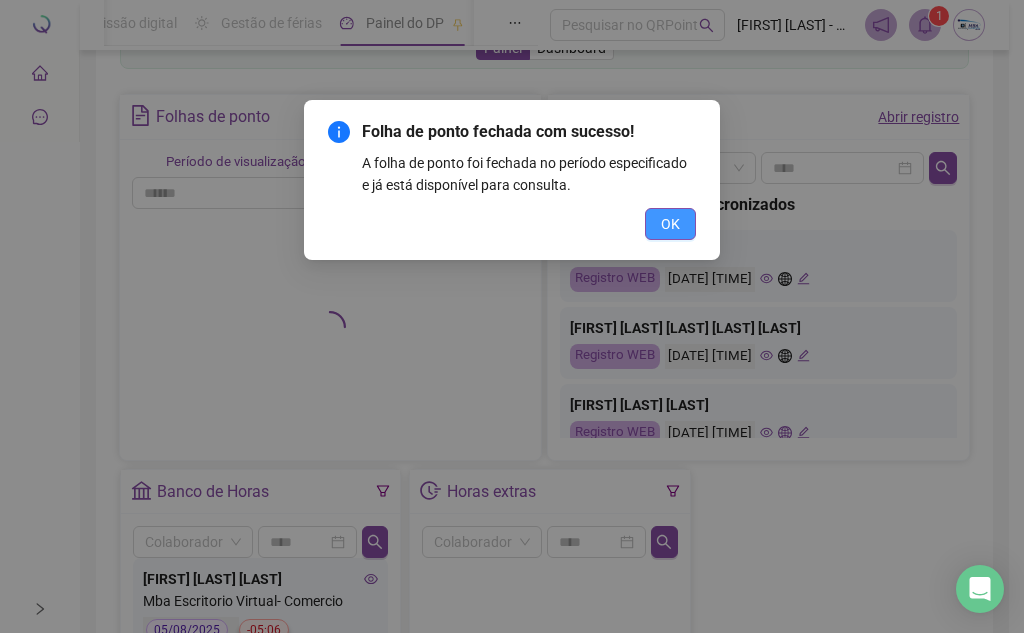click on "OK" at bounding box center (670, 224) 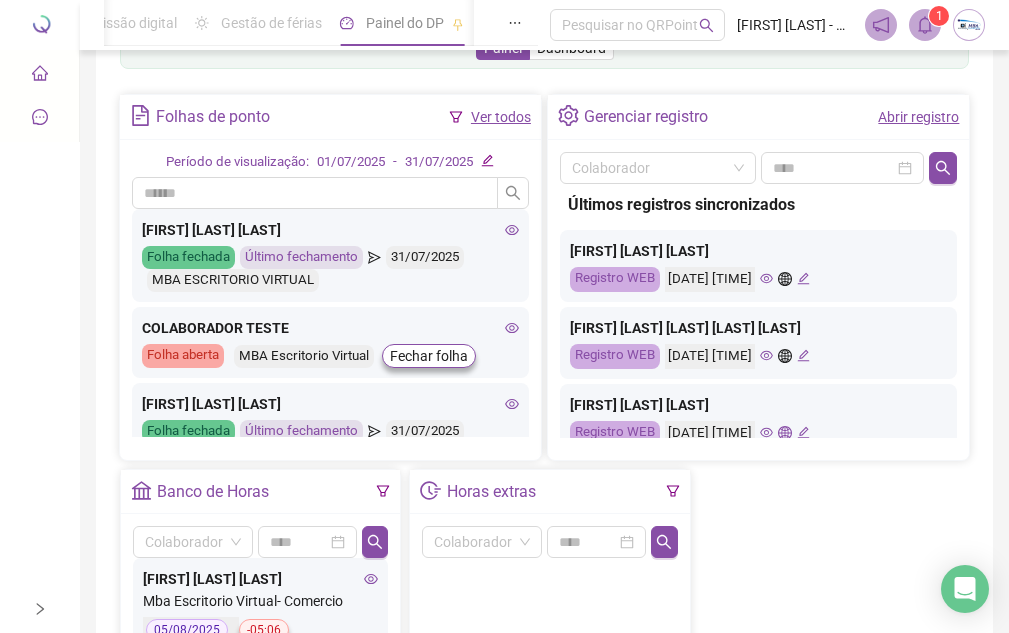 scroll, scrollTop: 100, scrollLeft: 0, axis: vertical 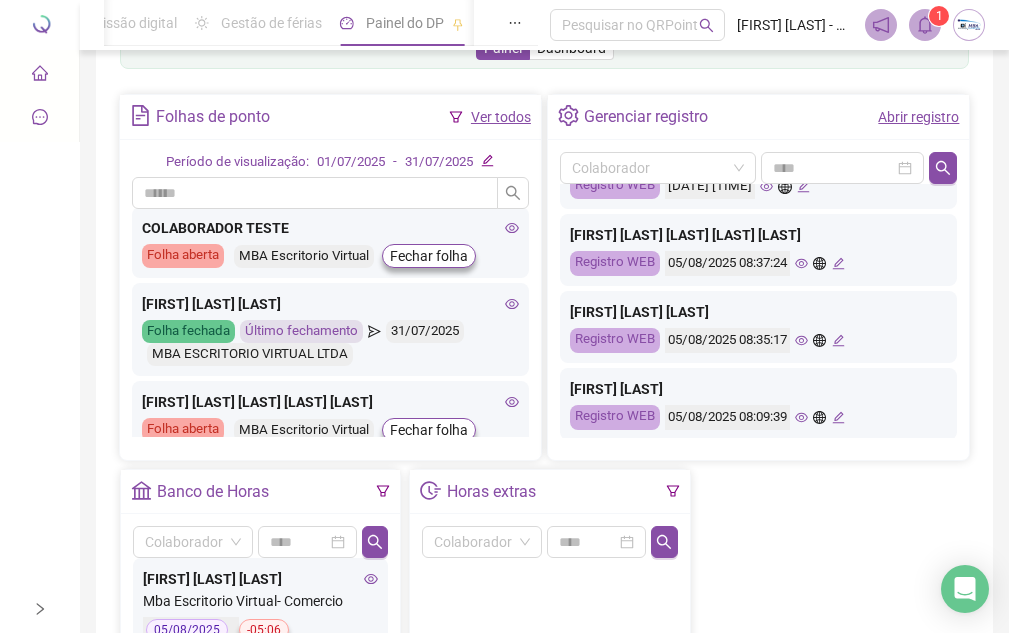 click 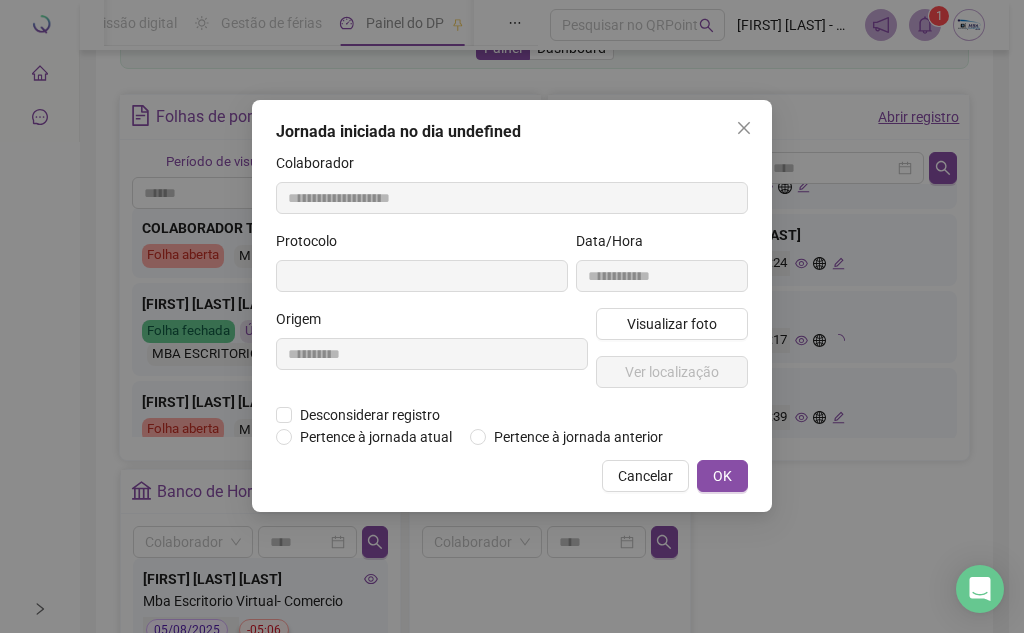 type on "**********" 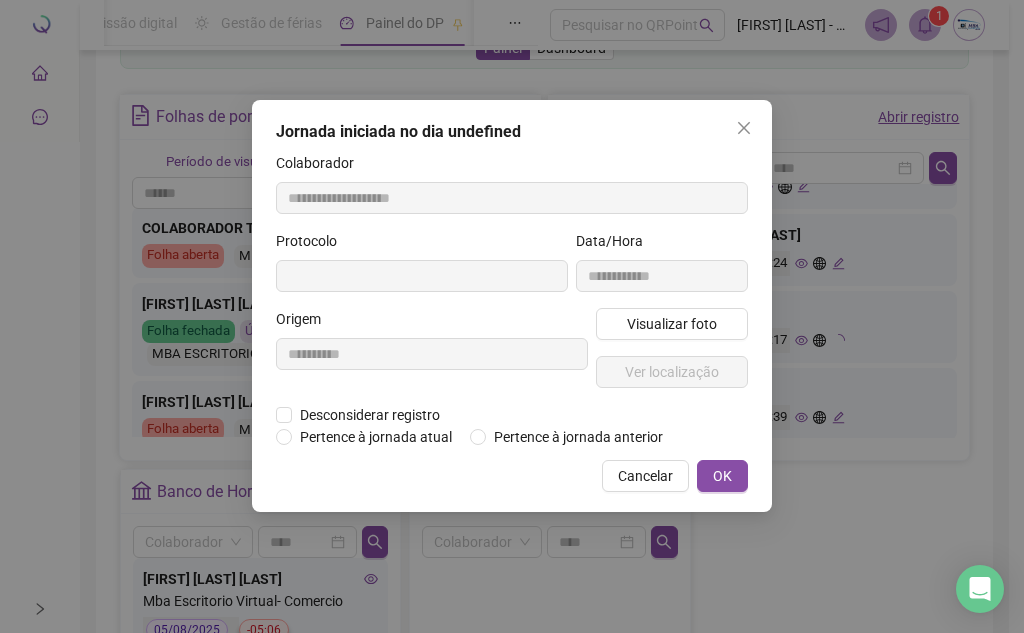 type on "**********" 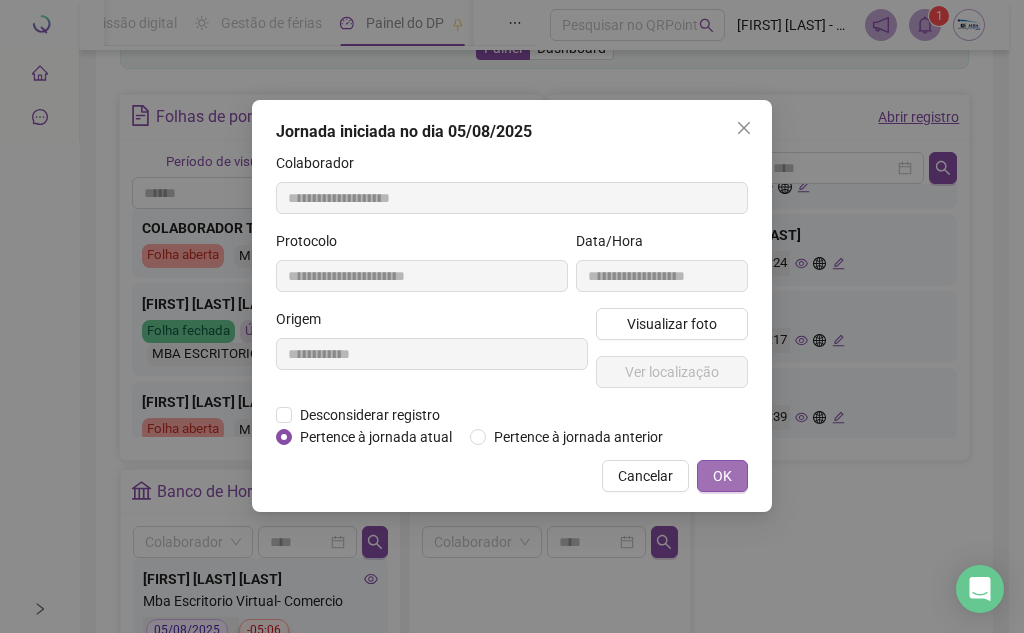 click on "OK" at bounding box center [722, 476] 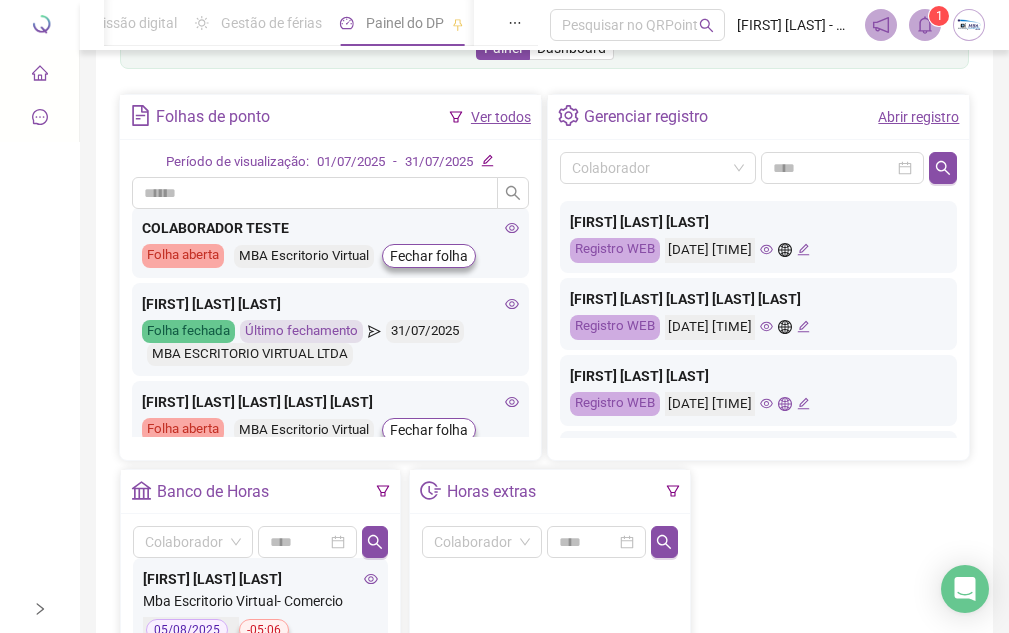 scroll, scrollTop: 0, scrollLeft: 0, axis: both 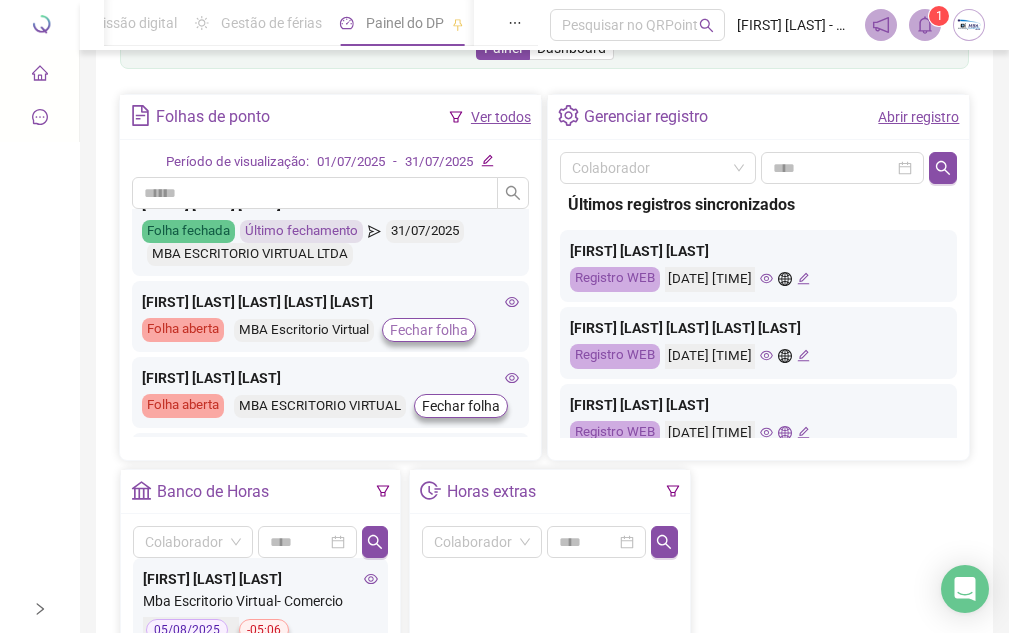 click on "Fechar folha" at bounding box center [429, 330] 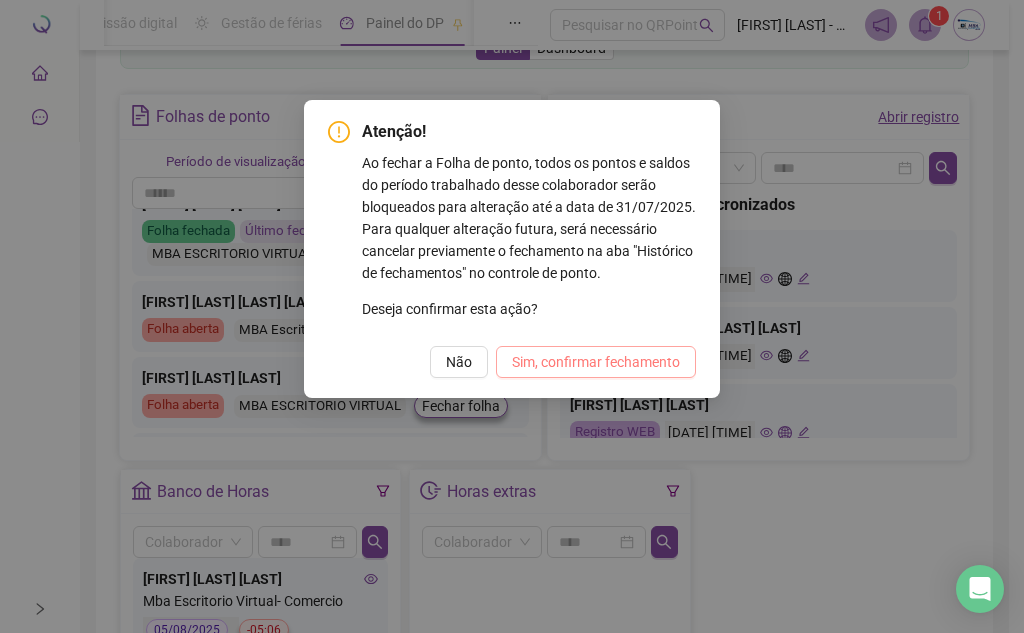 click on "Sim, confirmar fechamento" at bounding box center [596, 362] 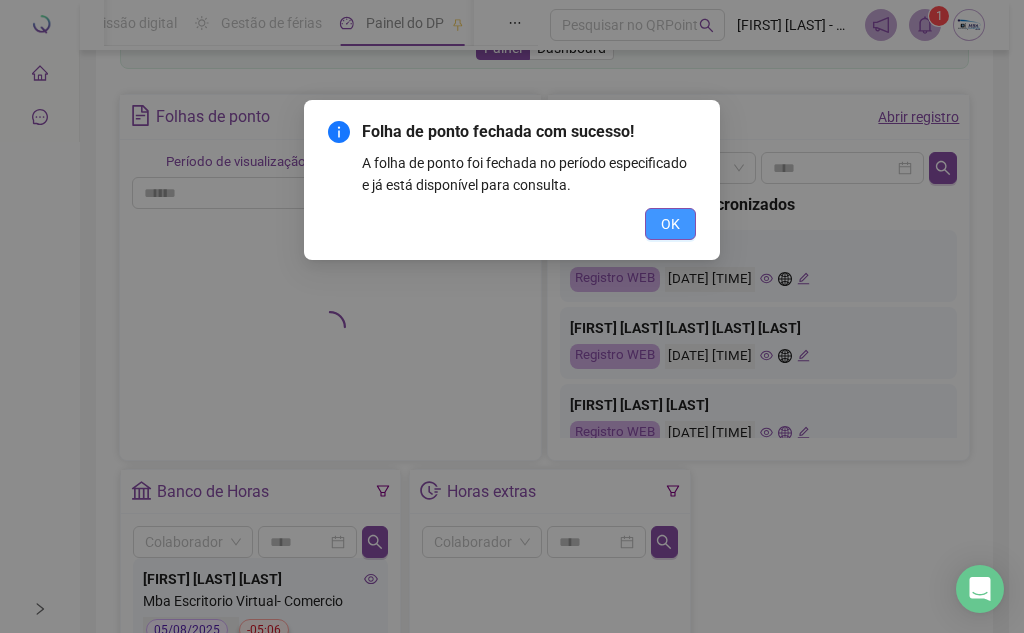 click on "OK" at bounding box center [670, 224] 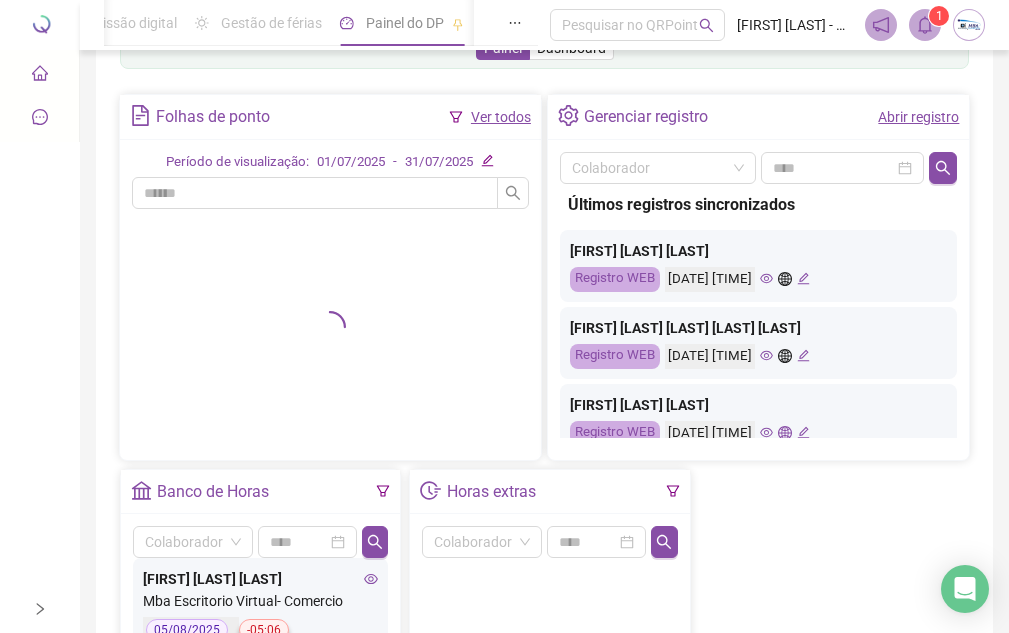 scroll, scrollTop: 500, scrollLeft: 0, axis: vertical 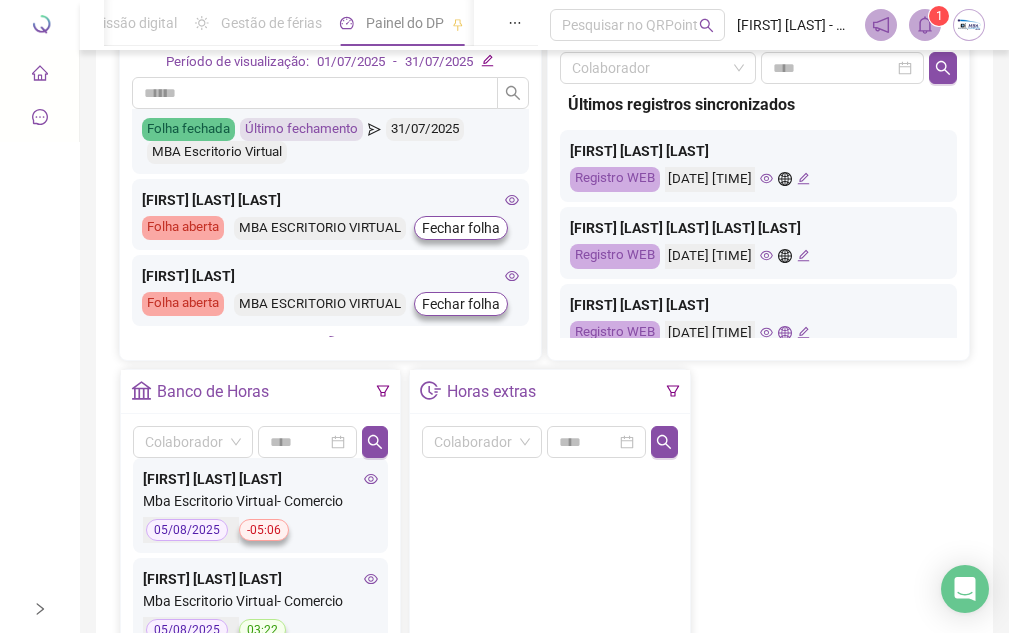 click on "RODRIGO SOUSA SOARES Folha aberta MBA ESCRITORIO VIRTUAL Fechar folha" at bounding box center [330, 214] 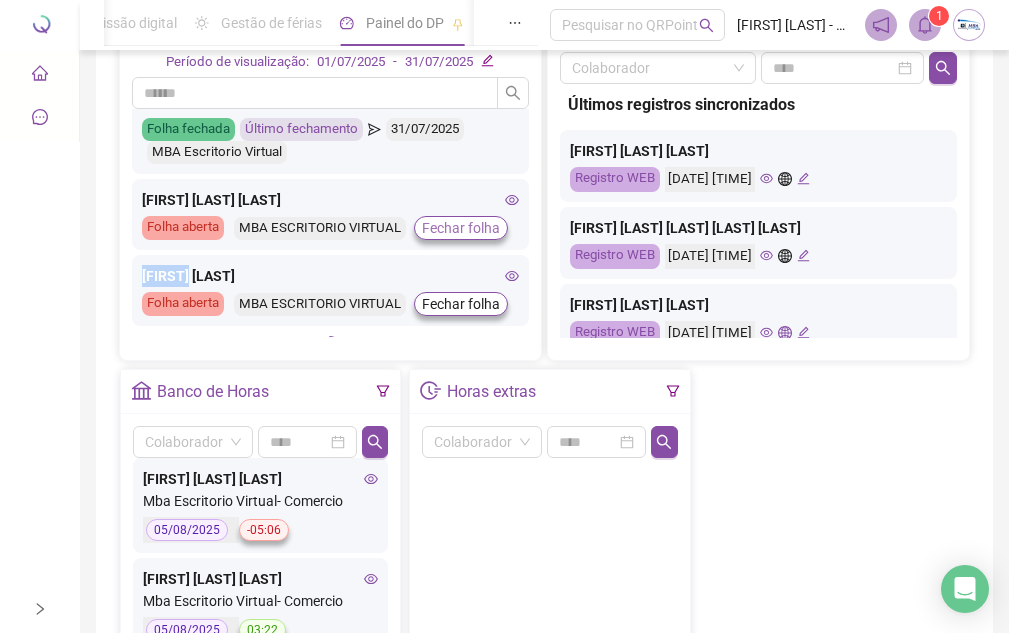 click on "Fechar folha" at bounding box center (461, 228) 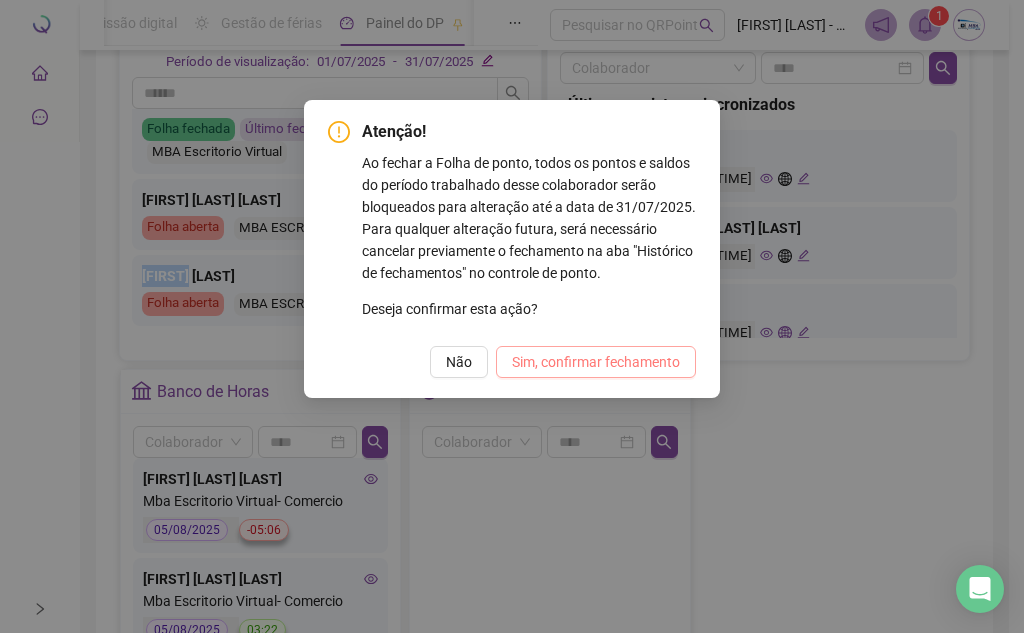 click on "Sim, confirmar fechamento" at bounding box center (596, 362) 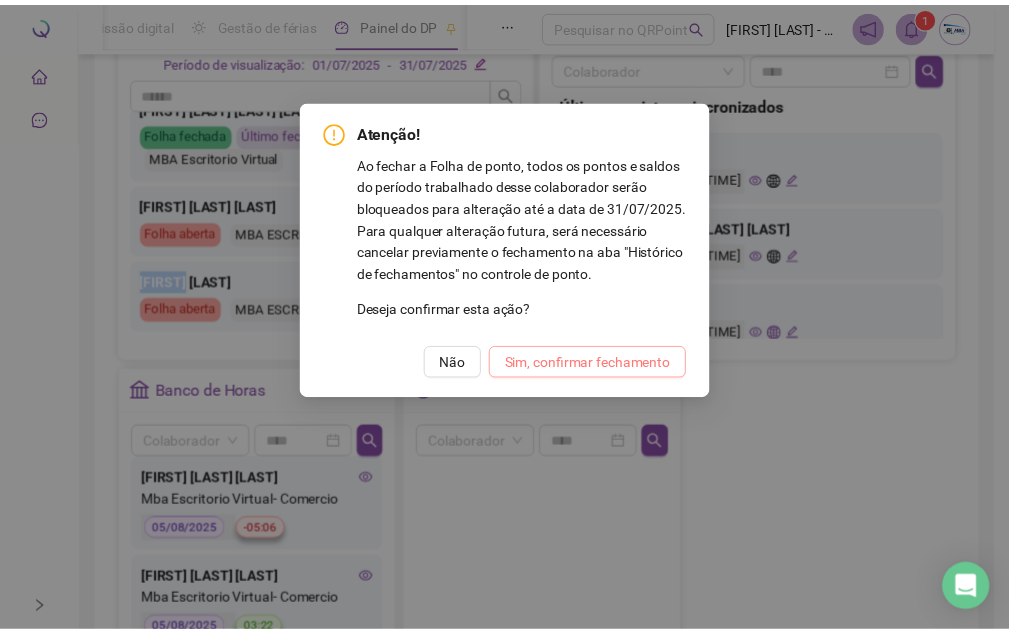 scroll, scrollTop: 294, scrollLeft: 0, axis: vertical 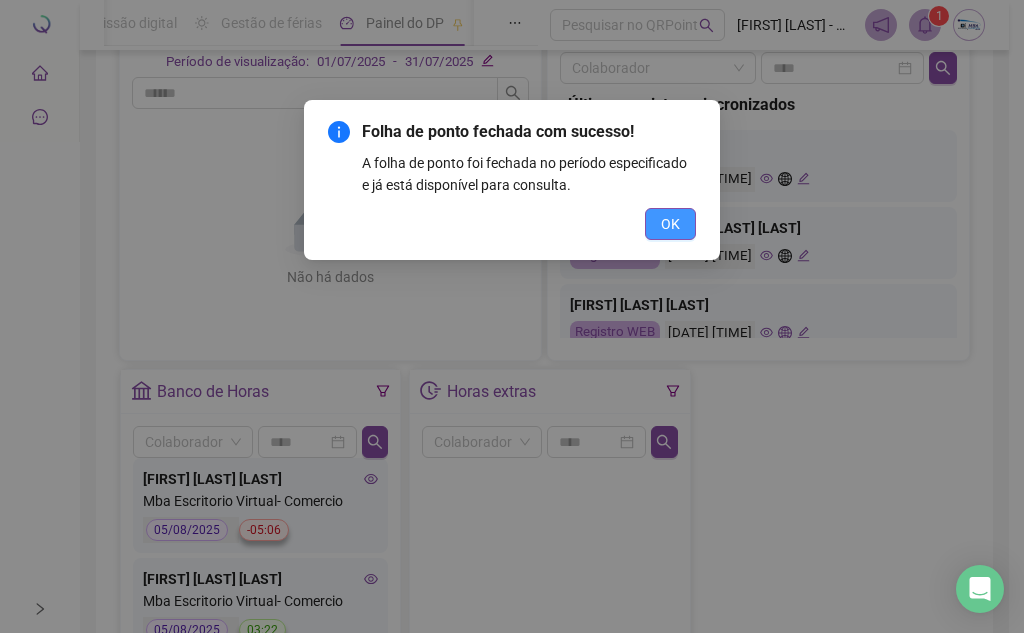 click on "OK" at bounding box center [670, 224] 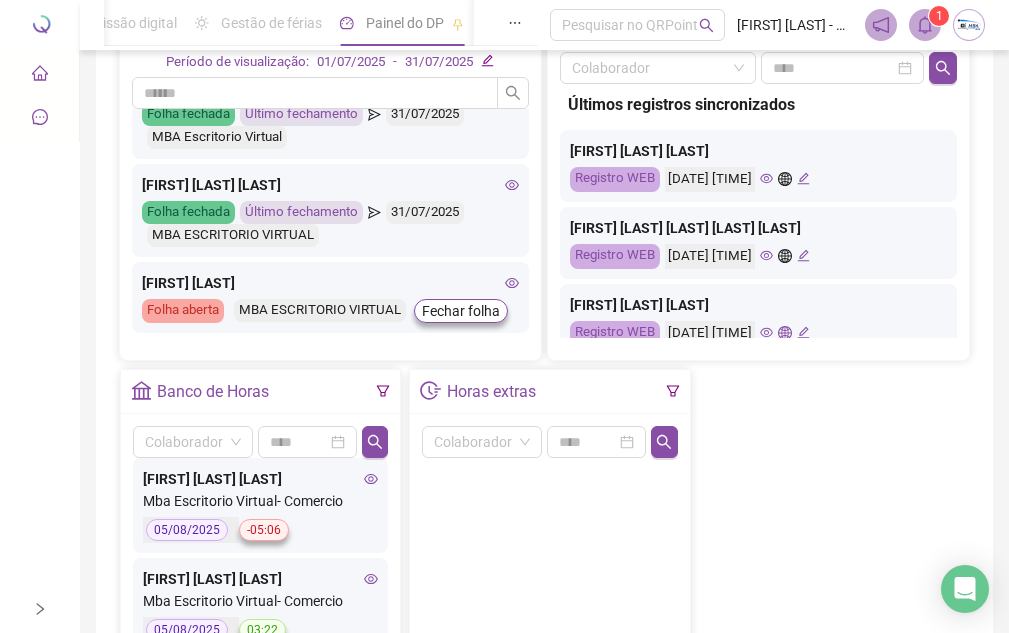 scroll, scrollTop: 316, scrollLeft: 0, axis: vertical 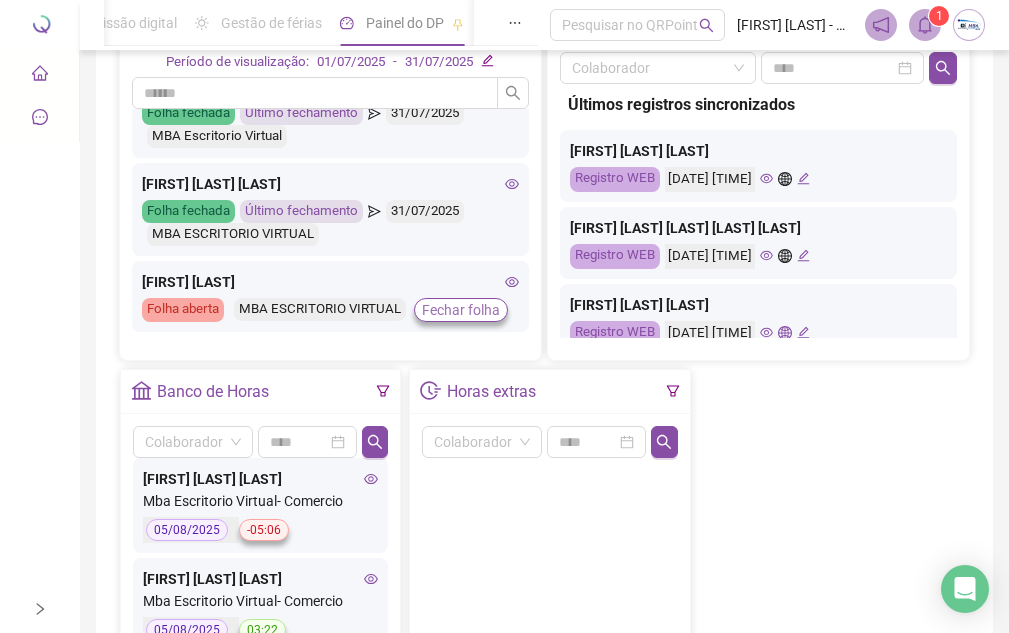 click on "Fechar folha" at bounding box center (461, 310) 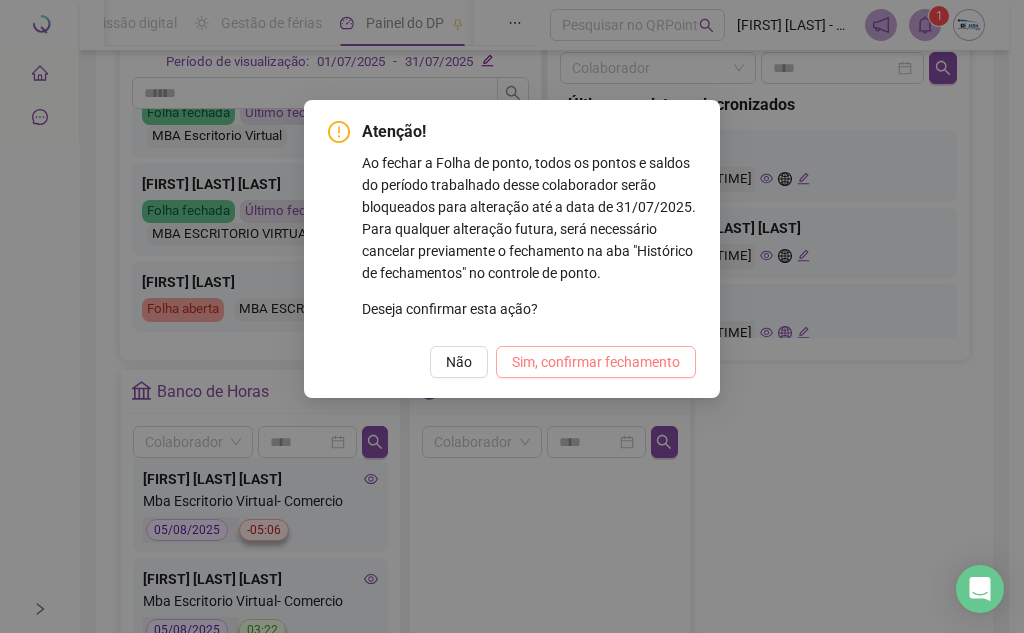 click on "Sim, confirmar fechamento" at bounding box center (596, 362) 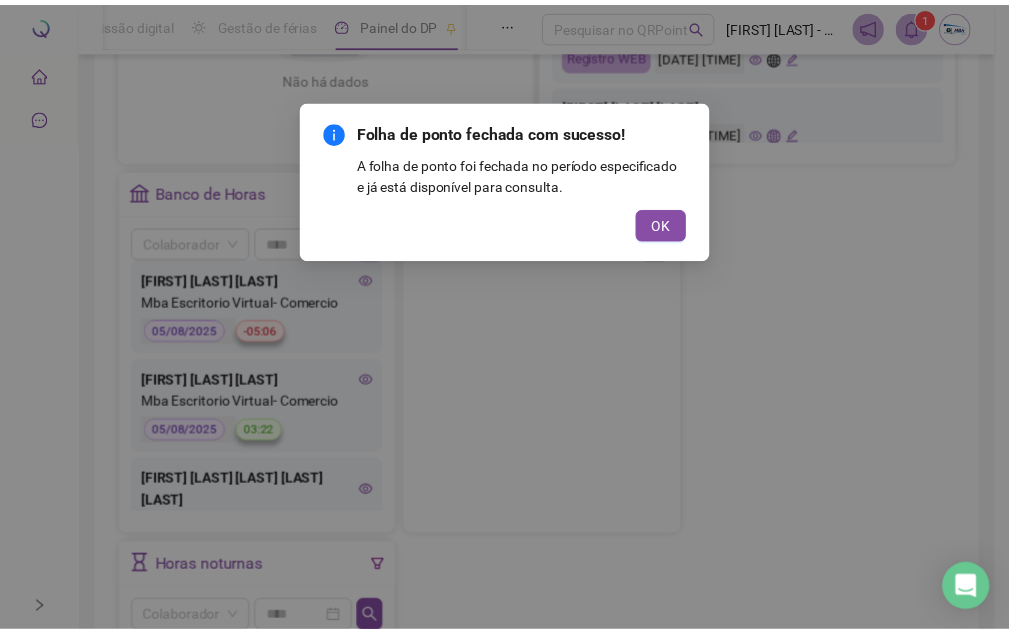 scroll, scrollTop: 700, scrollLeft: 0, axis: vertical 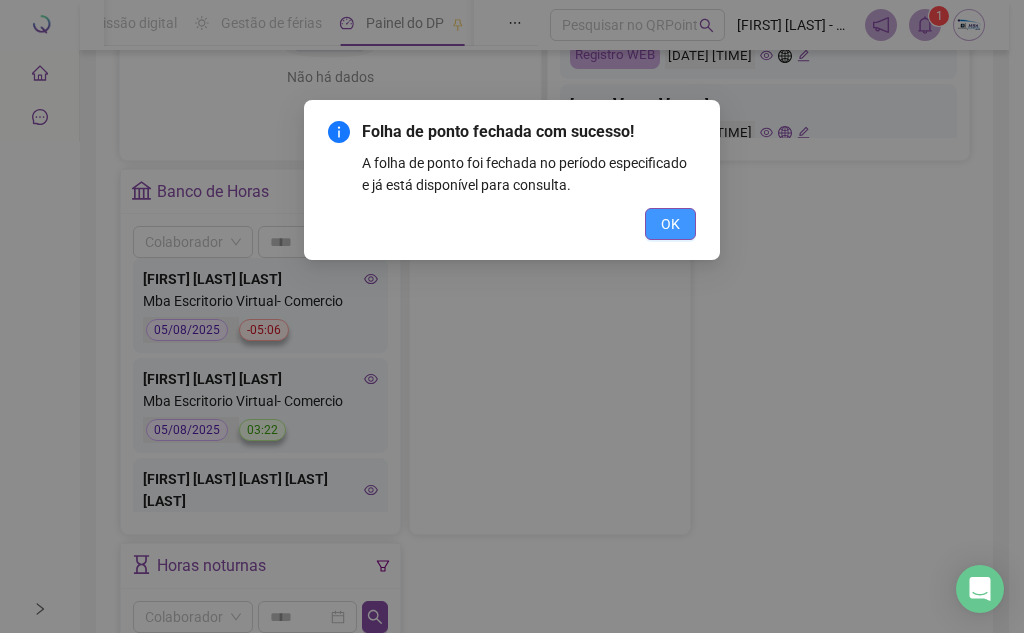 click on "OK" at bounding box center [670, 224] 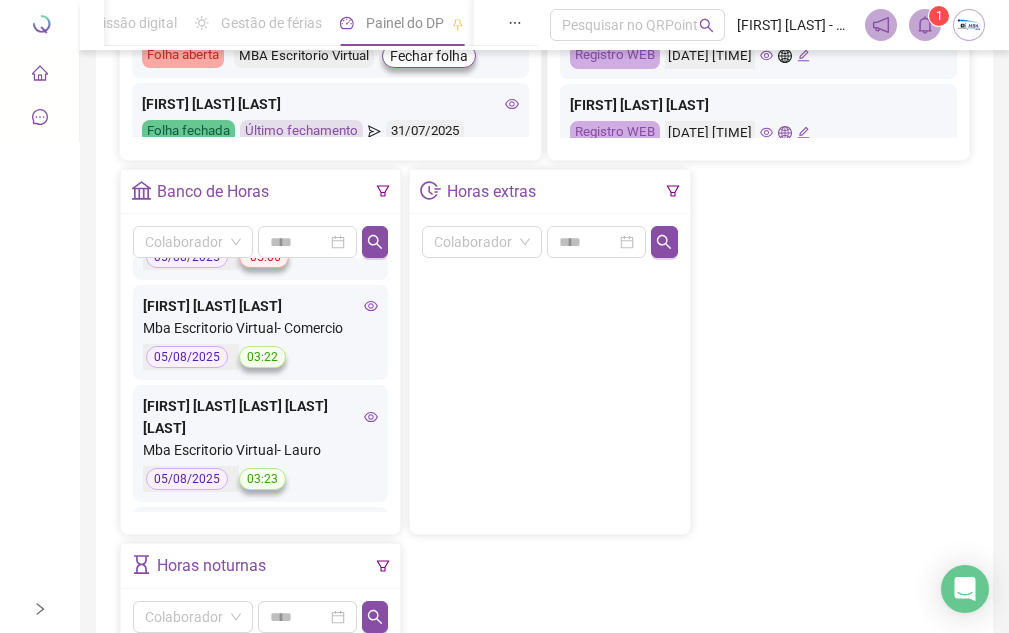scroll, scrollTop: 163, scrollLeft: 0, axis: vertical 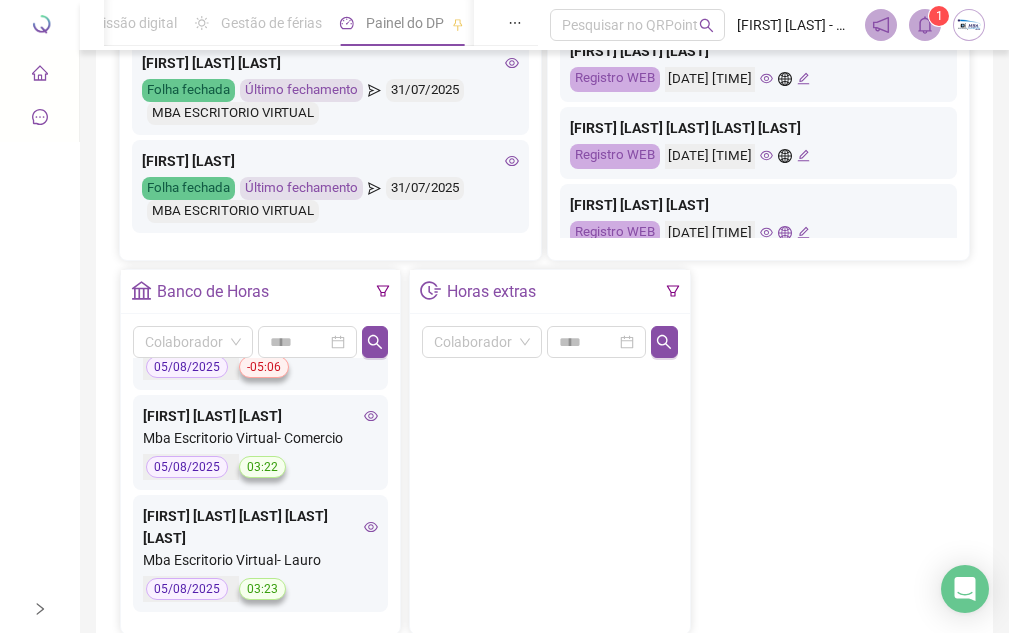 click 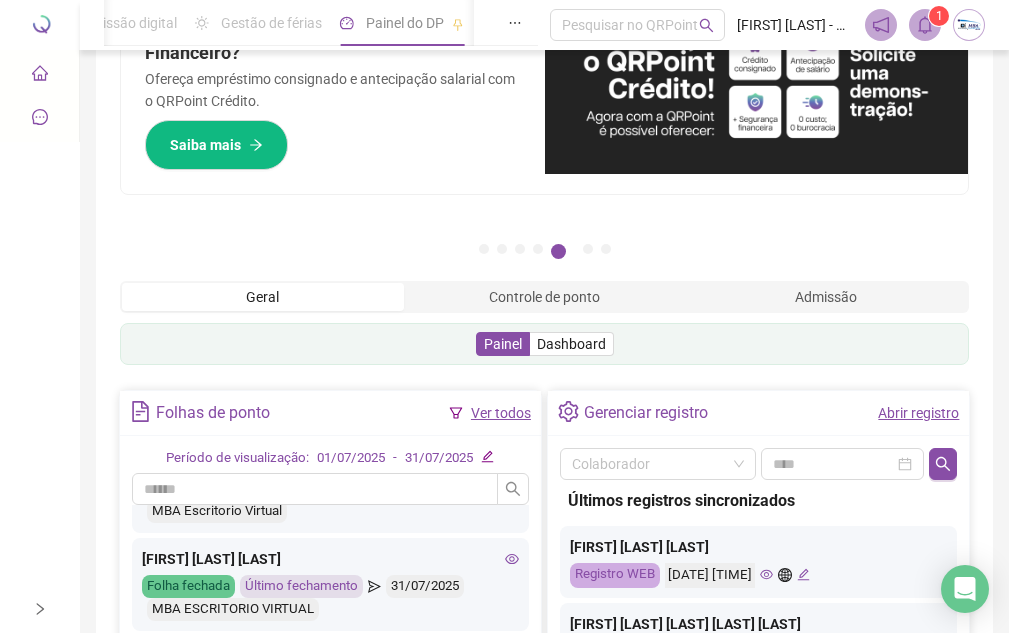 scroll, scrollTop: 0, scrollLeft: 0, axis: both 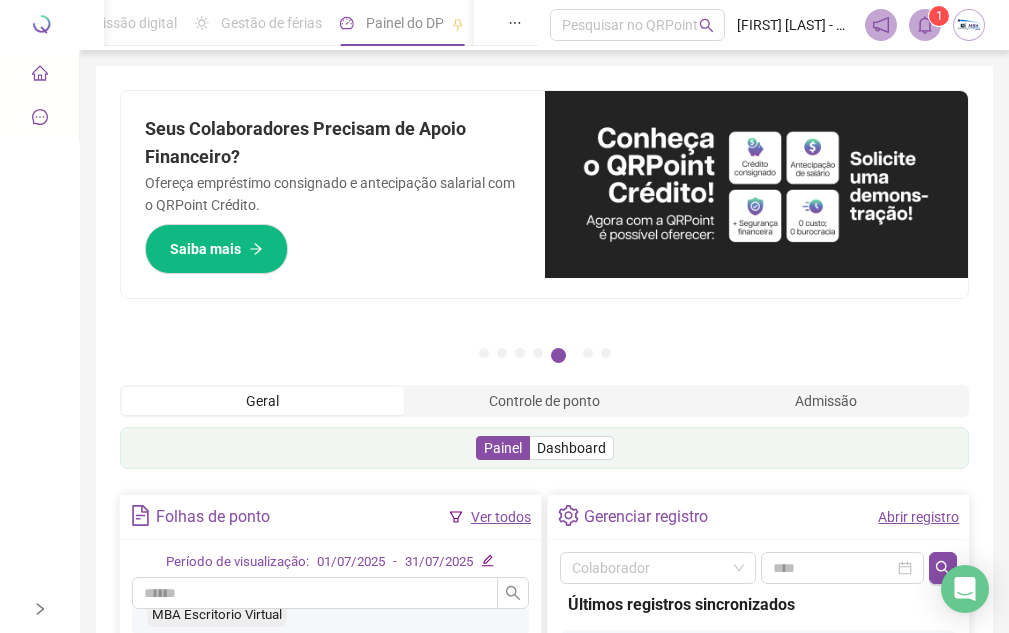 click 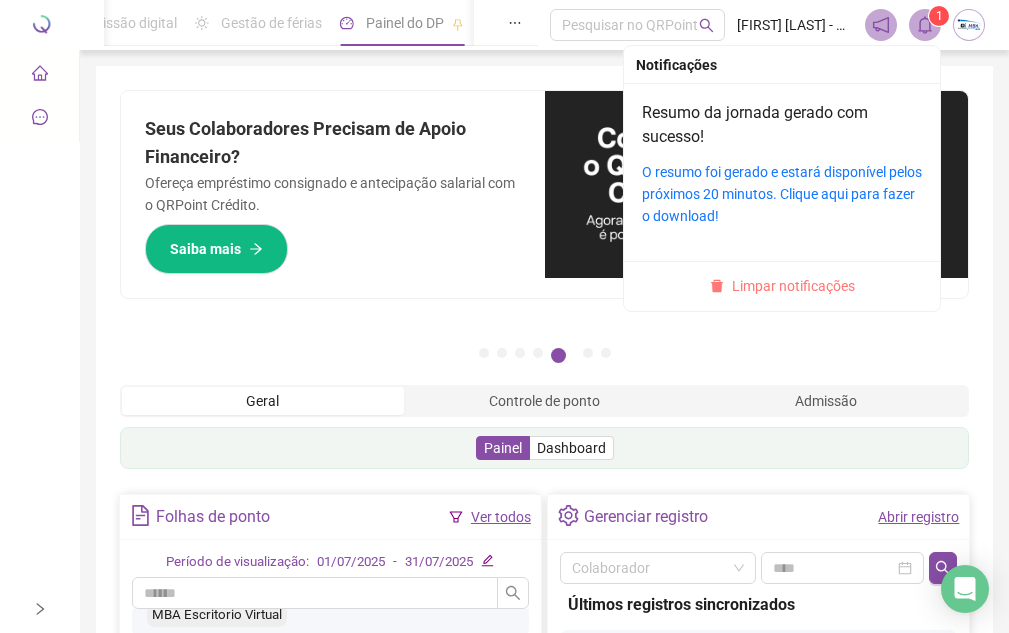 click on "Limpar notificações" at bounding box center [793, 286] 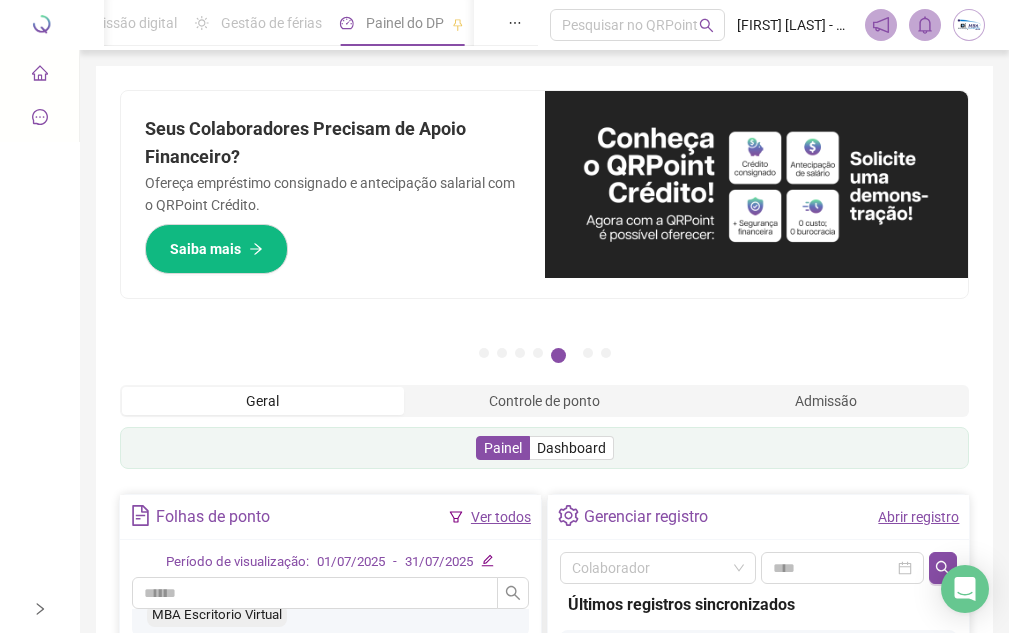 click at bounding box center (969, 25) 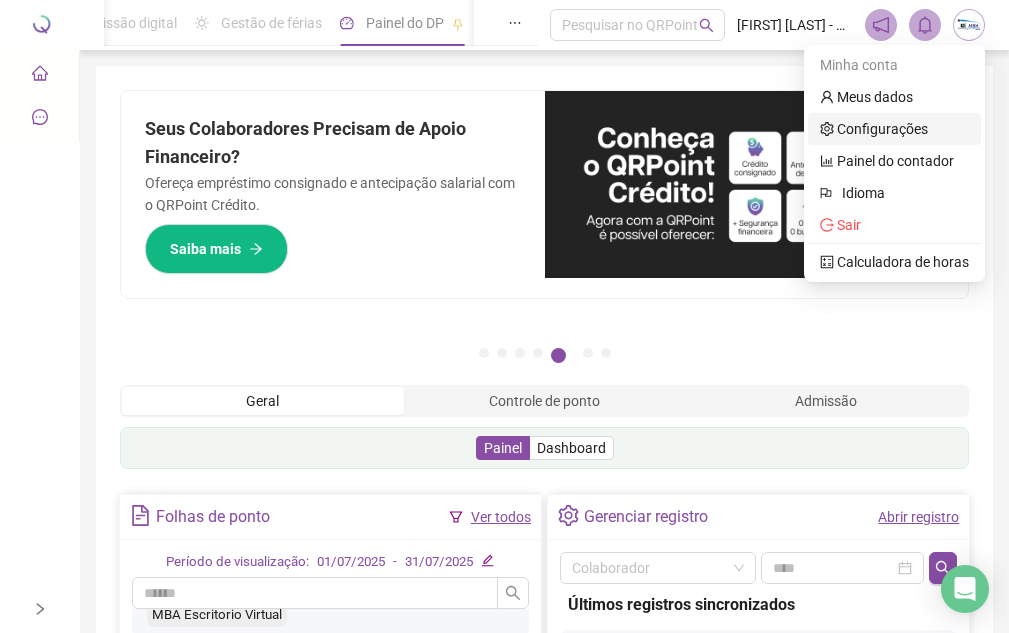 click on "Configurações" at bounding box center [874, 129] 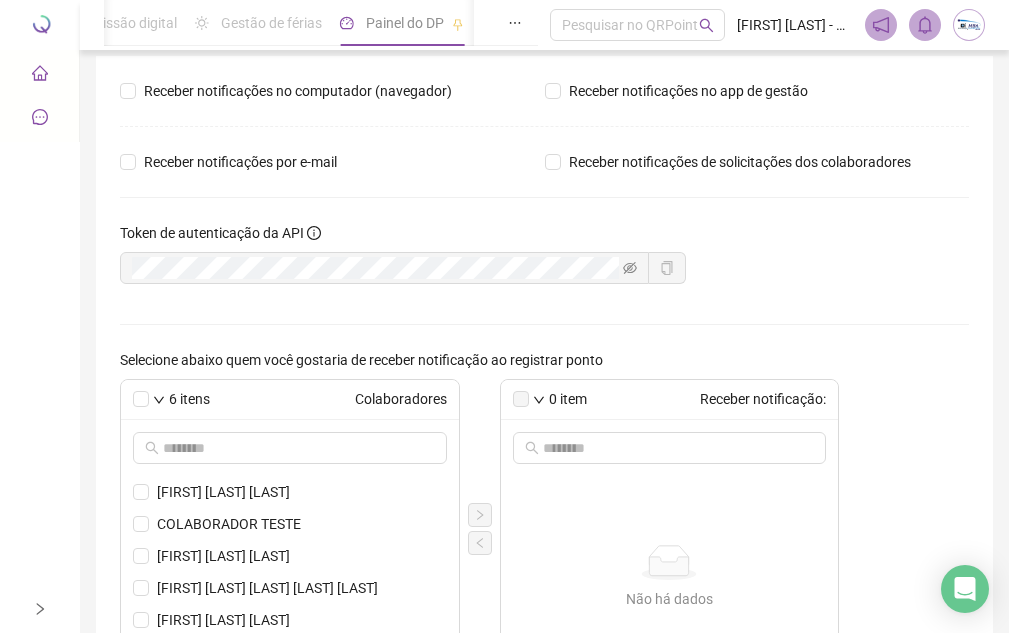 scroll, scrollTop: 0, scrollLeft: 0, axis: both 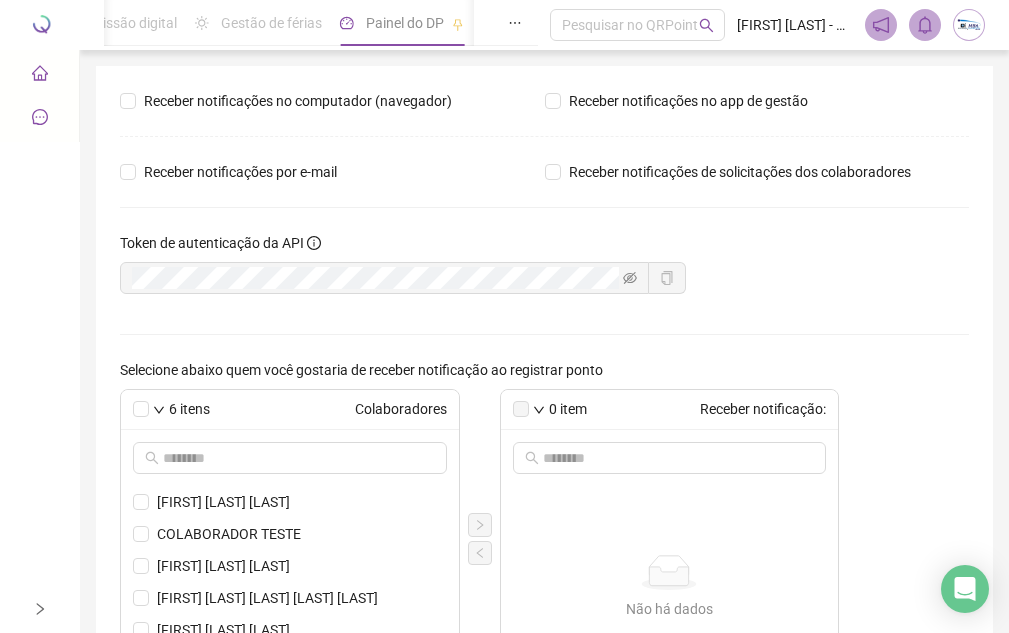 click on "Painel do DP" at bounding box center (405, 23) 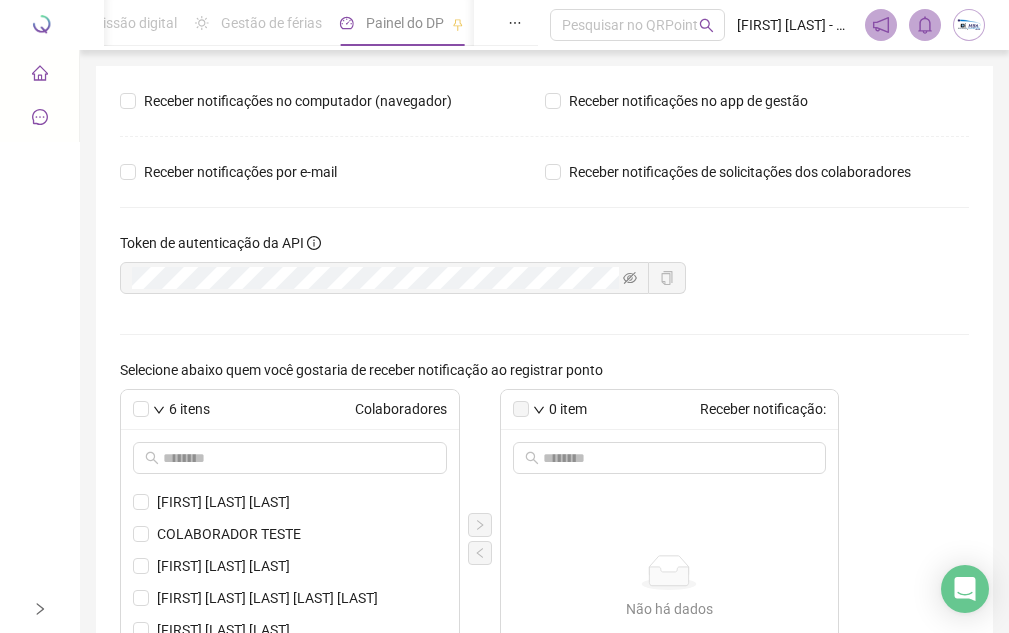 click 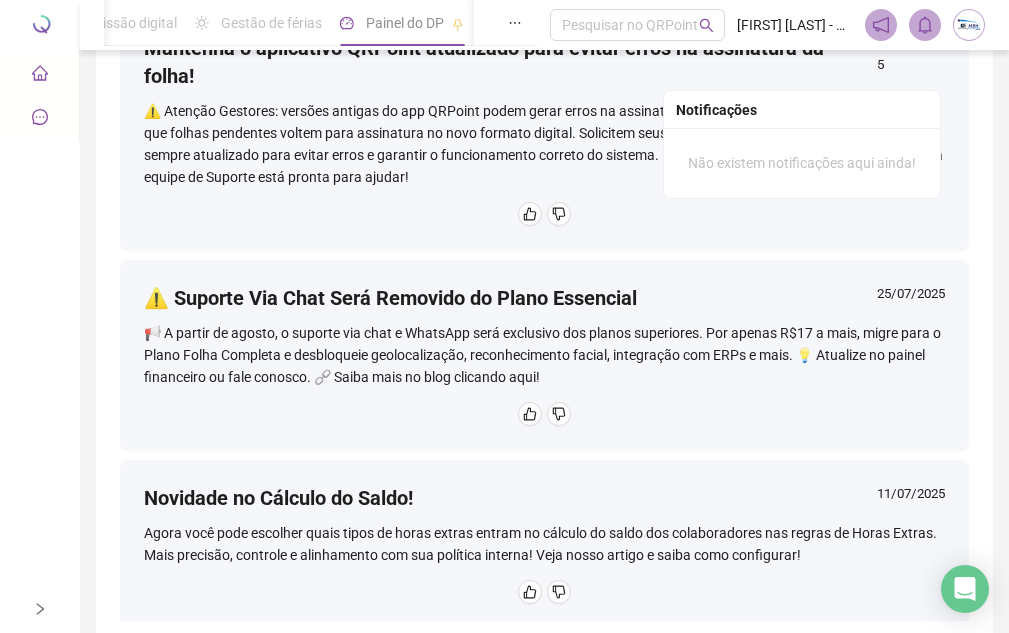 scroll, scrollTop: 200, scrollLeft: 0, axis: vertical 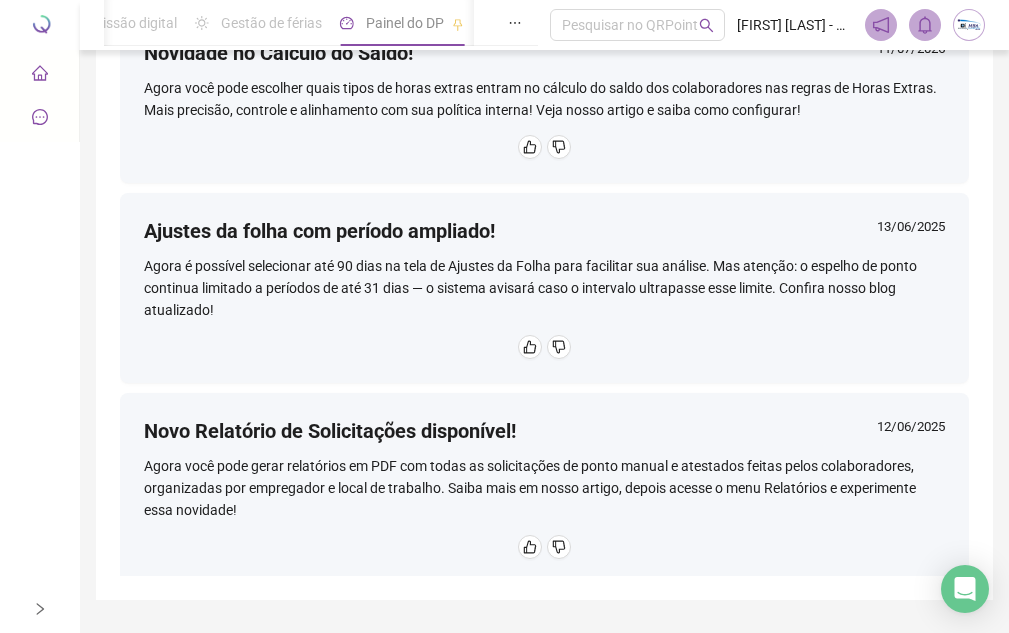 click at bounding box center (969, 25) 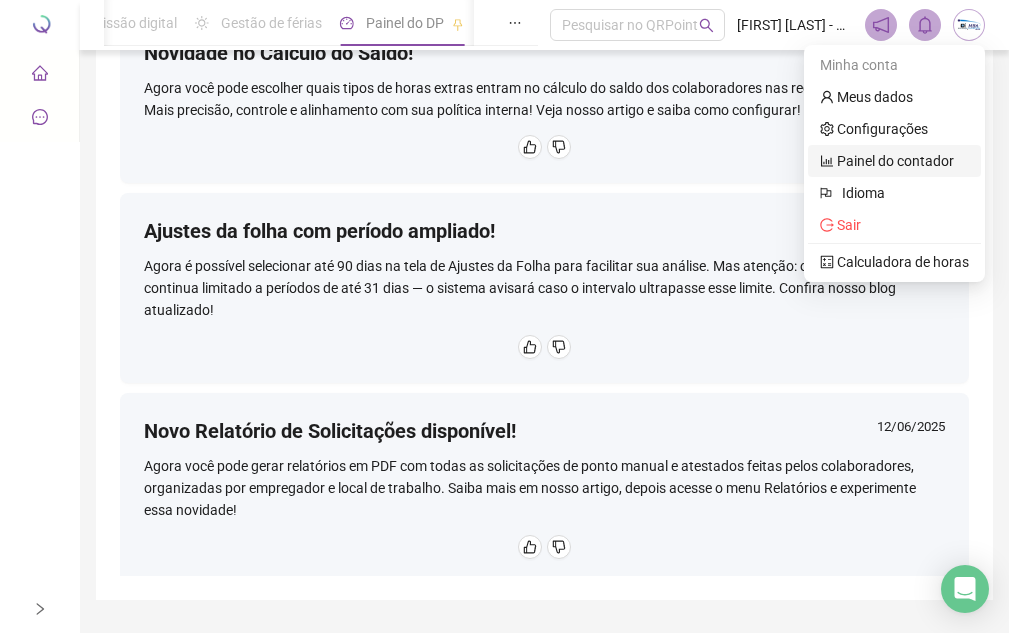 click on "Painel do contador" at bounding box center [887, 161] 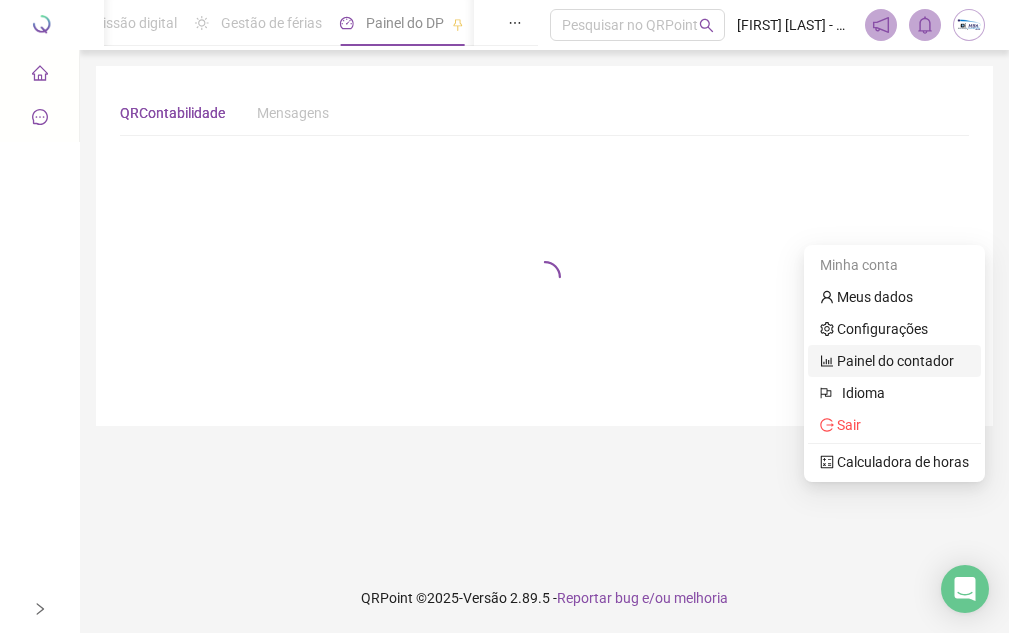 scroll, scrollTop: 0, scrollLeft: 0, axis: both 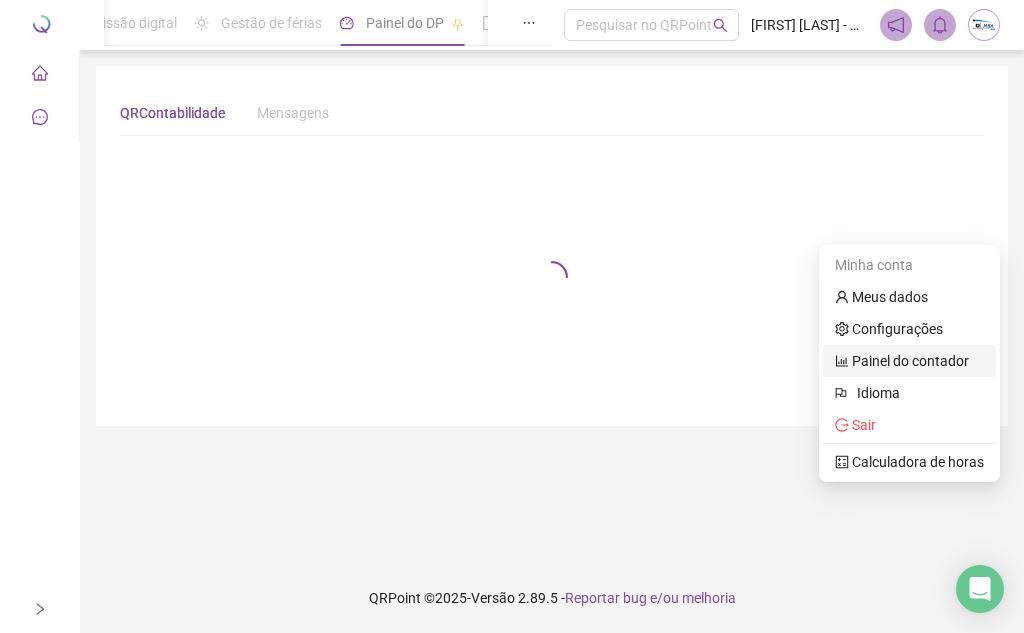 click at bounding box center [552, 277] 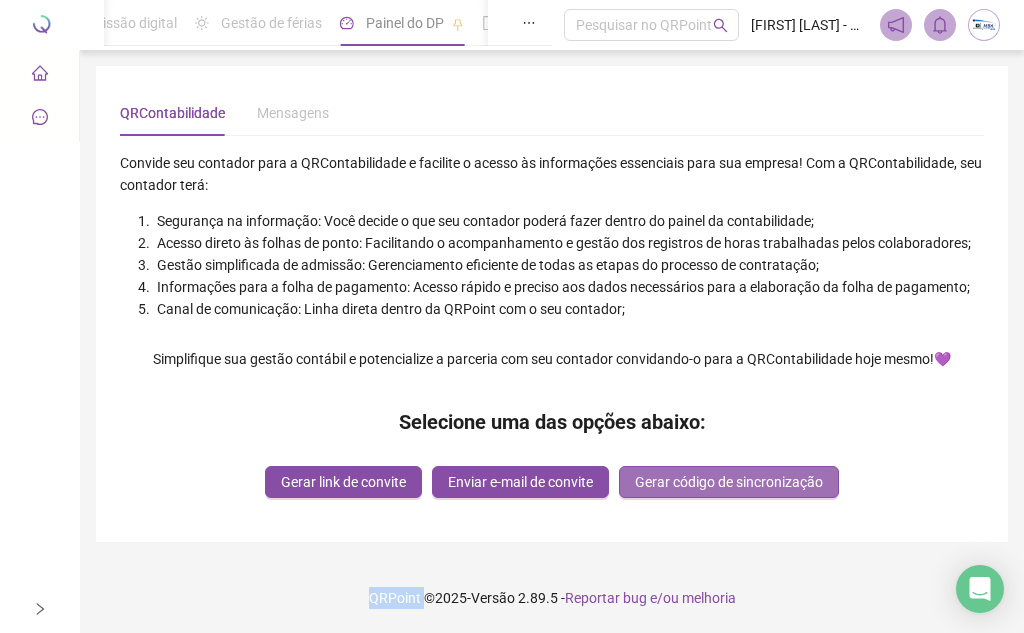 click on "Gerar código de sincronização" at bounding box center (729, 482) 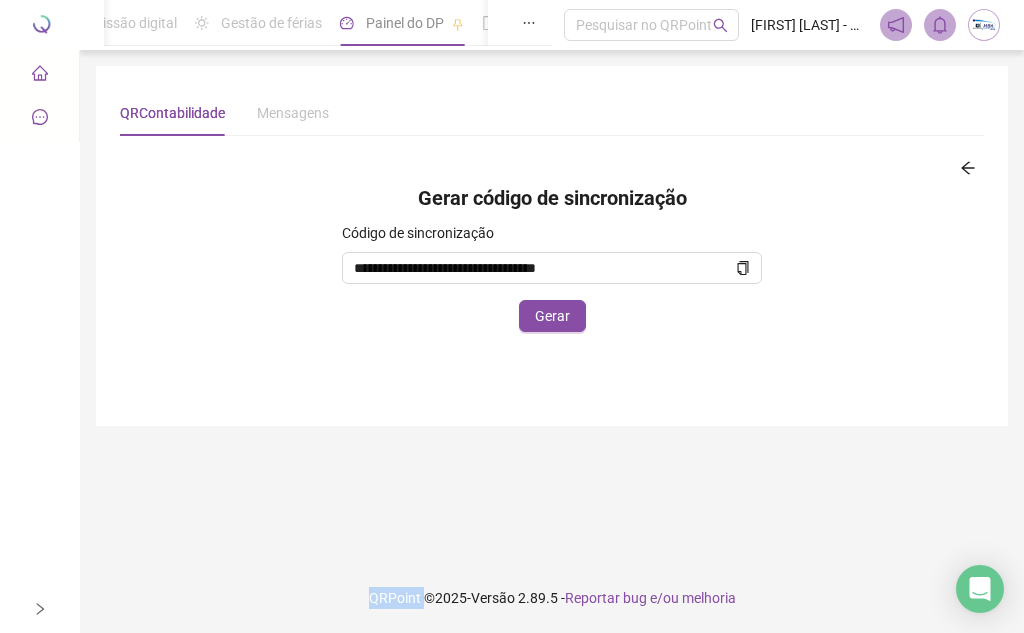 click at bounding box center [529, 23] 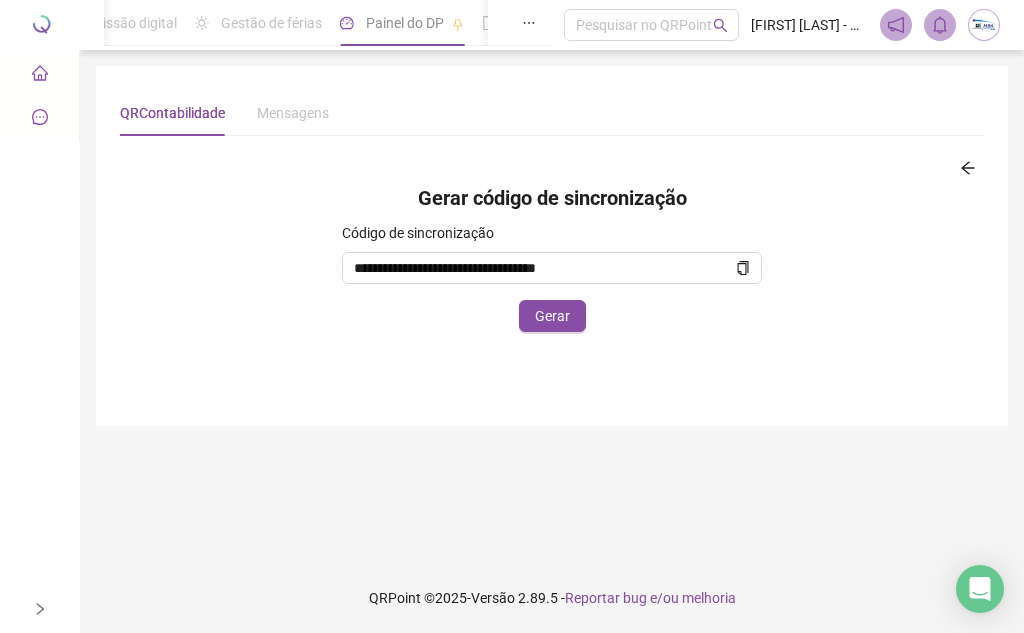 click at bounding box center [40, 76] 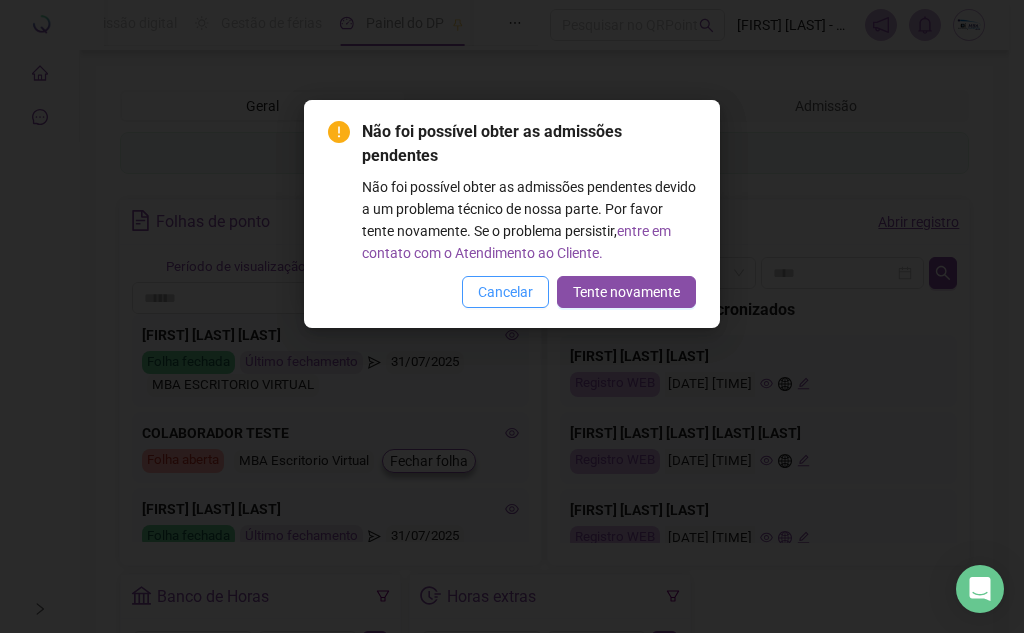 click on "Cancelar" at bounding box center (505, 292) 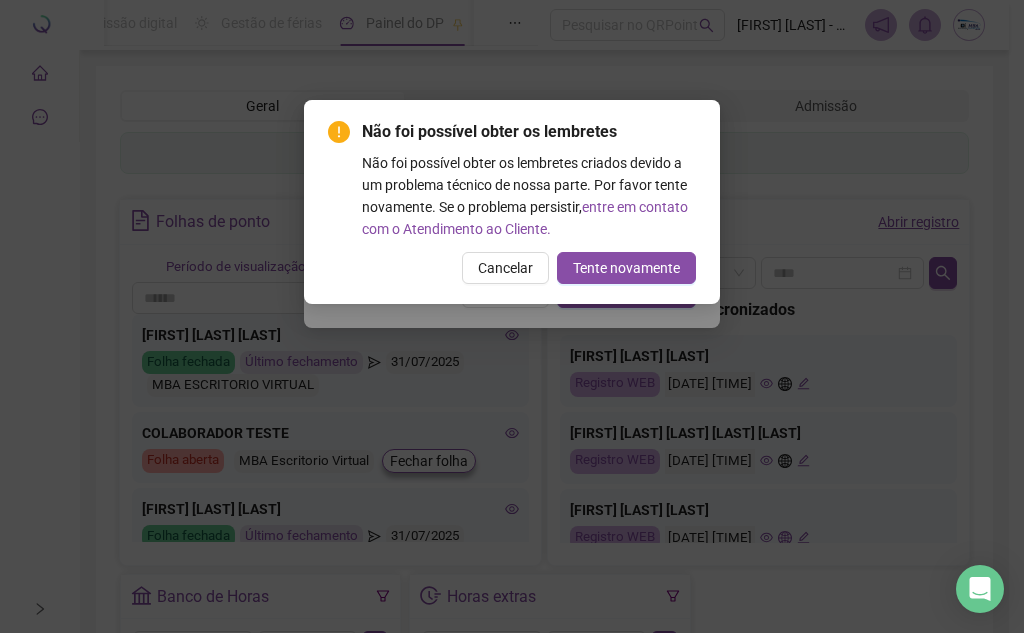 click on "Cancelar" at bounding box center [505, 268] 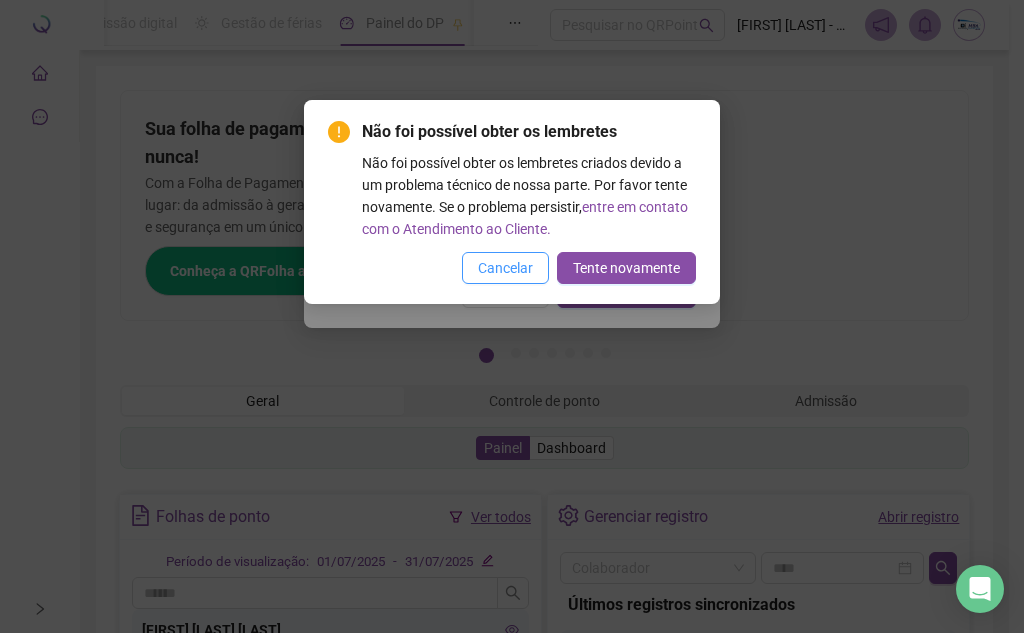 click on "Não foi possível obter os lembretes Não foi possível obter os lembretes criados devido a um problema técnico de nossa parte. Por favor tente novamente. Se o problema persistir,  entre em contato com o Atendimento ao Cliente. Cancelar Tente novamente" at bounding box center (512, 316) 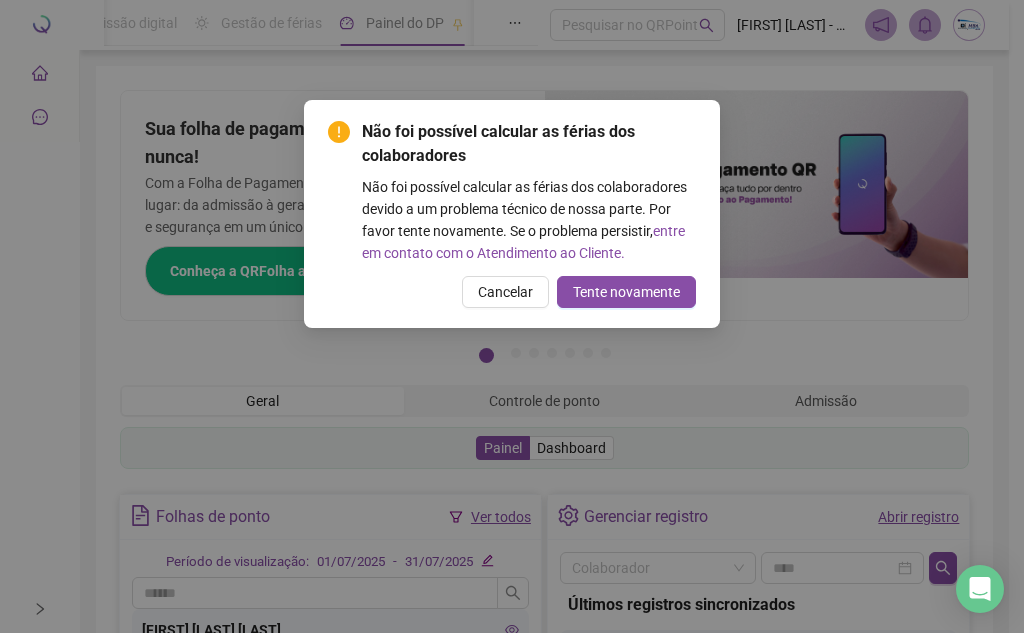 click on "Não foi possível calcular as férias dos colaboradores Não foi possível calcular as férias dos colaboradores devido a um problema técnico de nossa parte. Por favor tente novamente. Se o problema persistir,  entre em contato com o Atendimento ao Cliente. Cancelar Tente novamente" at bounding box center (512, 316) 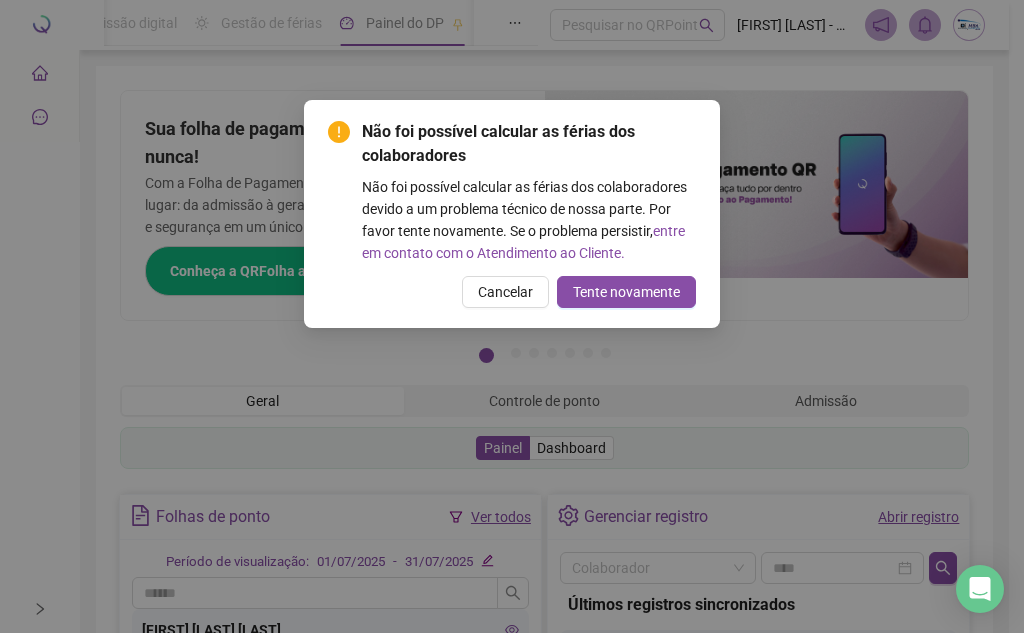 click on "Cancelar" at bounding box center [505, 292] 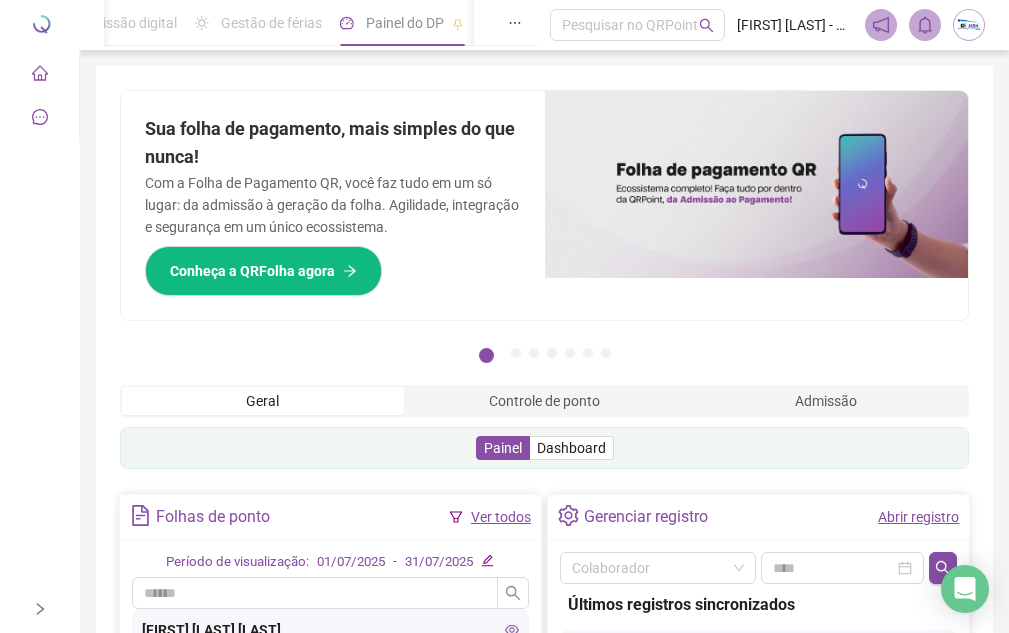 click 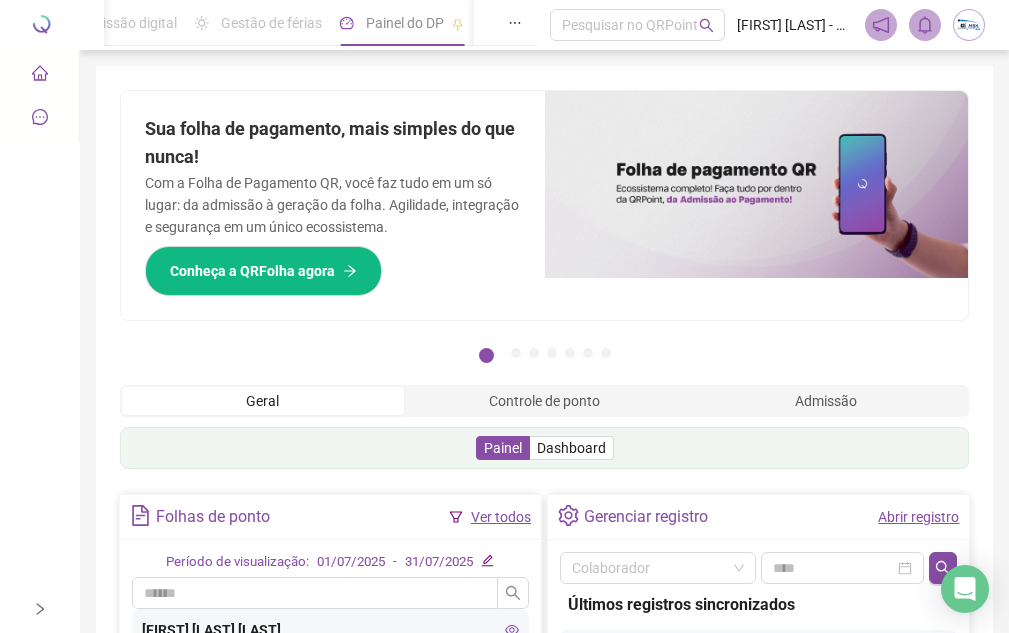 click 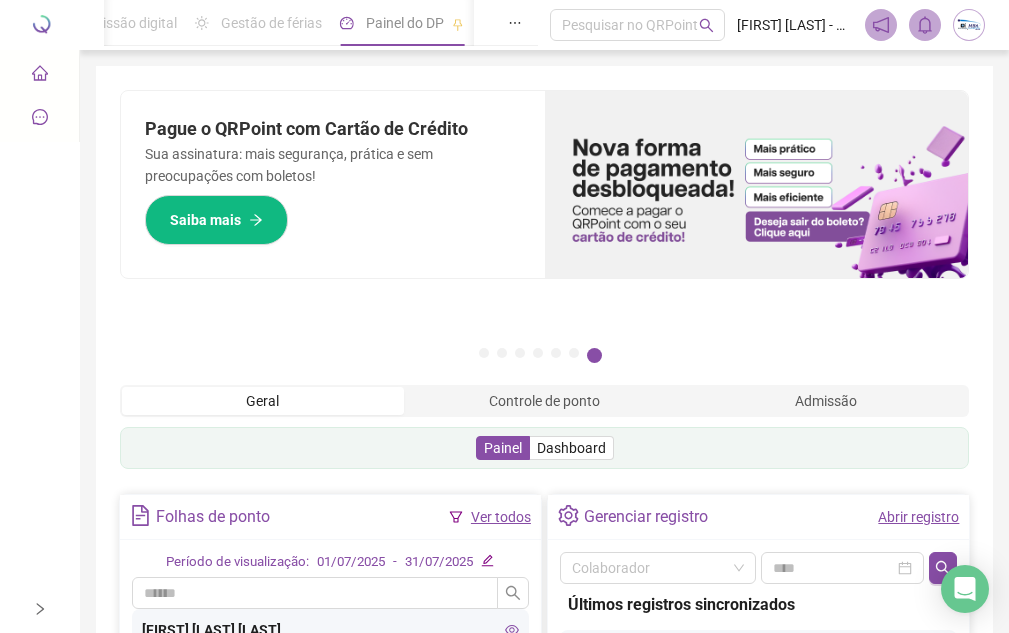 click at bounding box center (969, 25) 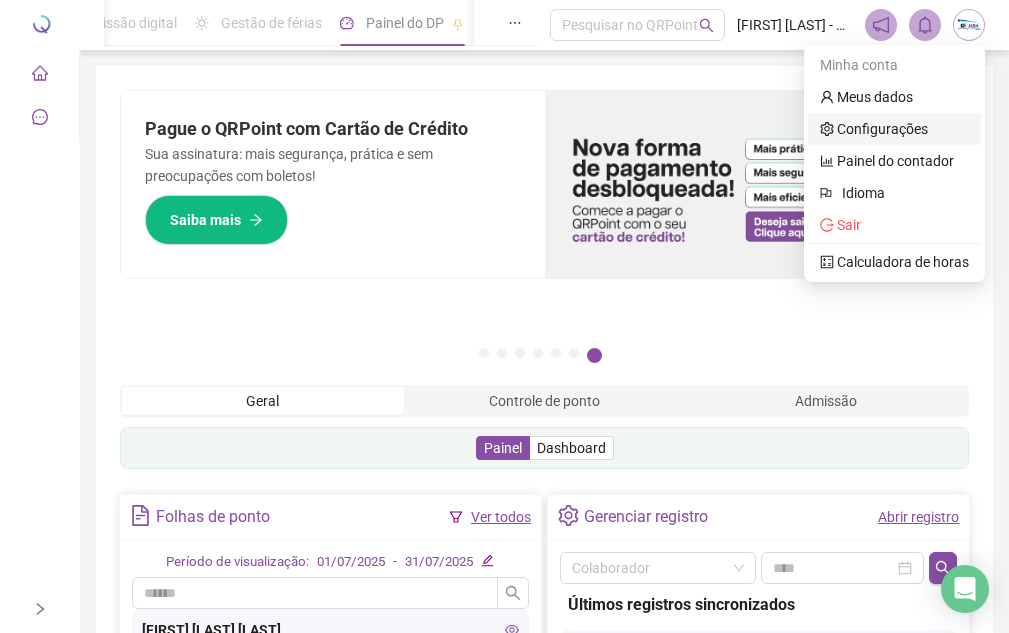 click on "Configurações" at bounding box center (874, 129) 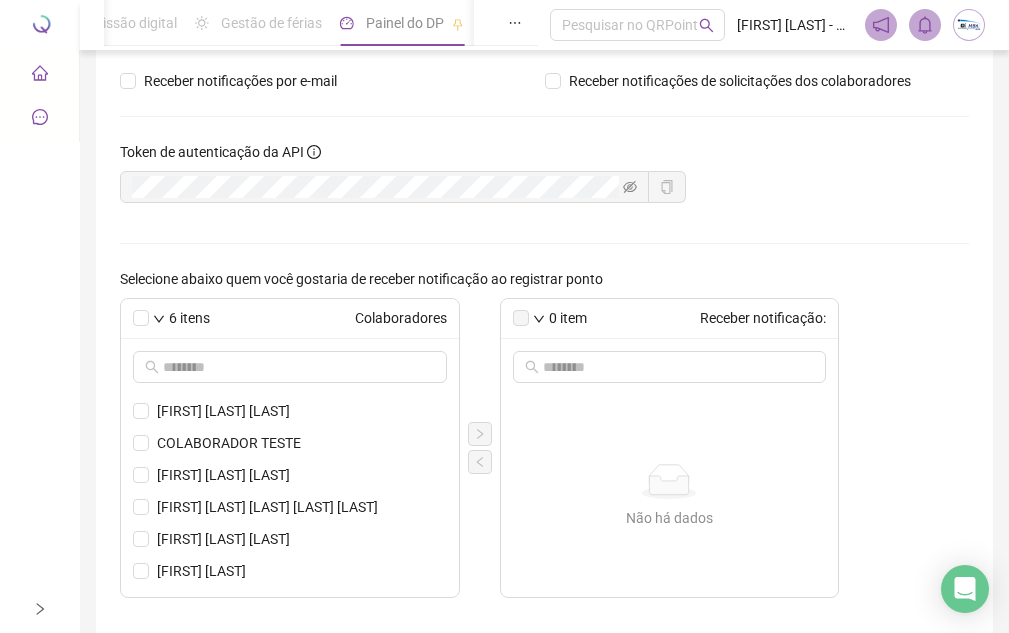 scroll, scrollTop: 0, scrollLeft: 0, axis: both 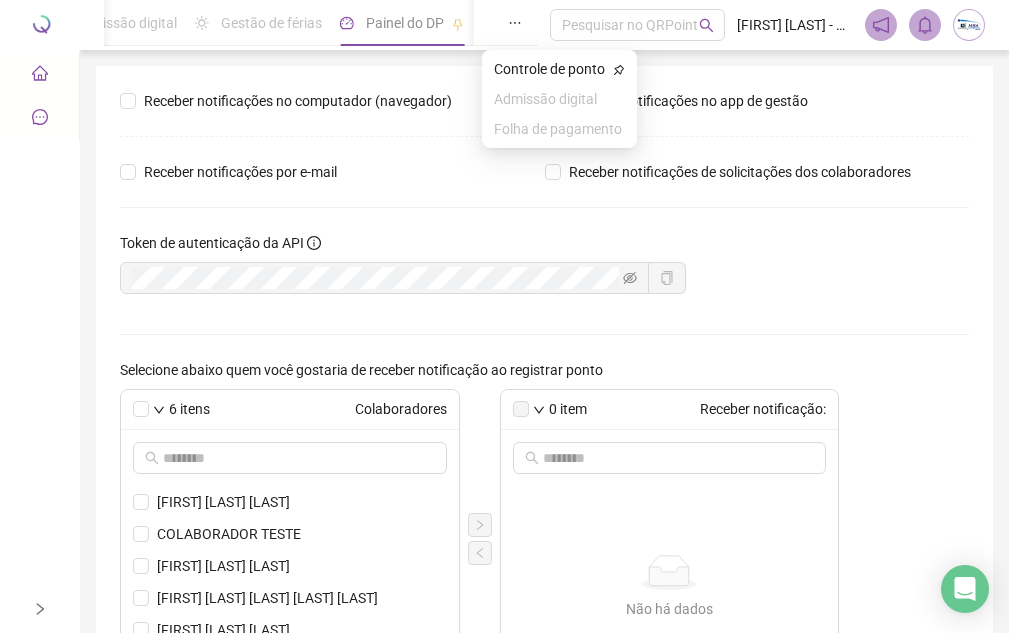 click 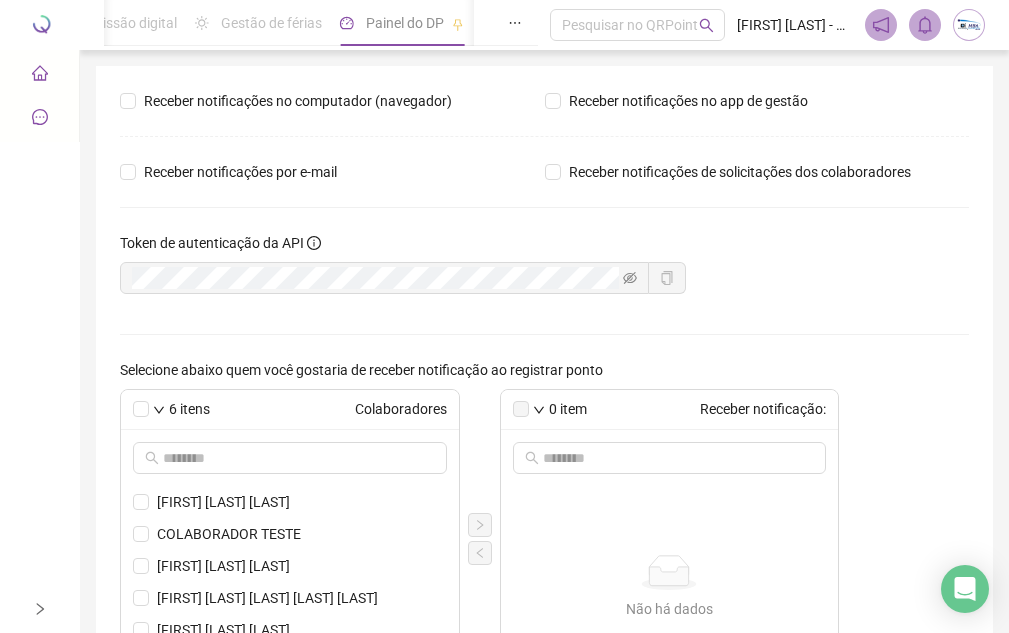 click on "Controle de ponto Admissão digital Gestão de férias Painel do DP Folha de pagamento   Pesquisar no QRPoint Ana Lucia Barbosa  - MBA Escritorio Virtual" at bounding box center [544, 25] 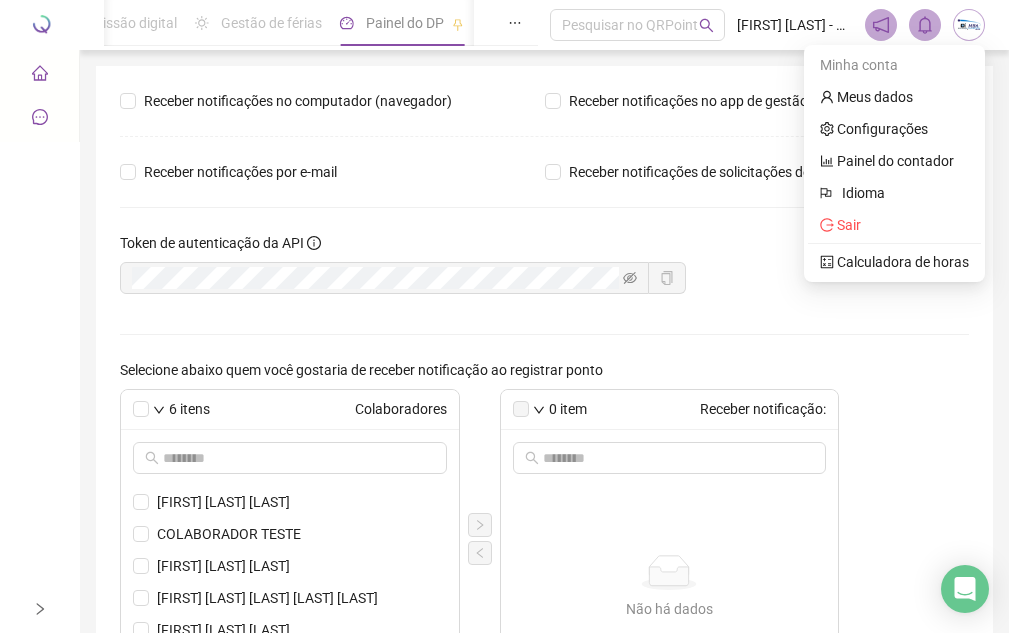 click at bounding box center [969, 25] 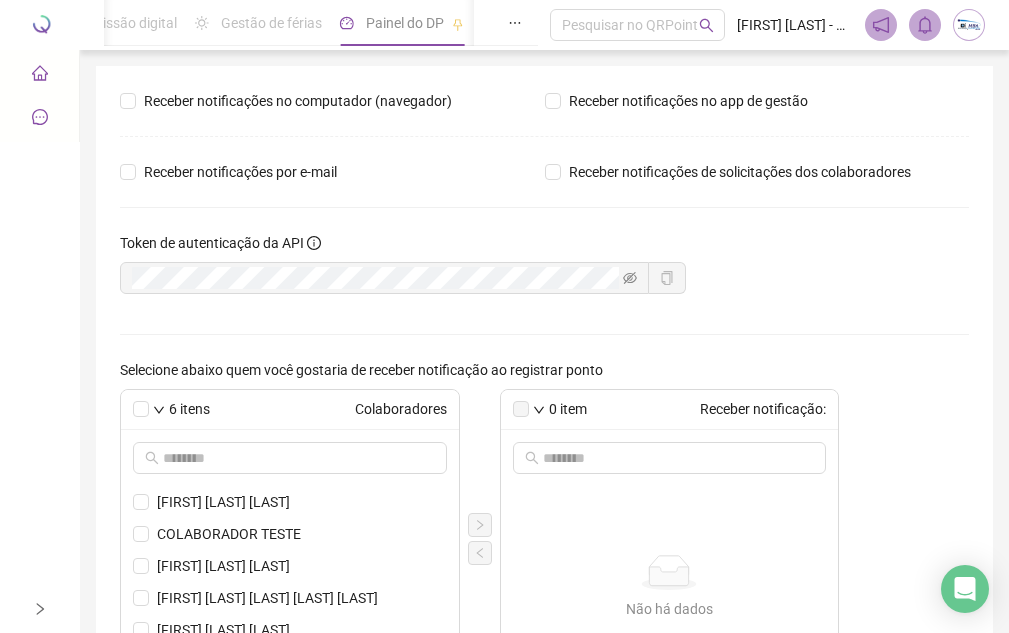 click at bounding box center [969, 25] 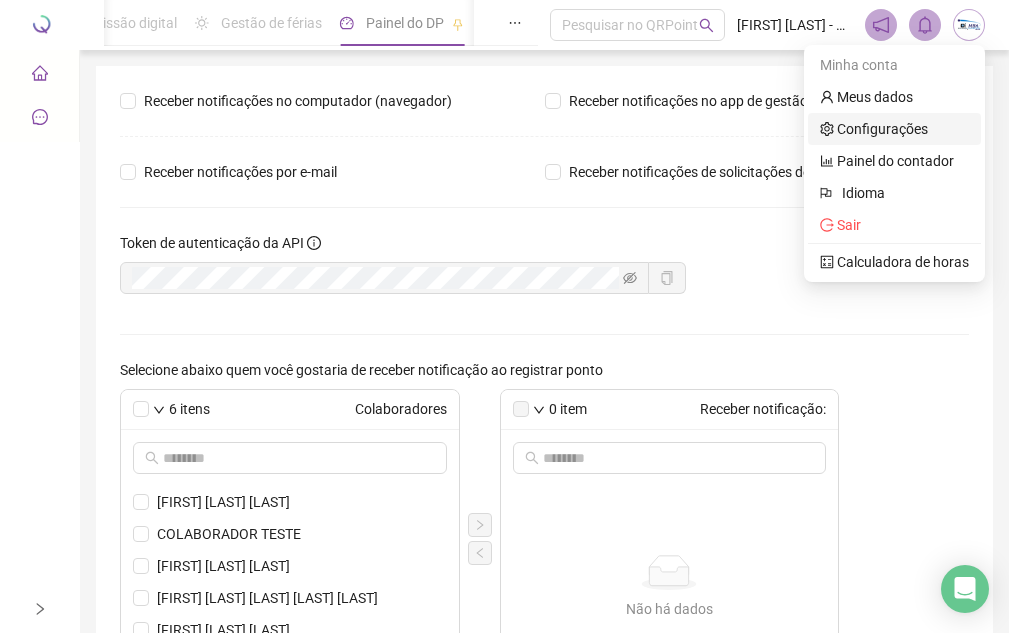 click on "Configurações" at bounding box center [874, 129] 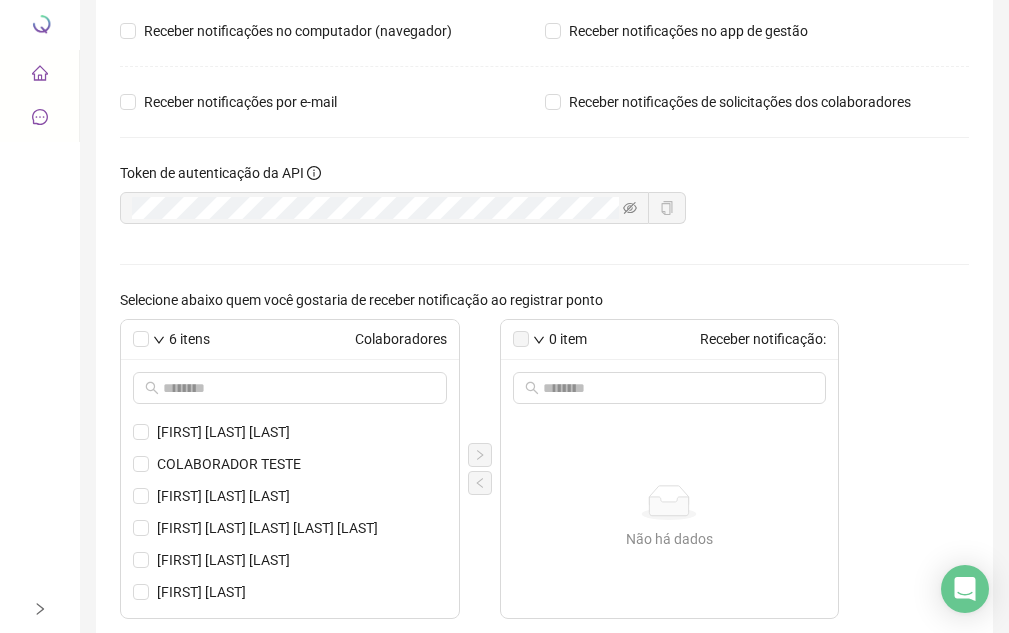 scroll, scrollTop: 0, scrollLeft: 0, axis: both 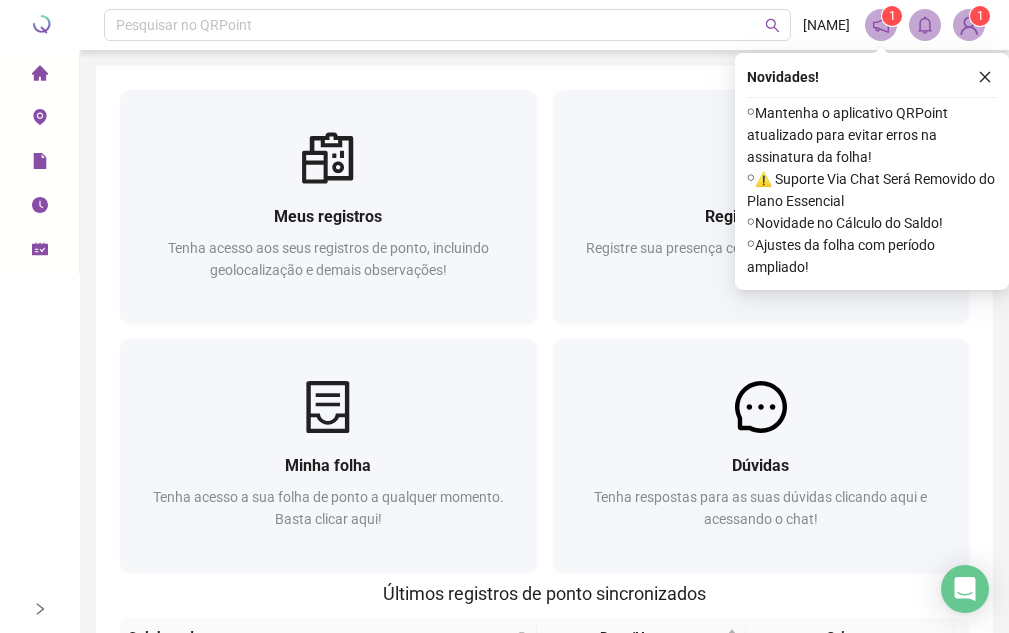 click at bounding box center [200, 25] 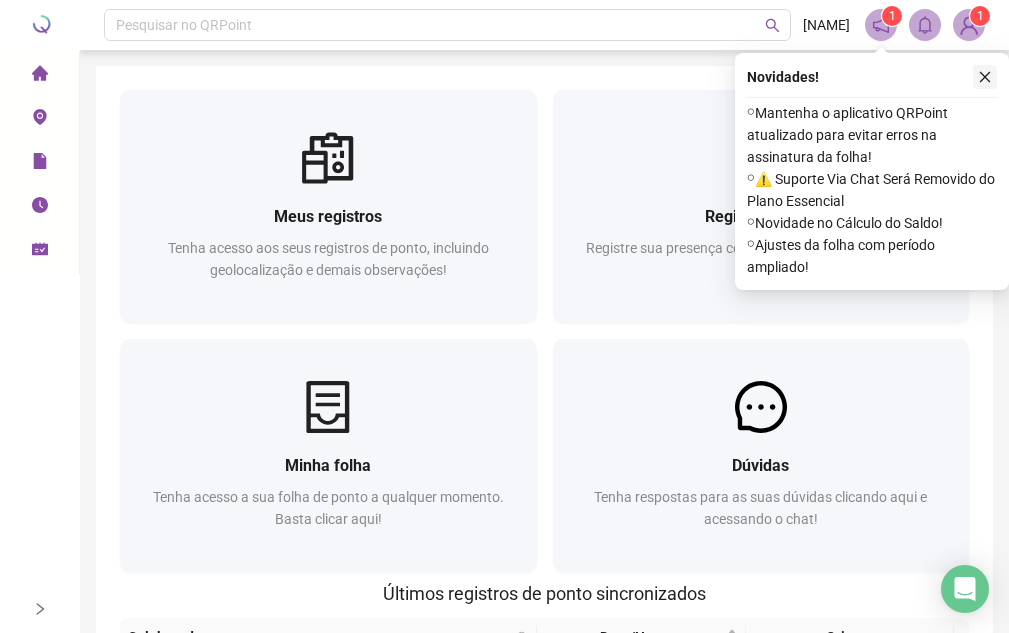 click 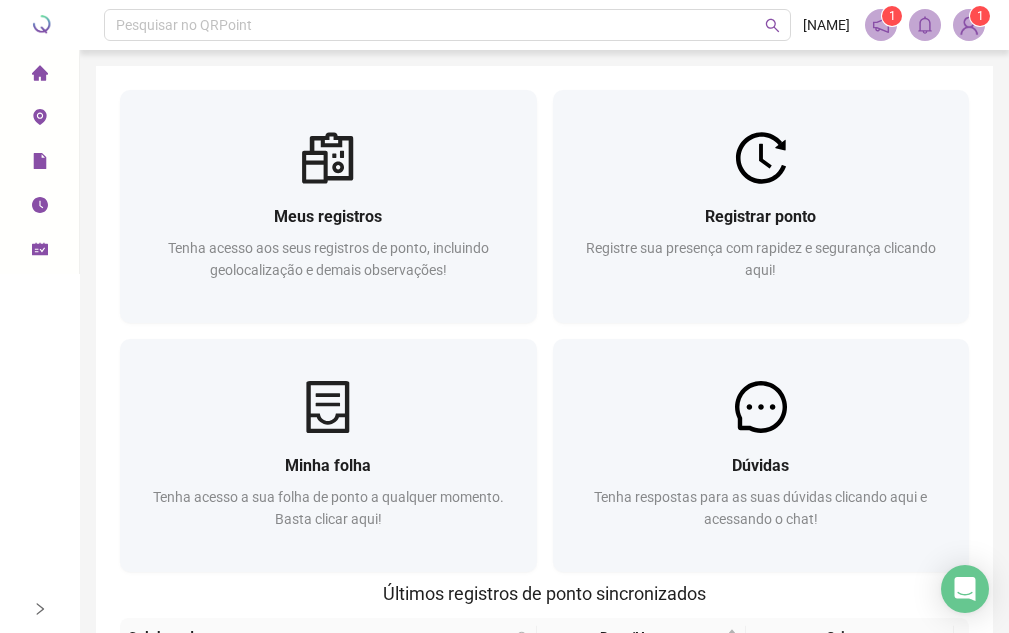 click at bounding box center (200, 25) 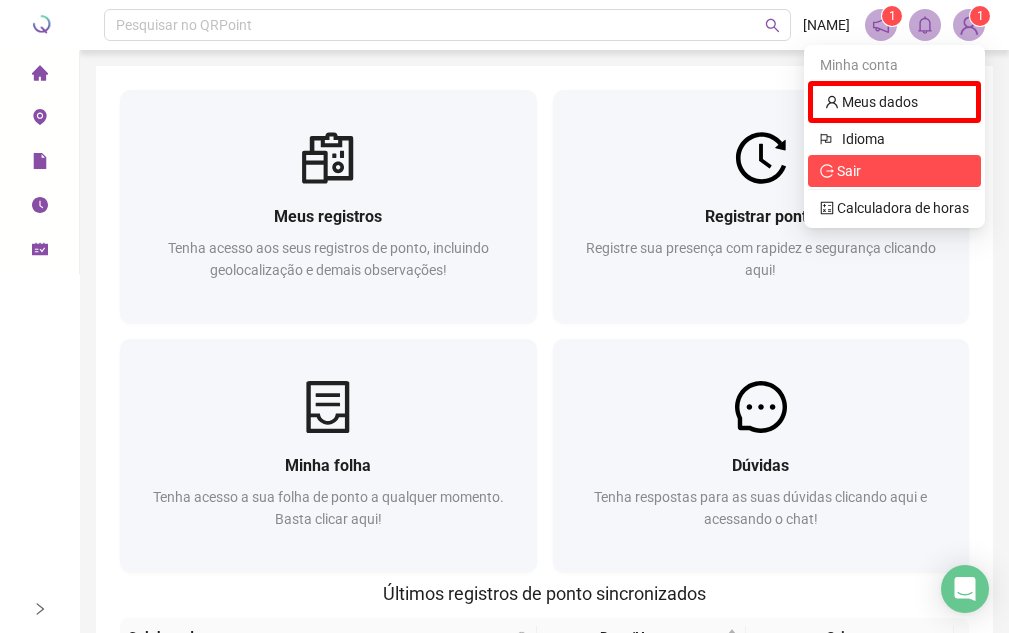 click on "Sair" at bounding box center [849, 171] 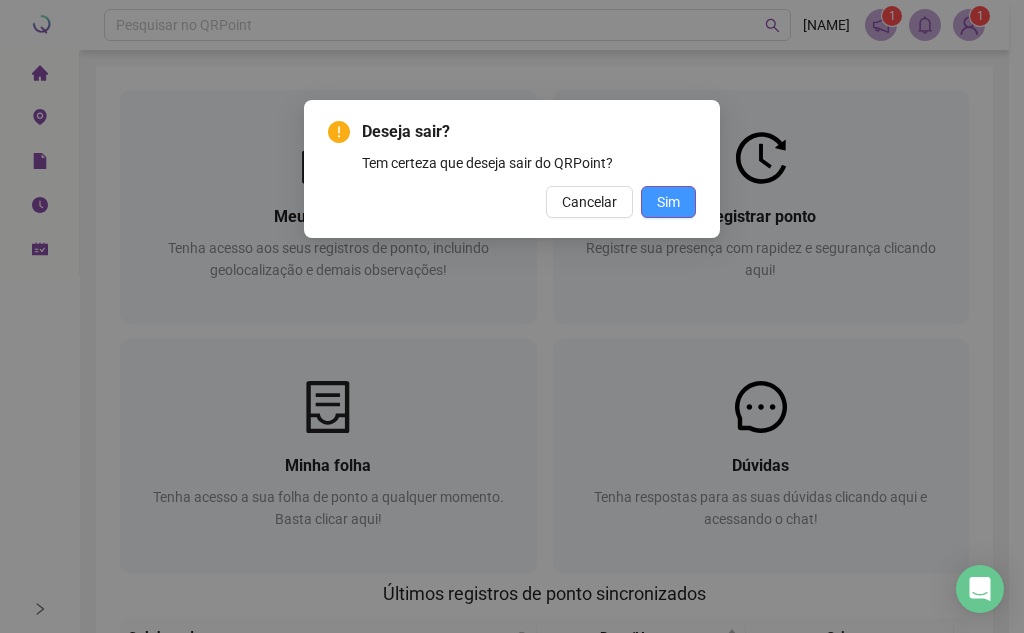 click on "Sim" at bounding box center [668, 202] 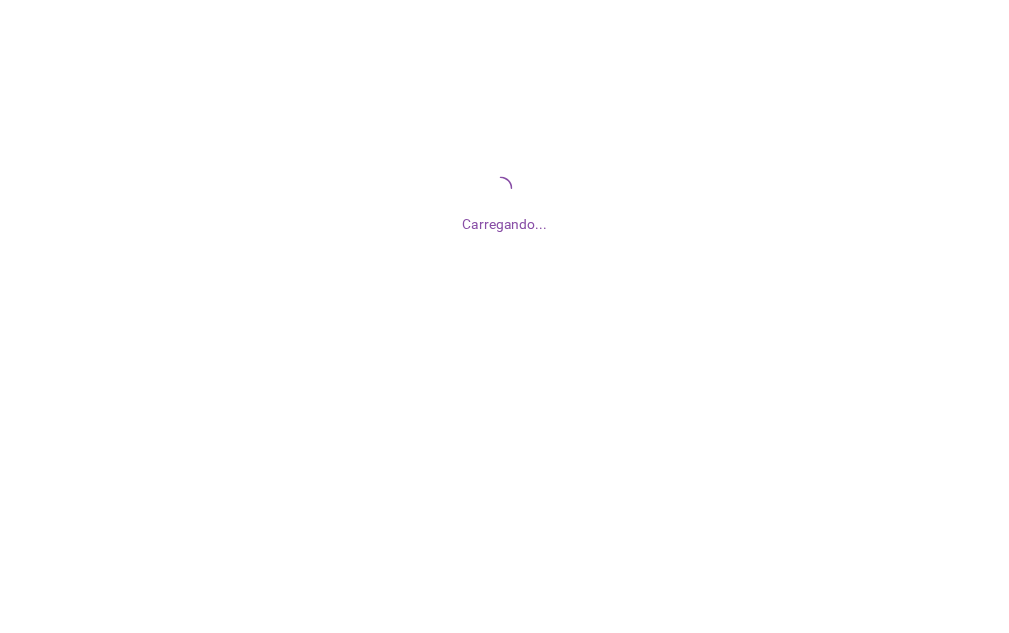 scroll, scrollTop: 0, scrollLeft: 0, axis: both 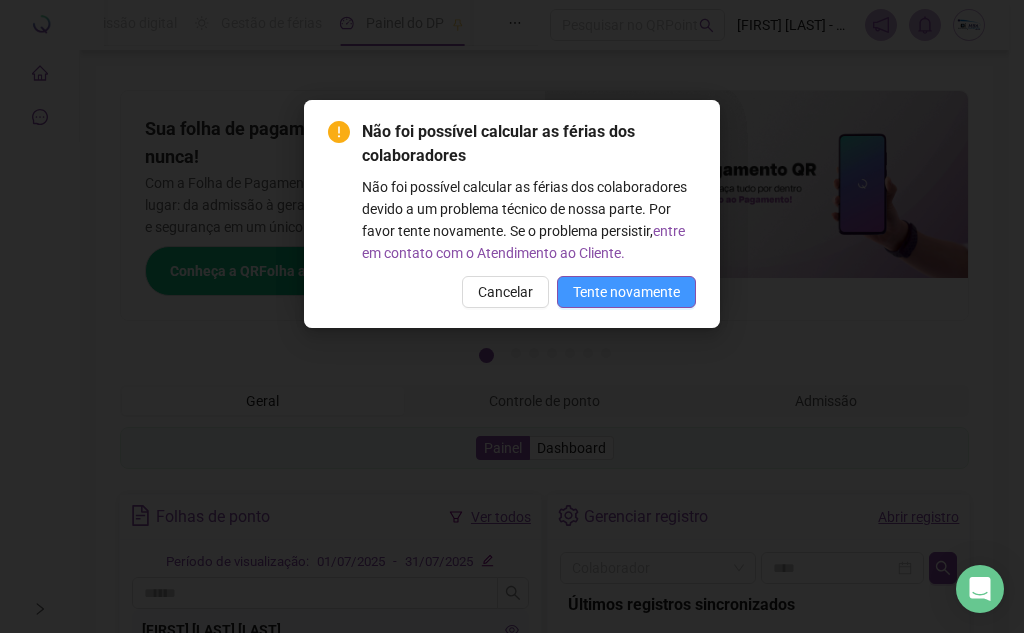 click on "Tente novamente" at bounding box center (626, 292) 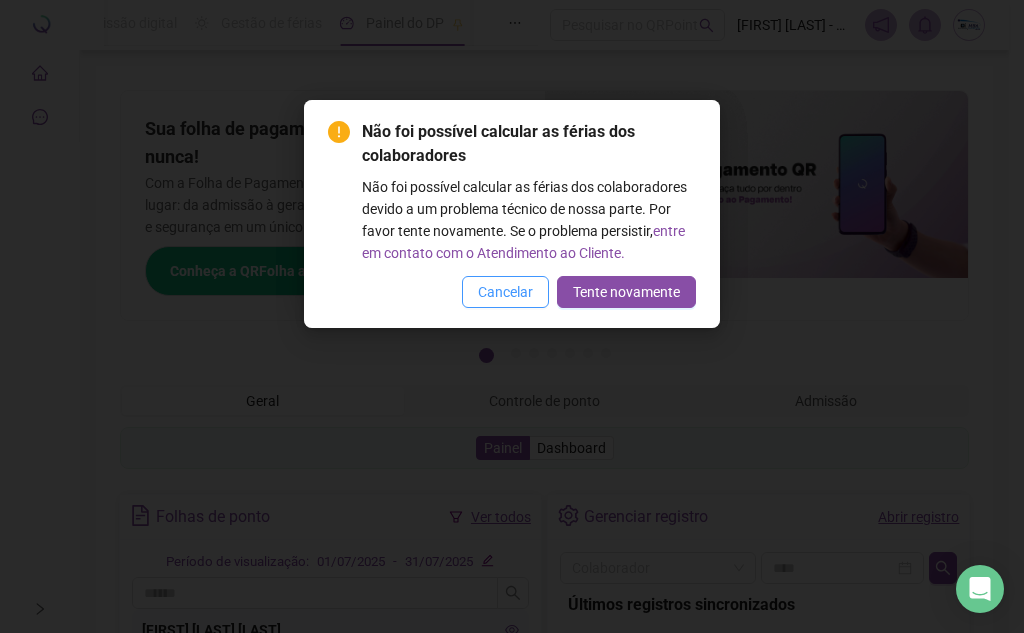 click on "Cancelar" at bounding box center [505, 292] 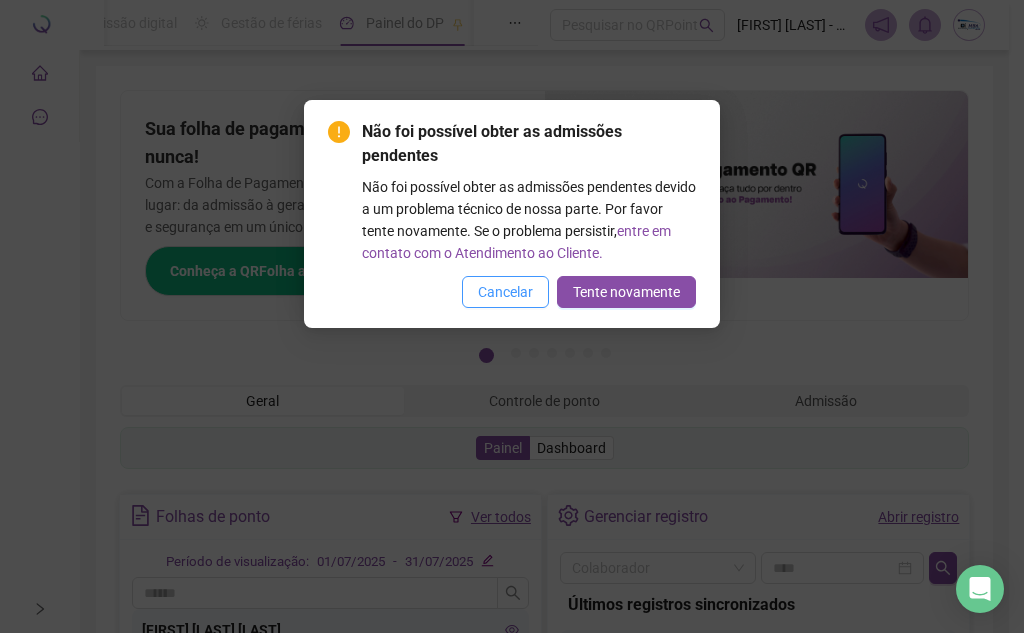 click on "Cancelar" at bounding box center [505, 292] 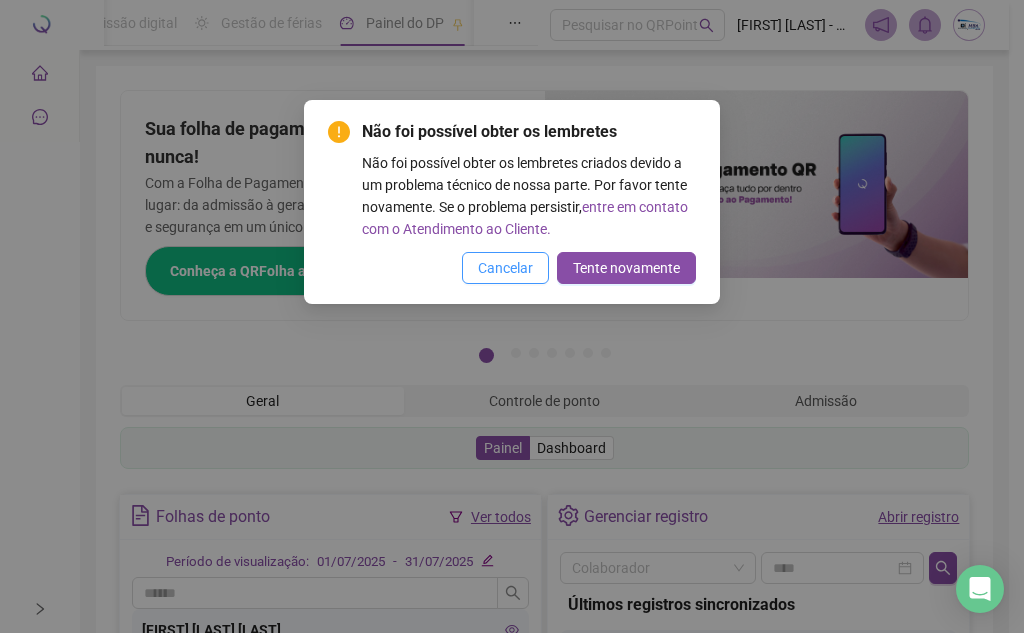 click on "Cancelar" at bounding box center (505, 268) 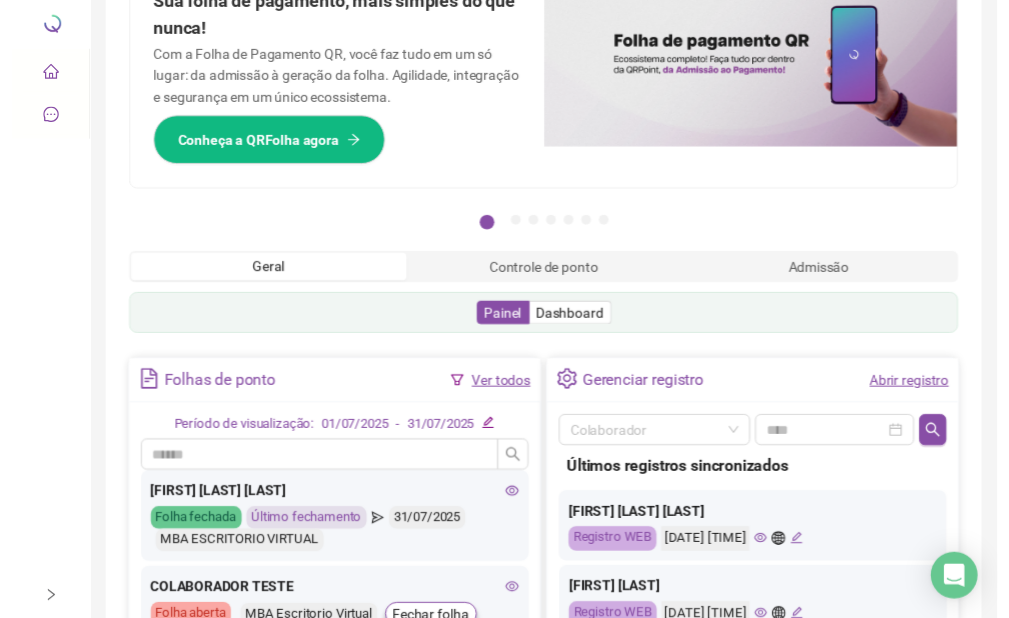 scroll, scrollTop: 0, scrollLeft: 0, axis: both 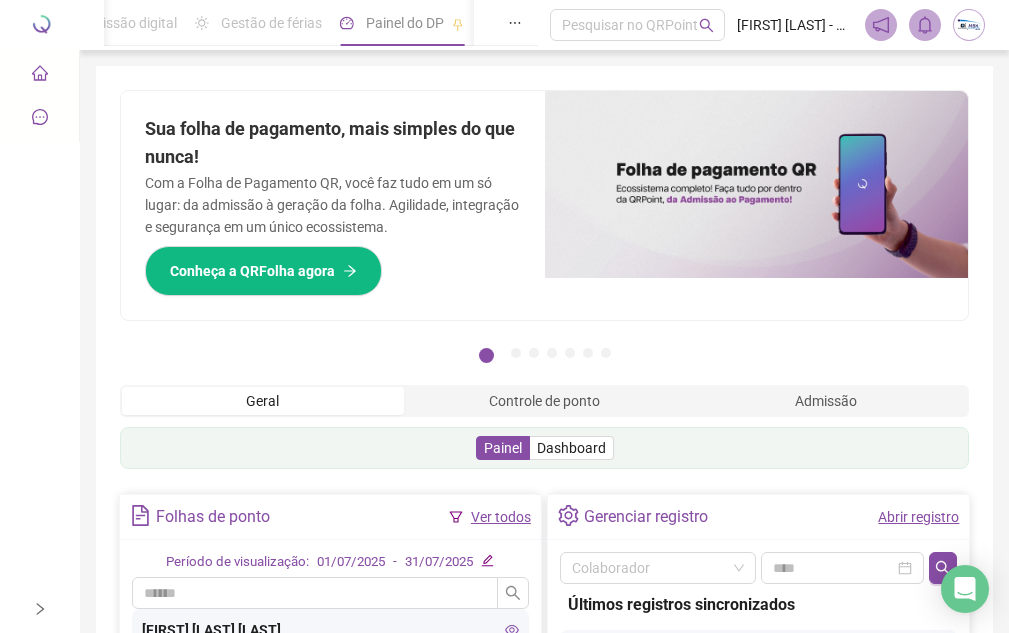 click 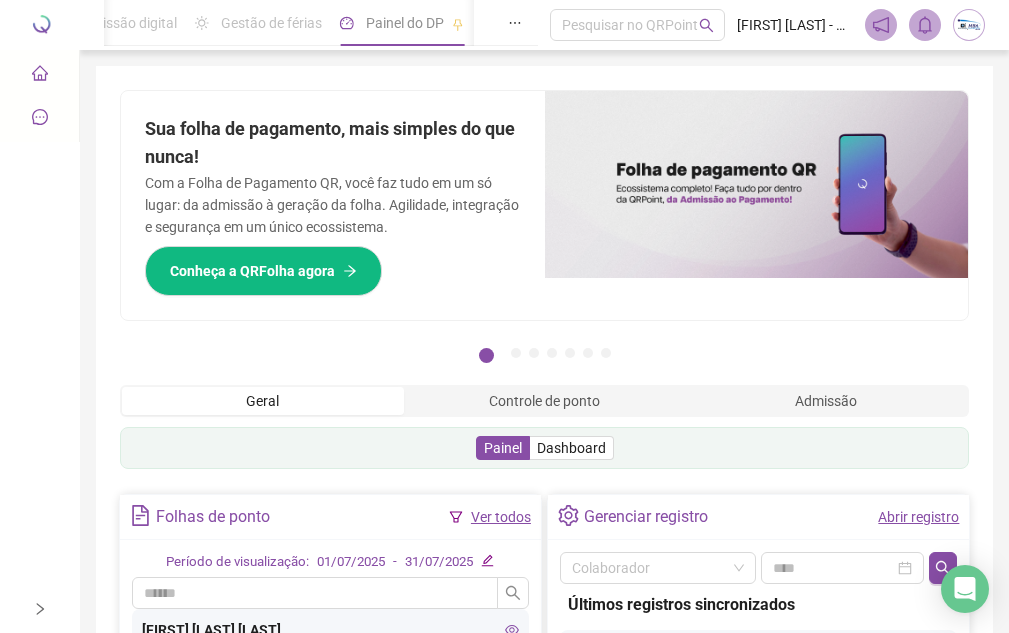 click 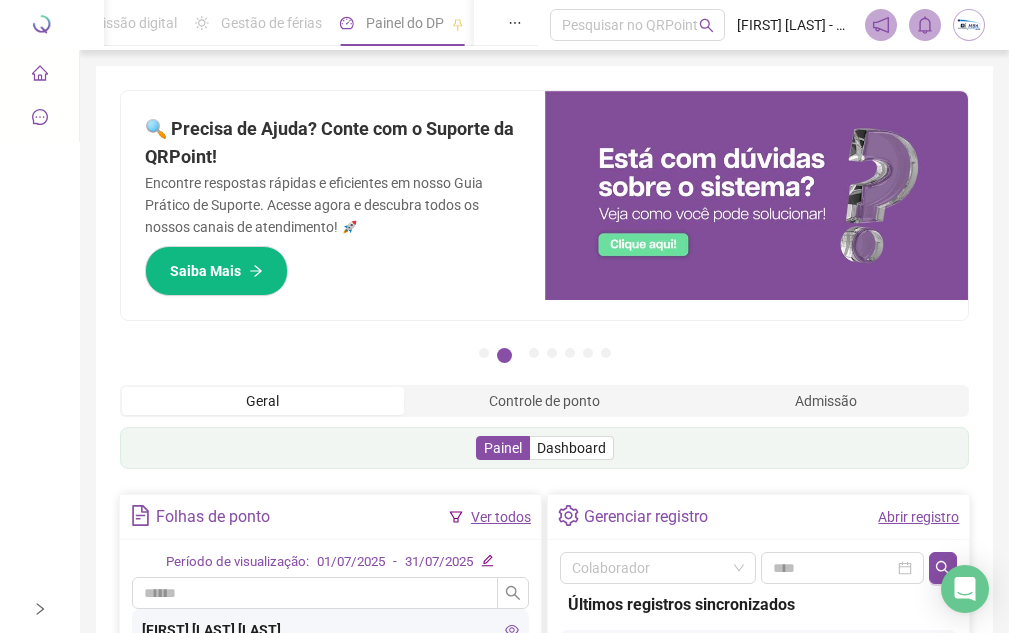 click at bounding box center [200, 25] 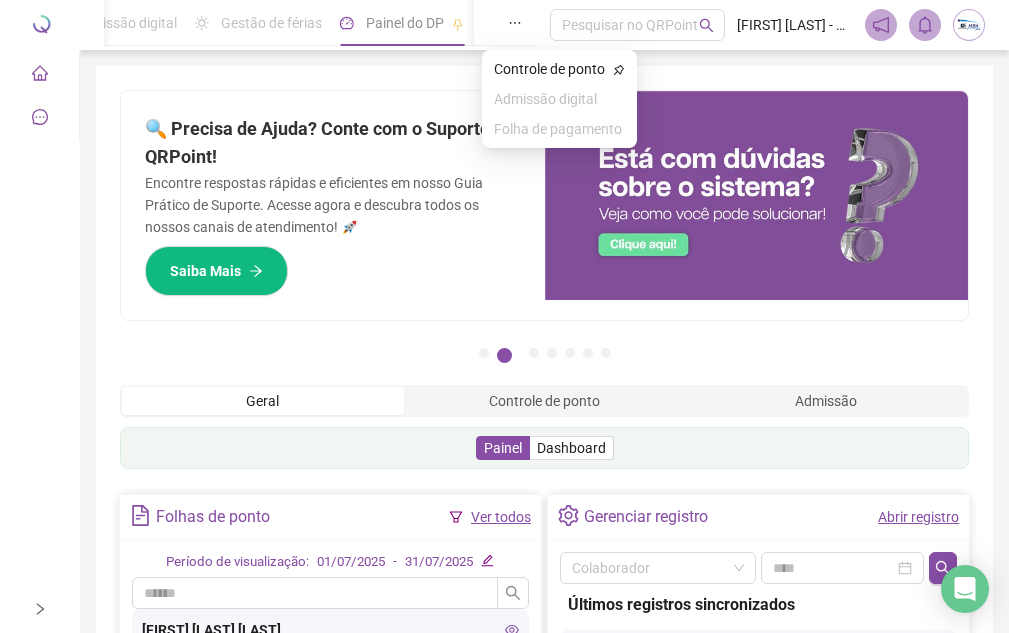 click at bounding box center (515, 23) 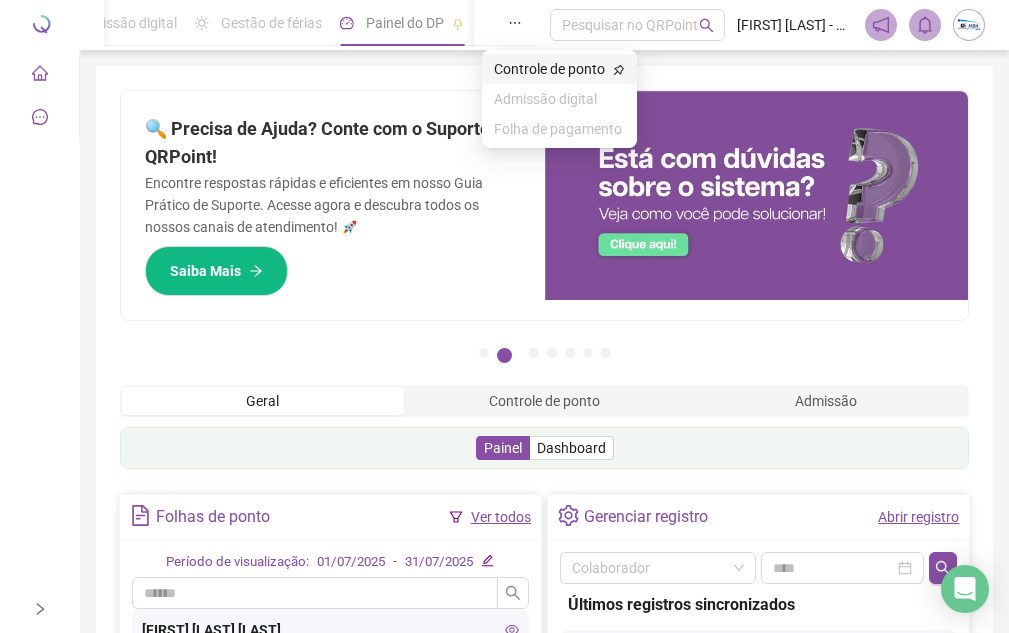click on "Controle de ponto" at bounding box center [549, 69] 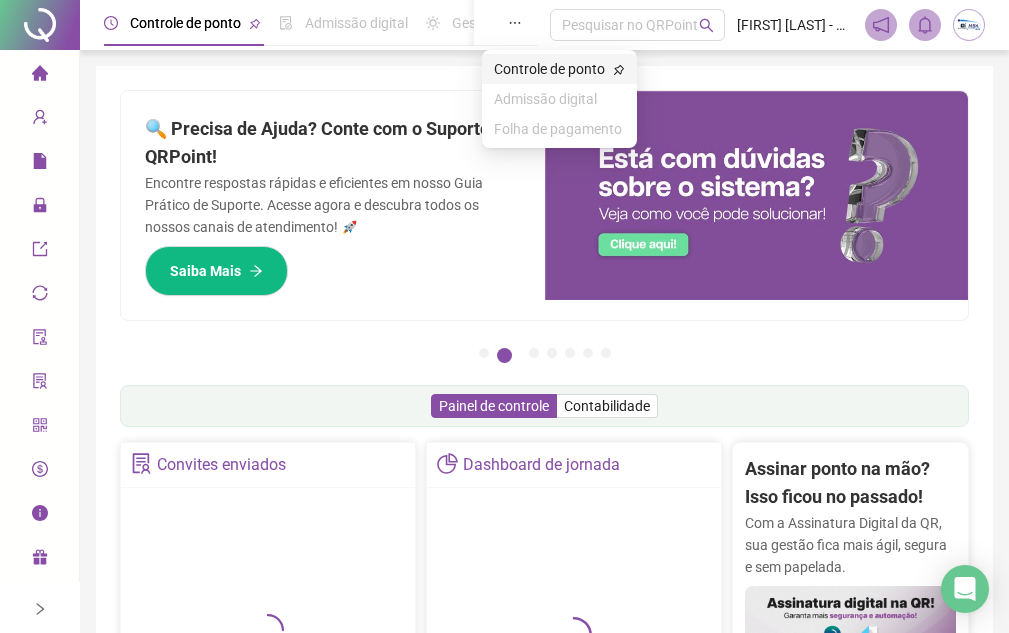 click on "Pague o QRPoint com Cartão de Crédito Sua assinatura: mais segurança, prática e sem preocupações com boletos! Saiba mais Sua folha de pagamento, mais simples do que nunca! Com a Folha de Pagamento QR, você faz tudo em um só lugar: da admissão à geração da folha. Agilidade, integração e segurança em um único ecossistema. Conheça a QRFolha agora 🔍 Precisa de Ajuda? Conte com o Suporte da QRPoint! Encontre respostas rápidas e eficientes em nosso Guia Prático de Suporte. Acesse agora e descubra todos os nossos canais de atendimento! 🚀 Saiba Mais Automatize seu DP e ganhe mais tempo! 🚀 Agende uma demonstração agora e veja como simplificamos admissão, ponto, férias e holerites em um só lugar! Agendar Demonstração Agora Apoie seus colaboradores sem custo! Dinheiro na conta sem complicação. Solicite Mais Informações Seus Colaboradores Precisam de Apoio Financeiro? Ofereça empréstimo consignado e antecipação salarial com o QRPoint Crédito. Saiba mais Saiba mais Saiba Mais 1" at bounding box center (544, 650) 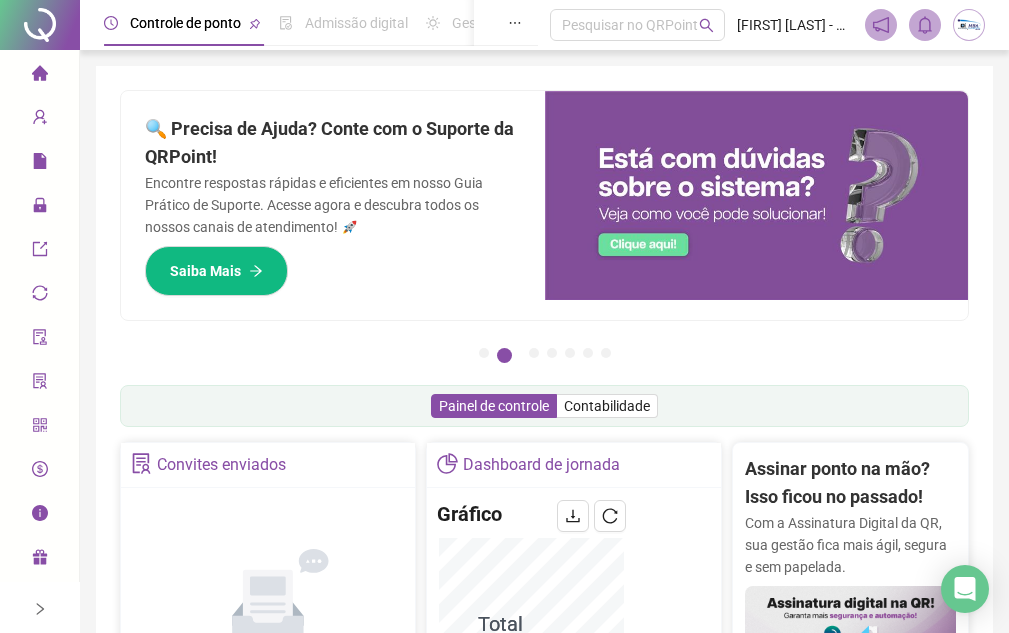 click 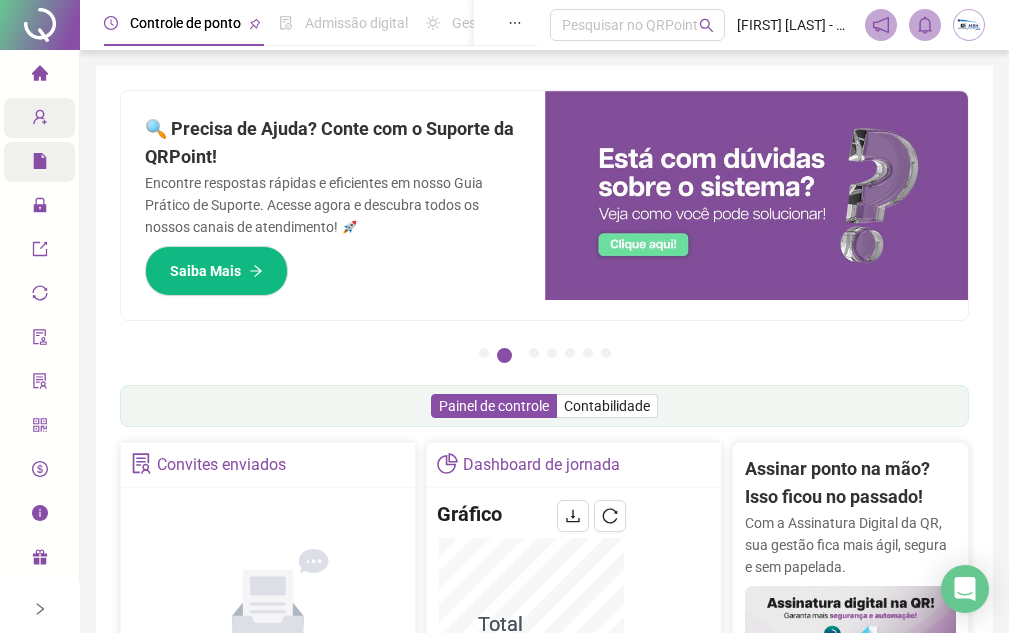 click 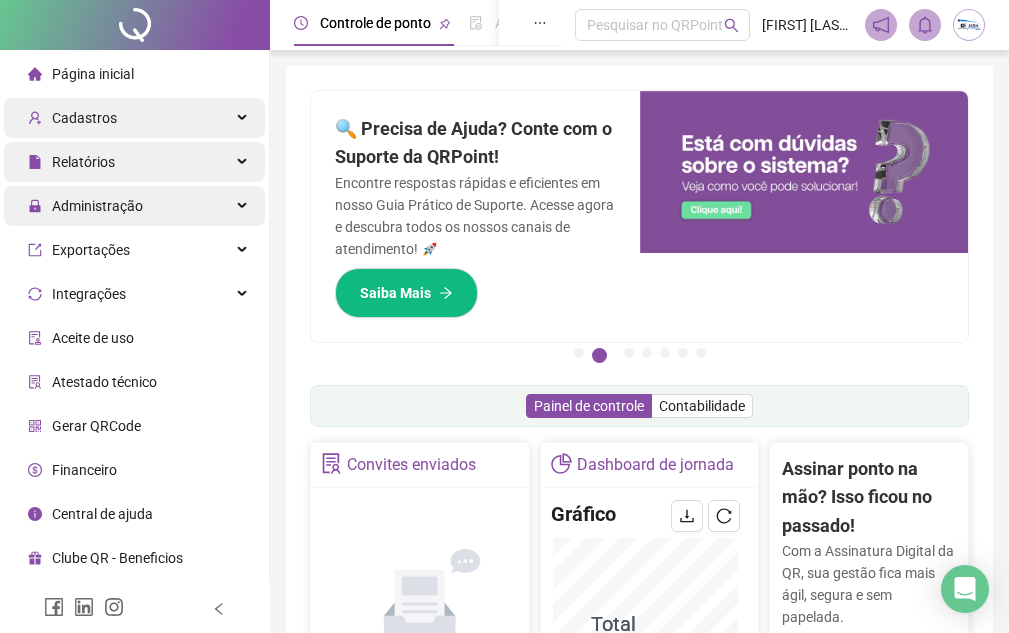 click on "Administração" at bounding box center [97, 206] 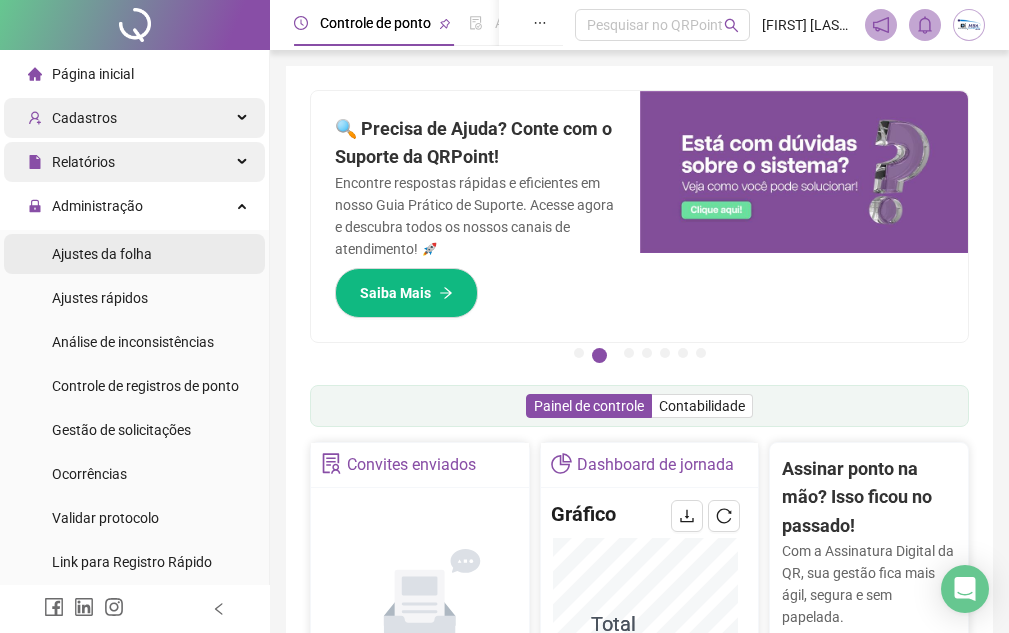 click on "Ajustes da folha" at bounding box center (102, 254) 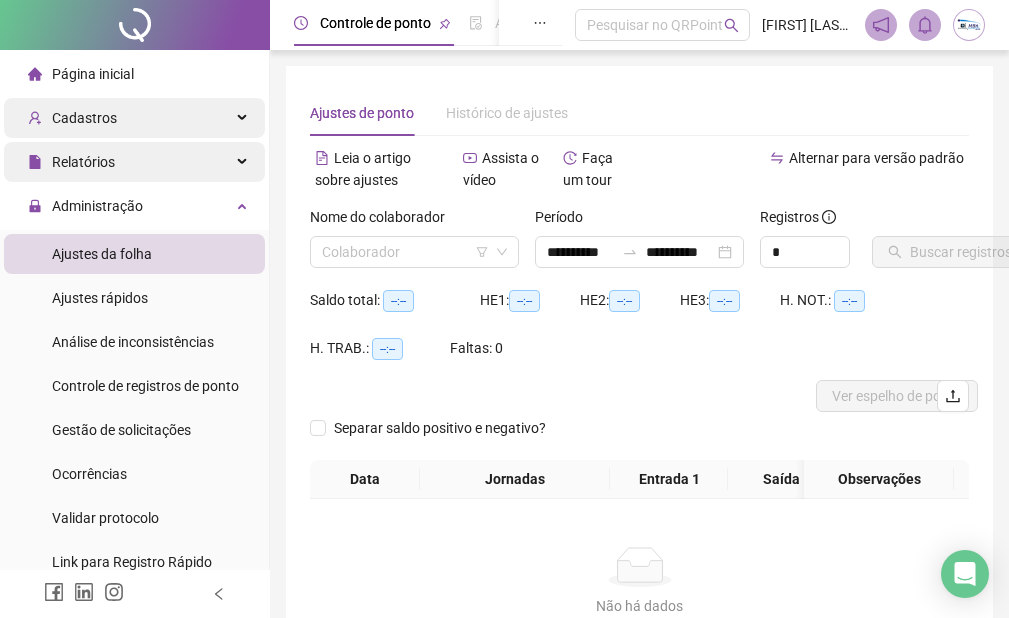 click on "Nome do colaborador Colaborador" at bounding box center (414, 245) 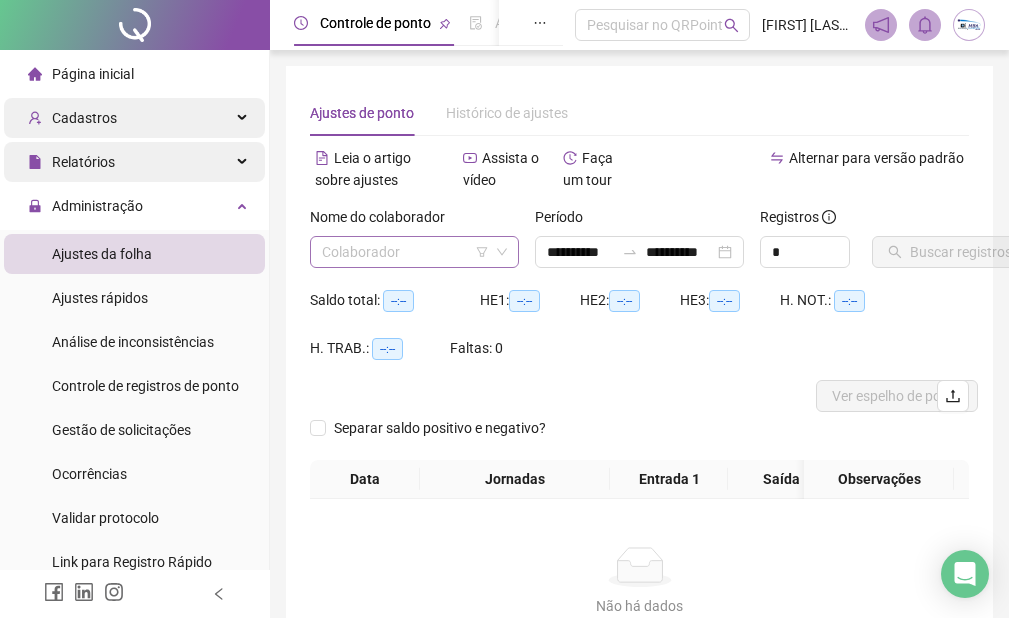 click at bounding box center (405, 252) 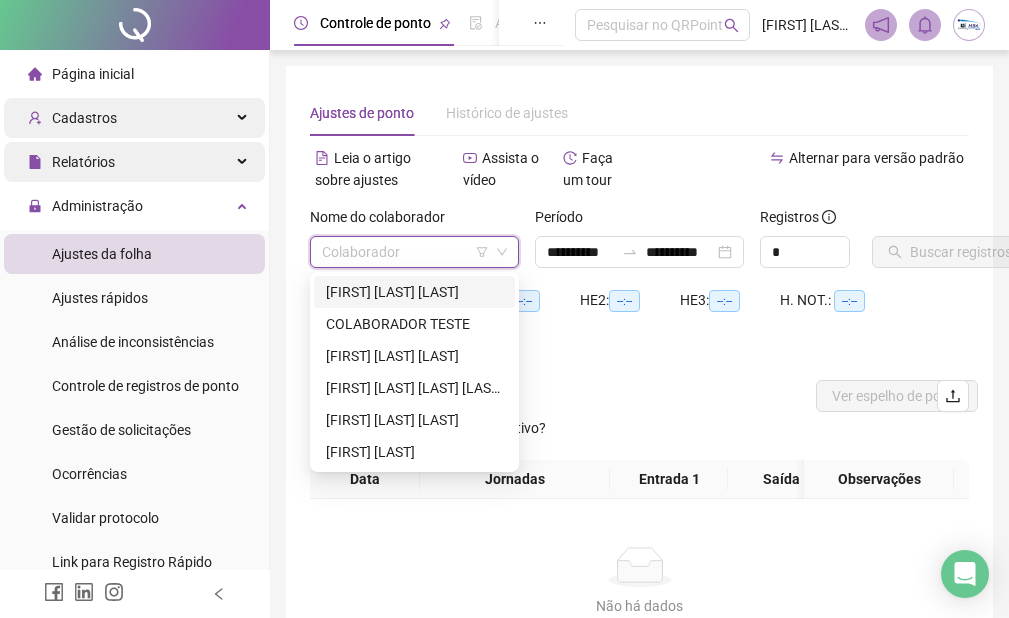 click on "[FIRST] [LAST] [LAST]" at bounding box center [414, 292] 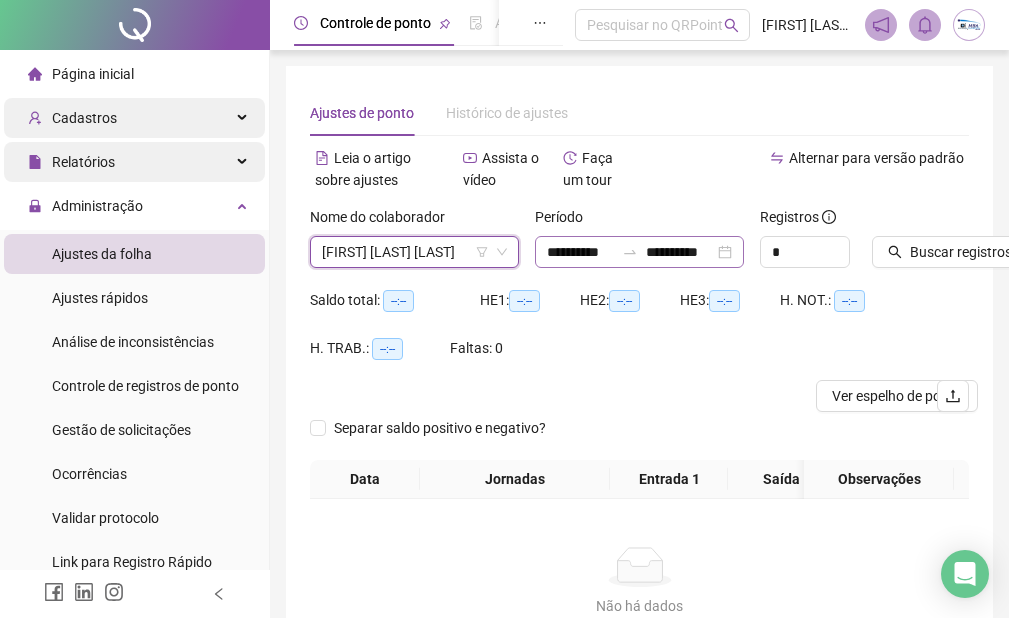 click on "**********" at bounding box center (639, 252) 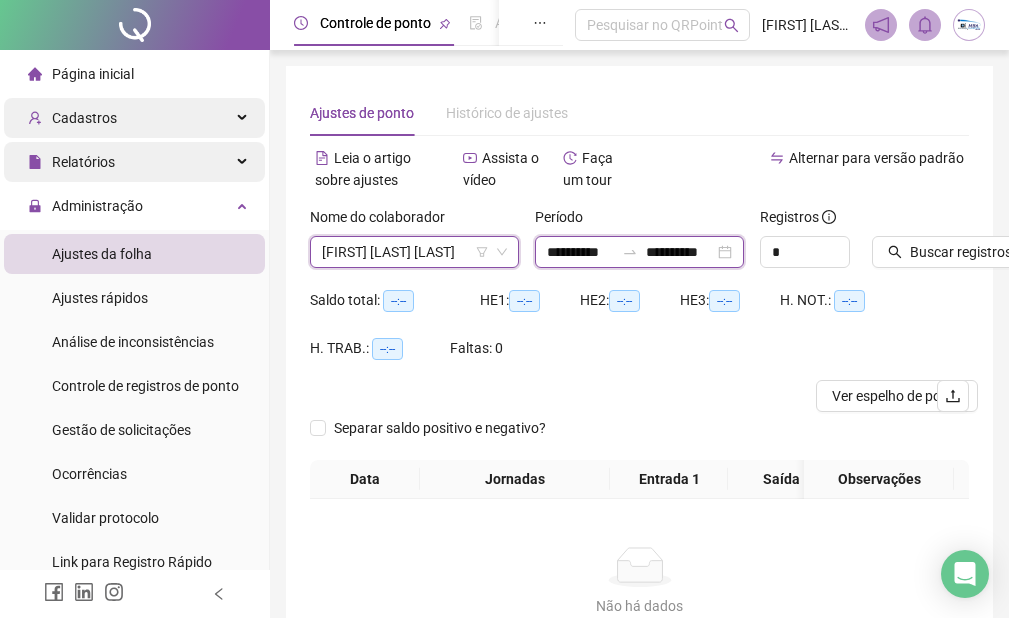 scroll, scrollTop: 0, scrollLeft: 3, axis: horizontal 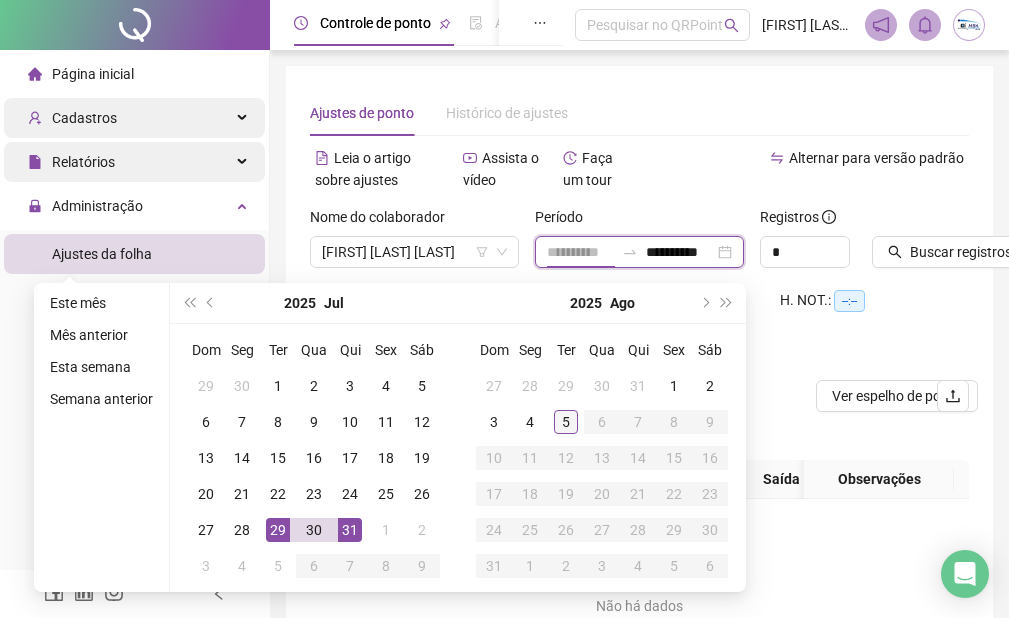 type on "**********" 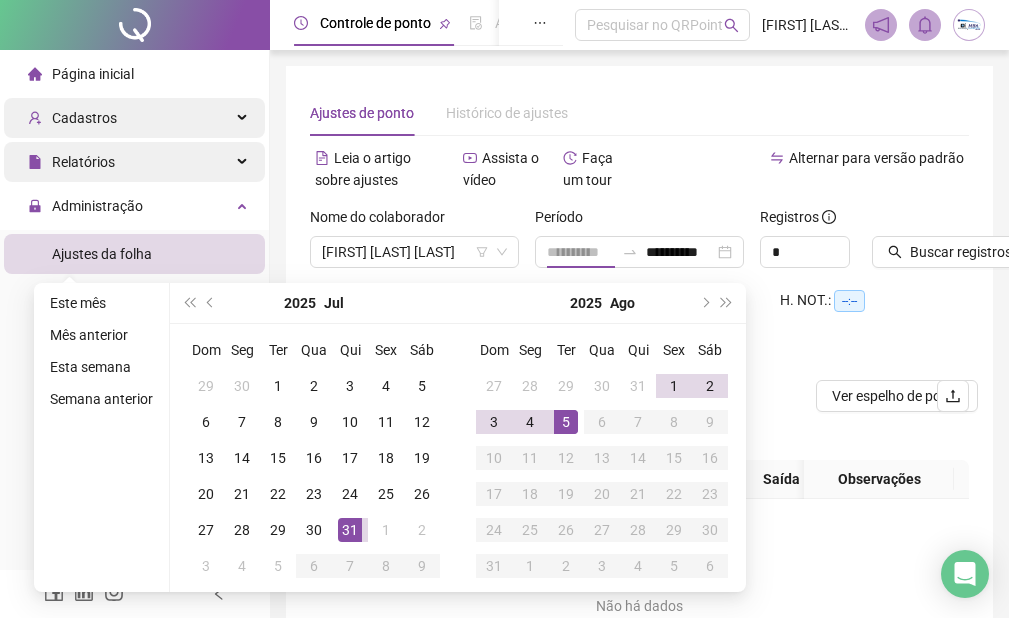 click on "5" at bounding box center [566, 422] 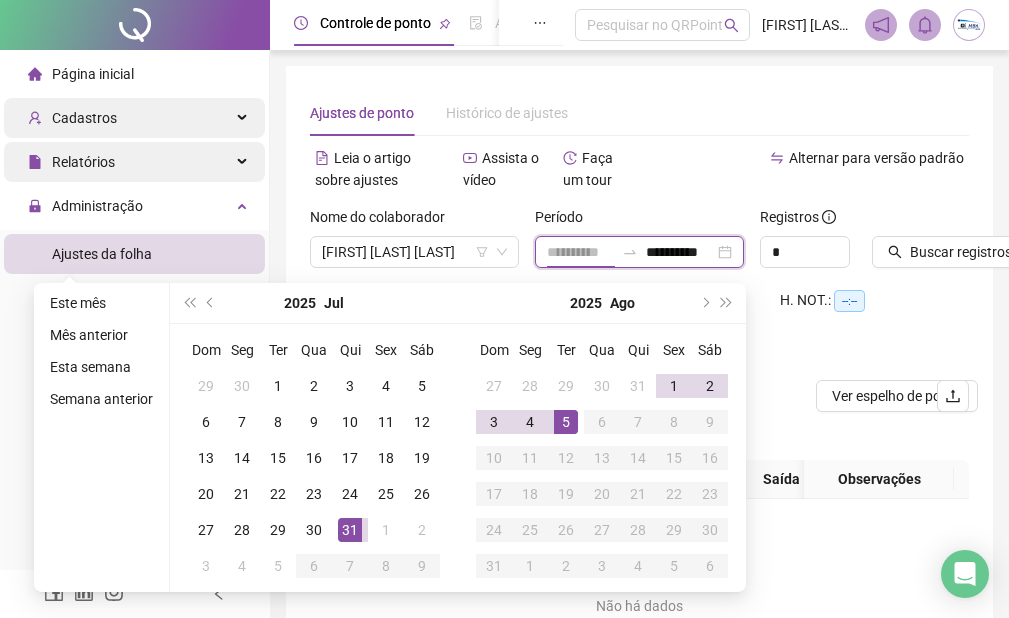 scroll, scrollTop: 0, scrollLeft: 0, axis: both 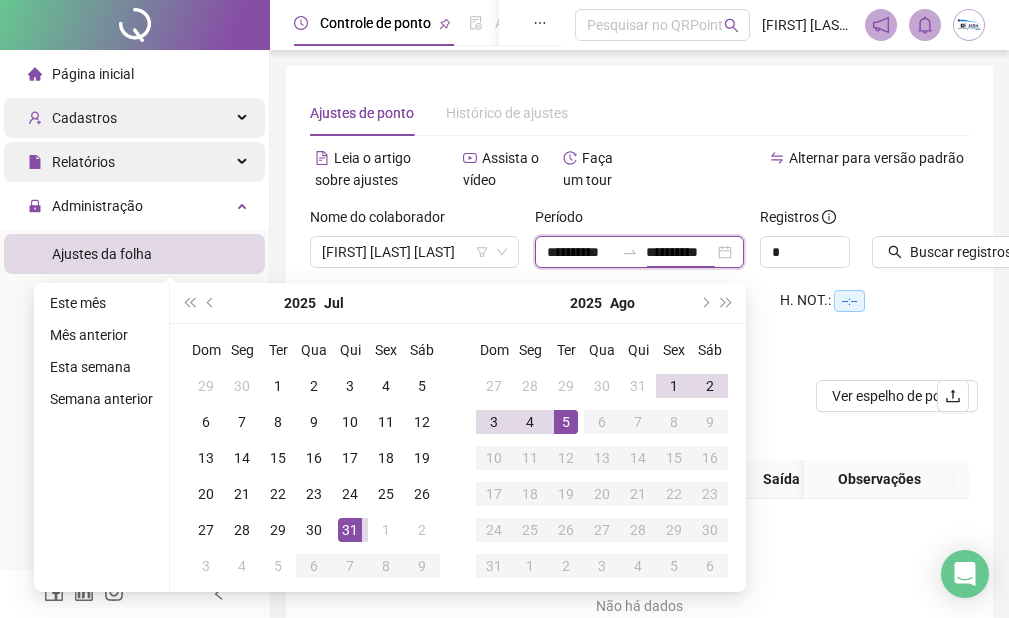 click on "**********" at bounding box center [680, 252] 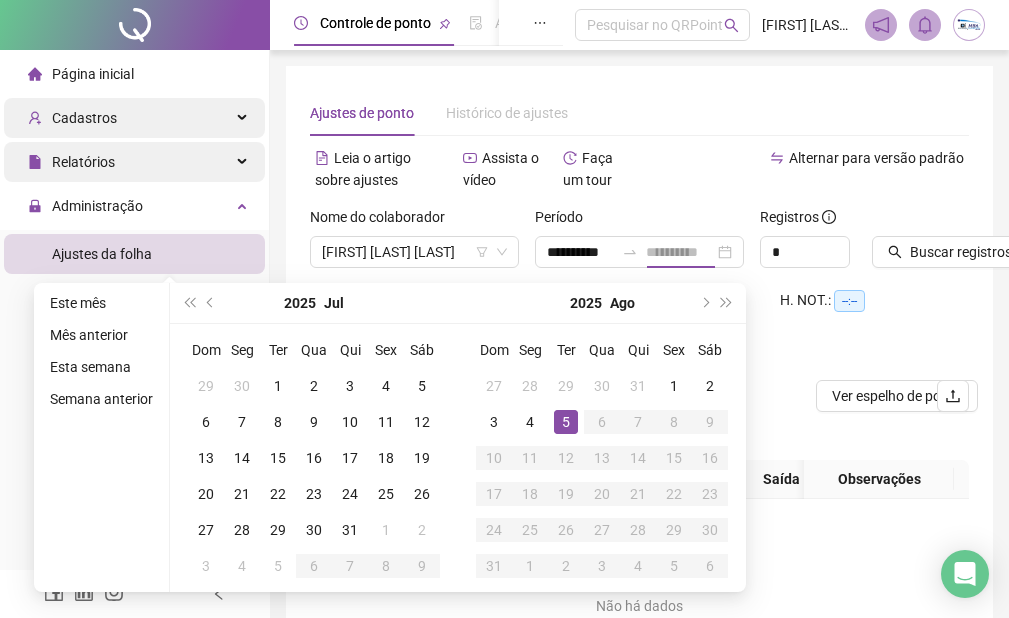 click on "5" at bounding box center [566, 422] 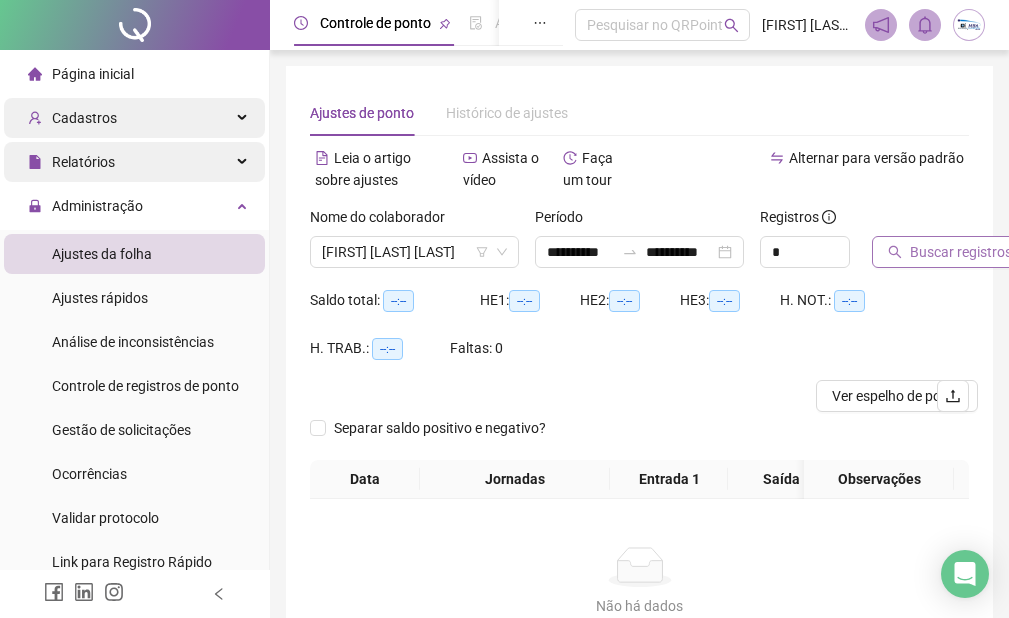 click on "Buscar registros" at bounding box center (961, 252) 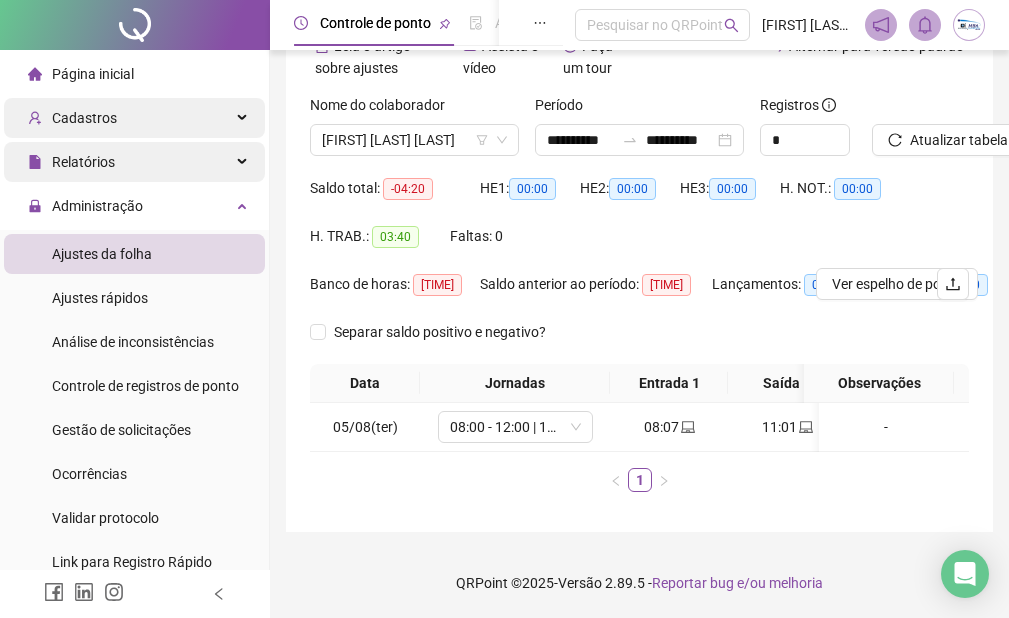 scroll, scrollTop: 127, scrollLeft: 0, axis: vertical 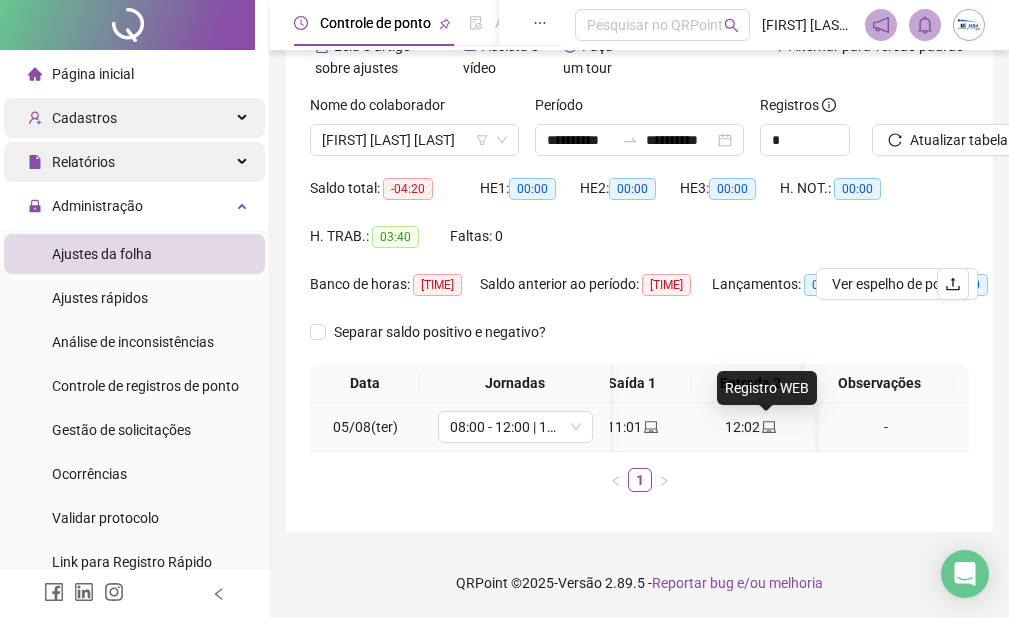 click 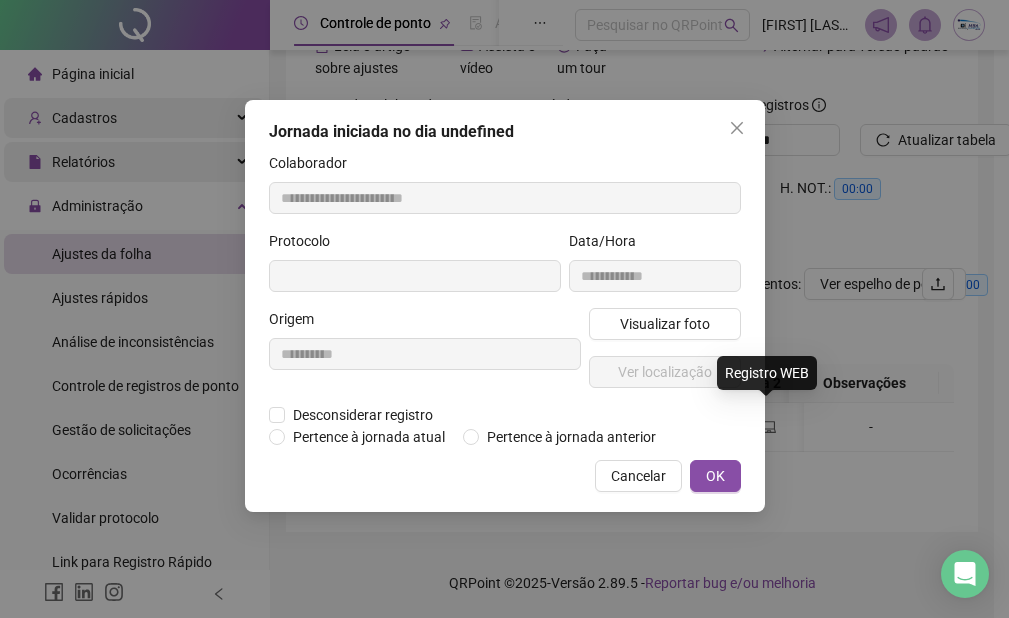 scroll, scrollTop: 112, scrollLeft: 0, axis: vertical 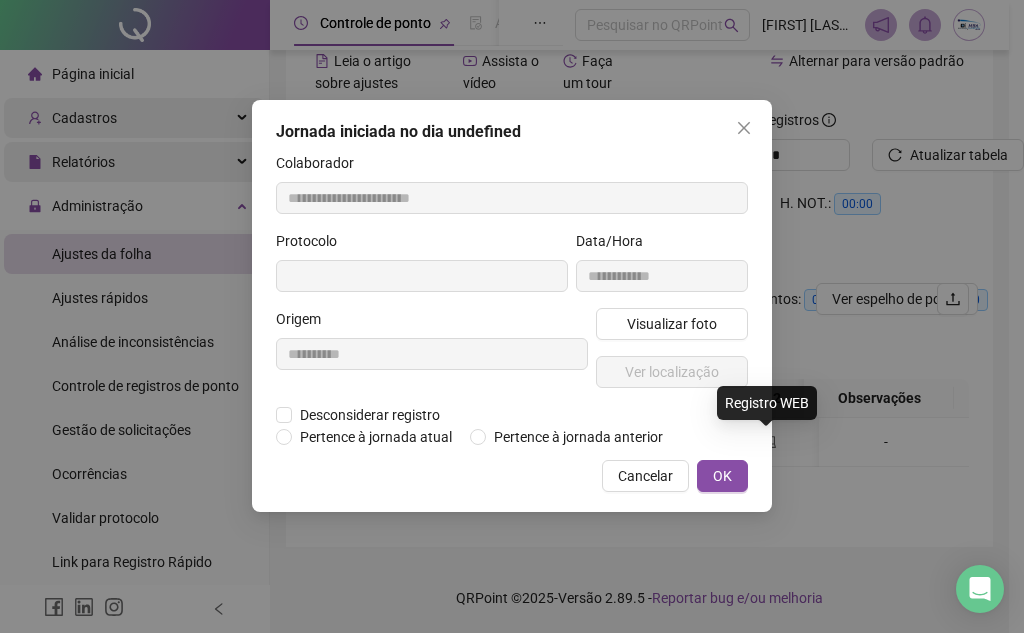type on "**********" 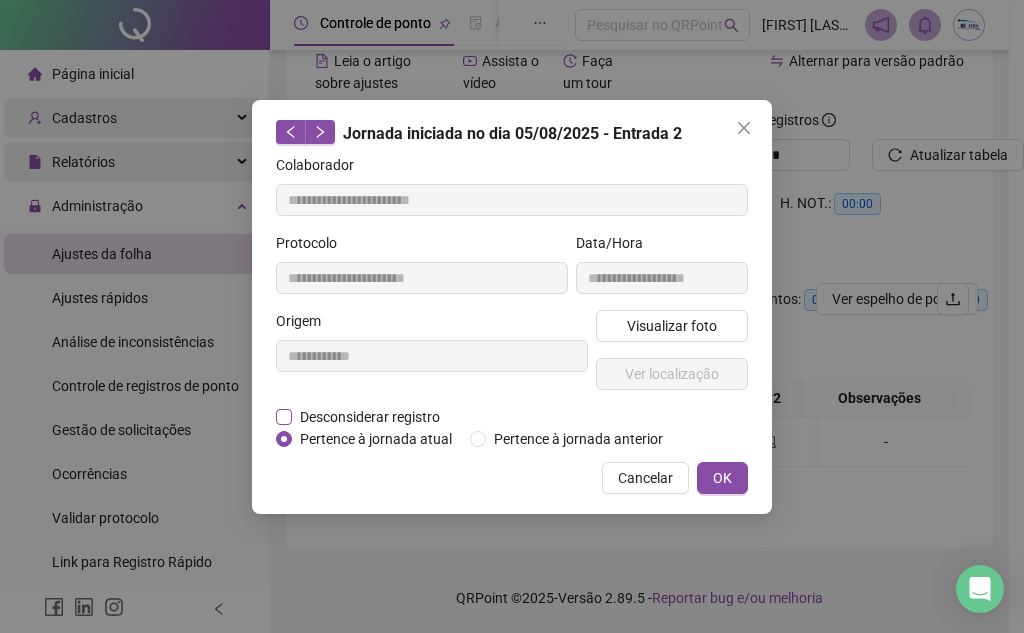 click on "Desconsiderar registro" at bounding box center [370, 417] 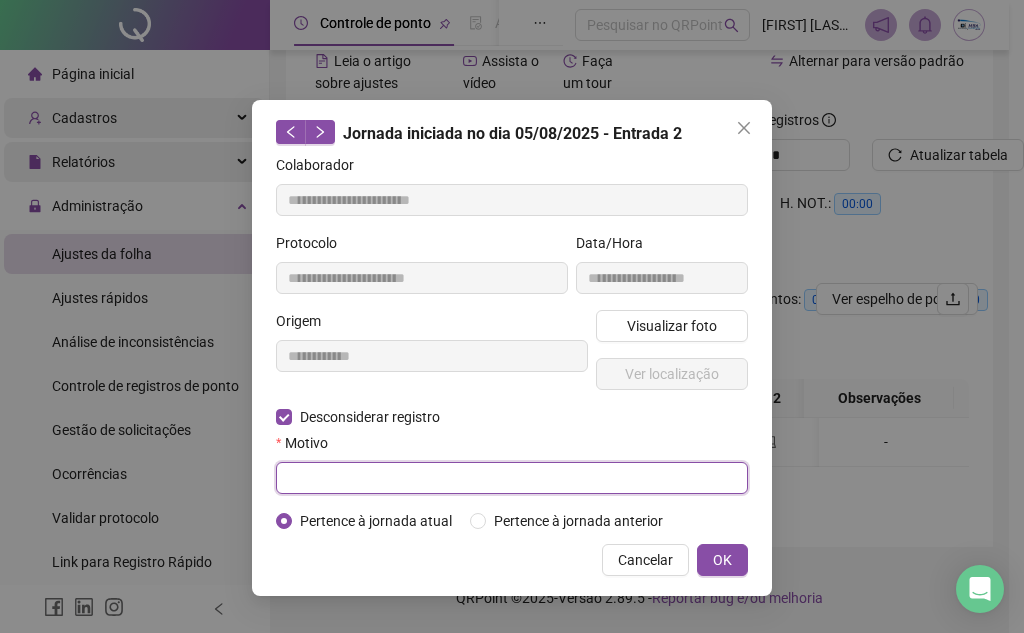 click at bounding box center [512, 478] 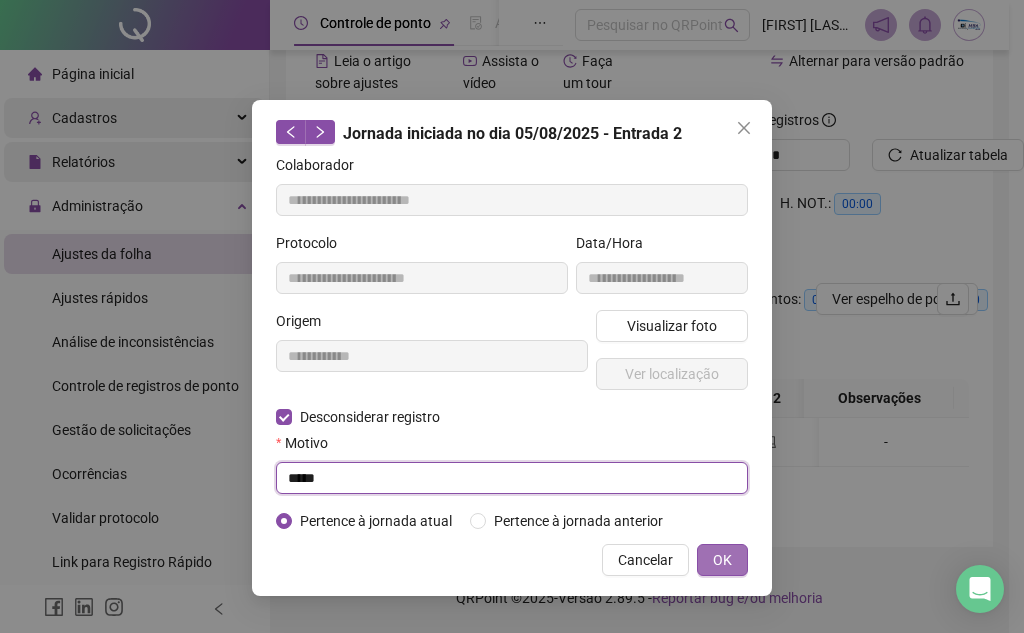type on "*****" 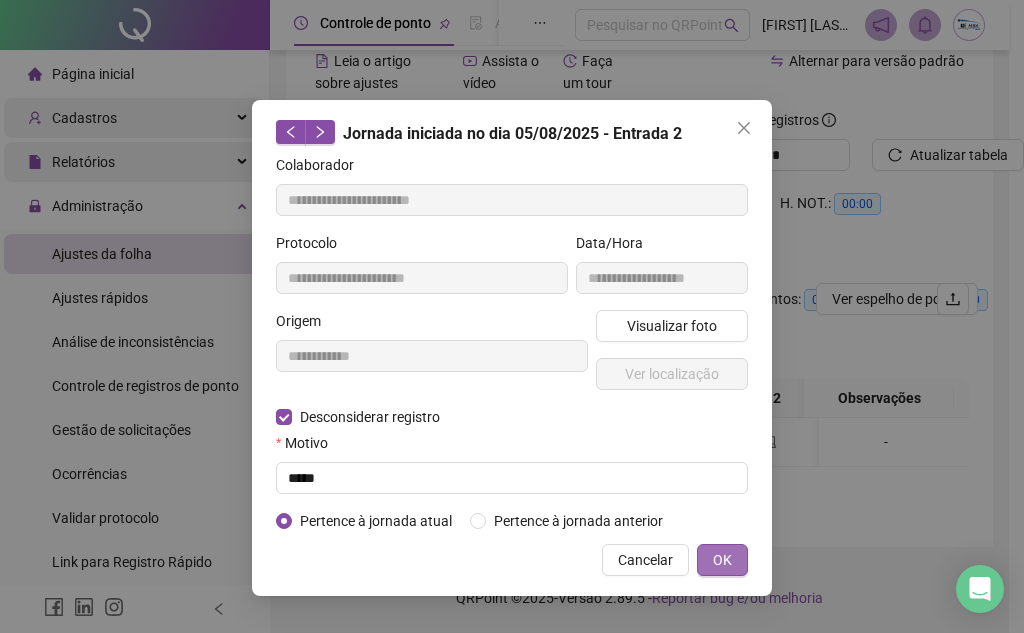 click on "OK" at bounding box center (722, 560) 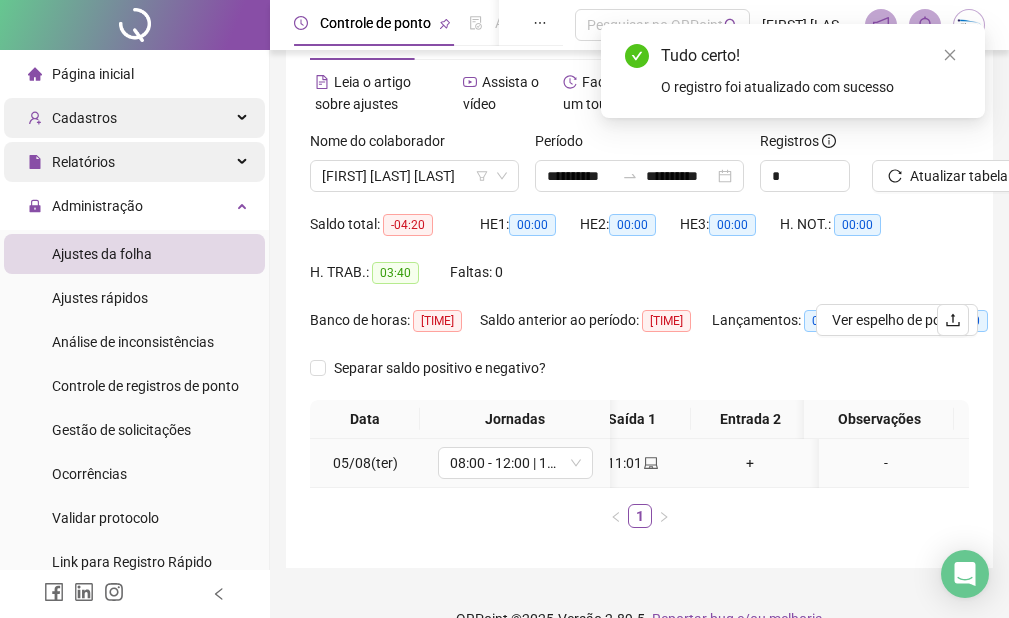 scroll, scrollTop: 27, scrollLeft: 0, axis: vertical 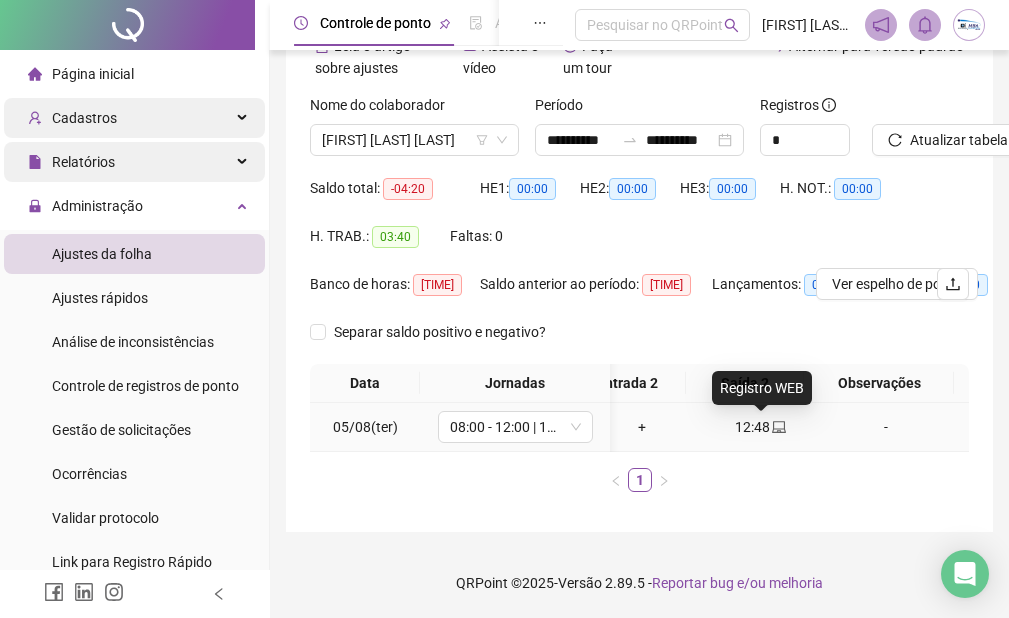 click 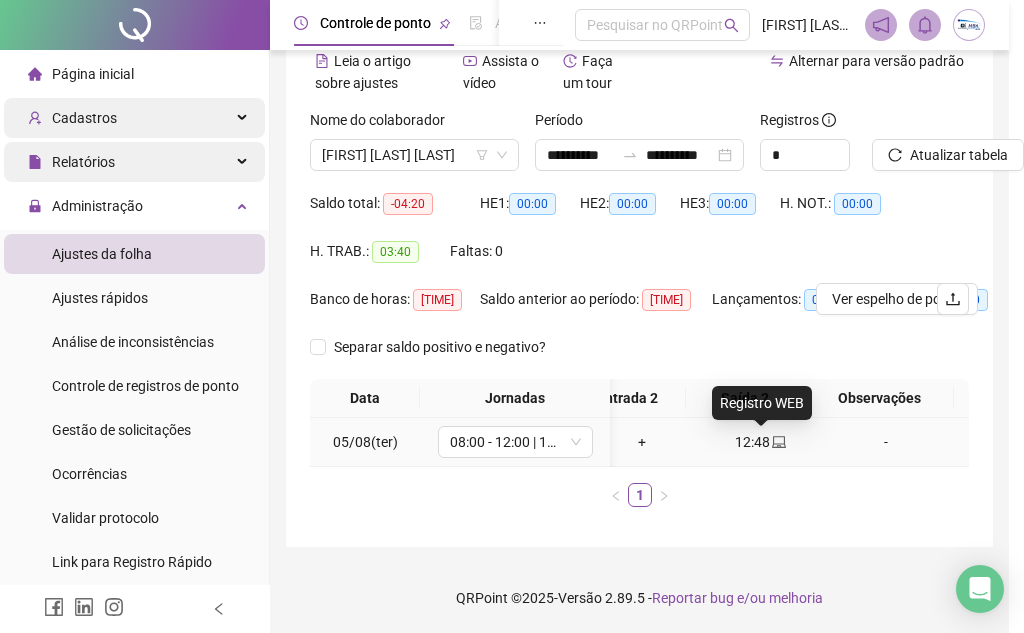 type on "**********" 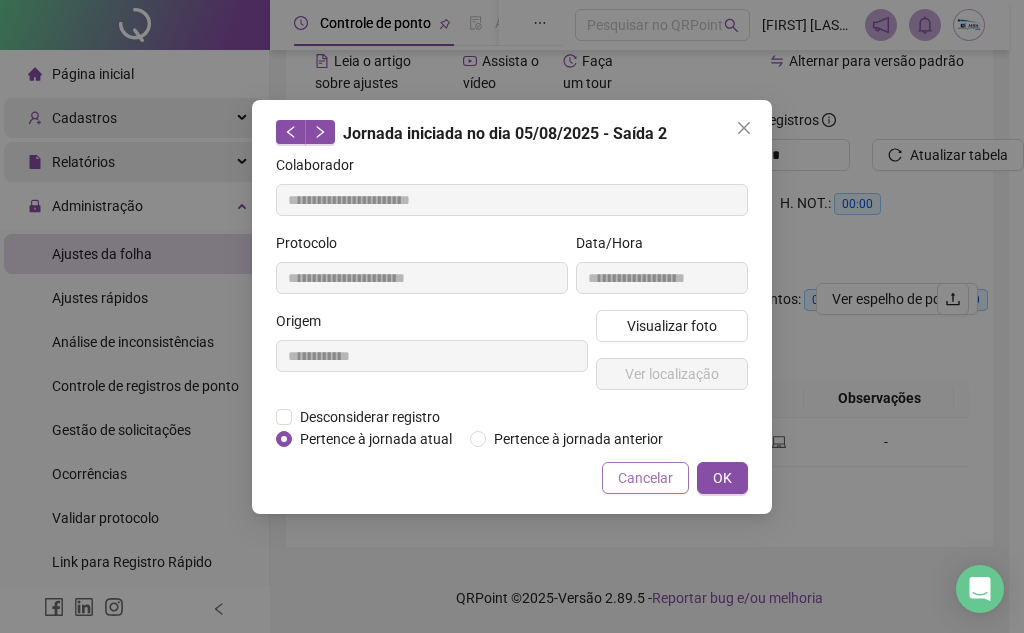 click on "Cancelar" at bounding box center [645, 478] 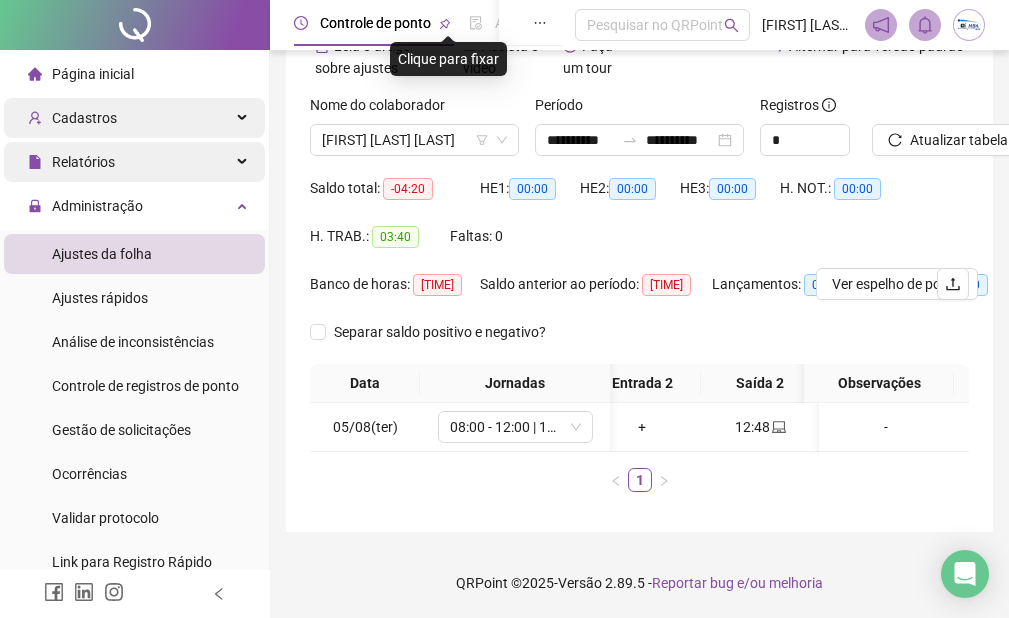 click 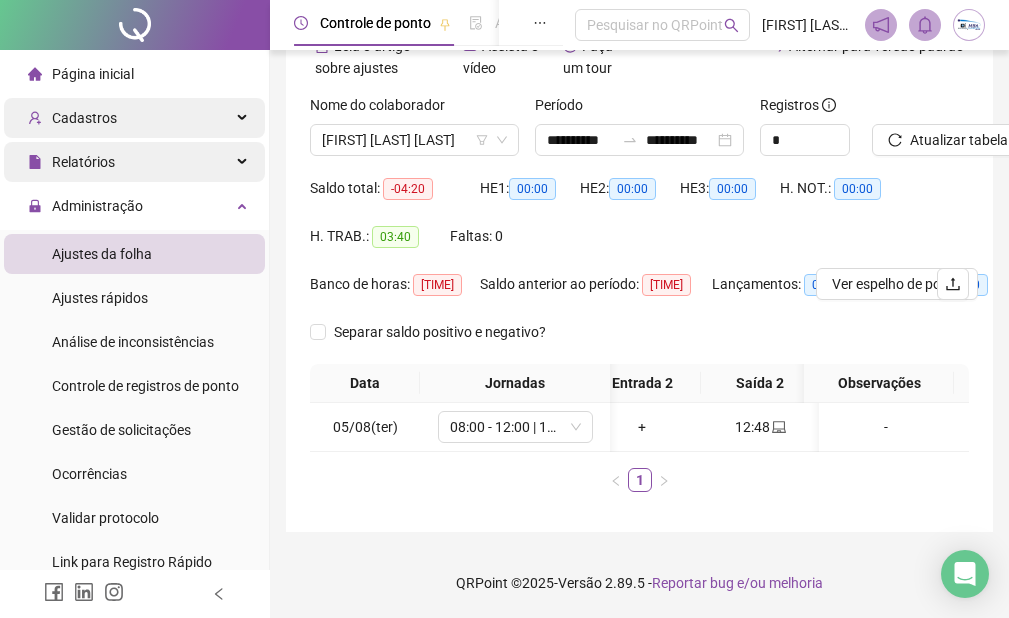 click at bounding box center (540, 23) 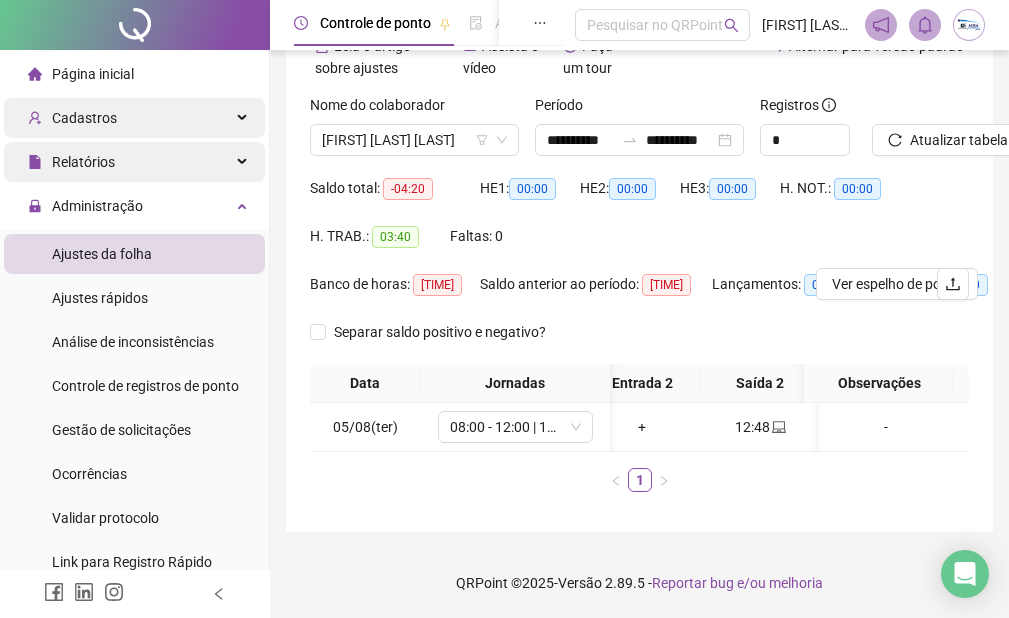 click on "Controle de ponto" at bounding box center (375, 23) 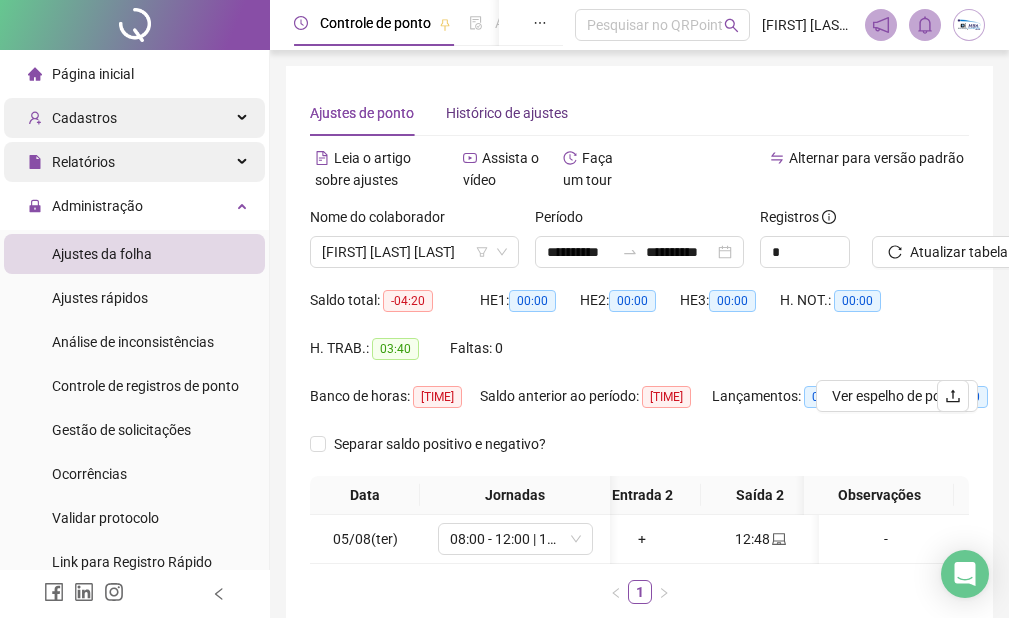 click on "Histórico de ajustes" at bounding box center [507, 113] 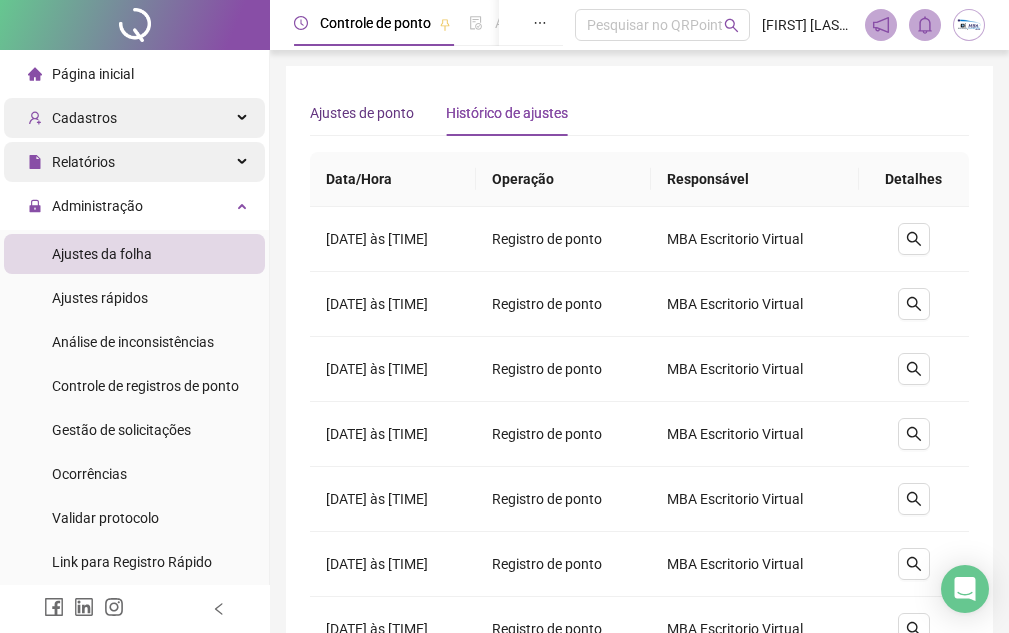 click on "Ajustes de ponto" at bounding box center [362, 113] 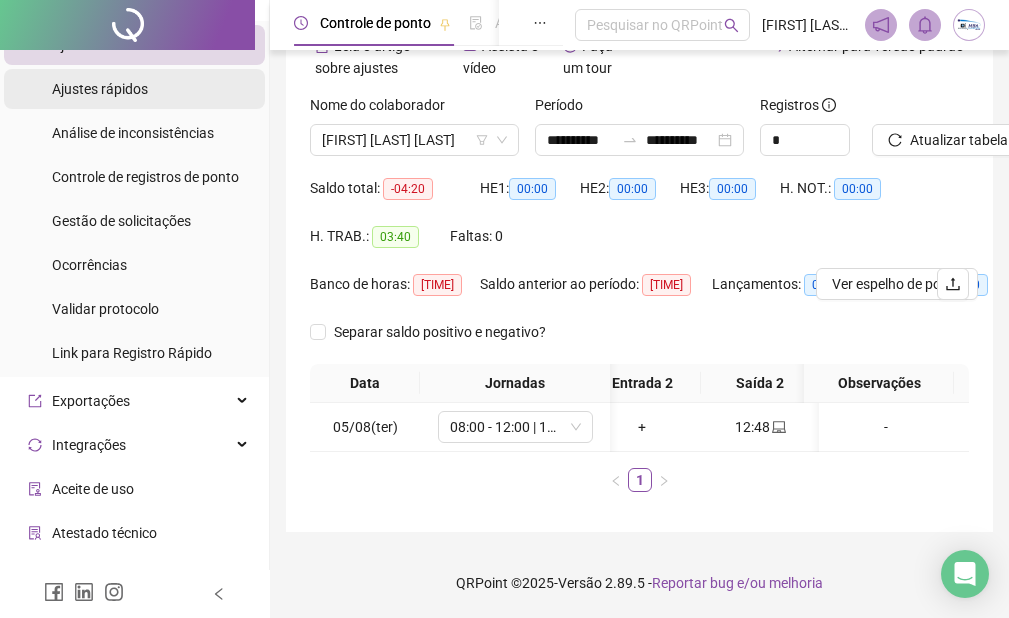 click on "Ajustes rápidos" at bounding box center [100, 89] 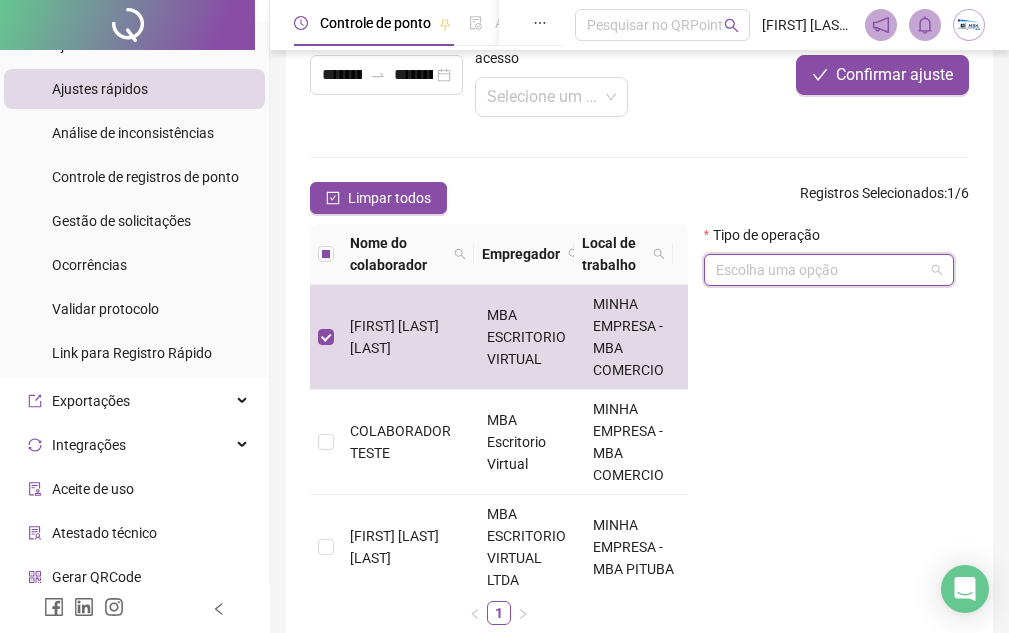 click at bounding box center (820, 270) 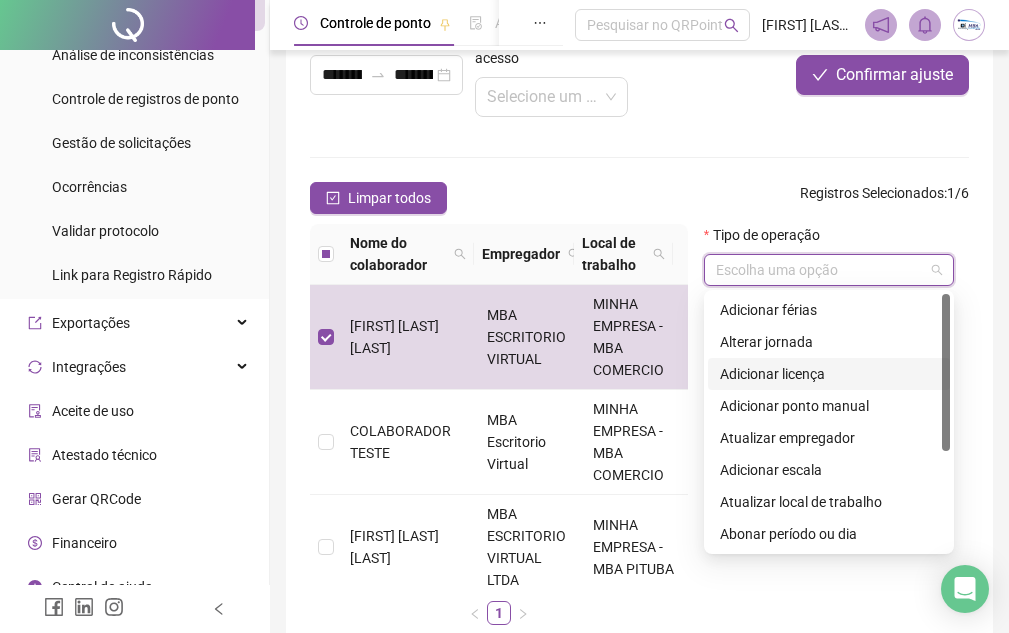 scroll, scrollTop: 309, scrollLeft: 0, axis: vertical 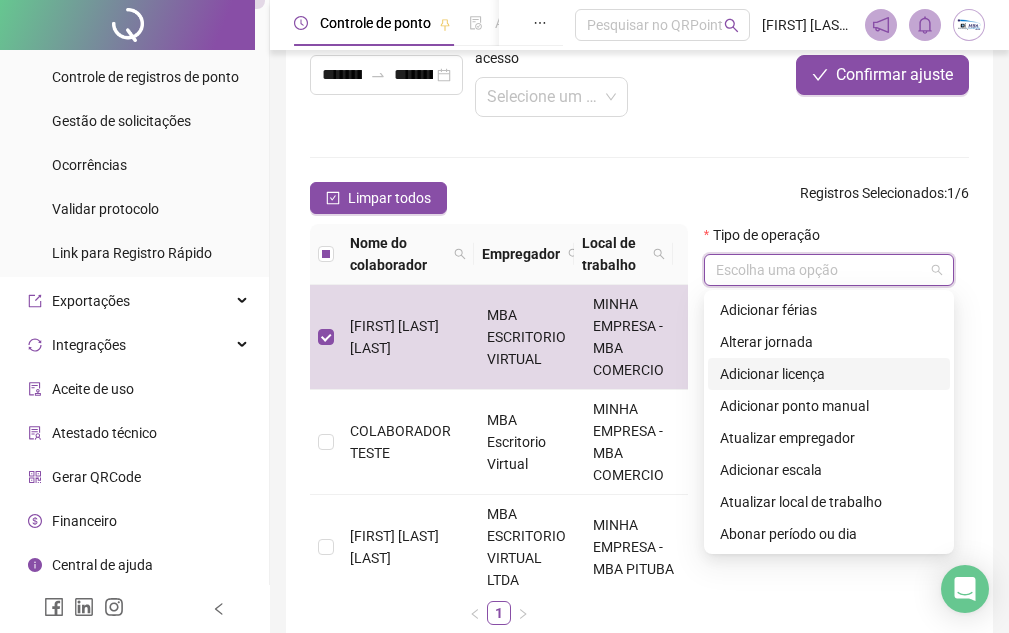 click on "Controle de ponto" at bounding box center (375, 23) 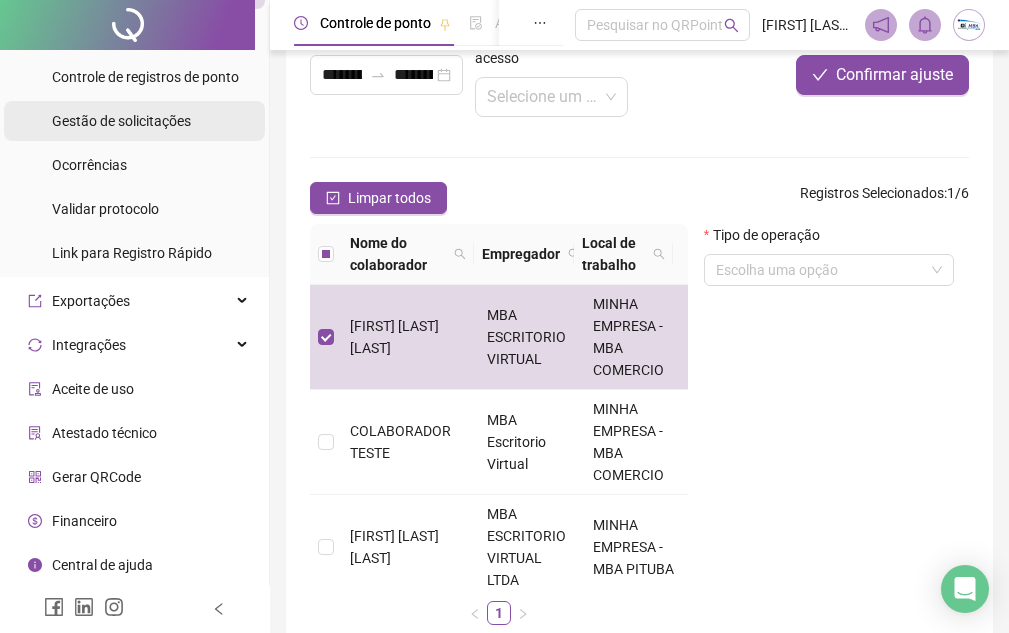 click on "Gestão de solicitações" at bounding box center [121, 121] 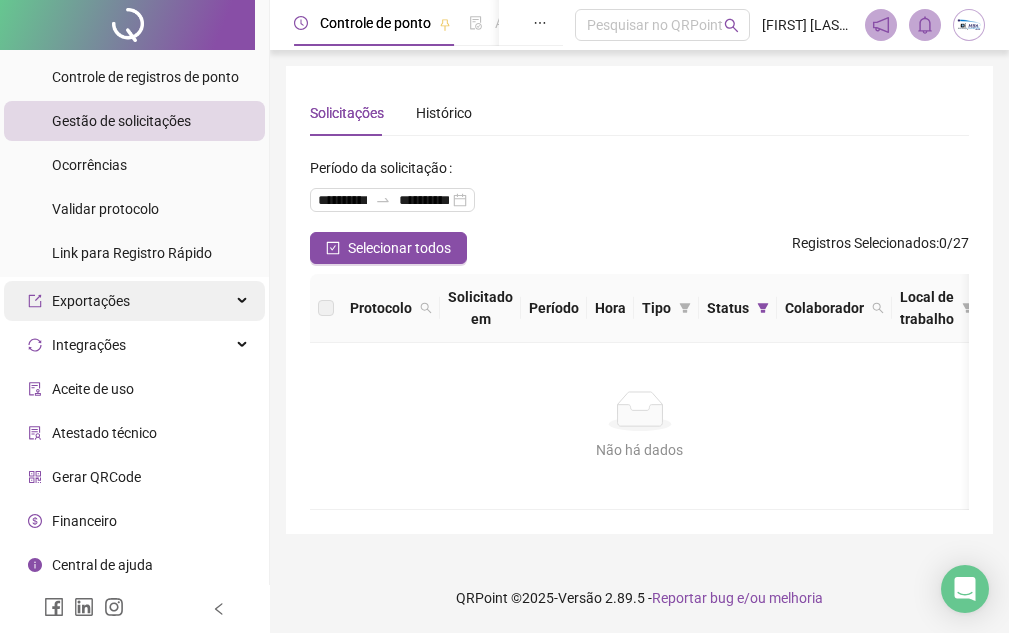 scroll, scrollTop: 2, scrollLeft: 0, axis: vertical 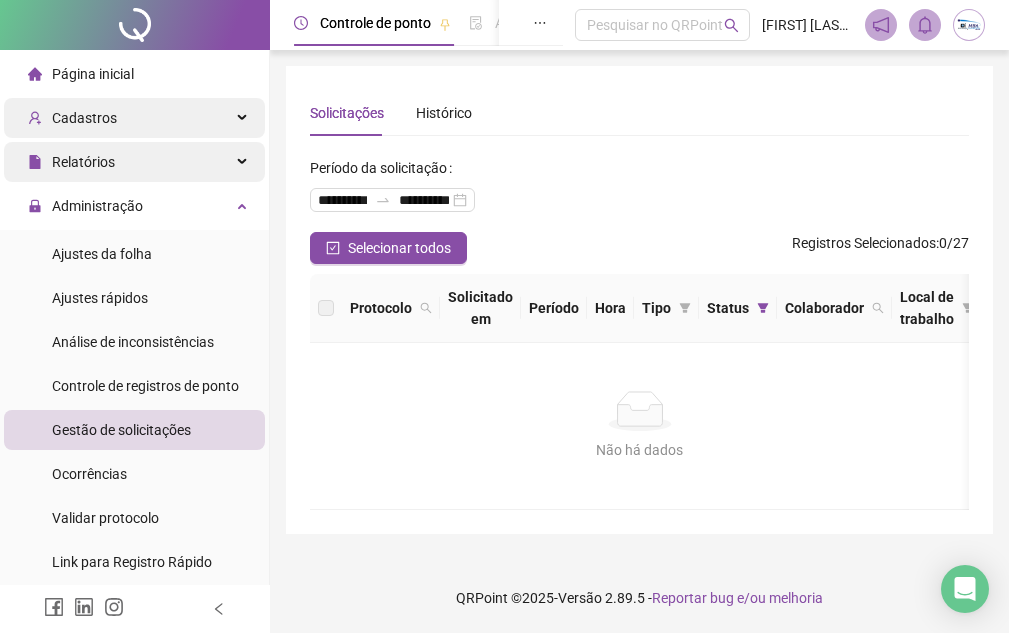 click on "Relatórios" at bounding box center [134, 162] 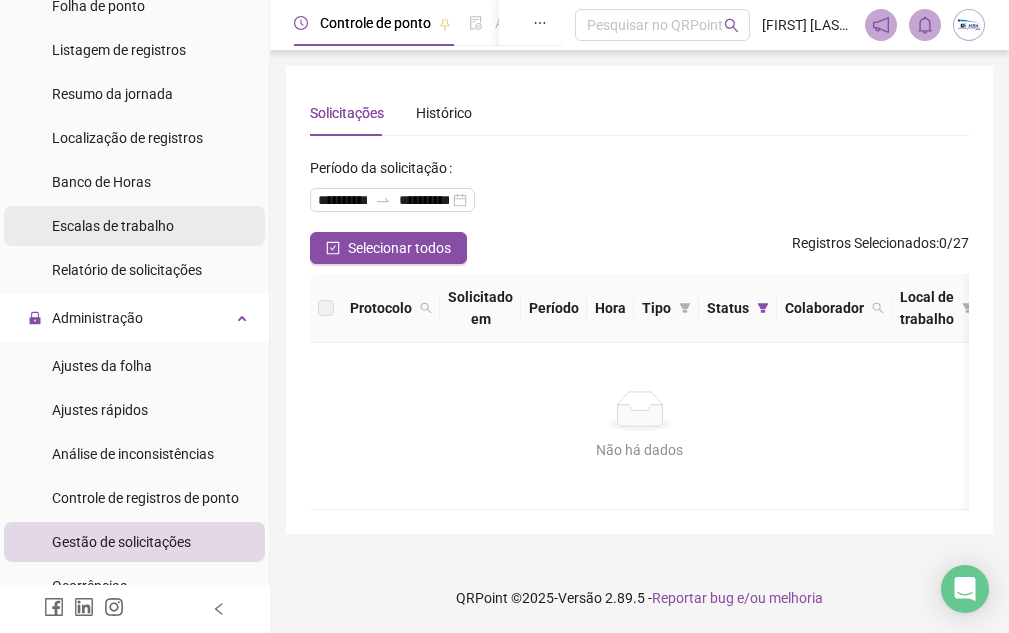scroll, scrollTop: 300, scrollLeft: 0, axis: vertical 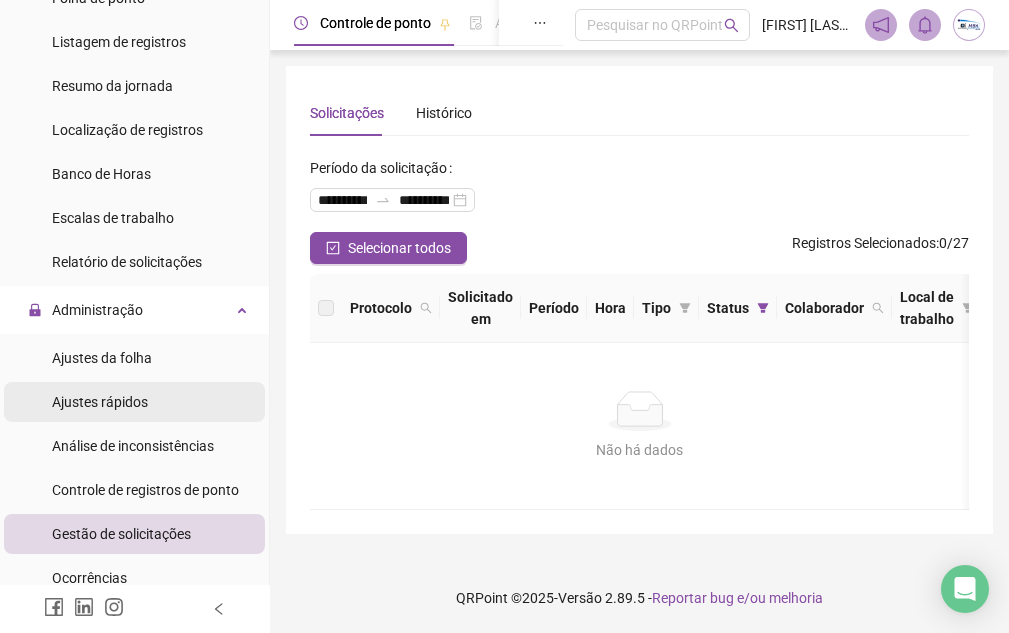 click on "Ajustes rápidos" at bounding box center (100, 402) 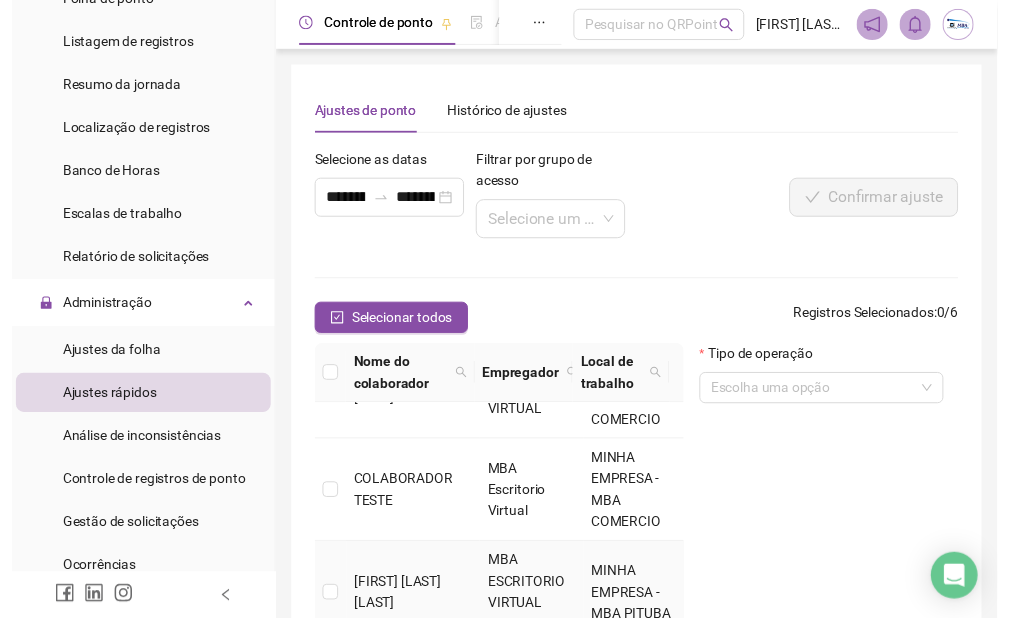 scroll, scrollTop: 0, scrollLeft: 0, axis: both 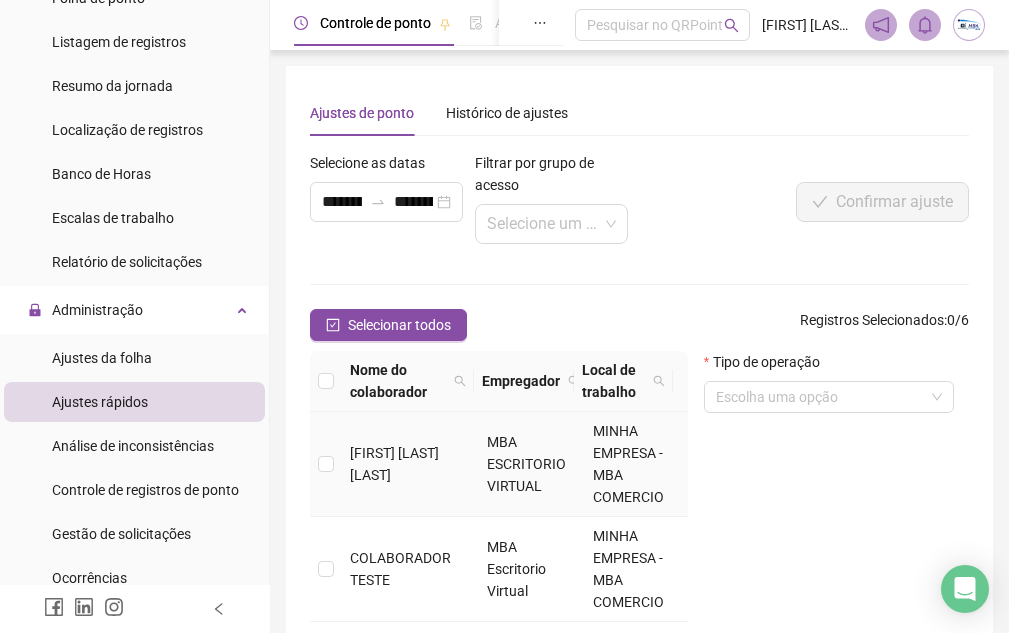 click on "[FIRST] [LAST] [LAST]" at bounding box center [410, 464] 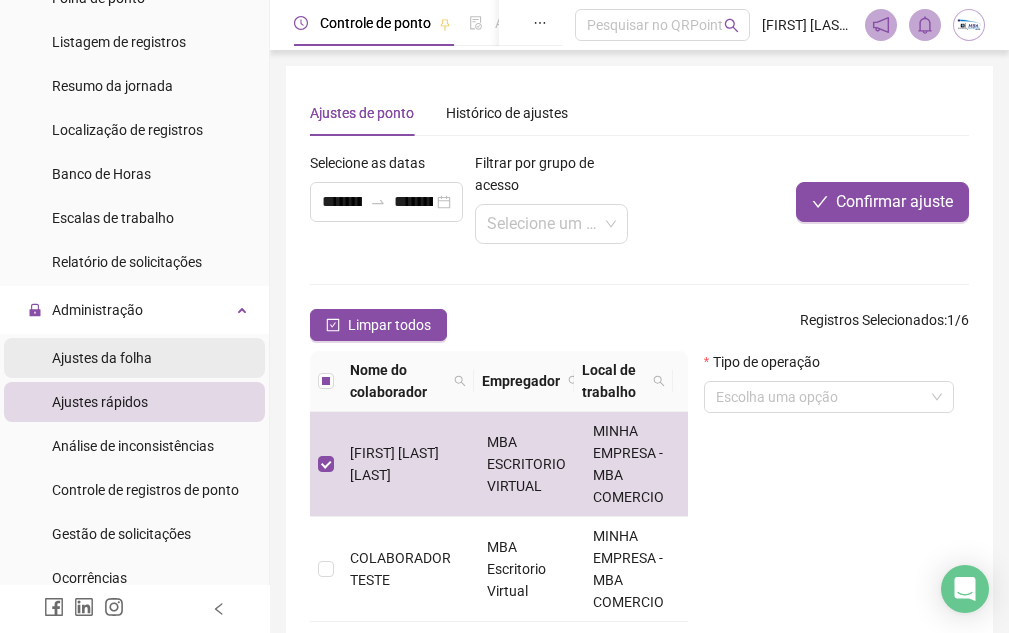 click on "Ajustes da folha" at bounding box center (102, 358) 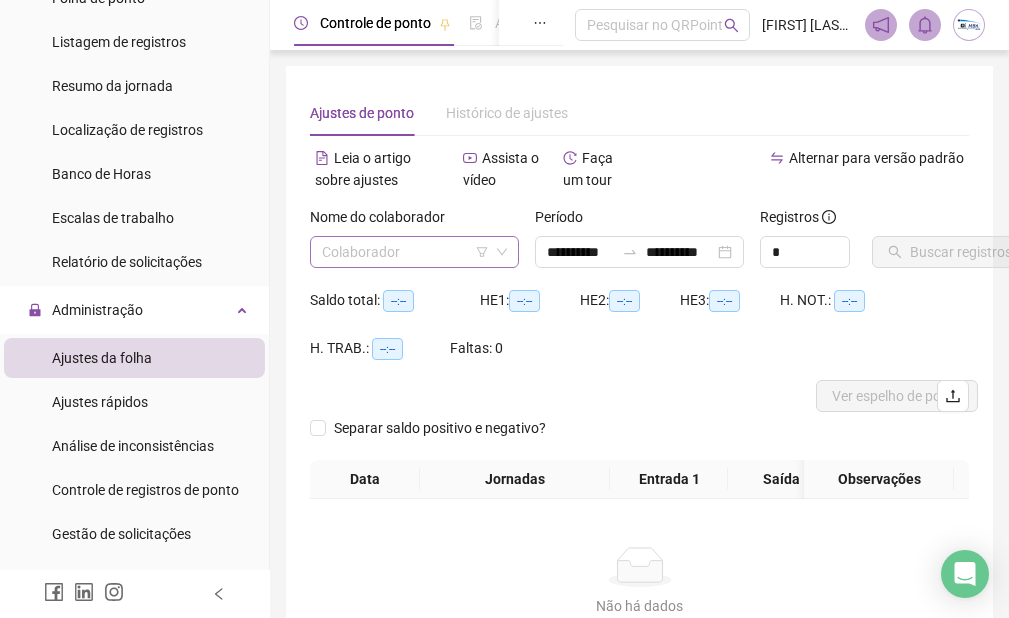 click at bounding box center [405, 252] 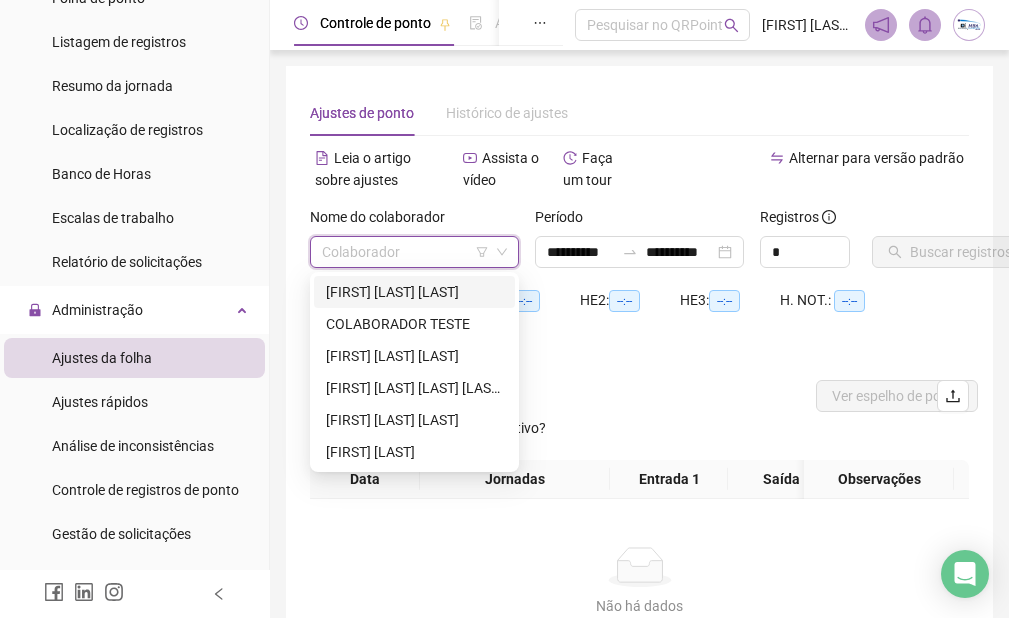 click on "[FIRST] [LAST] [LAST]" at bounding box center (414, 292) 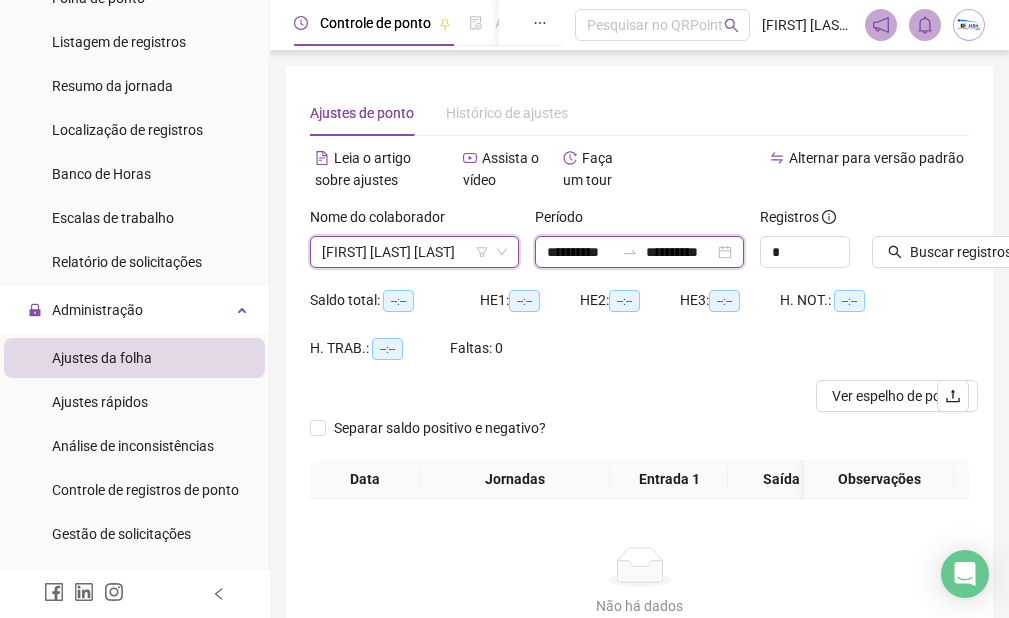 click on "**********" at bounding box center (580, 252) 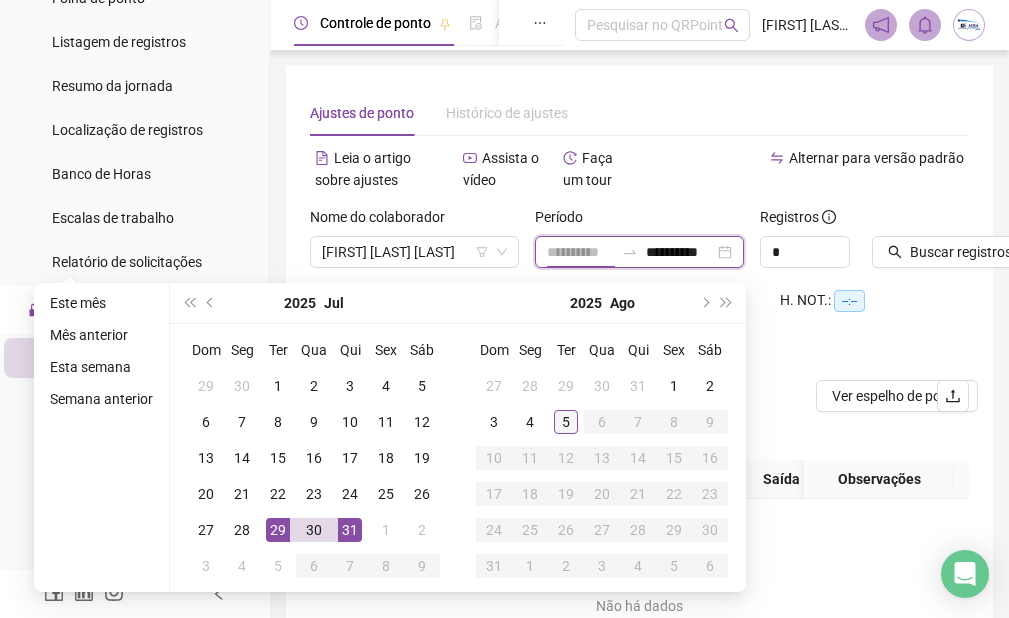 type on "**********" 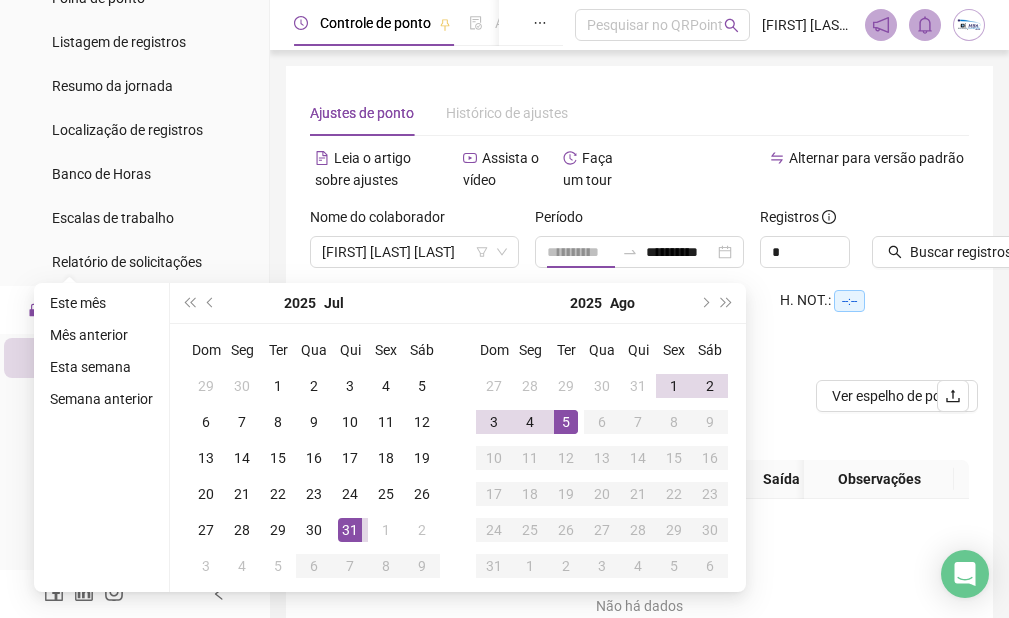 click on "5" at bounding box center [566, 422] 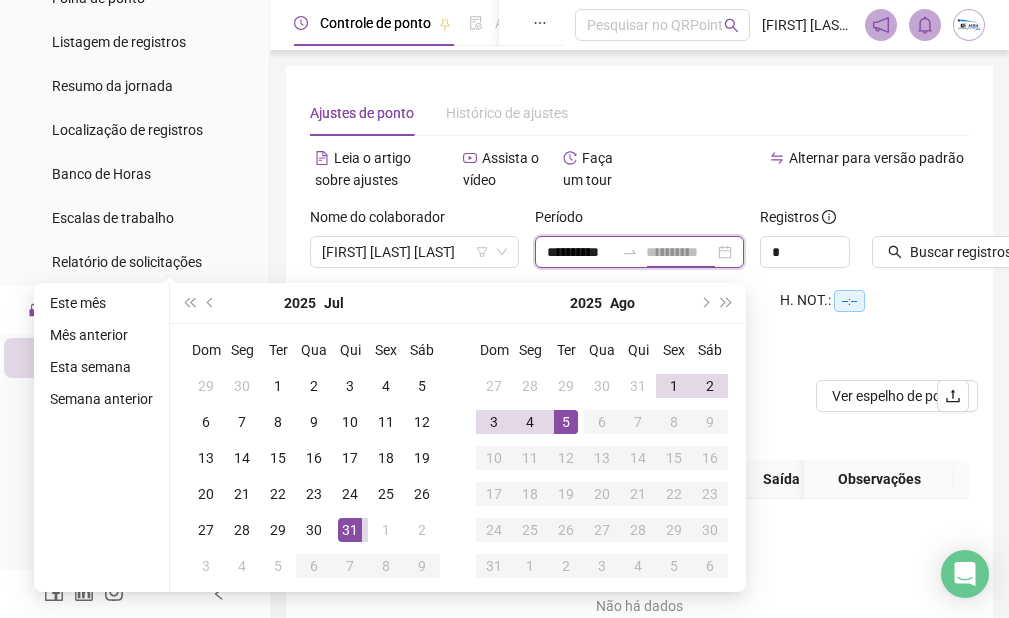 scroll, scrollTop: 0, scrollLeft: 3, axis: horizontal 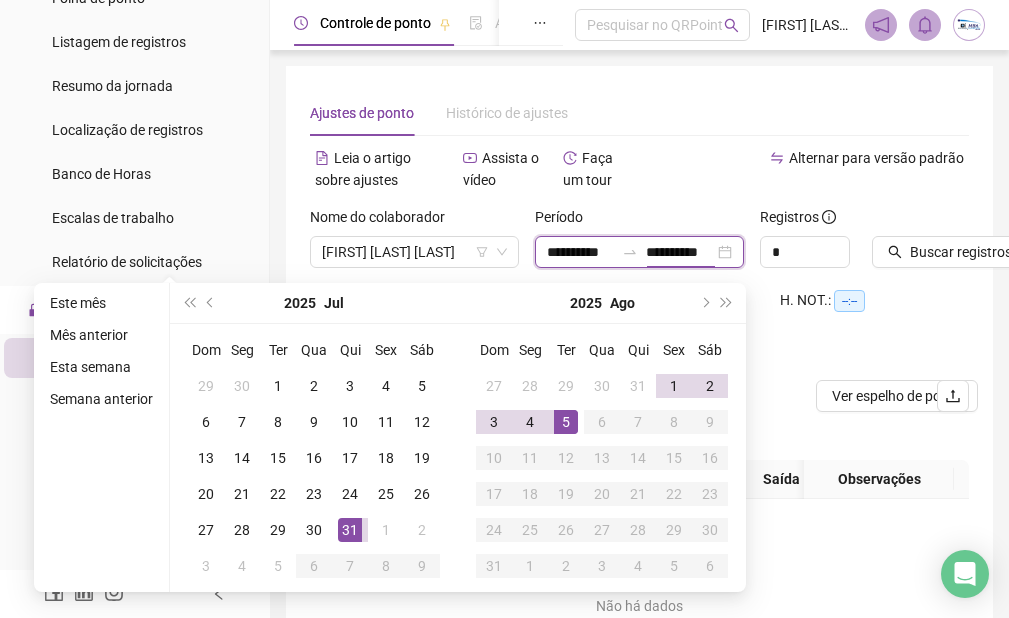 click on "**********" at bounding box center (639, 252) 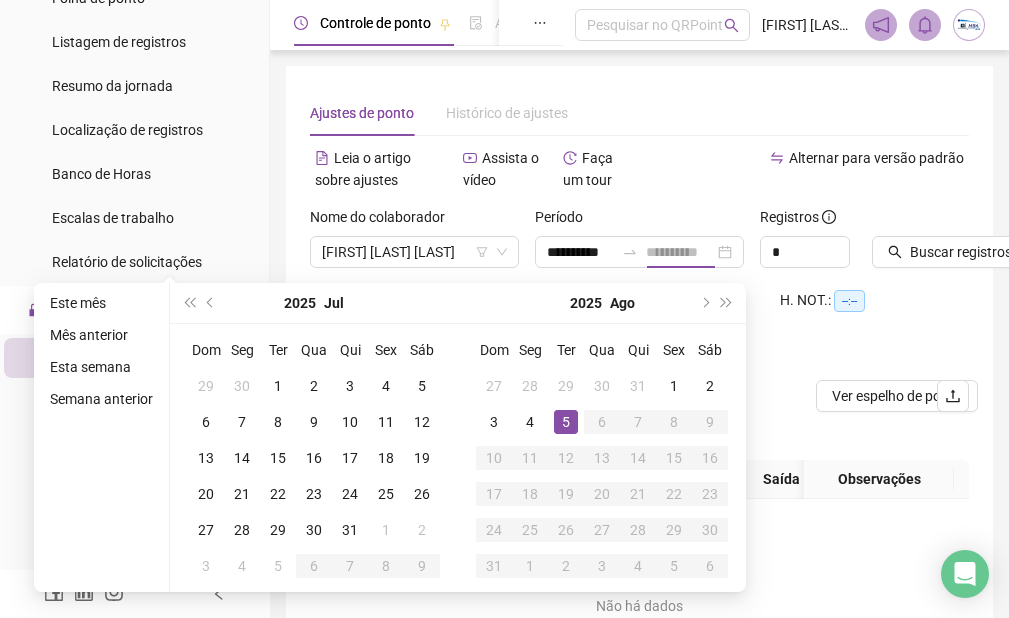 click on "5" at bounding box center (566, 422) 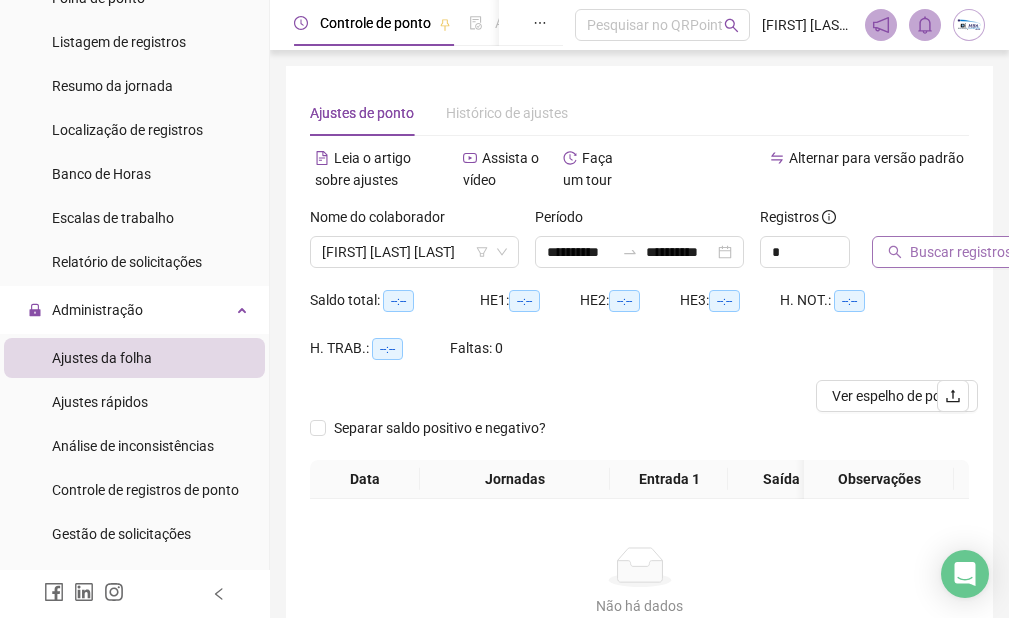 click on "Buscar registros" at bounding box center (961, 252) 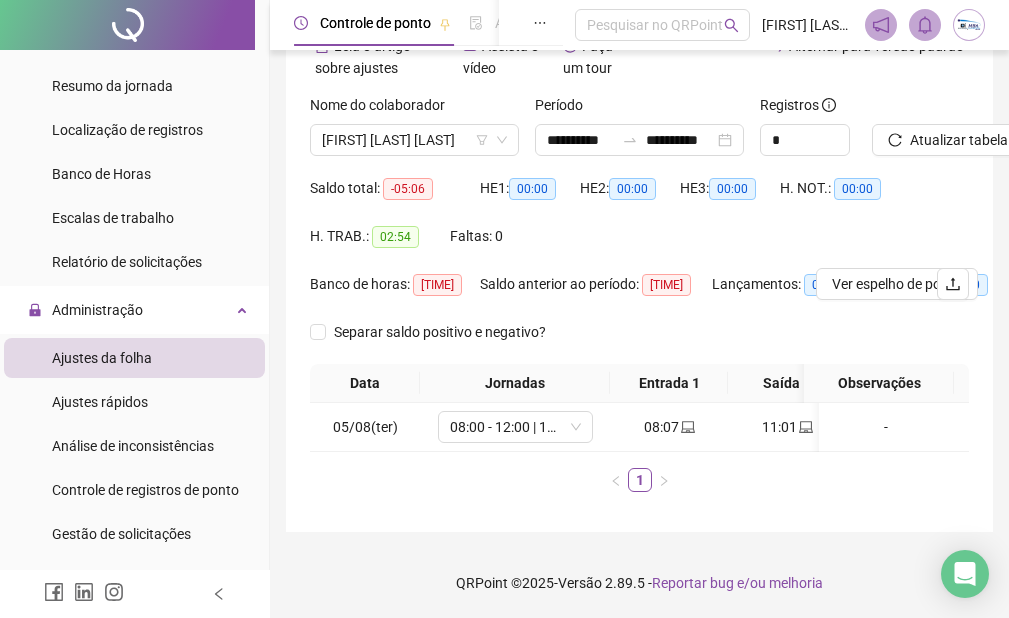 scroll, scrollTop: 27, scrollLeft: 0, axis: vertical 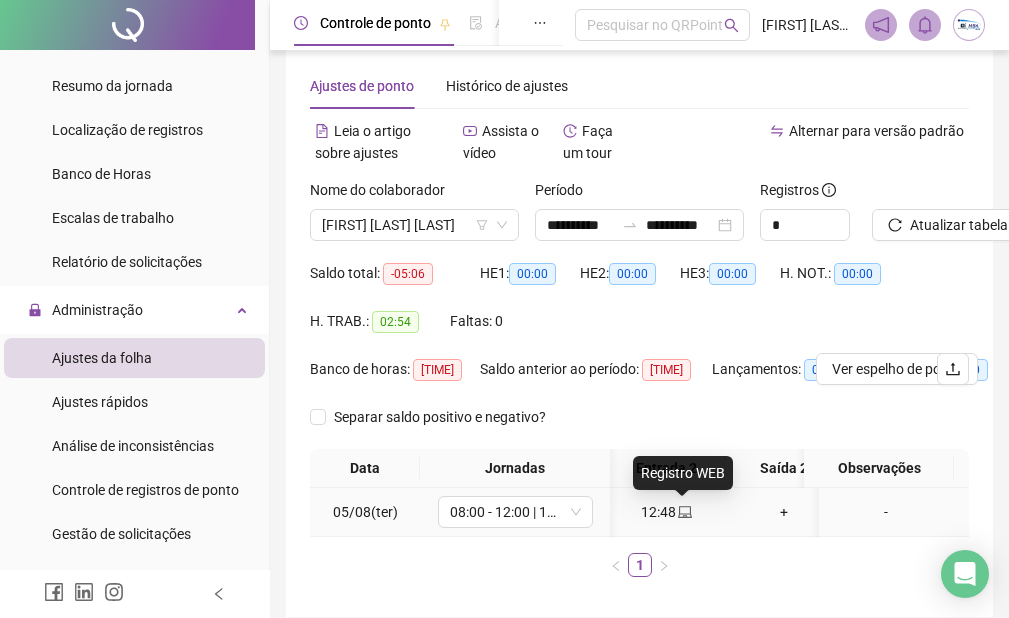 click 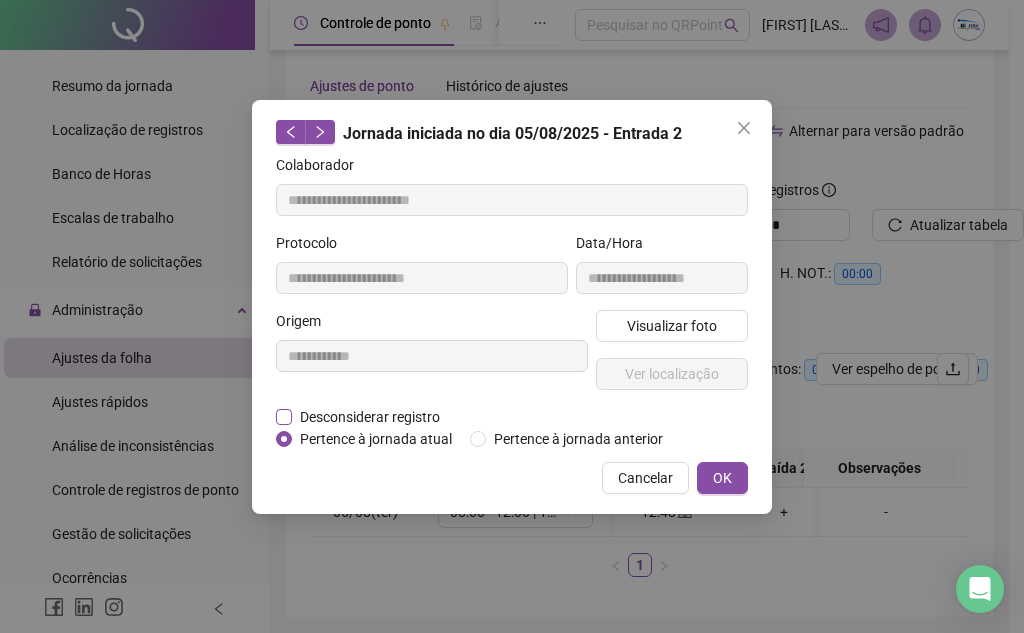 click on "Desconsiderar registro" at bounding box center (370, 417) 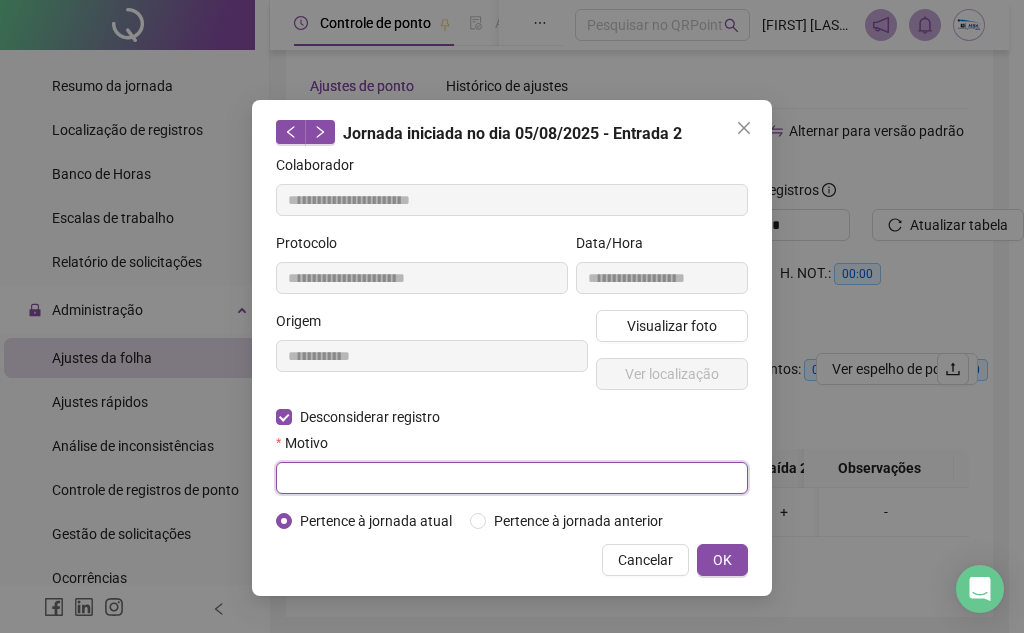 click at bounding box center (512, 478) 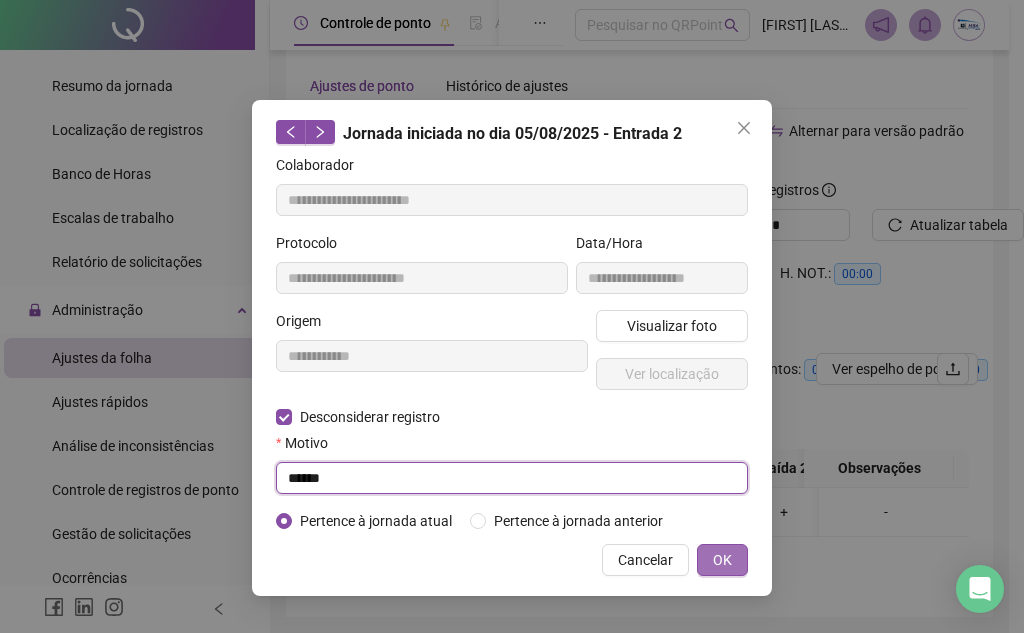 type on "******" 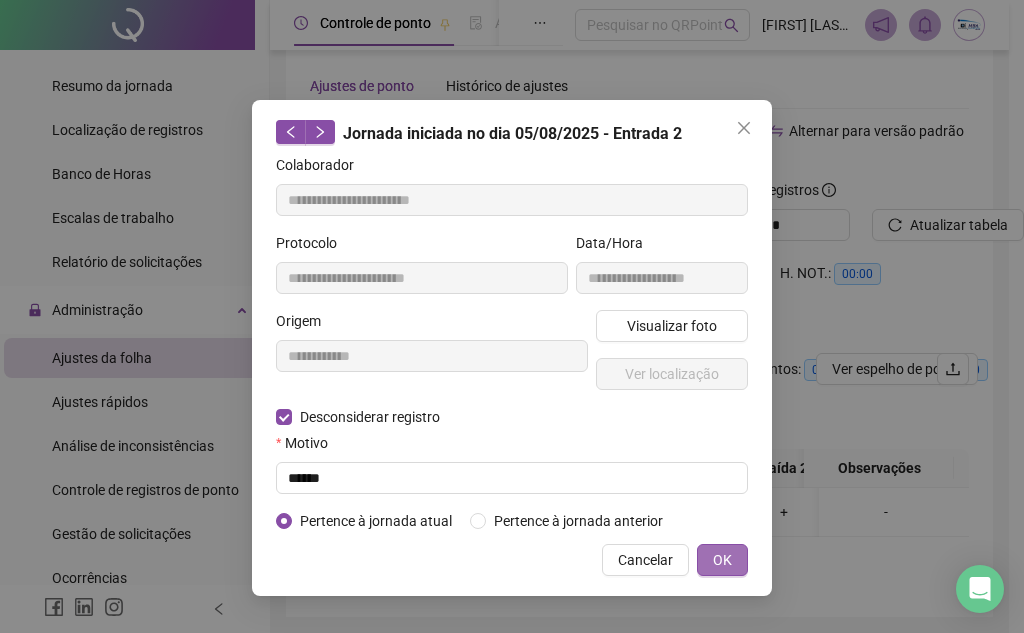 click on "OK" at bounding box center (722, 560) 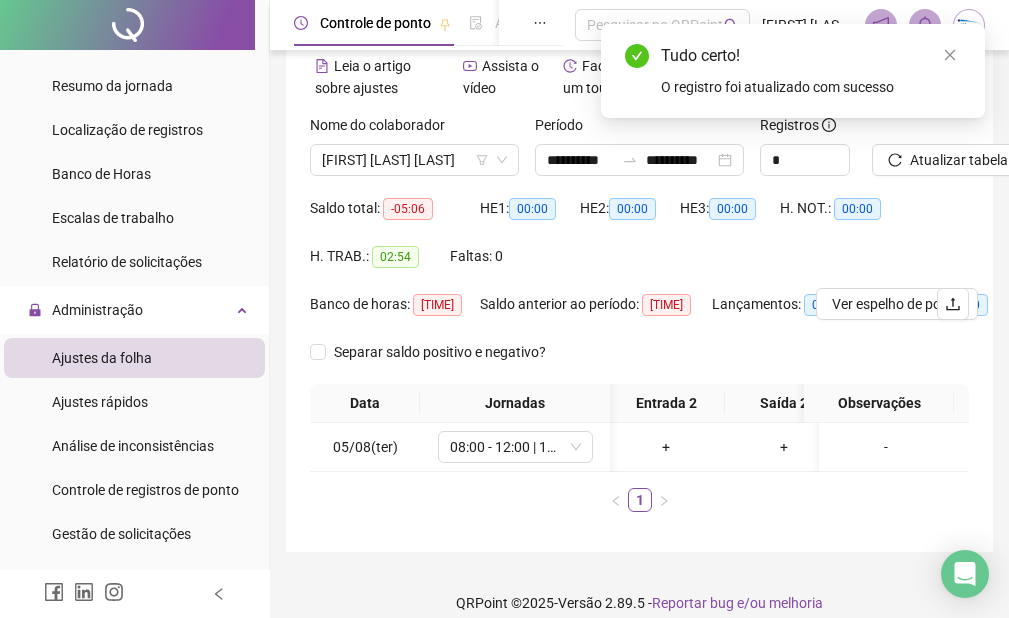 scroll, scrollTop: 127, scrollLeft: 0, axis: vertical 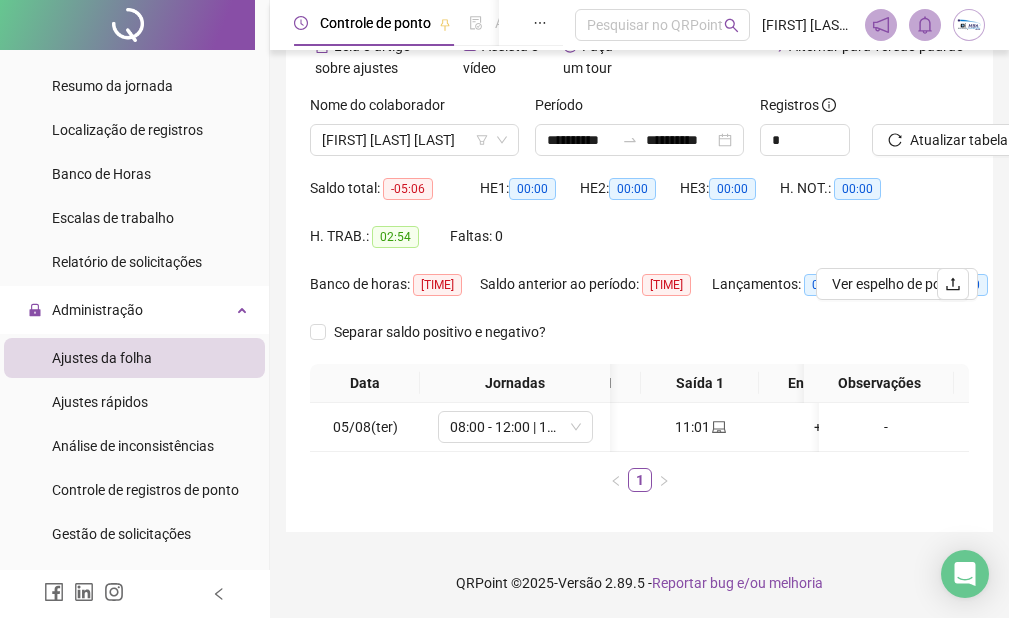 drag, startPoint x: 768, startPoint y: 452, endPoint x: 790, endPoint y: 447, distance: 22.561028 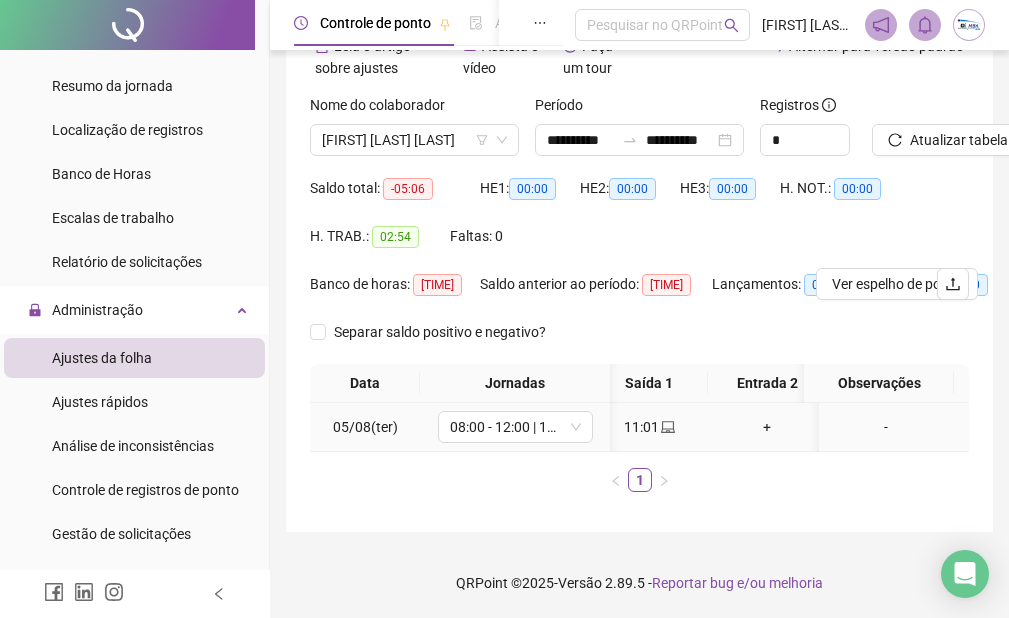 click on "+" at bounding box center [767, 427] 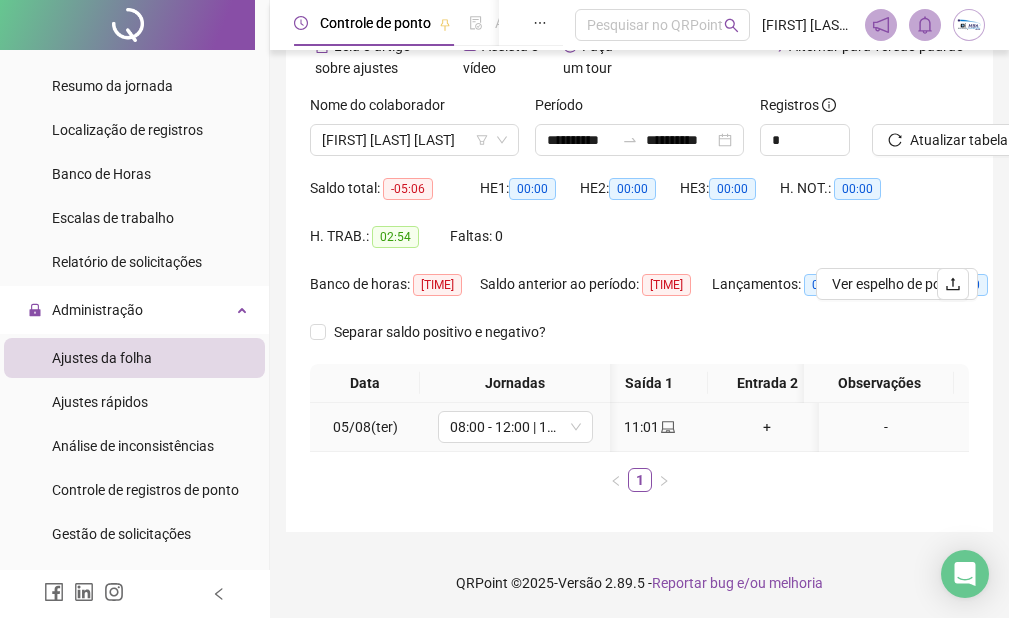 click on "+" at bounding box center [767, 427] 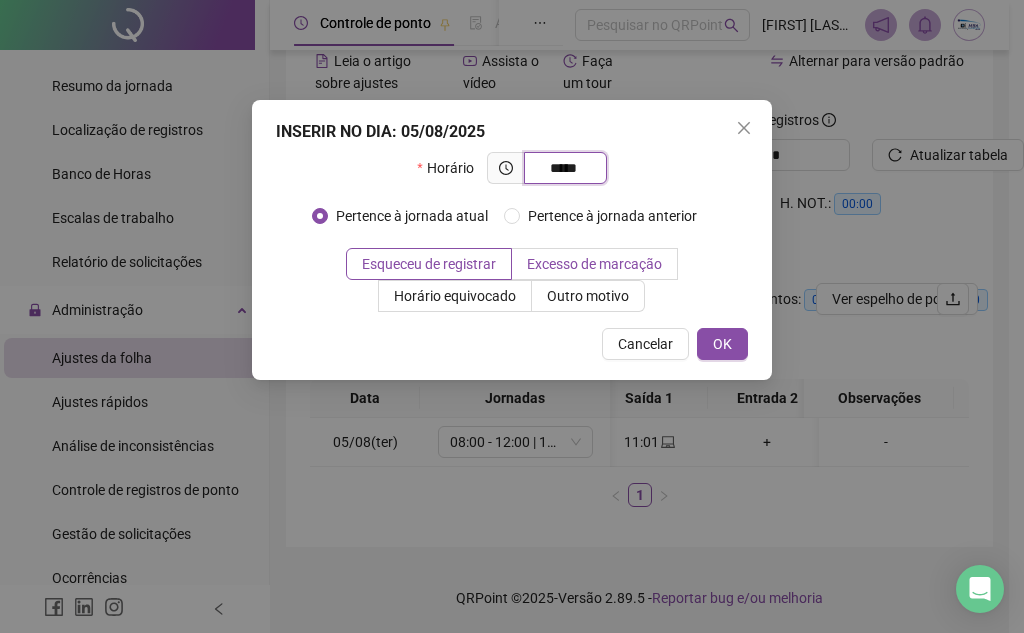 type on "*****" 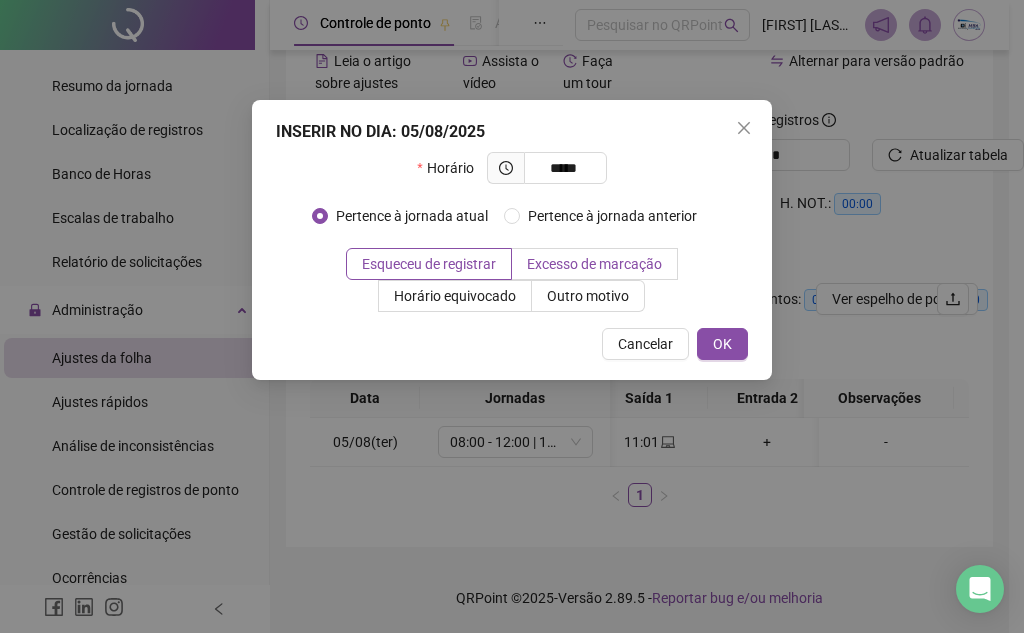click on "Excesso de marcação" at bounding box center (594, 264) 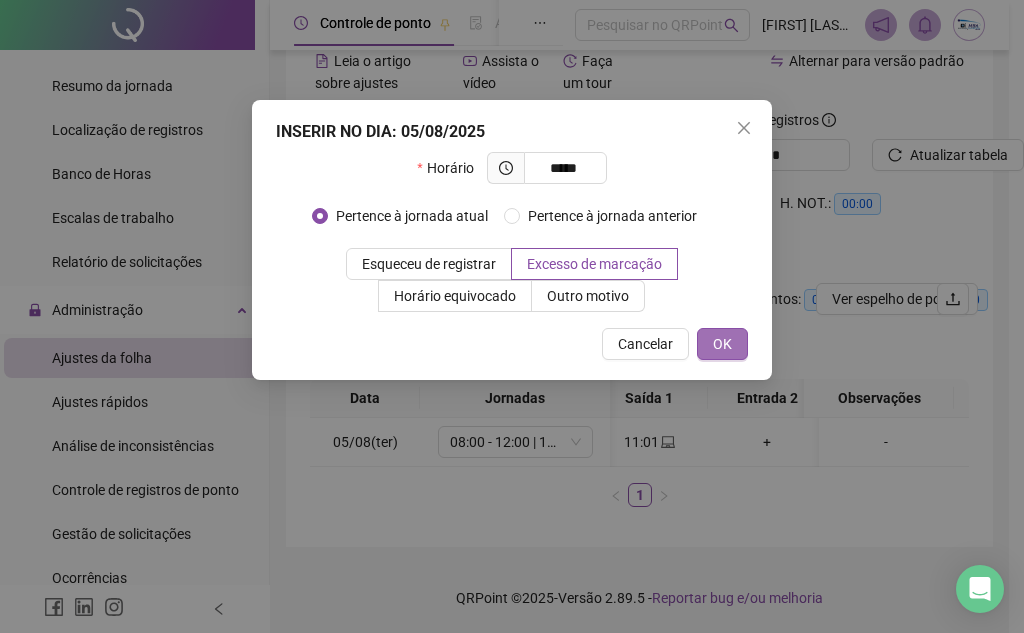 click on "OK" at bounding box center (722, 344) 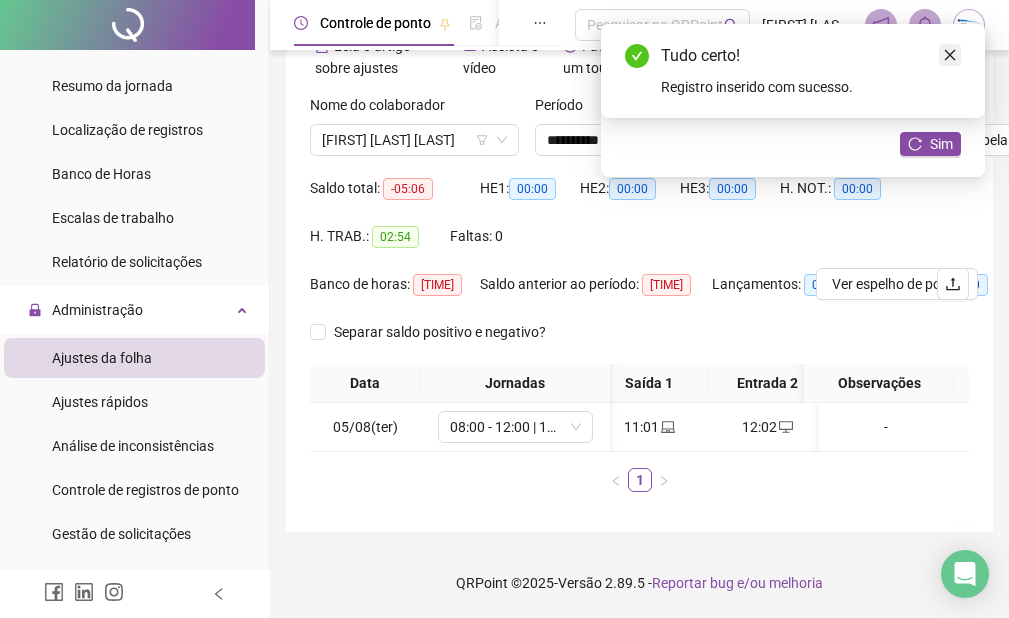 click 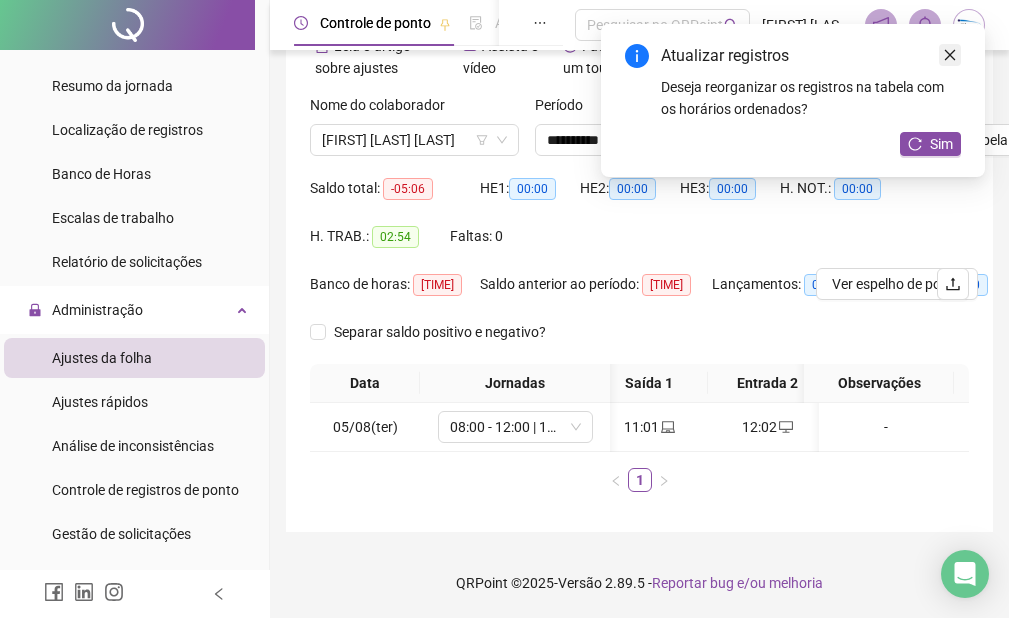 click at bounding box center (950, 55) 